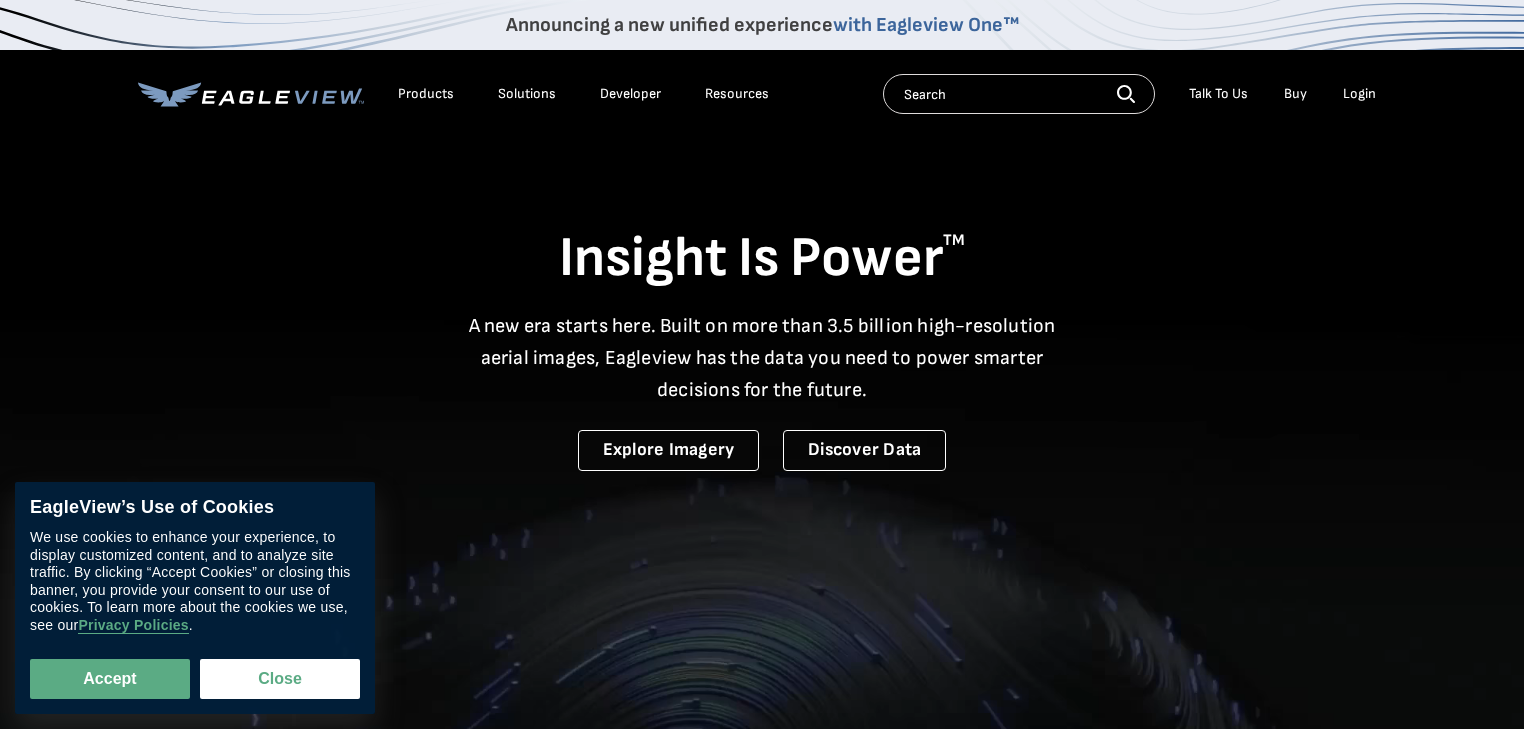 scroll, scrollTop: 0, scrollLeft: 0, axis: both 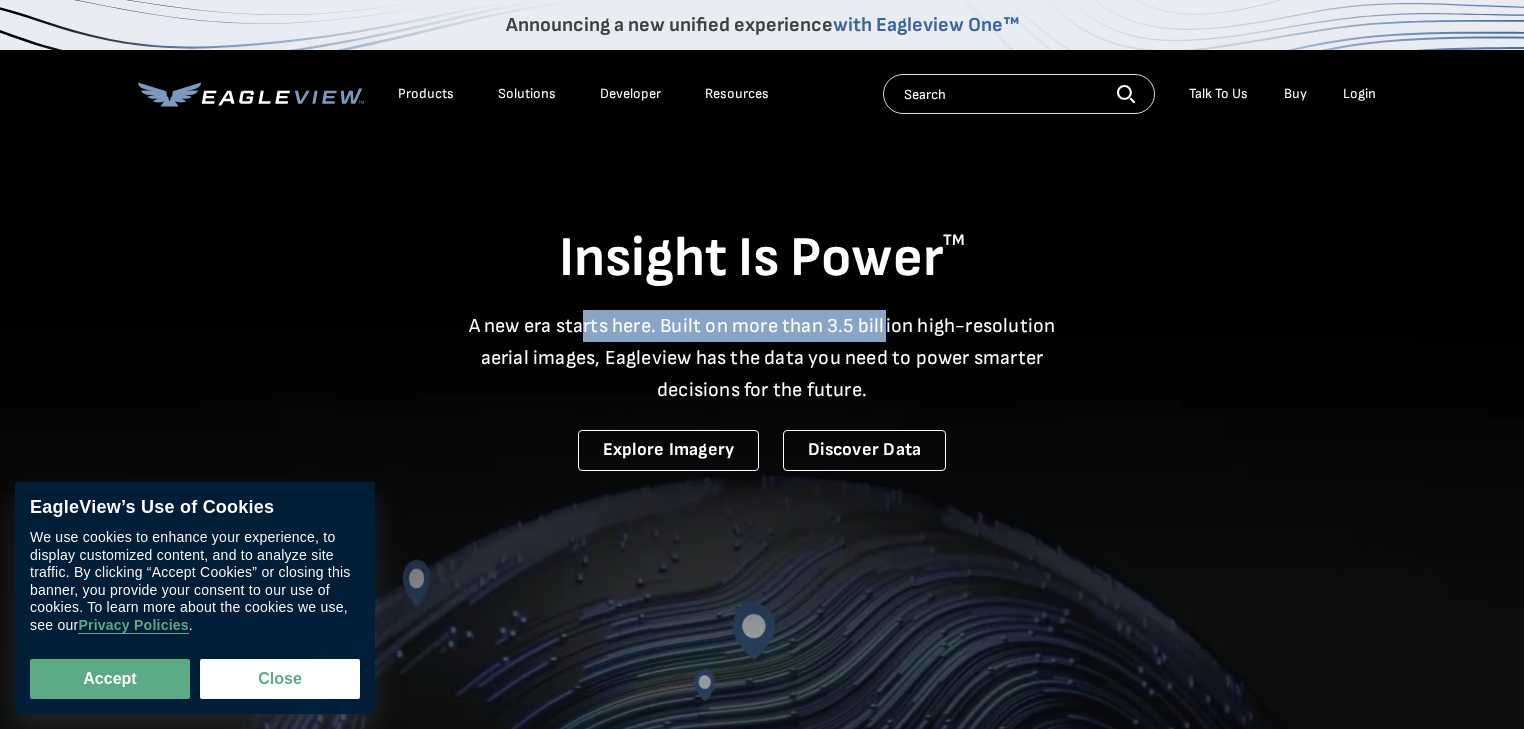 drag, startPoint x: 588, startPoint y: 332, endPoint x: 887, endPoint y: 333, distance: 299.00168 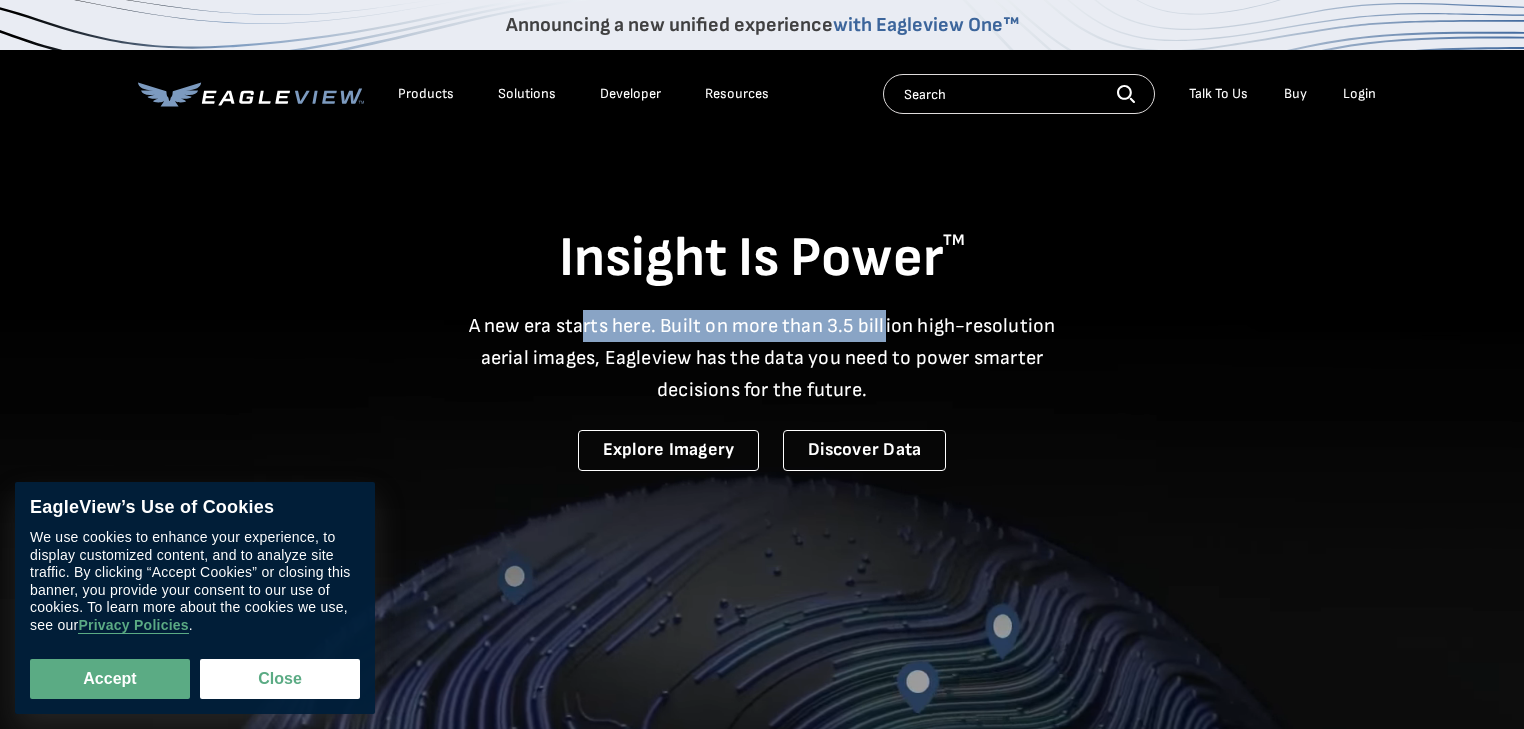 click on "A new era starts here. Built on more than 3.5 billion high-resolution aerial images, Eagleview has the data you need to power smarter decisions for the future." at bounding box center [762, 358] 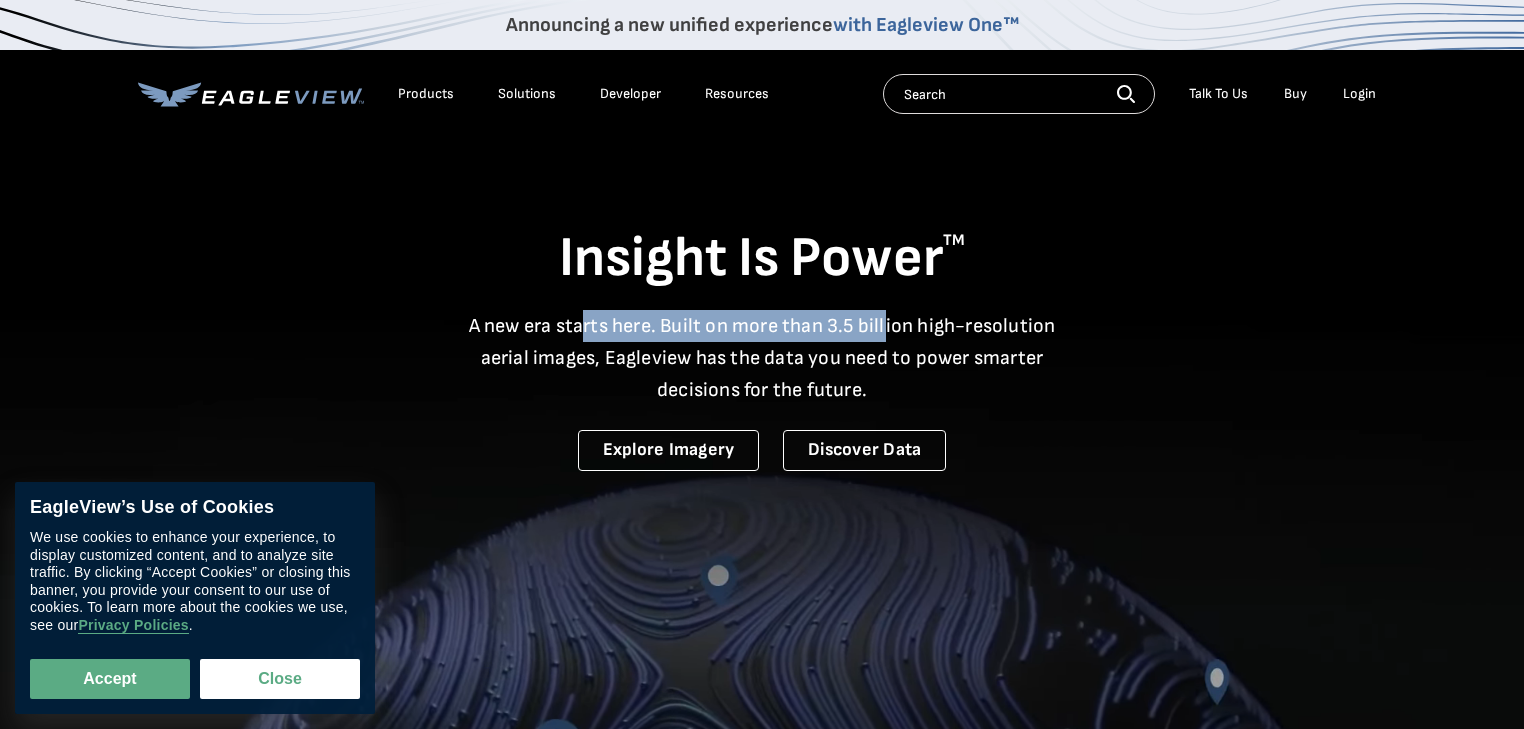 click on "A new era starts here. Built on more than 3.5 billion high-resolution aerial images, Eagleview has the data you need to power smarter decisions for the future." at bounding box center (762, 358) 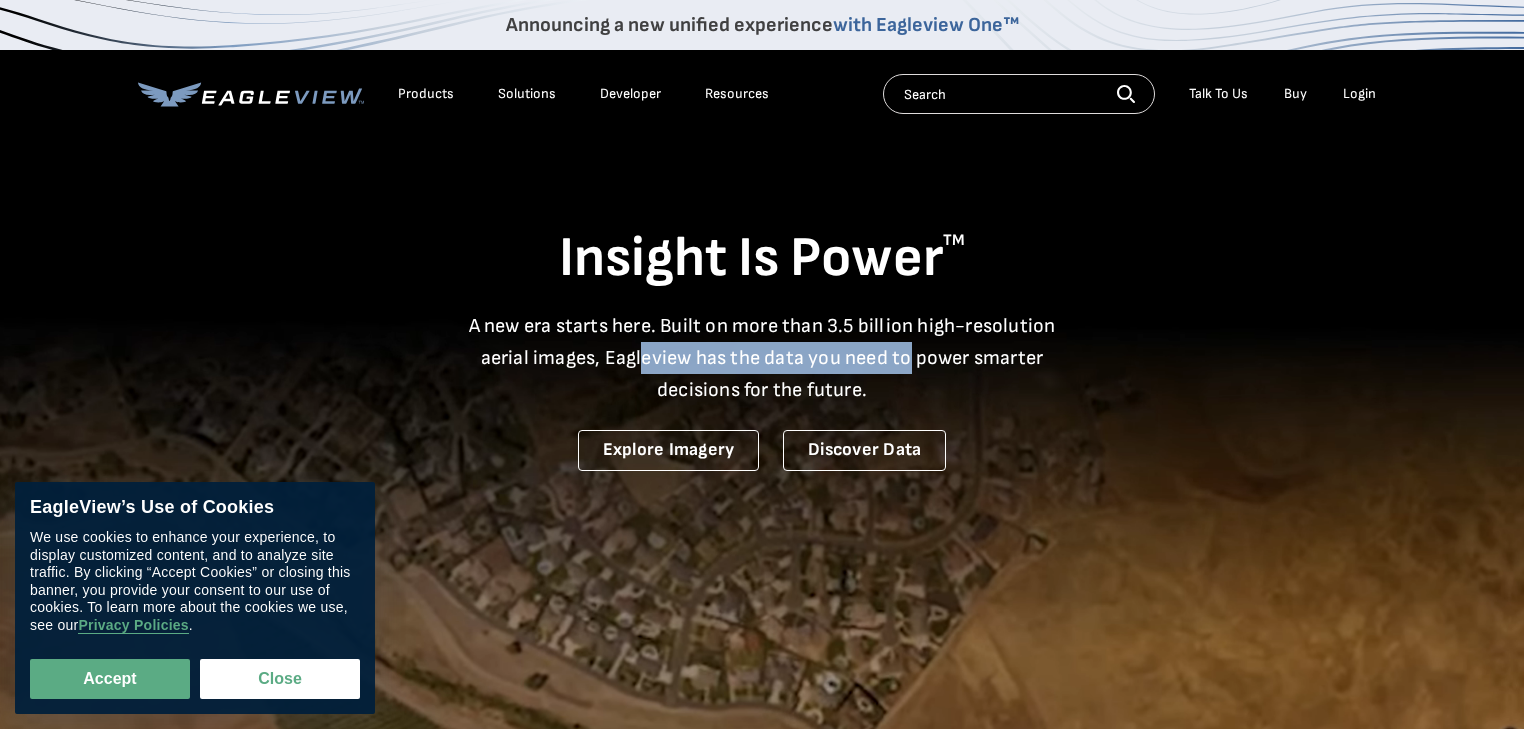 drag, startPoint x: 906, startPoint y: 356, endPoint x: 639, endPoint y: 350, distance: 267.0674 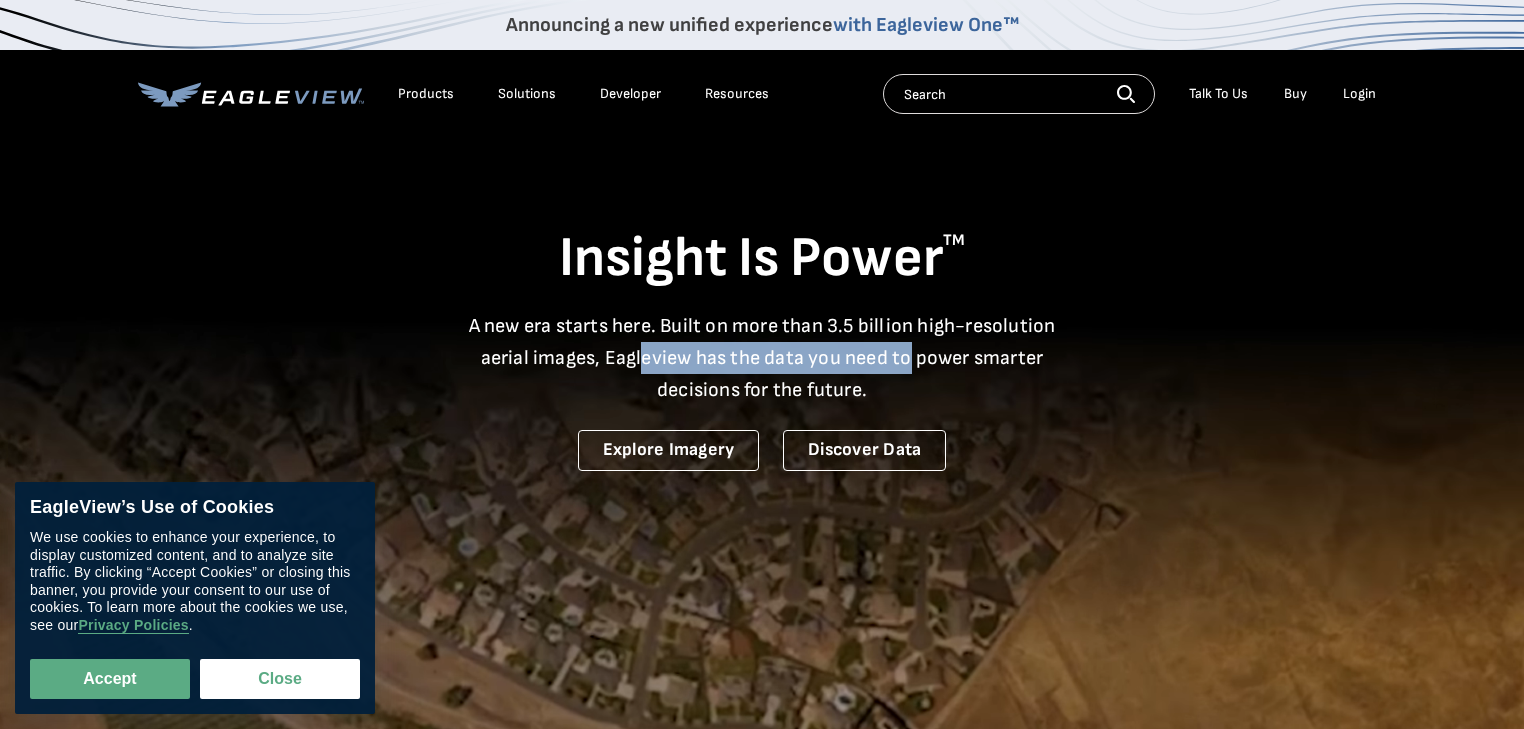 click on "A new era starts here. Built on more than 3.5 billion high-resolution aerial images, Eagleview has the data you need to power smarter decisions for the future." at bounding box center [762, 358] 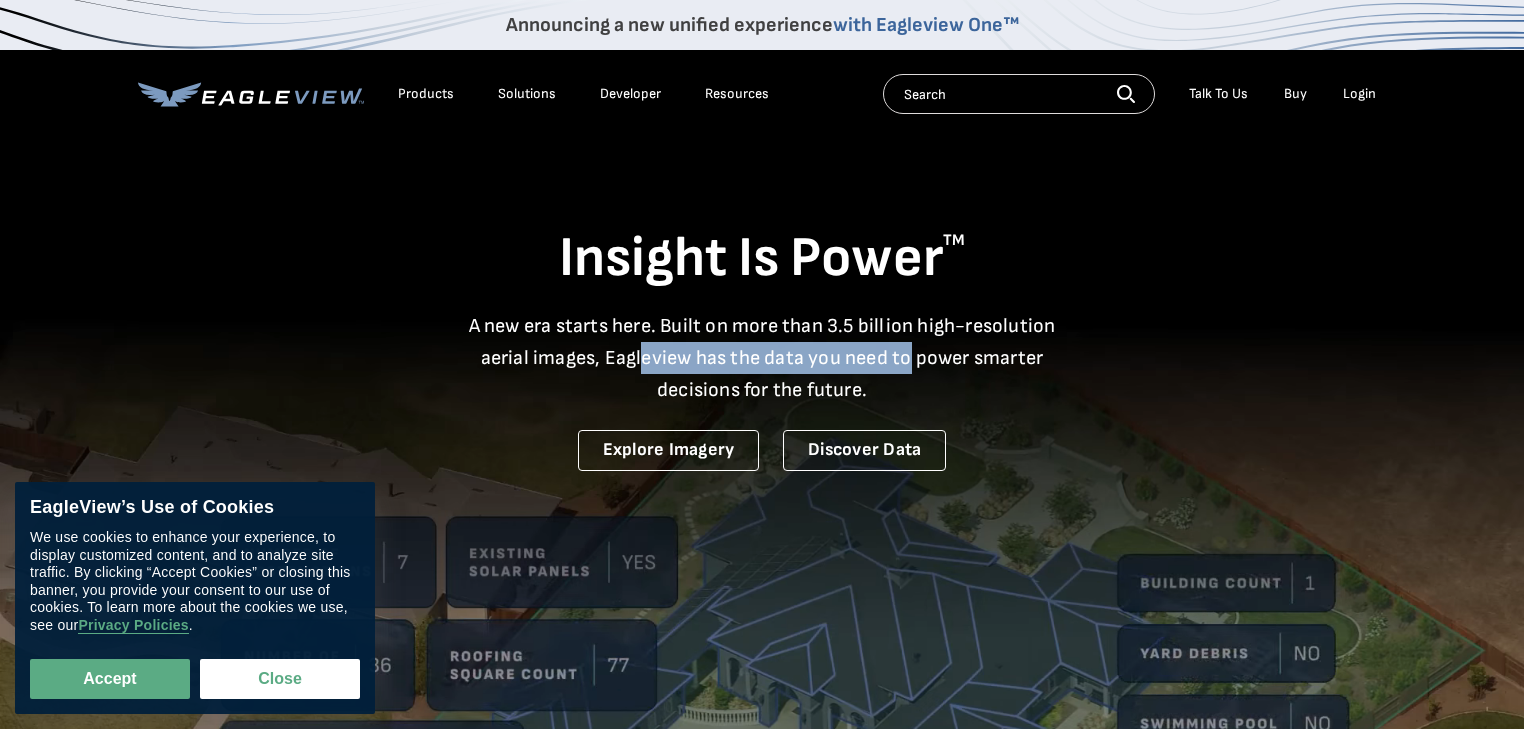 click on "A new era starts here. Built on more than 3.5 billion high-resolution aerial images, Eagleview has the data you need to power smarter decisions for the future." at bounding box center (762, 358) 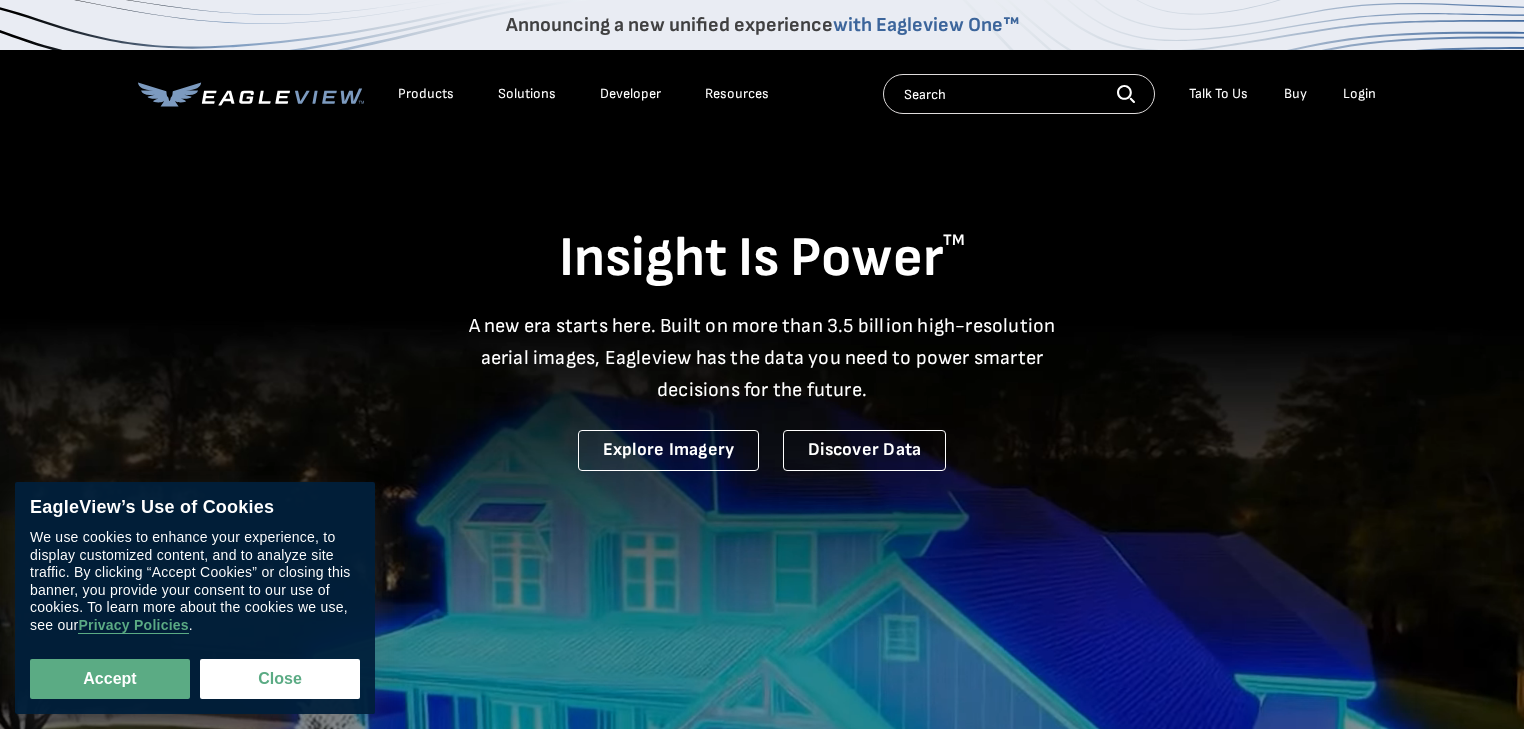 click on "A new era starts here. Built on more than 3.5 billion high-resolution aerial images, Eagleview has the data you need to power smarter decisions for the future." at bounding box center [762, 358] 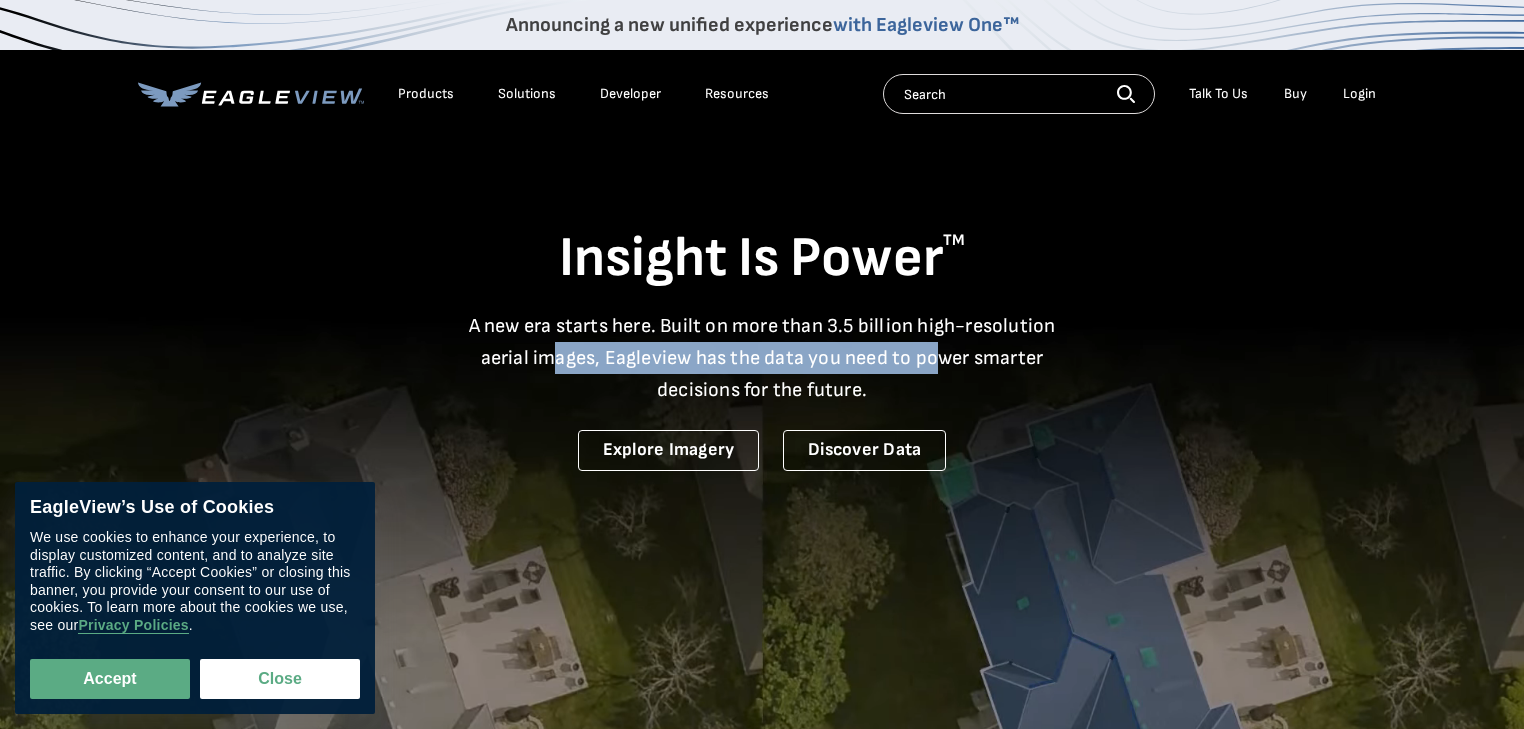 drag, startPoint x: 548, startPoint y: 356, endPoint x: 935, endPoint y: 362, distance: 387.0465 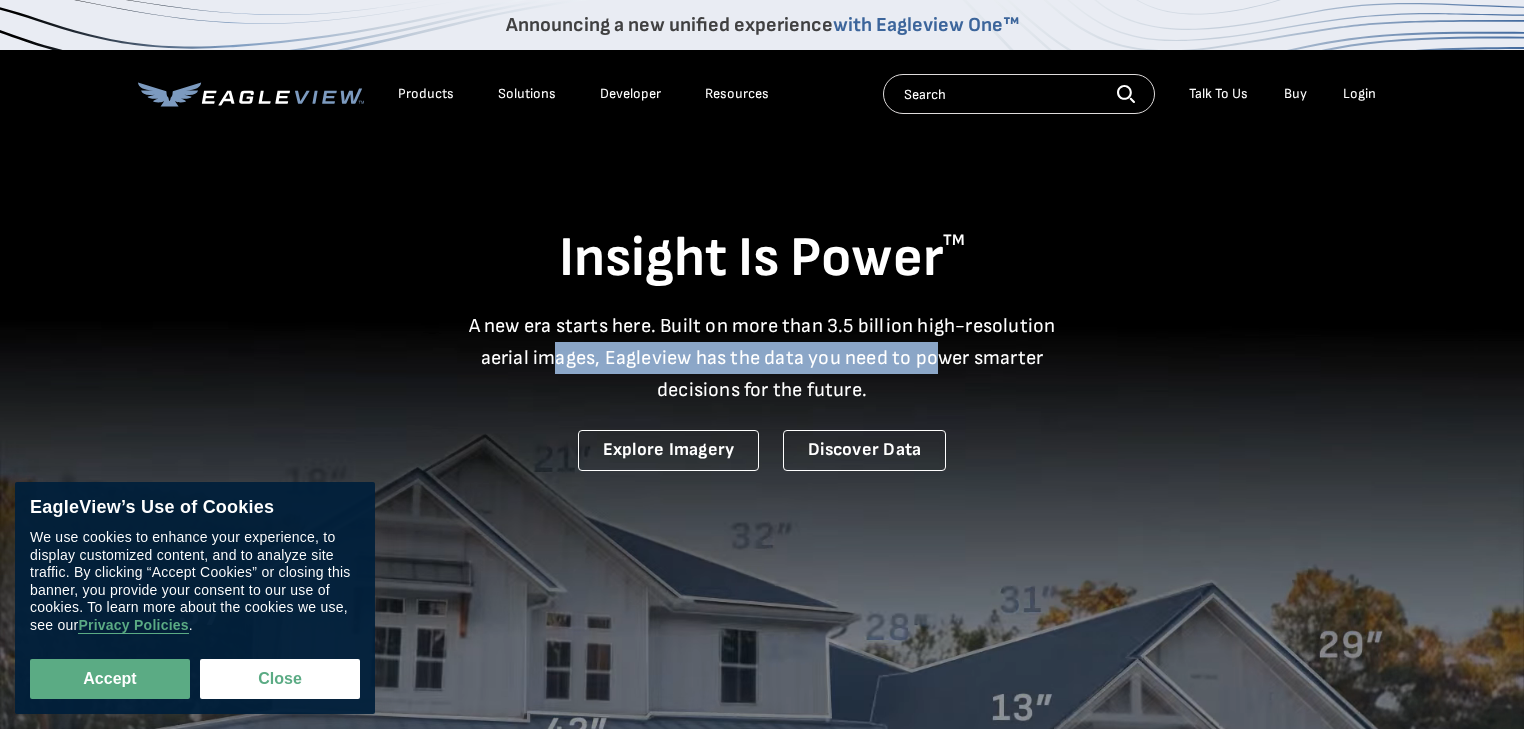 click on "A new era starts here. Built on more than 3.5 billion high-resolution aerial images, Eagleview has the data you need to power smarter decisions for the future." at bounding box center [762, 358] 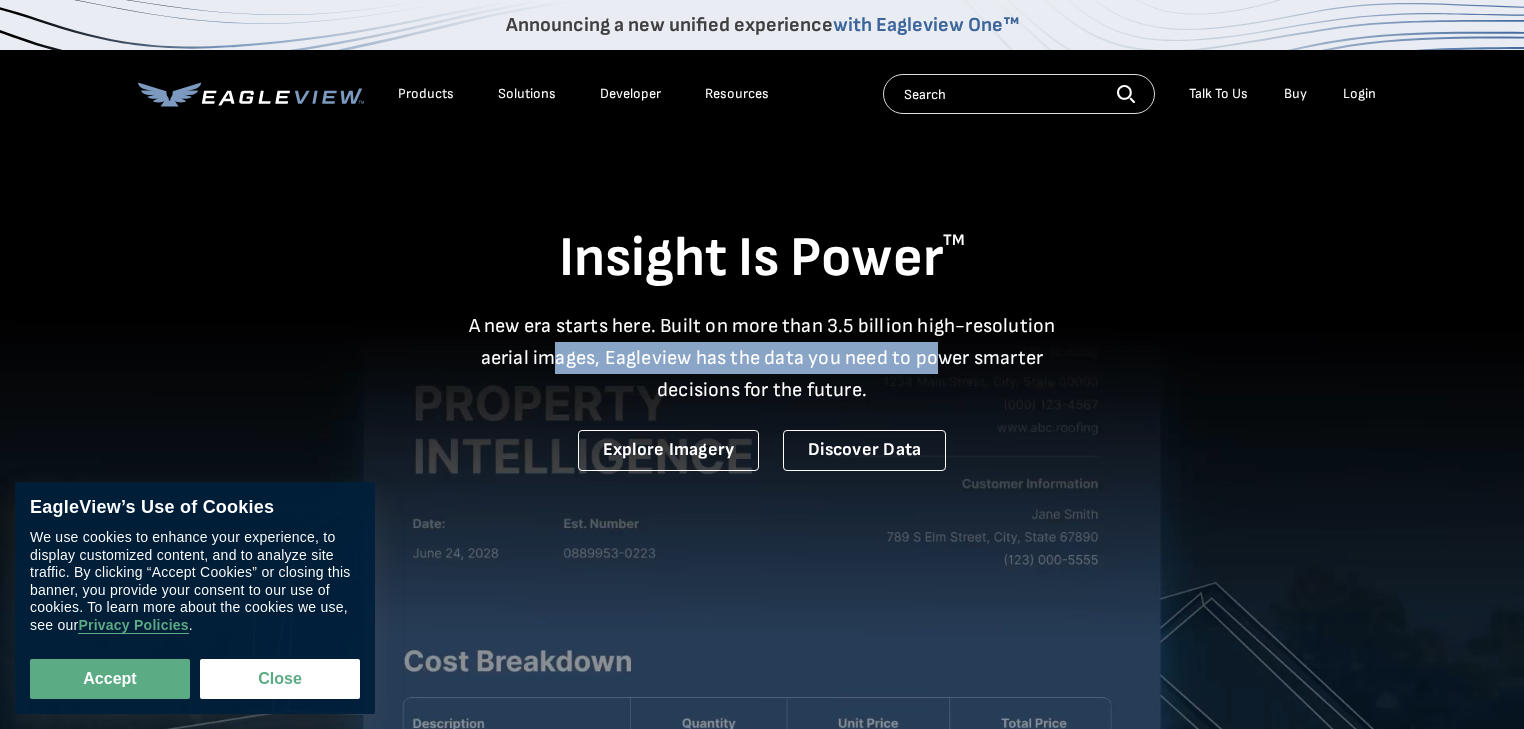 click on "A new era starts here. Built on more than 3.5 billion high-resolution aerial images, Eagleview has the data you need to power smarter decisions for the future." at bounding box center [762, 358] 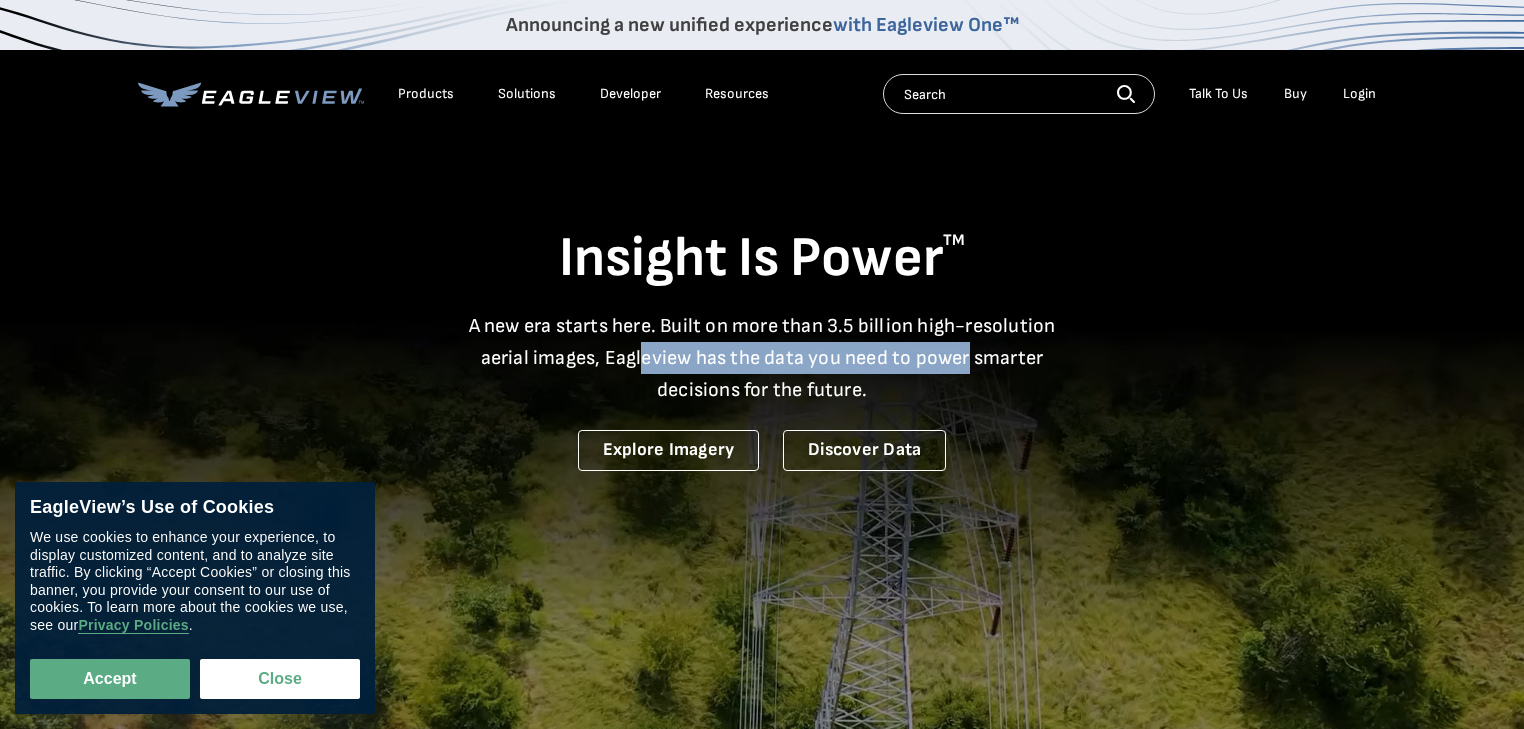 drag, startPoint x: 853, startPoint y: 362, endPoint x: 626, endPoint y: 355, distance: 227.10791 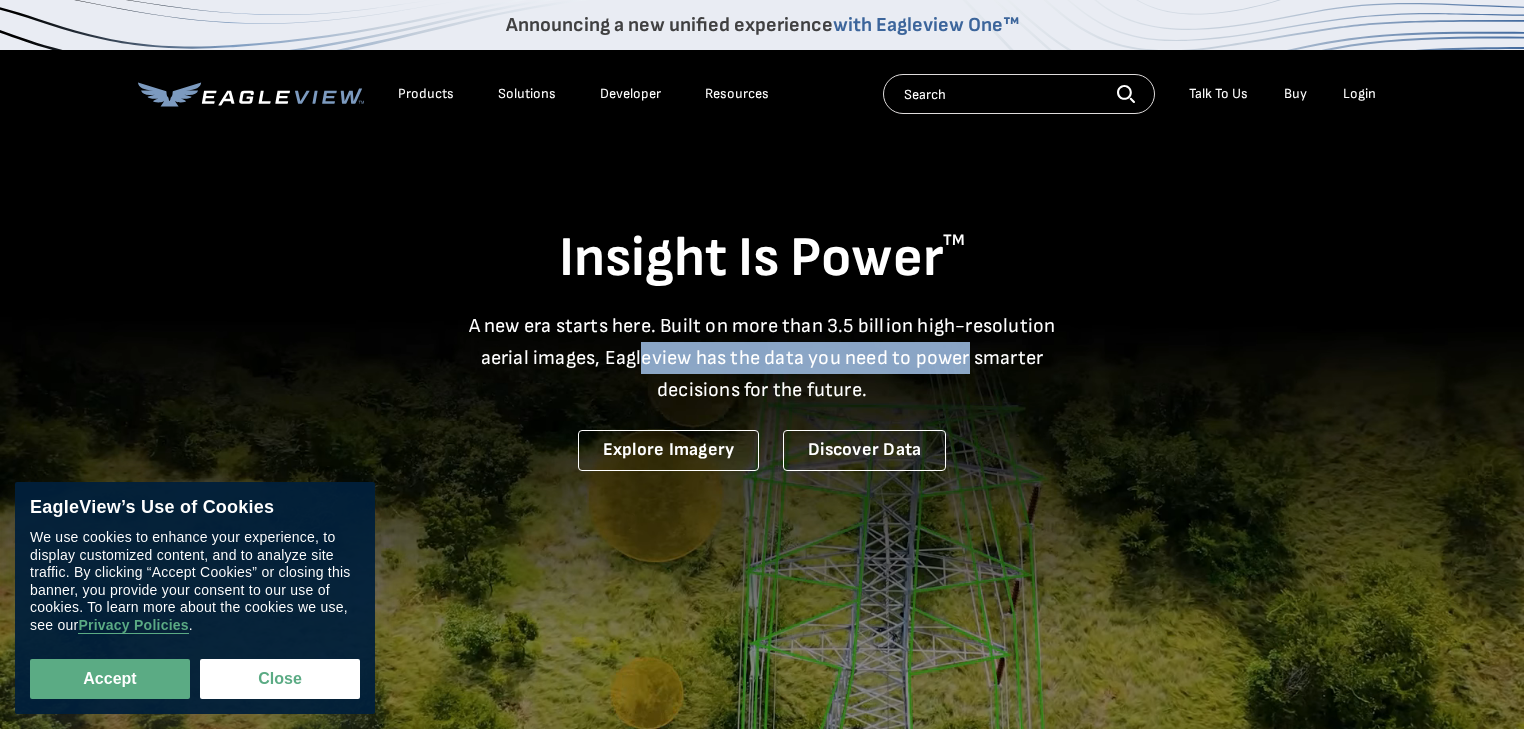 click on "A new era starts here. Built on more than 3.5 billion high-resolution aerial images, Eagleview has the data you need to power smarter decisions for the future." at bounding box center [762, 358] 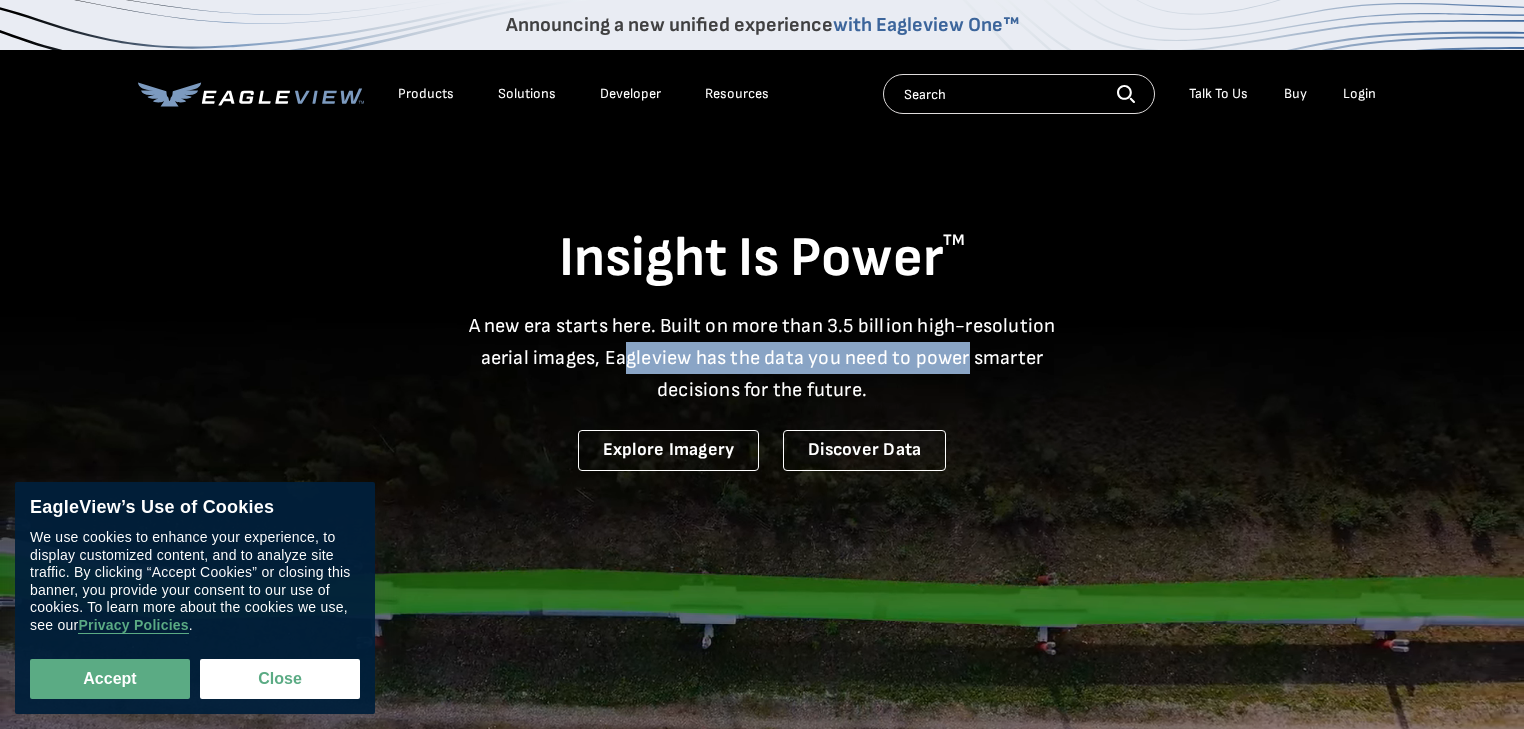 click on "A new era starts here. Built on more than 3.5 billion high-resolution aerial images, Eagleview has the data you need to power smarter decisions for the future." at bounding box center [762, 358] 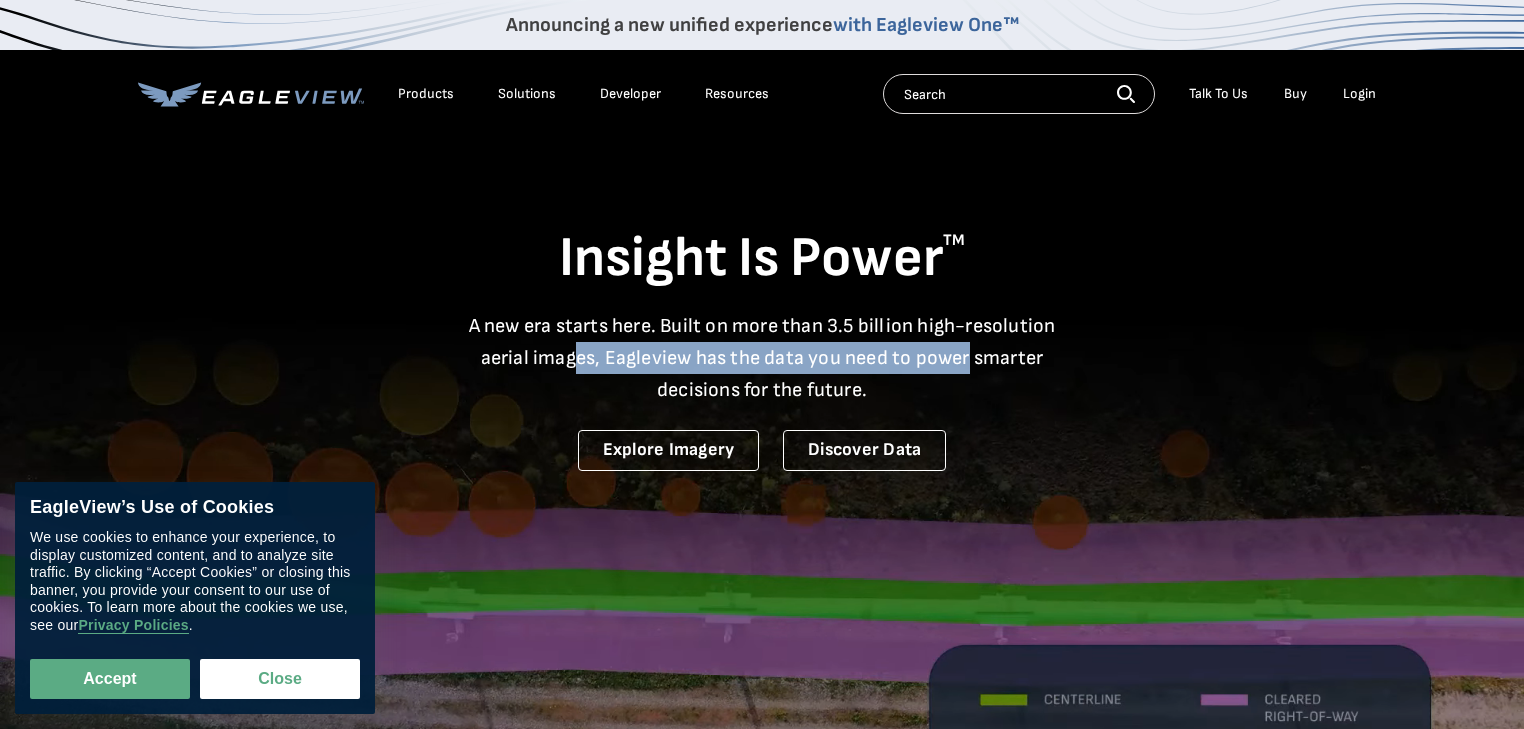 drag, startPoint x: 579, startPoint y: 356, endPoint x: 968, endPoint y: 356, distance: 389 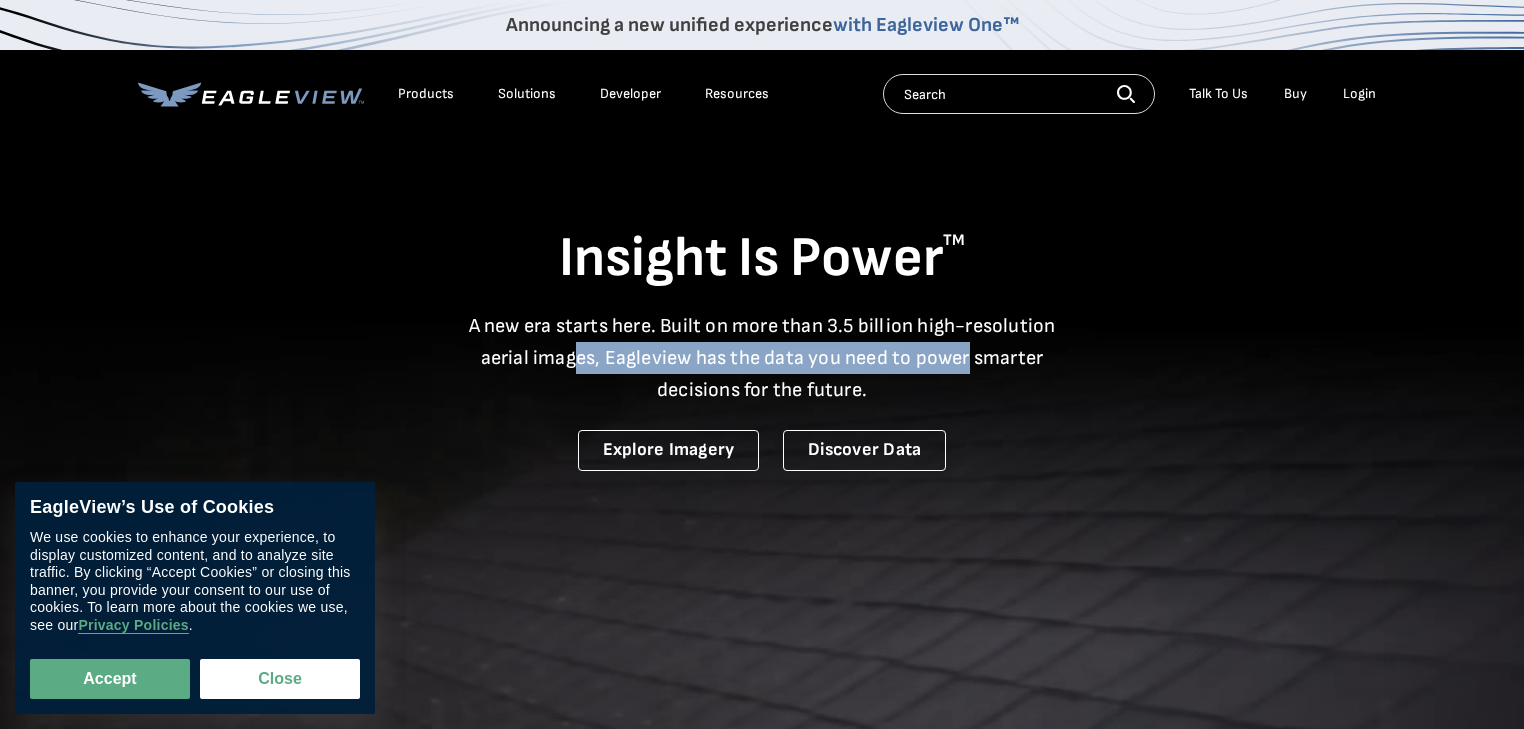 click on "A new era starts here. Built on more than 3.5 billion high-resolution aerial images, Eagleview has the data you need to power smarter decisions for the future." at bounding box center (762, 358) 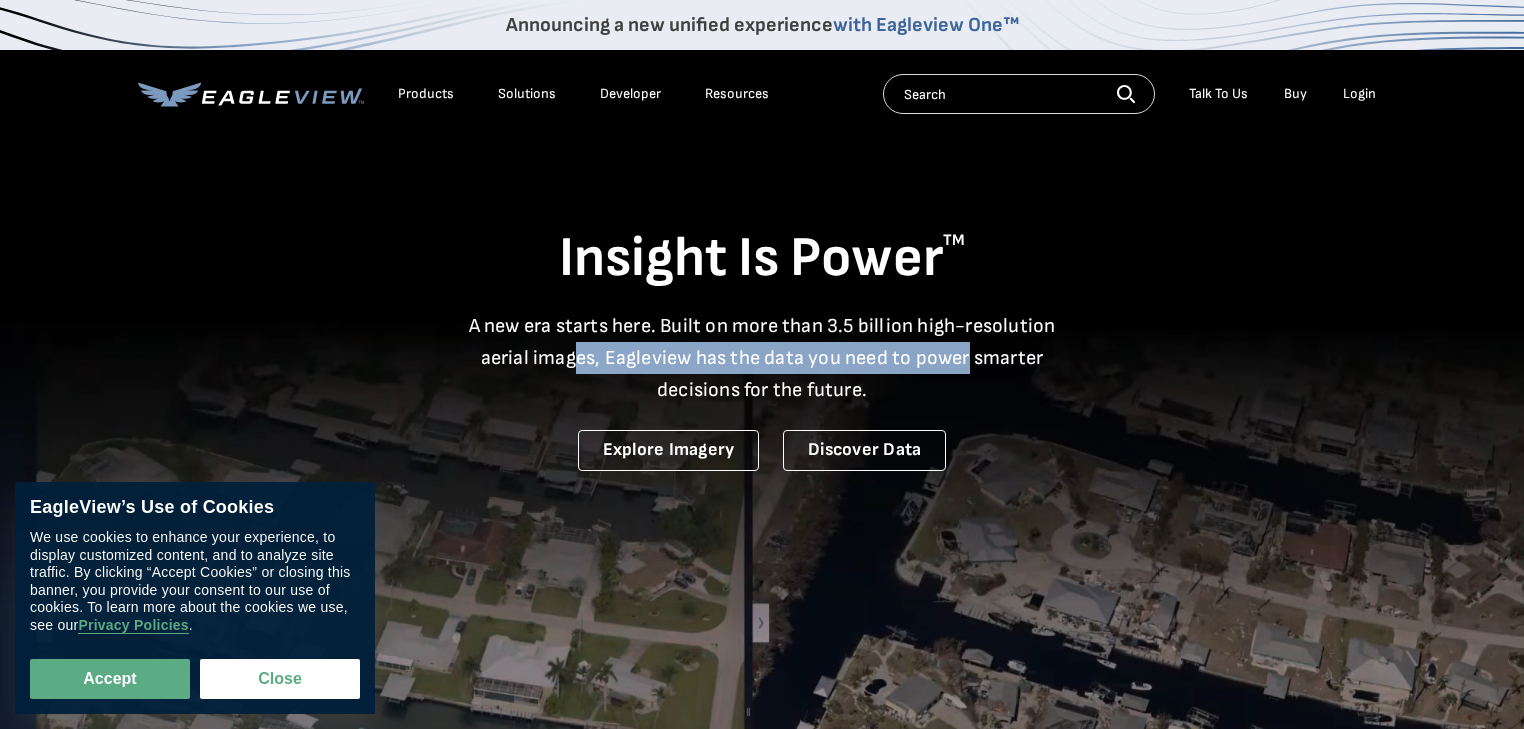 click on "A new era starts here. Built on more than 3.5 billion high-resolution aerial images, Eagleview has the data you need to power smarter decisions for the future." at bounding box center [762, 358] 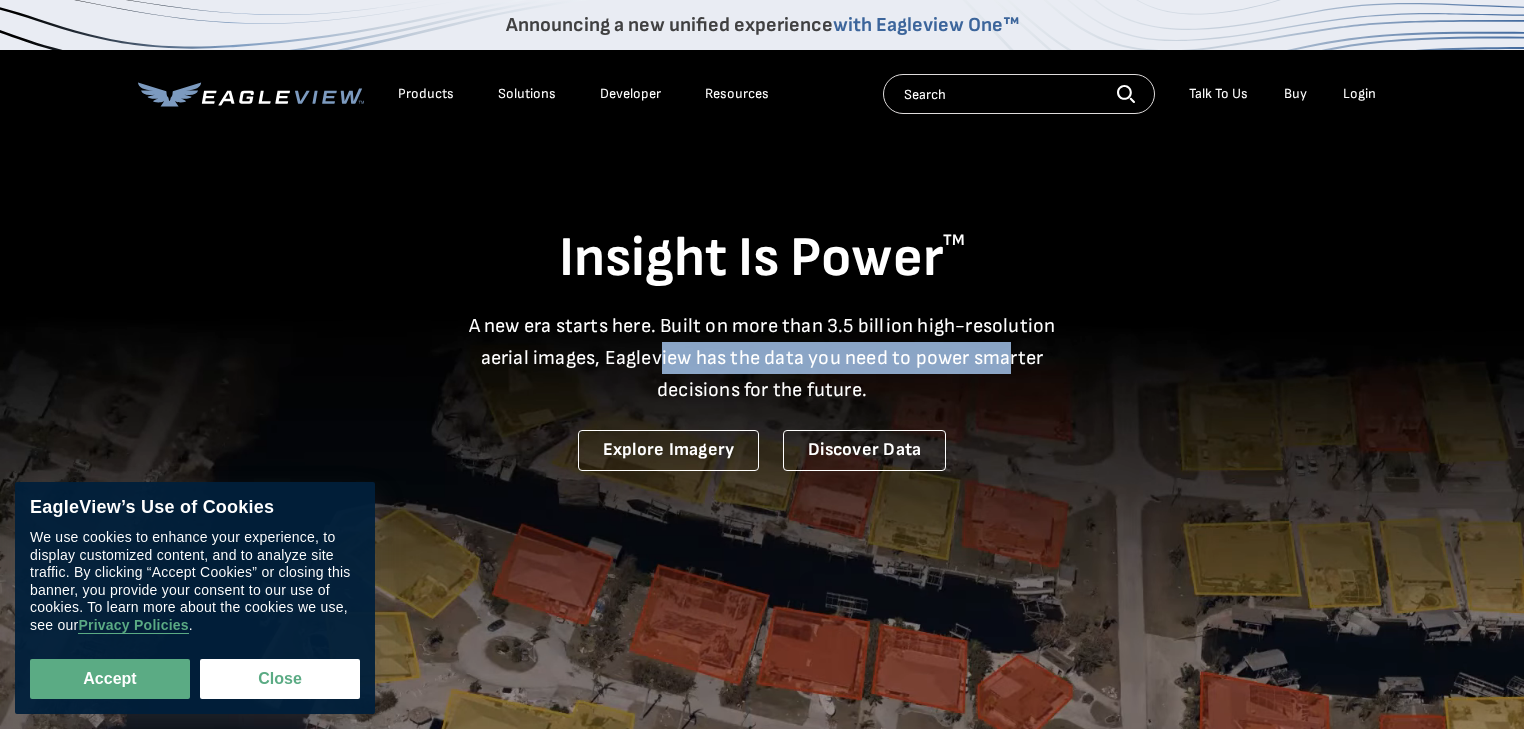 drag, startPoint x: 881, startPoint y: 356, endPoint x: 656, endPoint y: 355, distance: 225.00223 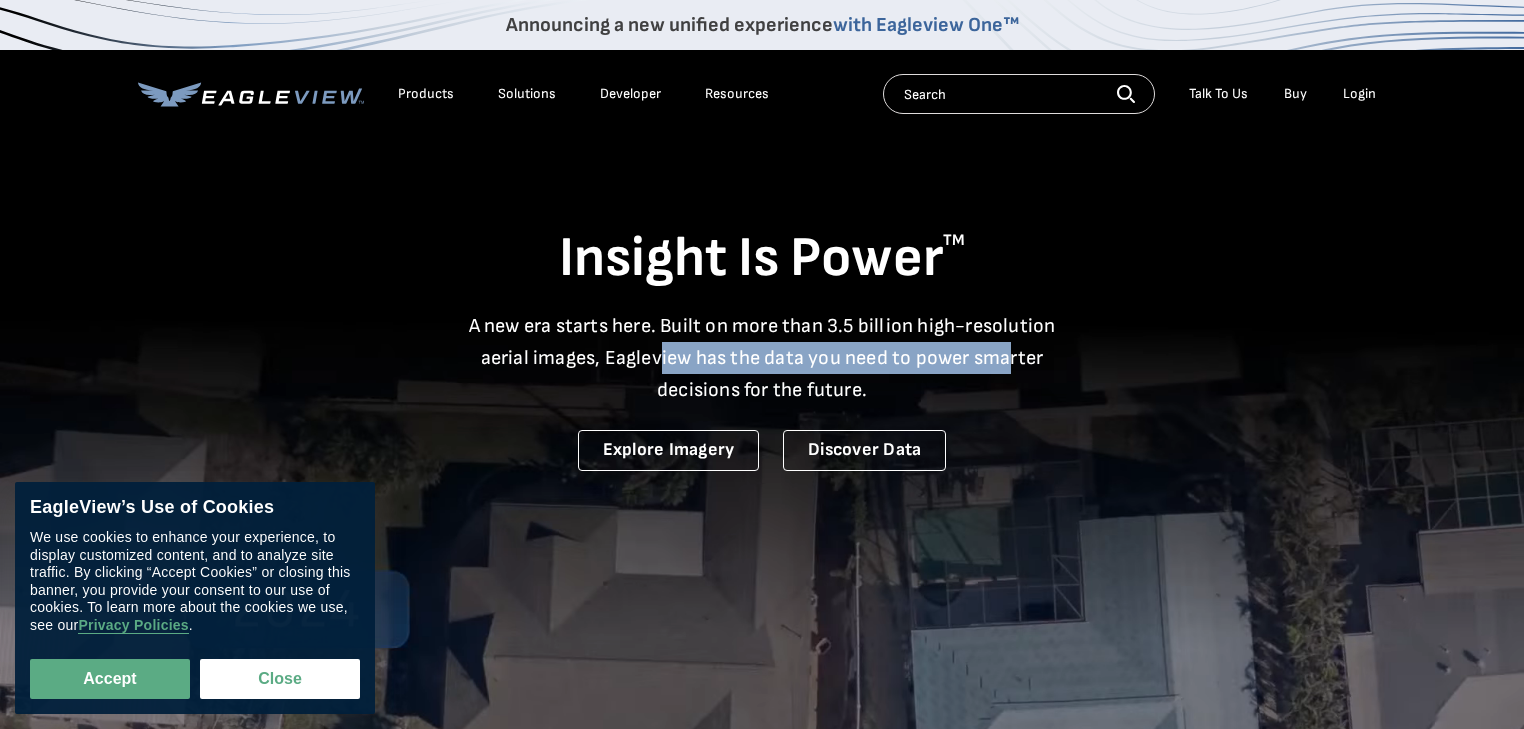 click on "A new era starts here. Built on more than 3.5 billion high-resolution aerial images, Eagleview has the data you need to power smarter decisions for the future." at bounding box center [762, 358] 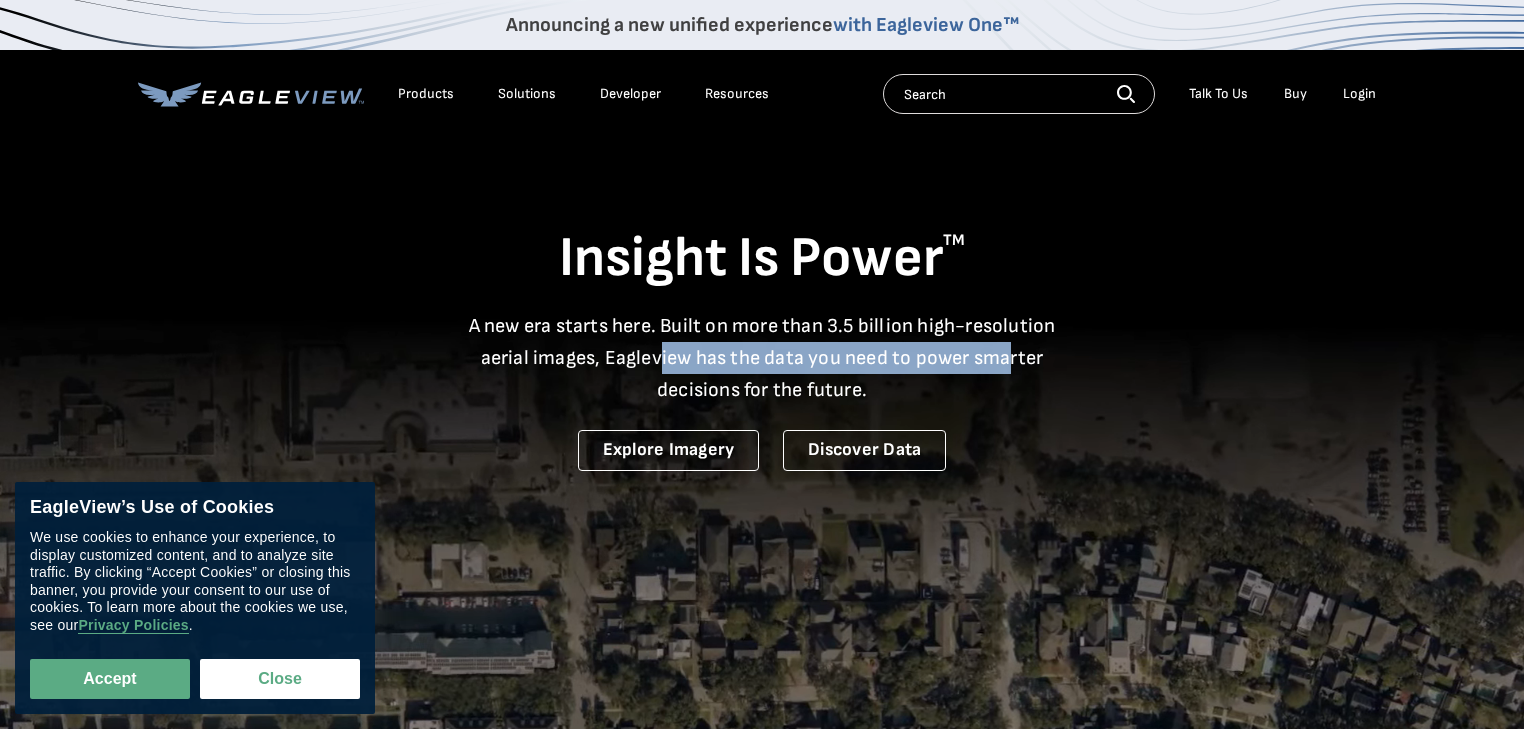 click on "A new era starts here. Built on more than 3.5 billion high-resolution aerial images, Eagleview has the data you need to power smarter decisions for the future." at bounding box center [762, 358] 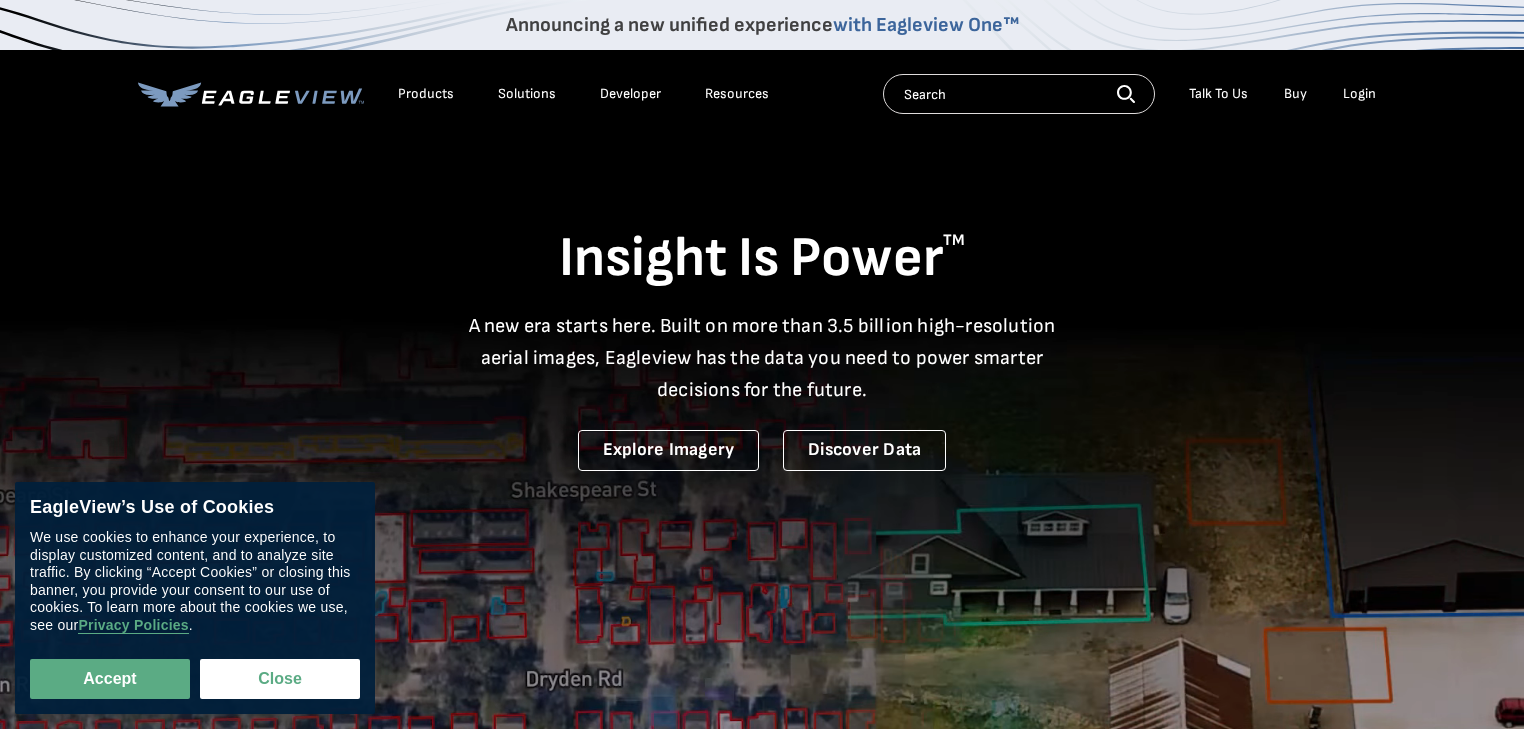 click on "A new era starts here. Built on more than 3.5 billion high-resolution aerial images, Eagleview has the data you need to power smarter decisions for the future." at bounding box center [762, 358] 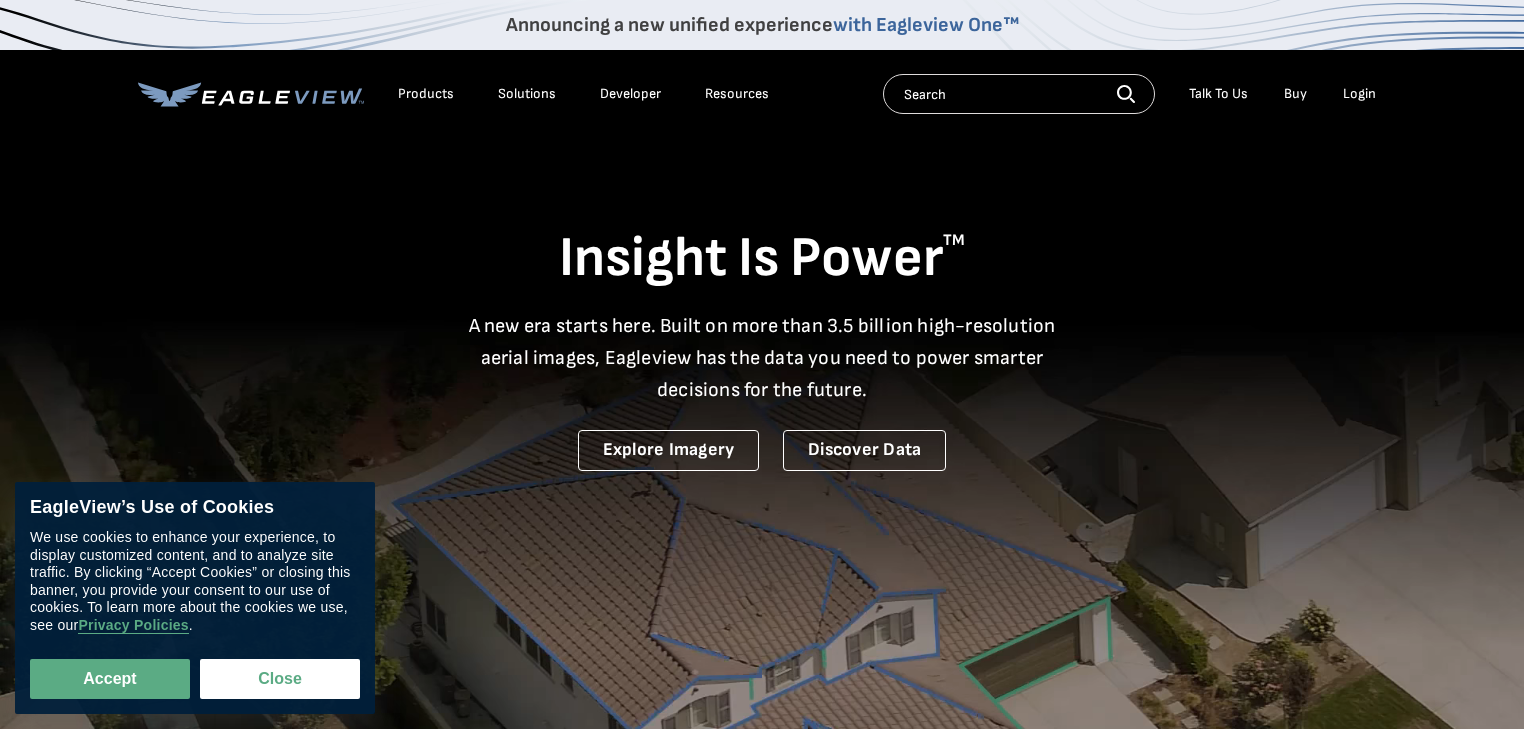 click on "Products" at bounding box center (426, 94) 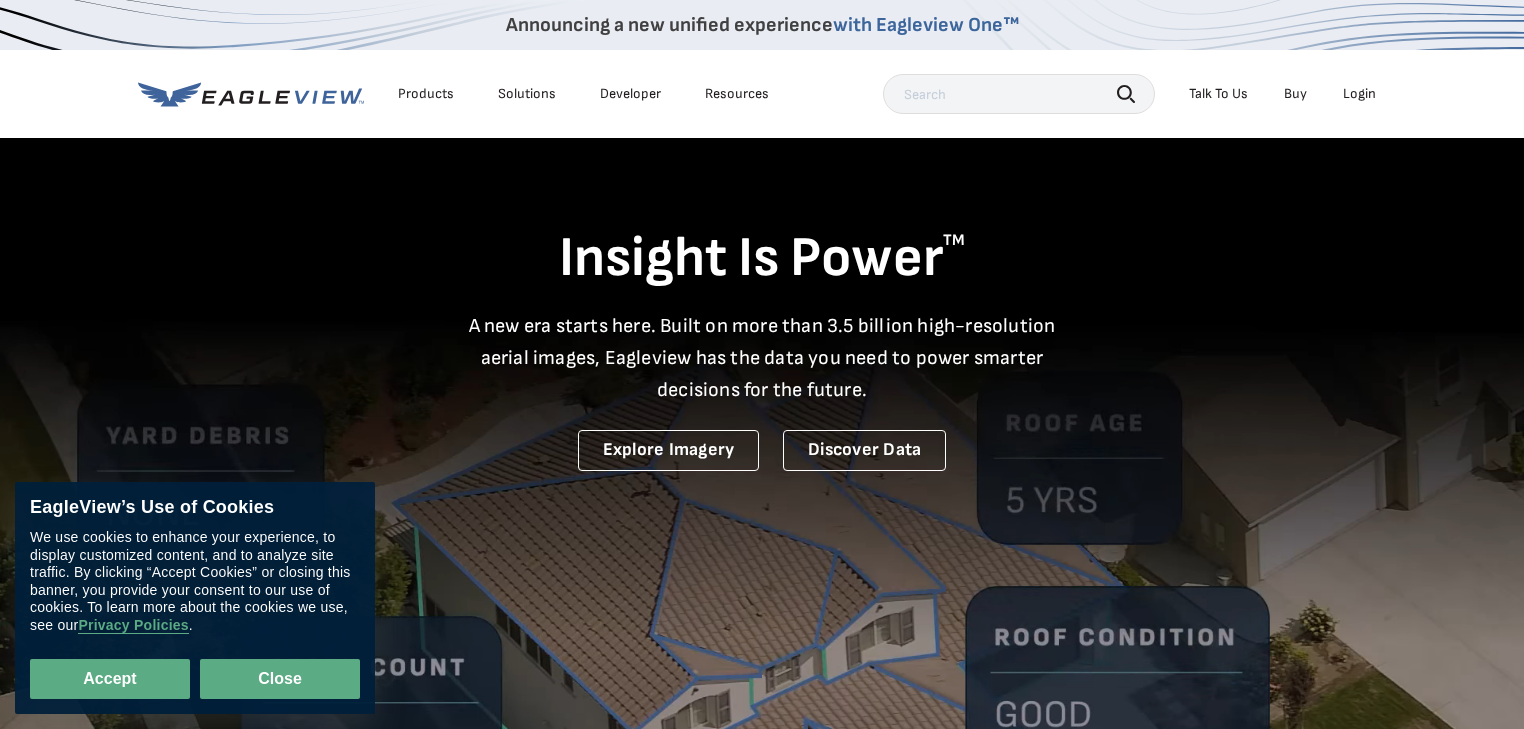 click on "Close" at bounding box center (280, 679) 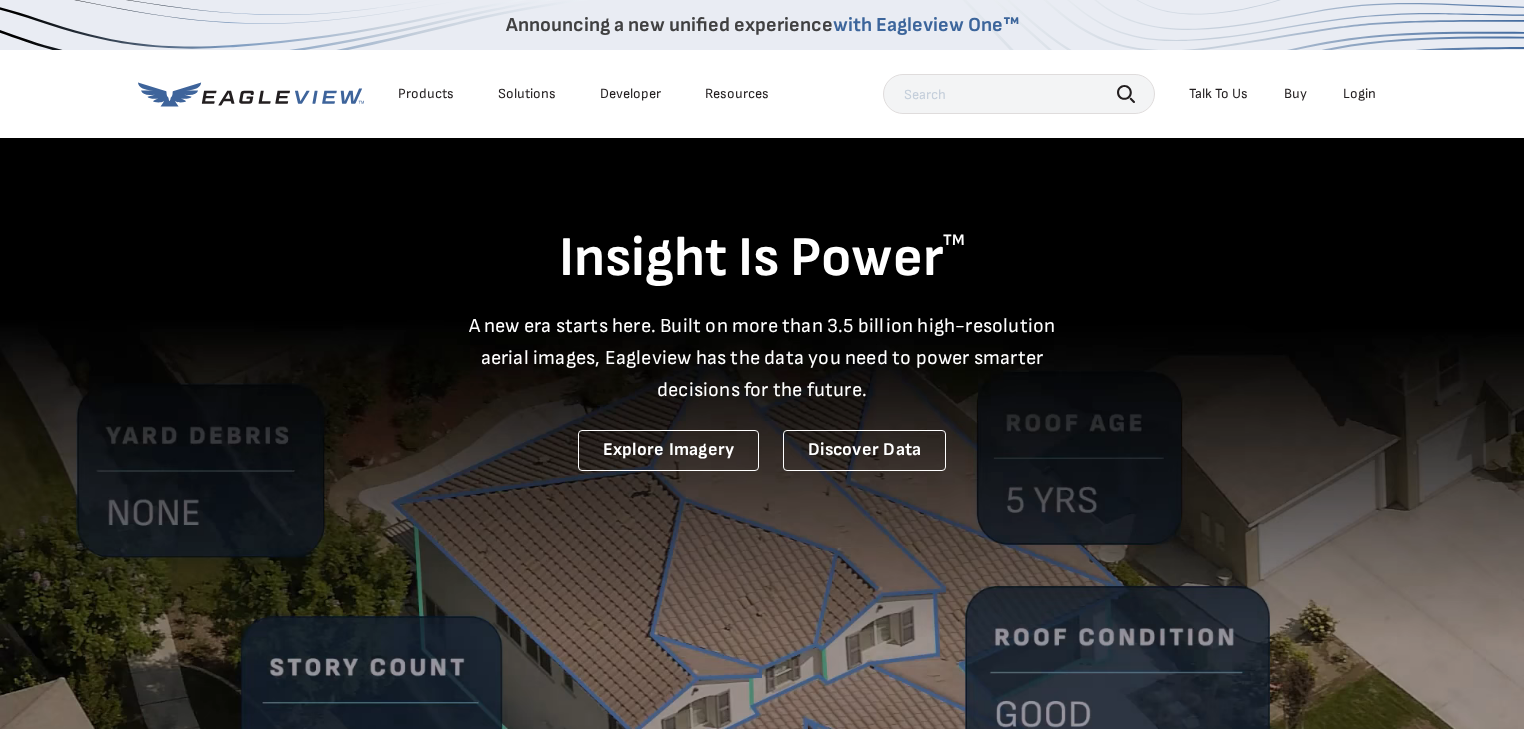 click on "Products" at bounding box center (426, 94) 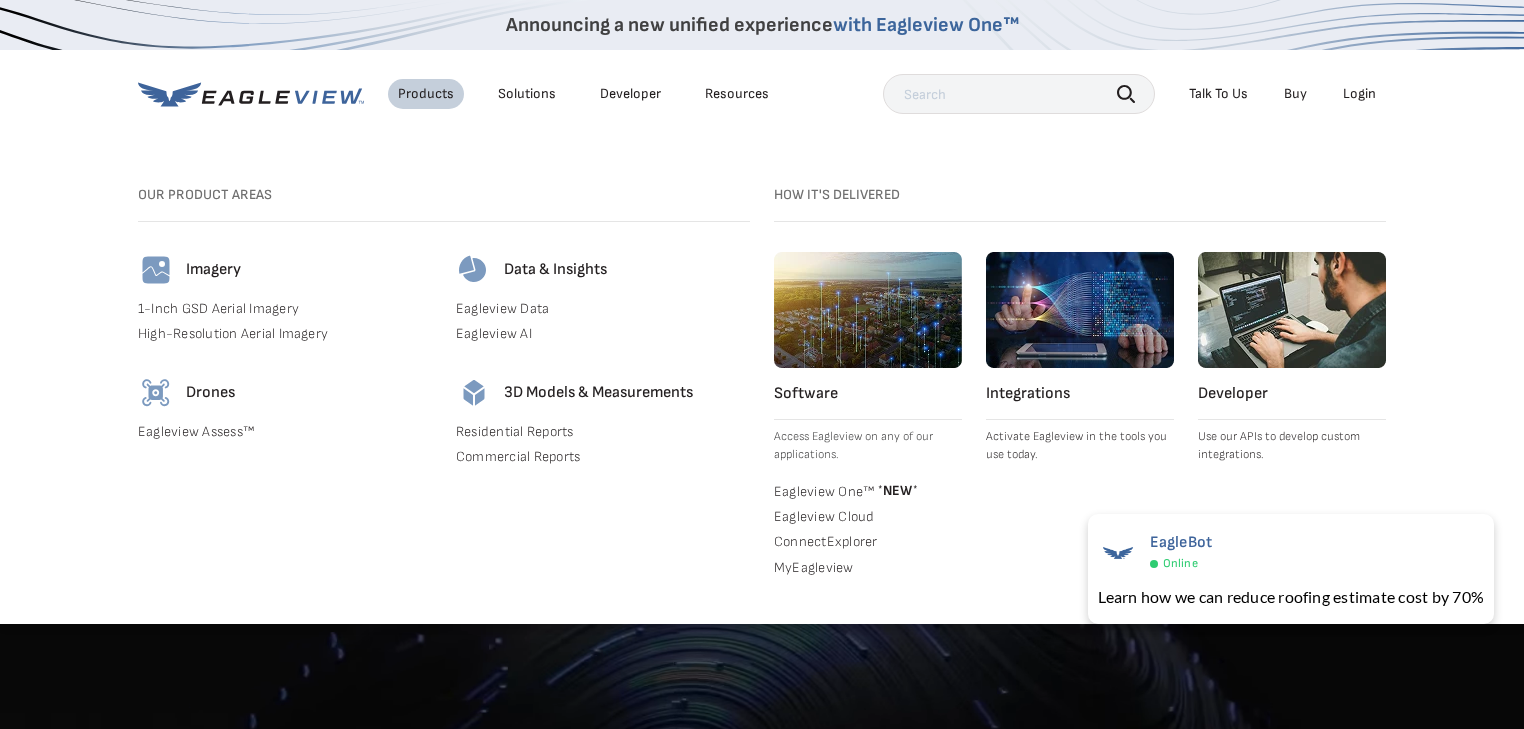 click on "Eagleview Assess™" at bounding box center (285, 432) 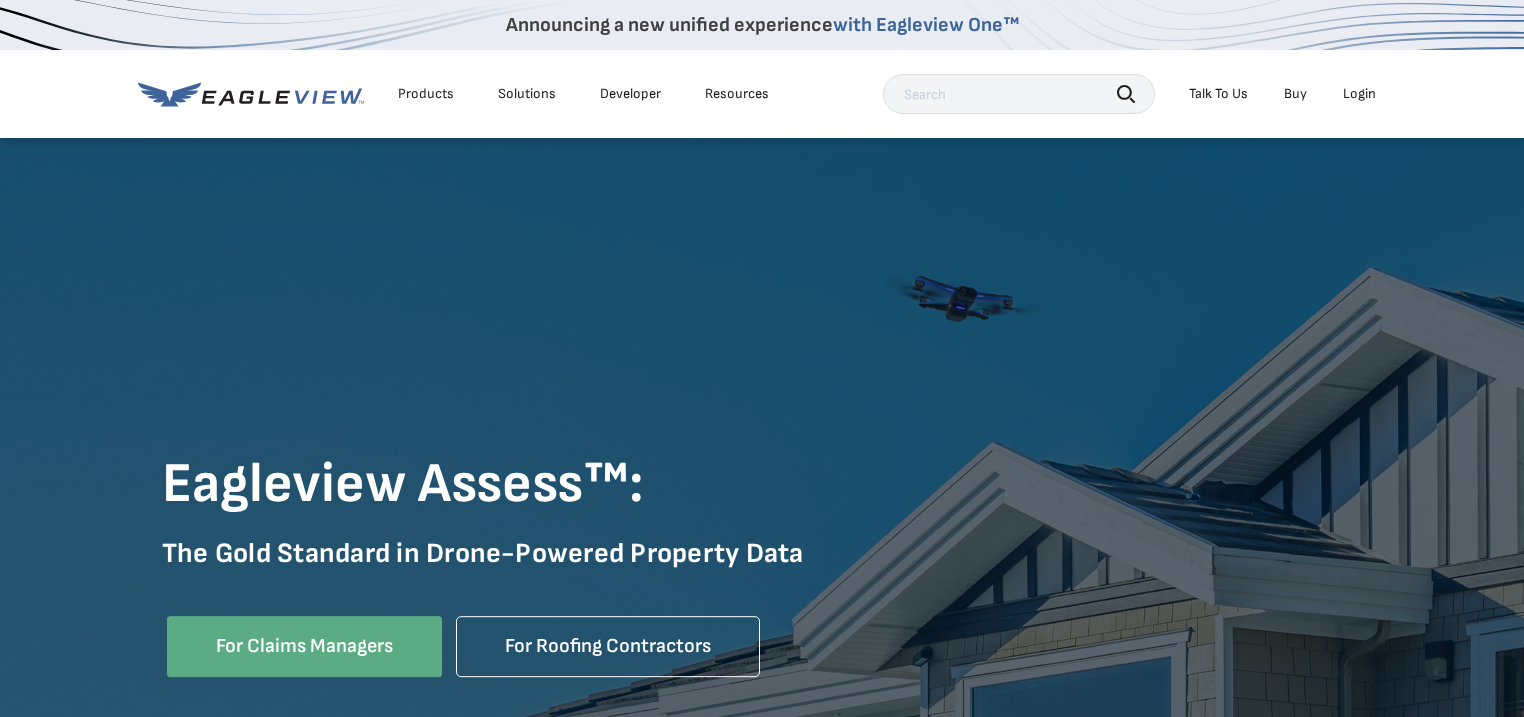 scroll, scrollTop: 0, scrollLeft: 0, axis: both 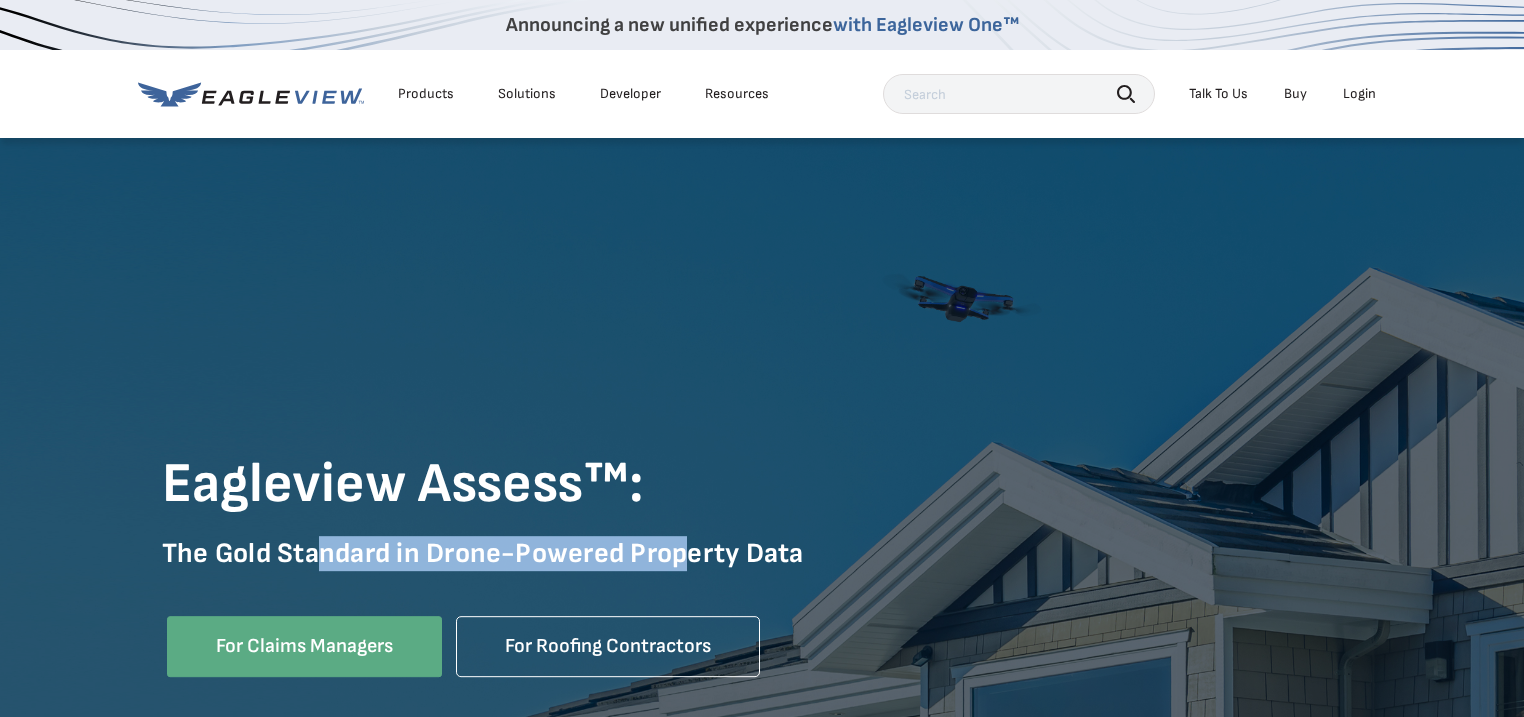 drag, startPoint x: 324, startPoint y: 558, endPoint x: 685, endPoint y: 552, distance: 361.04987 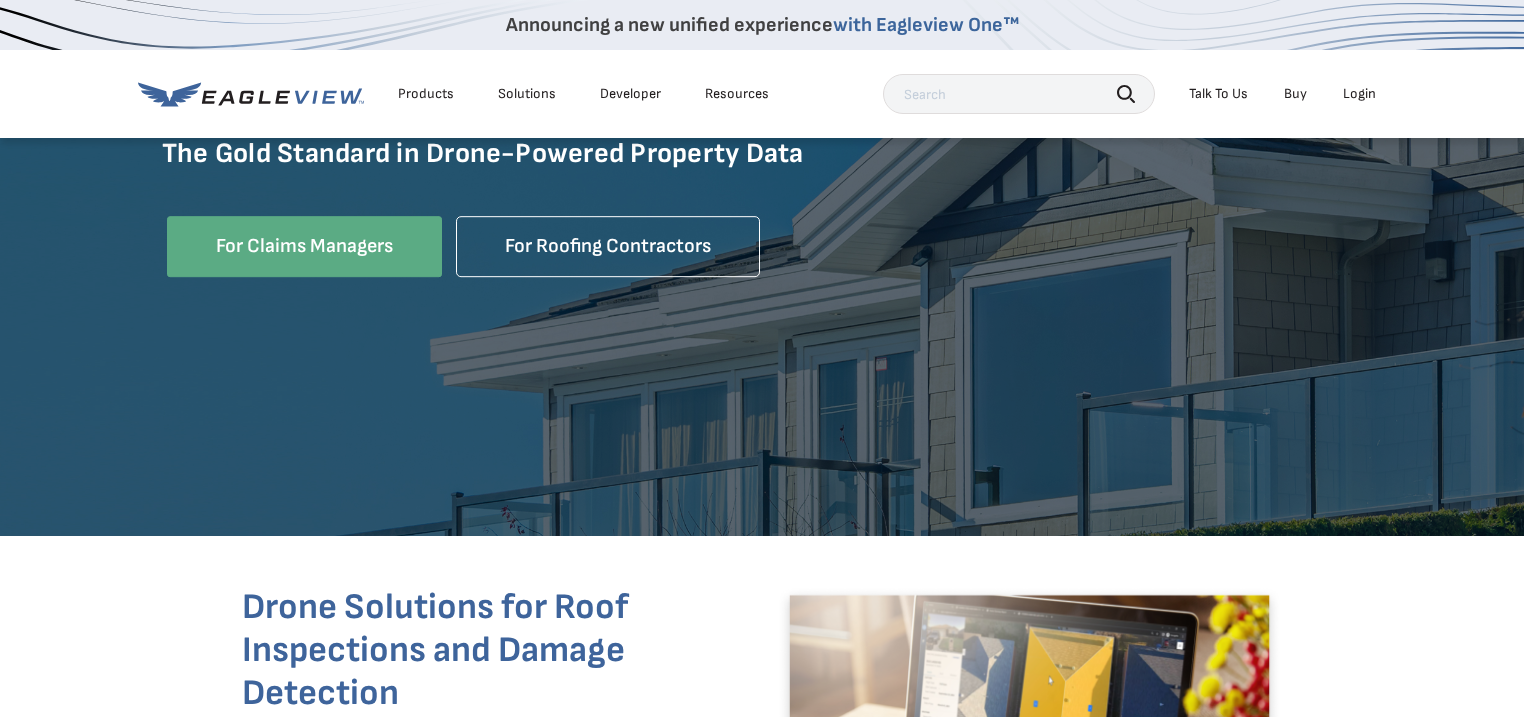 scroll, scrollTop: 800, scrollLeft: 0, axis: vertical 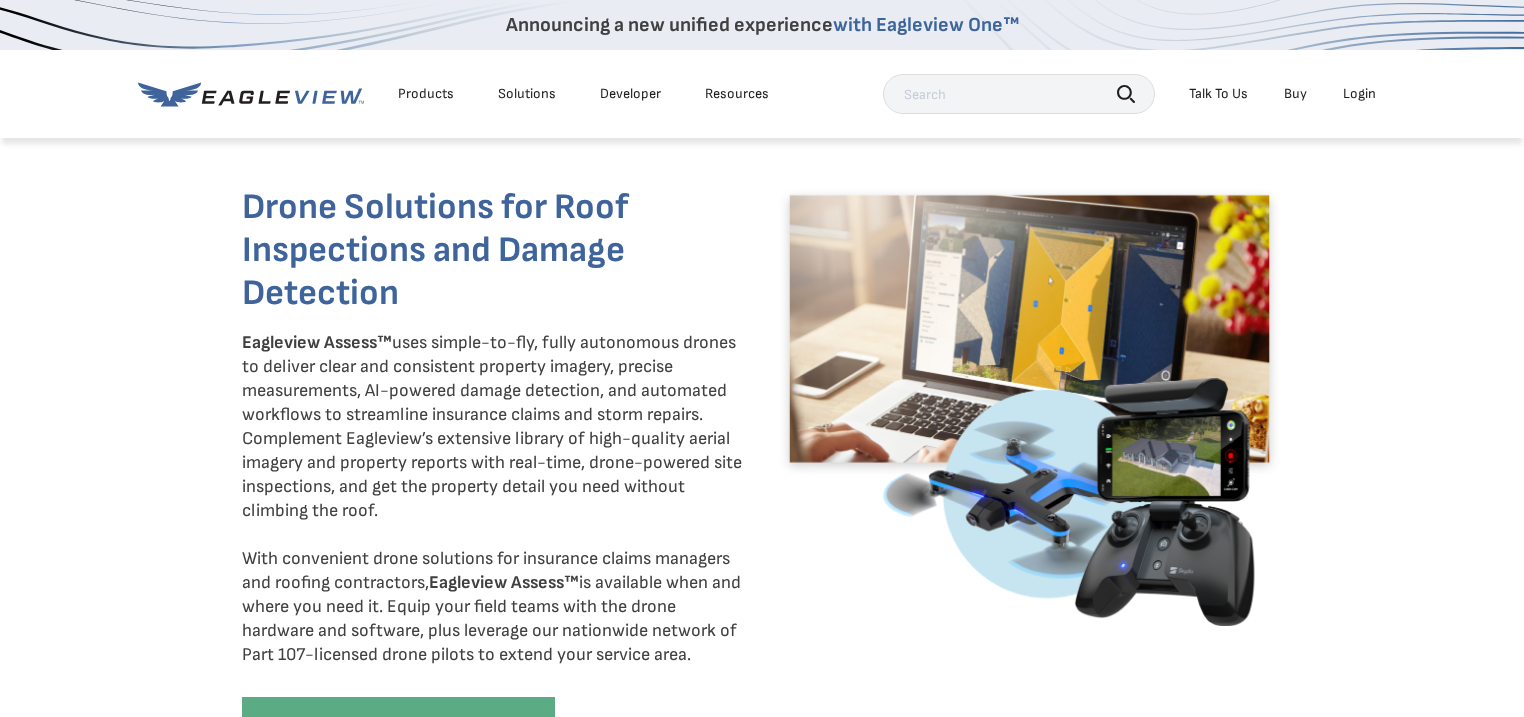 click on "Eagleview Assess™:
The Gold Standard in Drone-Powered Property Data
For Claims Managers
For Roofing Contractors
Drone Solutions for Roof Inspections and Damage Detection
Eagleview Assess™  uses simple-to-fly, fully autonomous drones to deliver clear and consistent property imagery, precise measurements, AI-powered damage detection, and automated workflows to streamline insurance claims and storm repairs. Complement Eagleview’s extensive library of high-quality aerial imagery and property reports with real-time, drone-powered site inspections, and get the property detail you need without climbing the roof. With convenient drone solutions for insurance claims managers and roofing contractors,  Eagleview Assess™
Explore Insurance Solutions
Explore Construction Solutions" at bounding box center [762, 601] 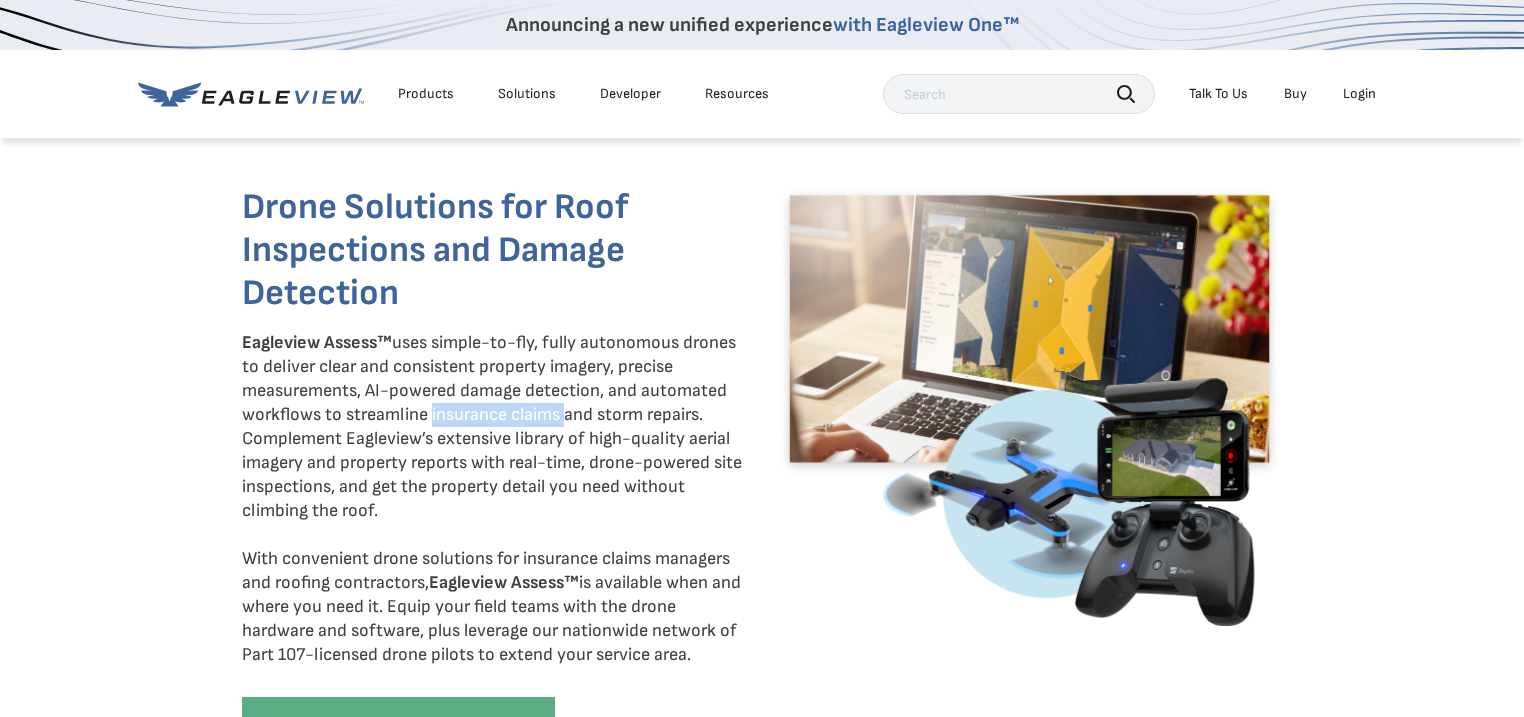 drag, startPoint x: 461, startPoint y: 413, endPoint x: 560, endPoint y: 414, distance: 99.00505 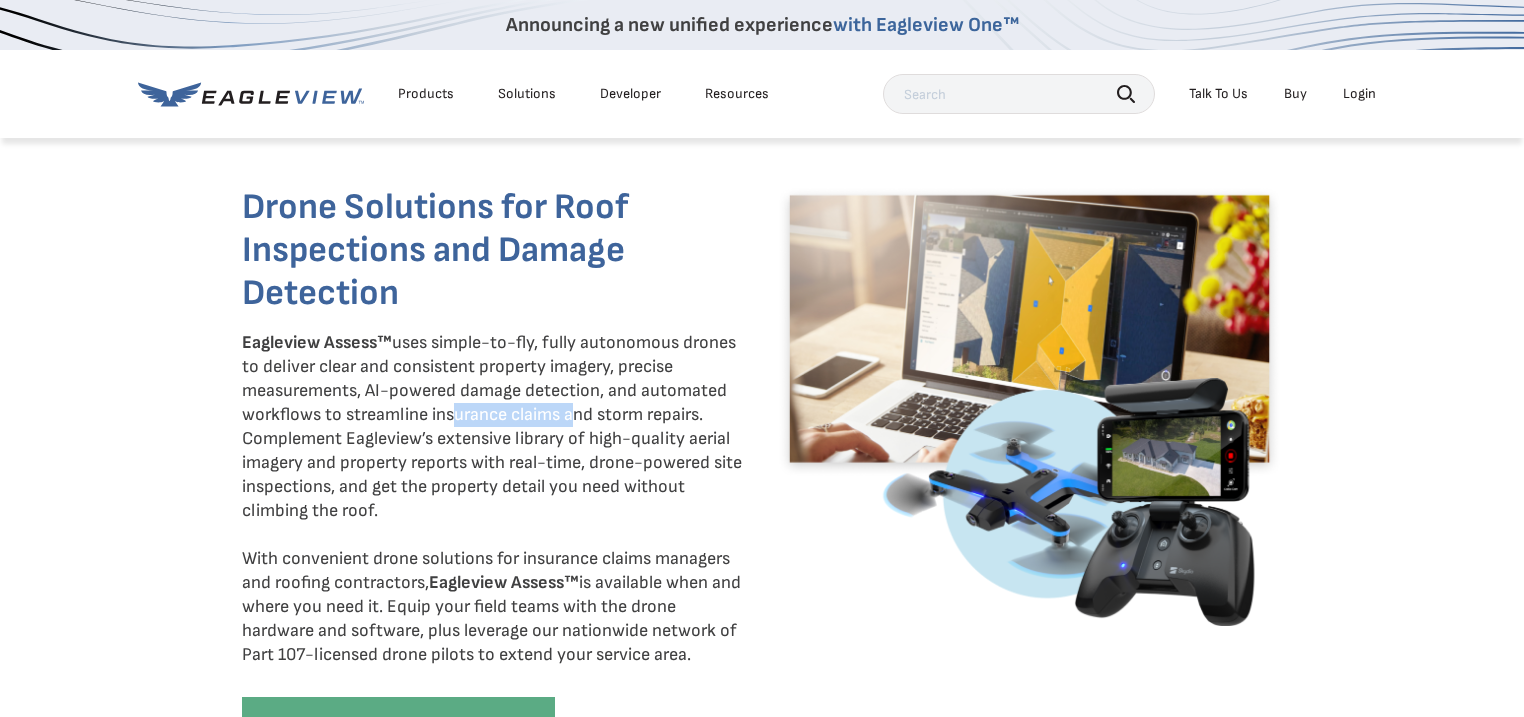drag, startPoint x: 507, startPoint y: 416, endPoint x: 446, endPoint y: 420, distance: 61.13101 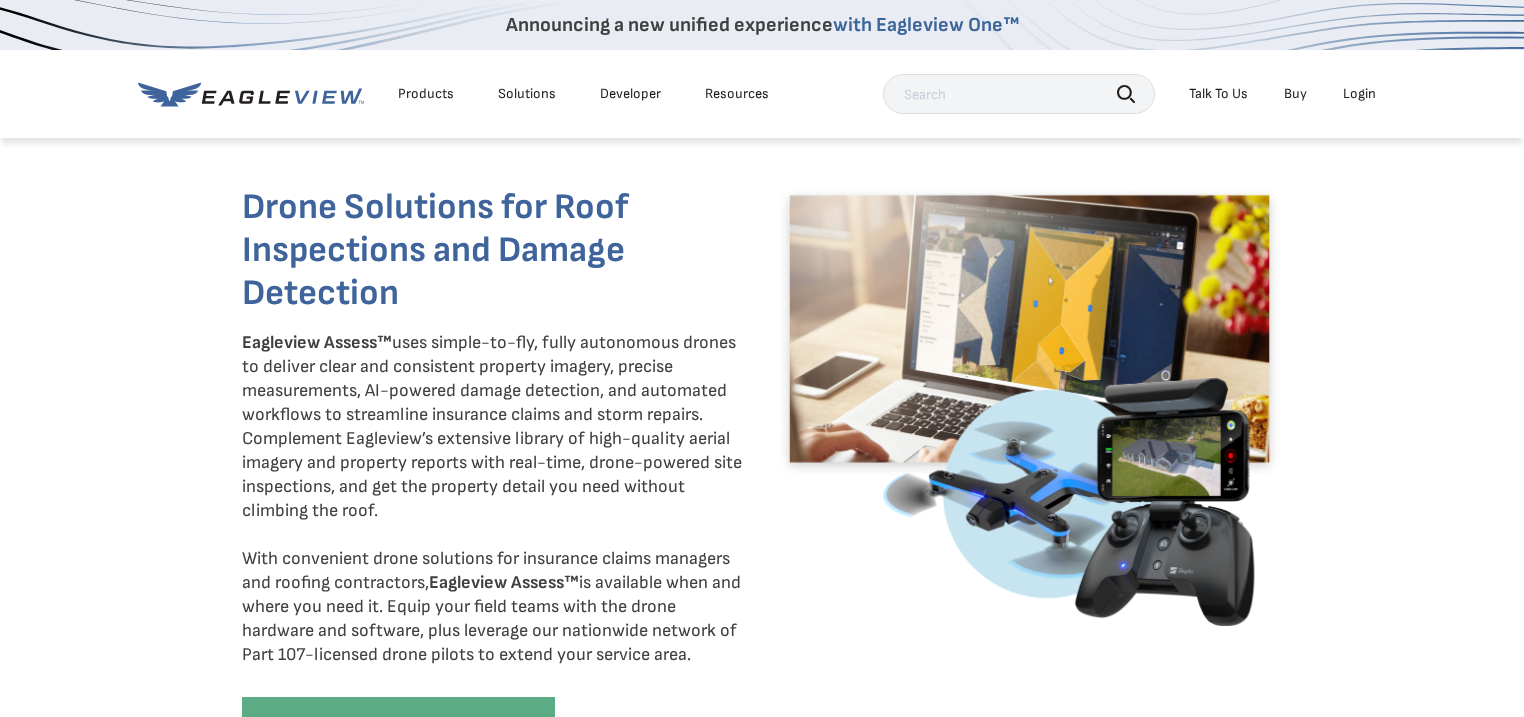 click on "Eagleview Assess™  uses simple-to-fly, fully autonomous drones to deliver clear and consistent property imagery, precise measurements, AI-powered damage detection, and automated workflows to streamline insurance claims and storm repairs. Complement Eagleview’s extensive library of high-quality aerial imagery and property reports with real-time, drone-powered site inspections, and get the property detail you need without climbing the roof. With convenient drone solutions for insurance claims managers and roofing contractors,  Eagleview Assess™  is available when and where you need it. Equip your field teams with the drone hardware and software, plus leverage our nationwide network of Part 107-licensed drone pilots to extend your service area." at bounding box center [494, 499] 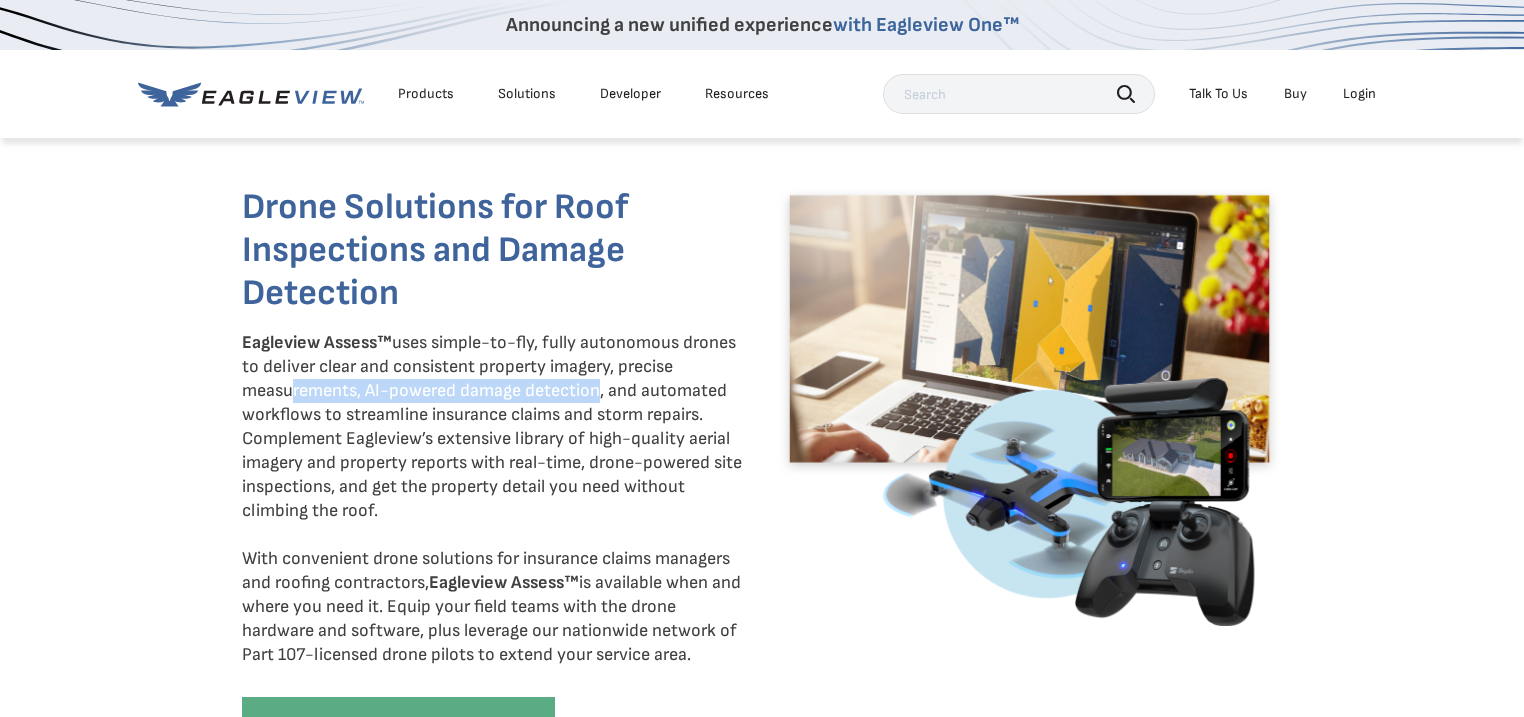 drag, startPoint x: 286, startPoint y: 394, endPoint x: 591, endPoint y: 392, distance: 305.00656 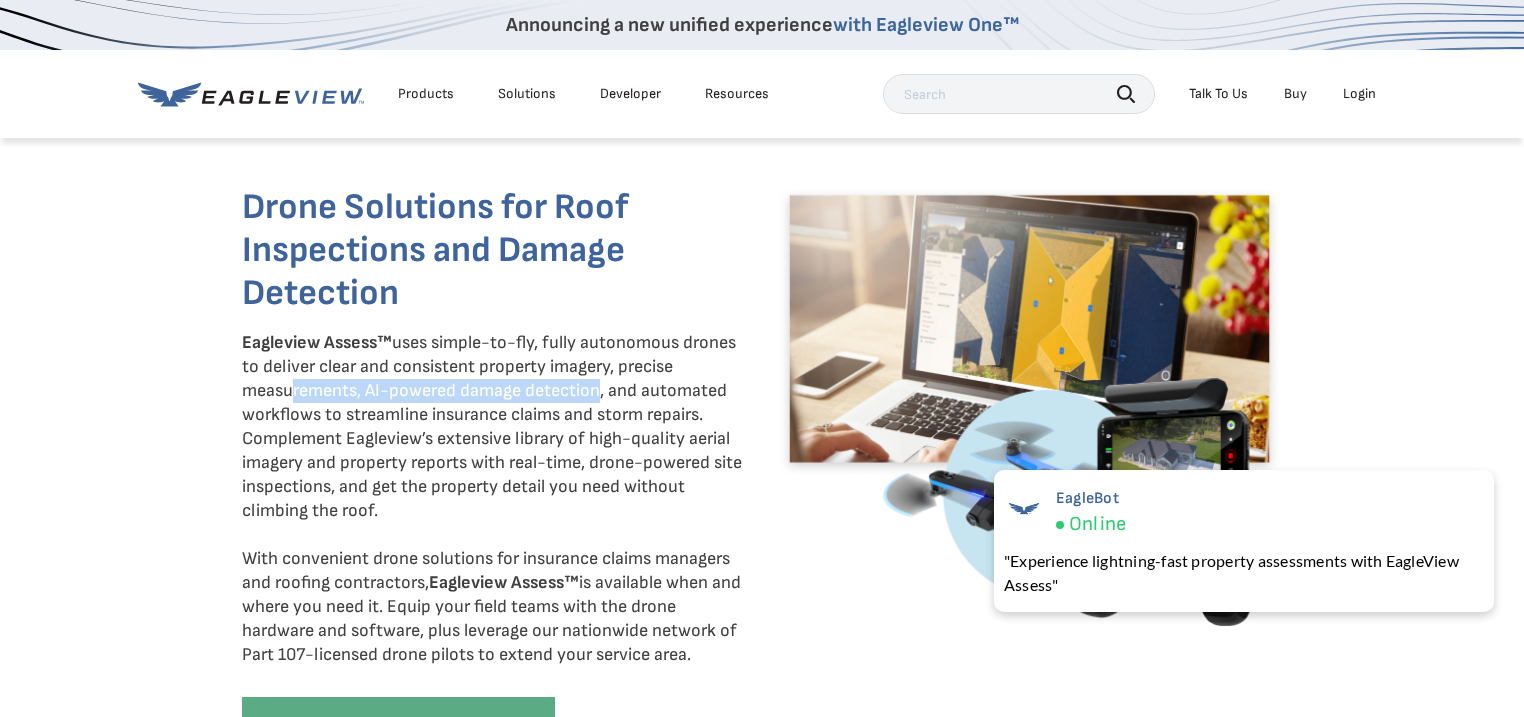 click on "Eagleview Assess™  uses simple-to-fly, fully autonomous drones to deliver clear and consistent property imagery, precise measurements, AI-powered damage detection, and automated workflows to streamline insurance claims and storm repairs. Complement Eagleview’s extensive library of high-quality aerial imagery and property reports with real-time, drone-powered site inspections, and get the property detail you need without climbing the roof. With convenient drone solutions for insurance claims managers and roofing contractors,  Eagleview Assess™  is available when and where you need it. Equip your field teams with the drone hardware and software, plus leverage our nationwide network of Part 107-licensed drone pilots to extend your service area." at bounding box center [494, 499] 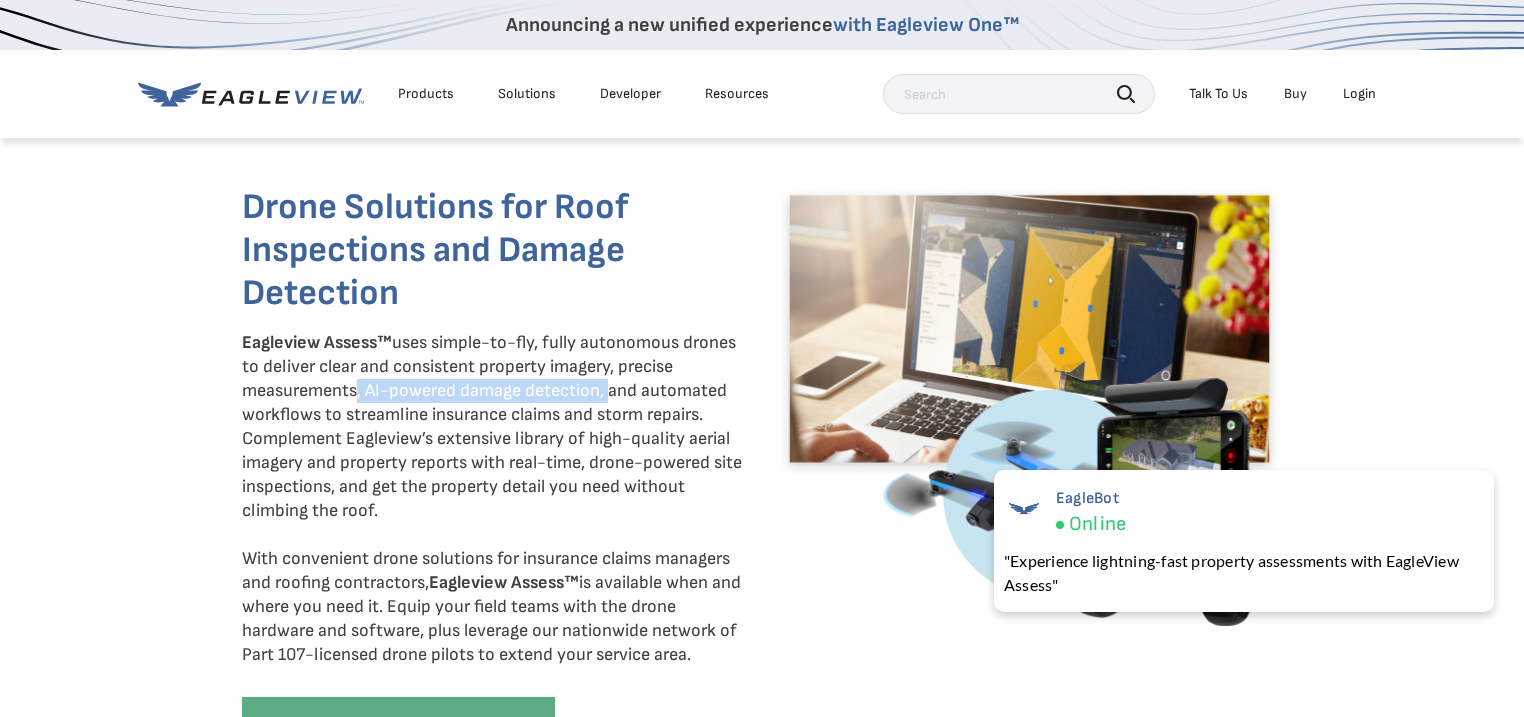 drag, startPoint x: 607, startPoint y: 392, endPoint x: 351, endPoint y: 401, distance: 256.15814 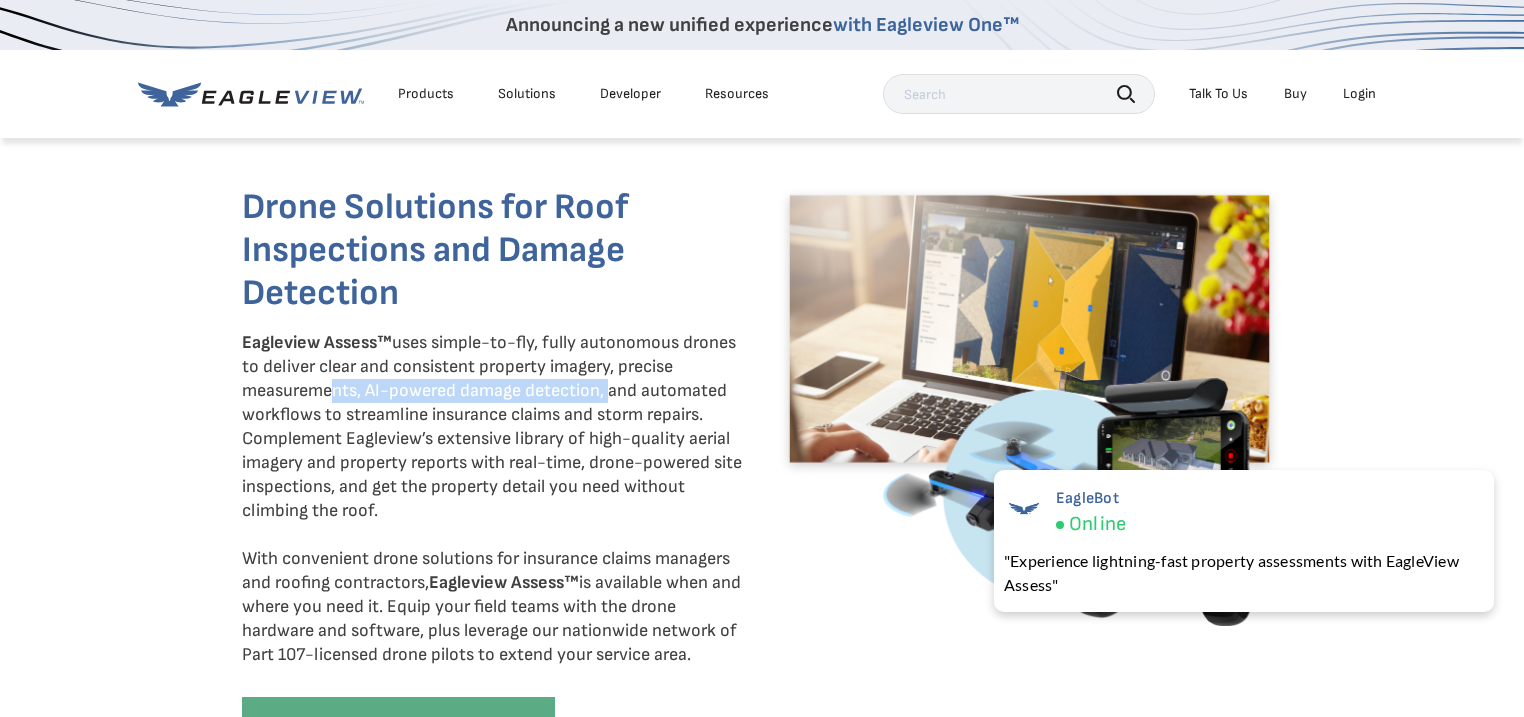 drag, startPoint x: 323, startPoint y: 399, endPoint x: 604, endPoint y: 400, distance: 281.00177 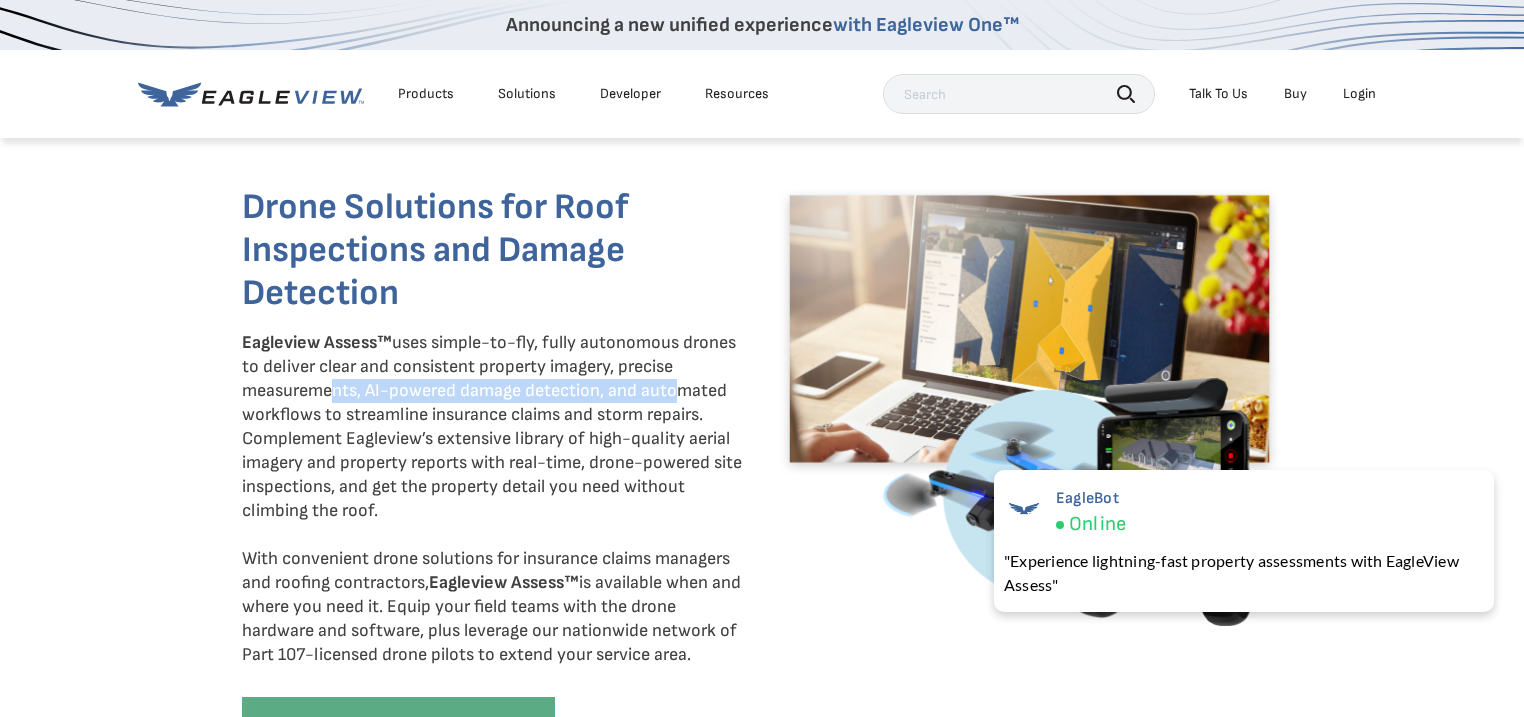 drag, startPoint x: 667, startPoint y: 390, endPoint x: 324, endPoint y: 394, distance: 343.02332 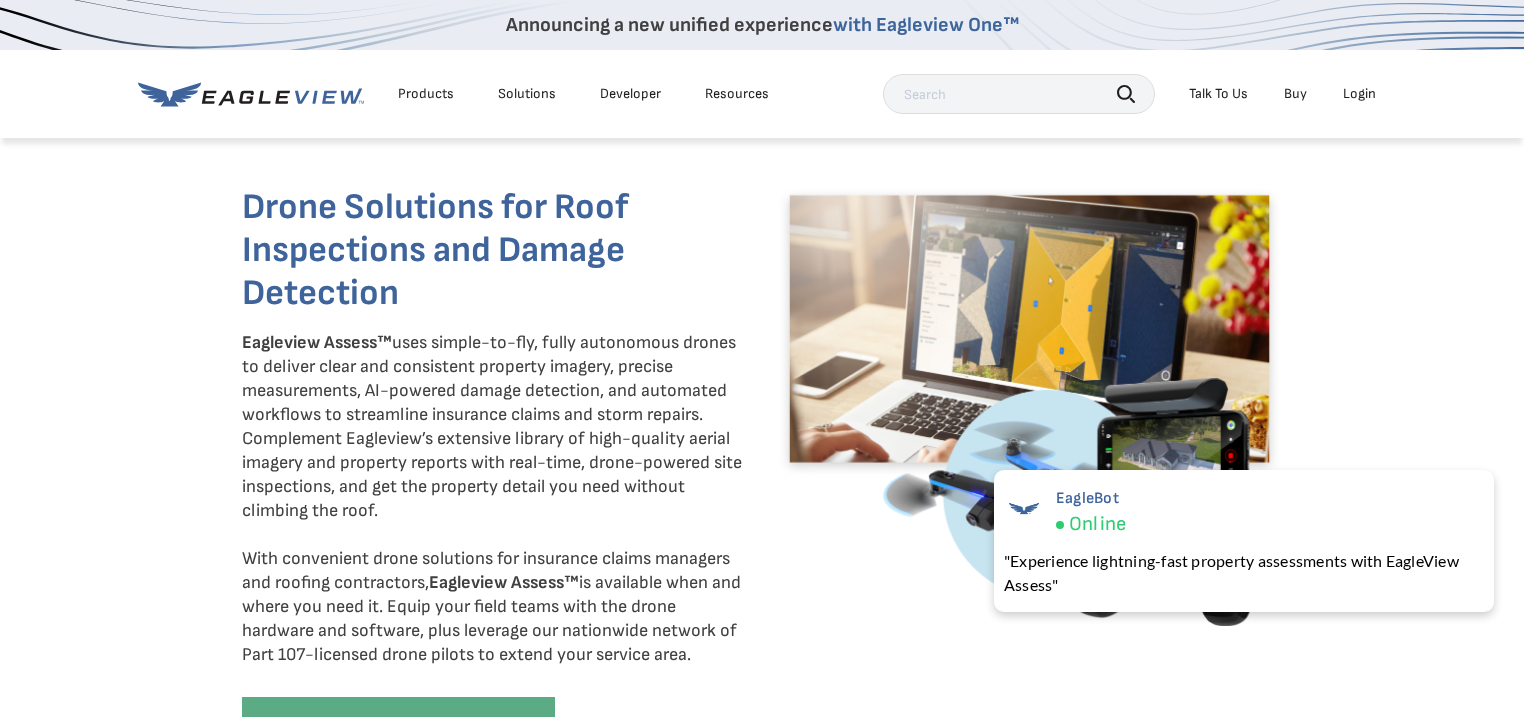click on "Eagleview Assess™  uses simple-to-fly, fully autonomous drones to deliver clear and consistent property imagery, precise measurements, AI-powered damage detection, and automated workflows to streamline insurance claims and storm repairs. Complement Eagleview’s extensive library of high-quality aerial imagery and property reports with real-time, drone-powered site inspections, and get the property detail you need without climbing the roof. With convenient drone solutions for insurance claims managers and roofing contractors,  Eagleview Assess™  is available when and where you need it. Equip your field teams with the drone hardware and software, plus leverage our nationwide network of Part 107-licensed drone pilots to extend your service area." at bounding box center [494, 499] 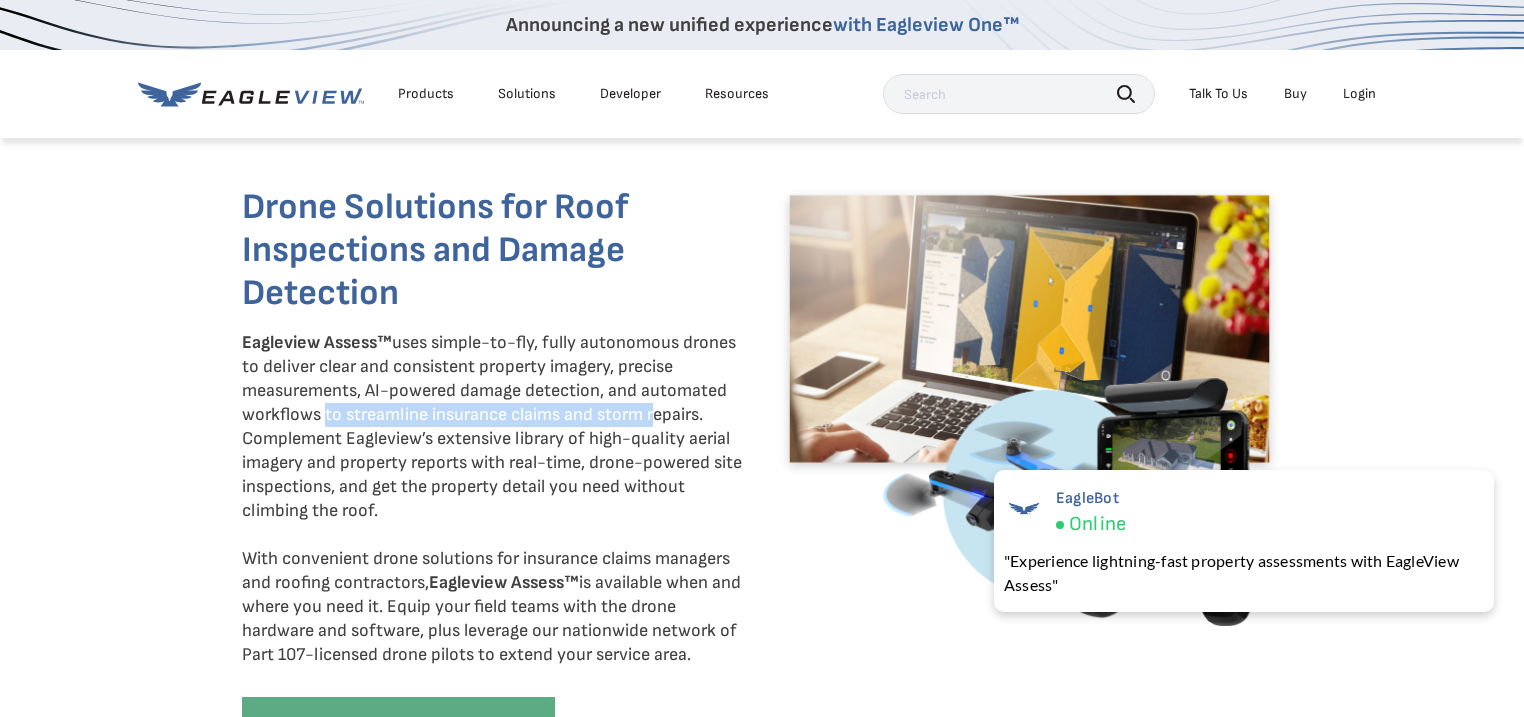 drag, startPoint x: 318, startPoint y: 420, endPoint x: 648, endPoint y: 415, distance: 330.03787 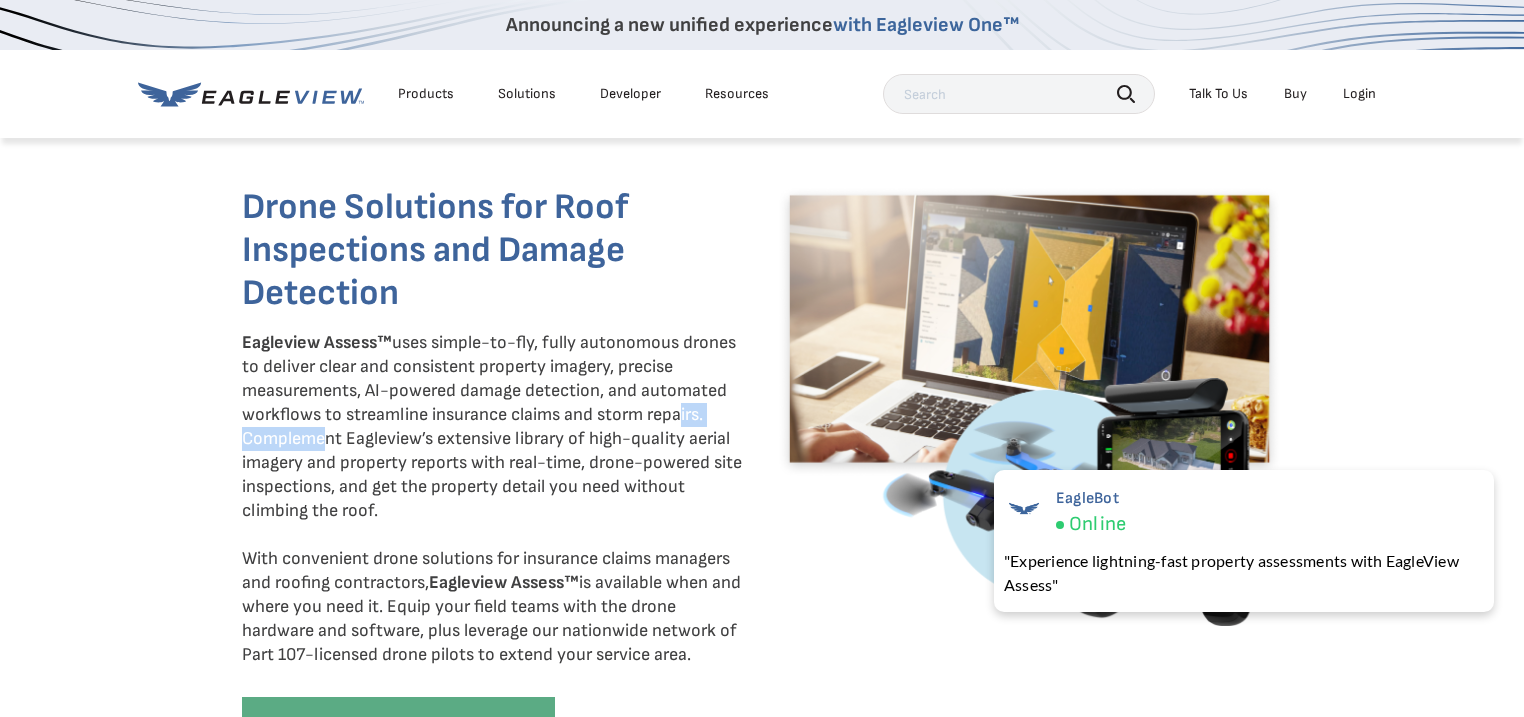 drag, startPoint x: 674, startPoint y: 415, endPoint x: 308, endPoint y: 427, distance: 366.19666 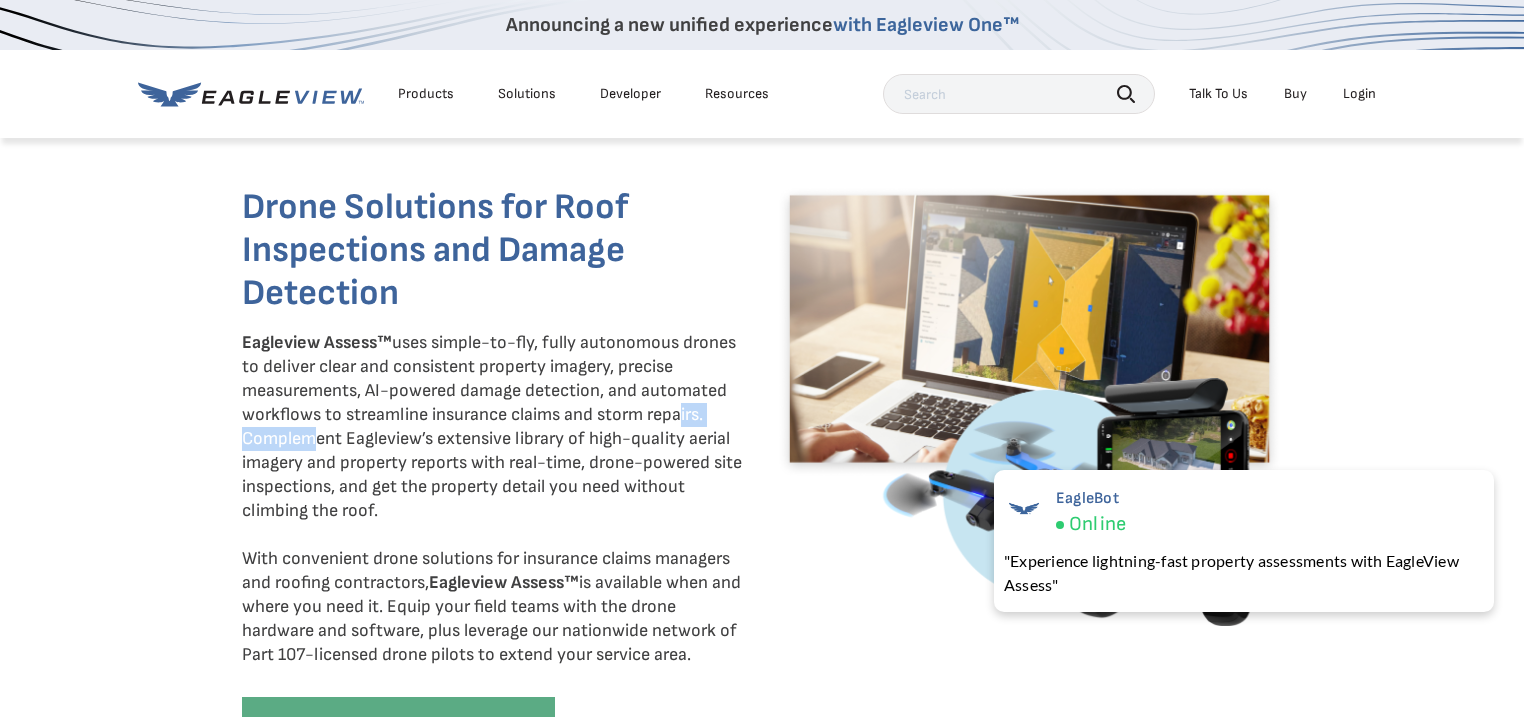 click on "Eagleview Assess™  uses simple-to-fly, fully autonomous drones to deliver clear and consistent property imagery, precise measurements, AI-powered damage detection, and automated workflows to streamline insurance claims and storm repairs. Complement Eagleview’s extensive library of high-quality aerial imagery and property reports with real-time, drone-powered site inspections, and get the property detail you need without climbing the roof. With convenient drone solutions for insurance claims managers and roofing contractors,  Eagleview Assess™  is available when and where you need it. Equip your field teams with the drone hardware and software, plus leverage our nationwide network of Part 107-licensed drone pilots to extend your service area." at bounding box center (494, 499) 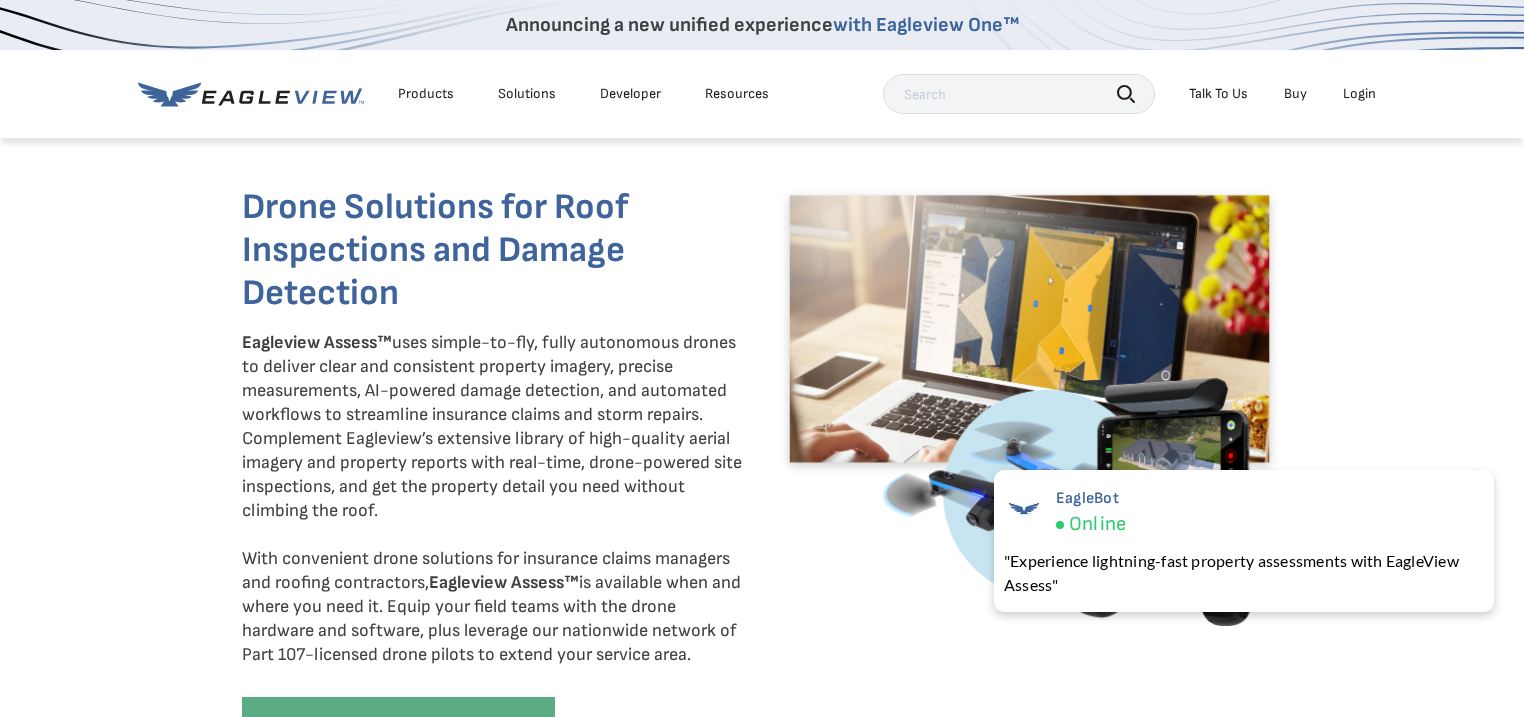 click on "Eagleview Assess™  uses simple-to-fly, fully autonomous drones to deliver clear and consistent property imagery, precise measurements, AI-powered damage detection, and automated workflows to streamline insurance claims and storm repairs. Complement Eagleview’s extensive library of high-quality aerial imagery and property reports with real-time, drone-powered site inspections, and get the property detail you need without climbing the roof. With convenient drone solutions for insurance claims managers and roofing contractors,  Eagleview Assess™  is available when and where you need it. Equip your field teams with the drone hardware and software, plus leverage our nationwide network of Part 107-licensed drone pilots to extend your service area." at bounding box center [494, 499] 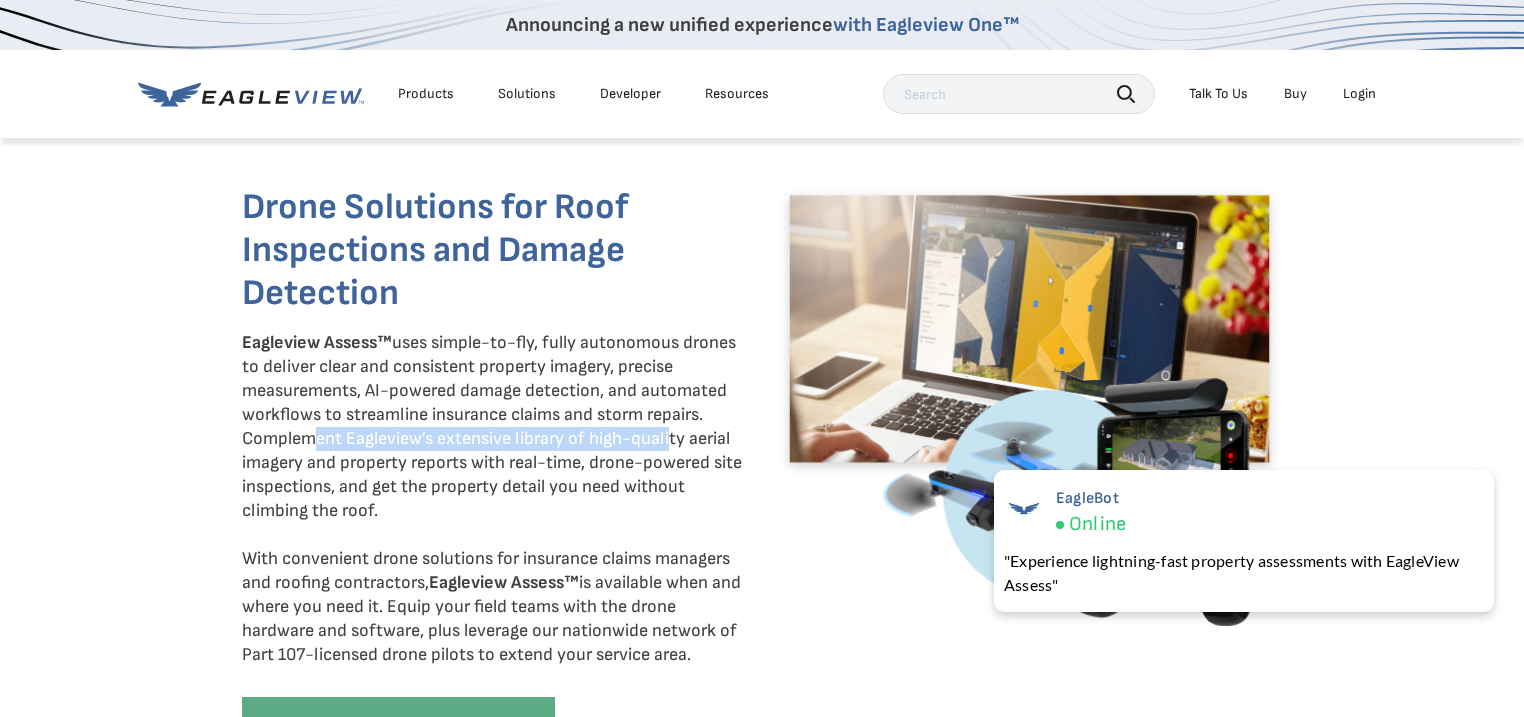 drag, startPoint x: 312, startPoint y: 438, endPoint x: 664, endPoint y: 436, distance: 352.00568 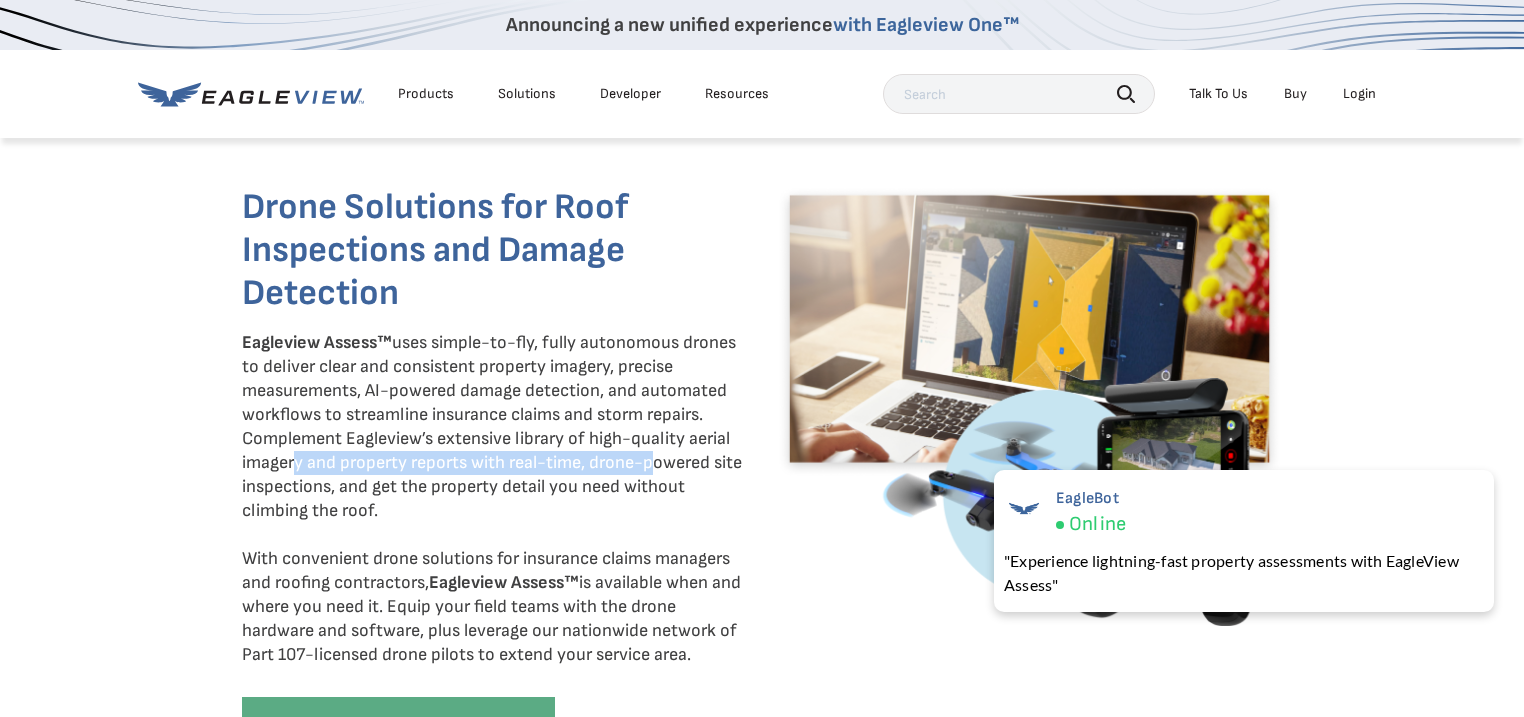 drag, startPoint x: 646, startPoint y: 462, endPoint x: 288, endPoint y: 468, distance: 358.05026 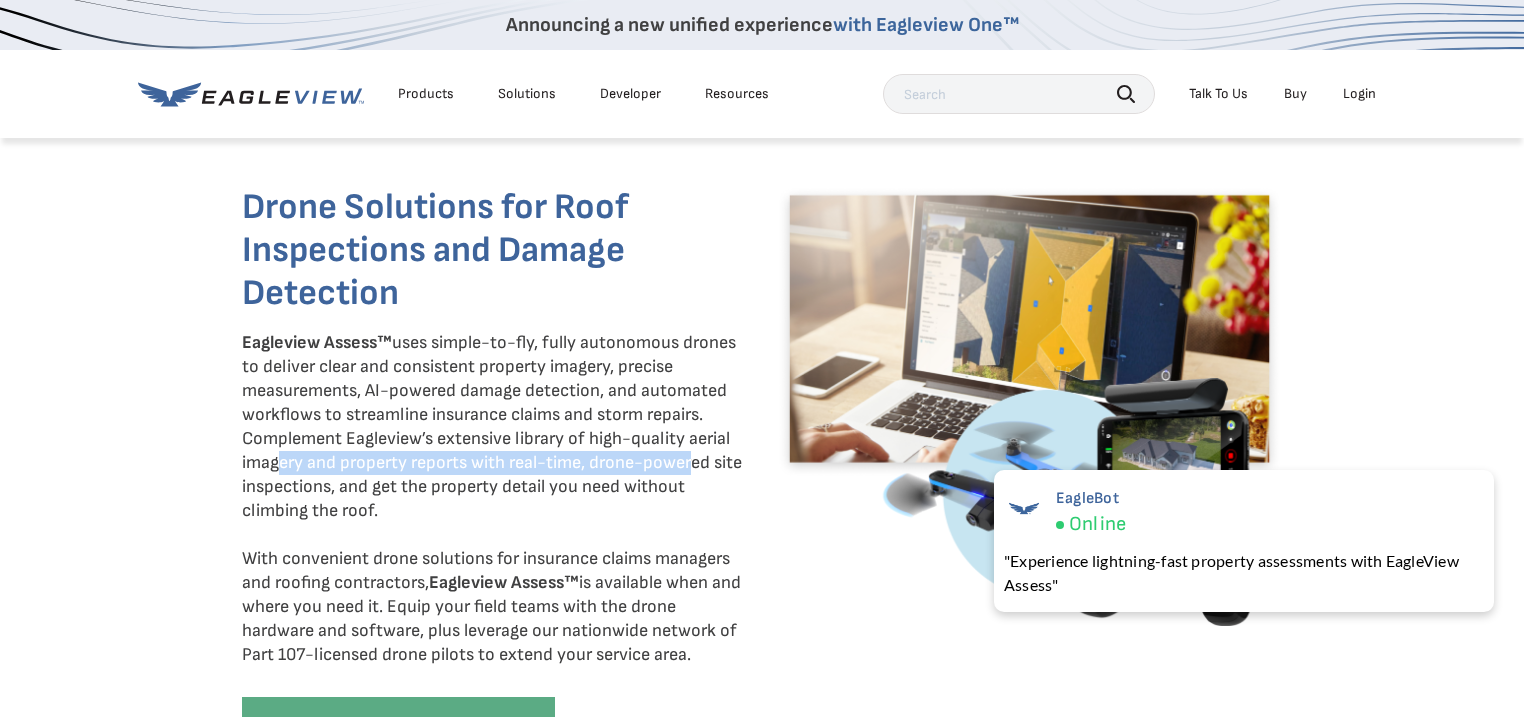 drag, startPoint x: 274, startPoint y: 468, endPoint x: 684, endPoint y: 458, distance: 410.12195 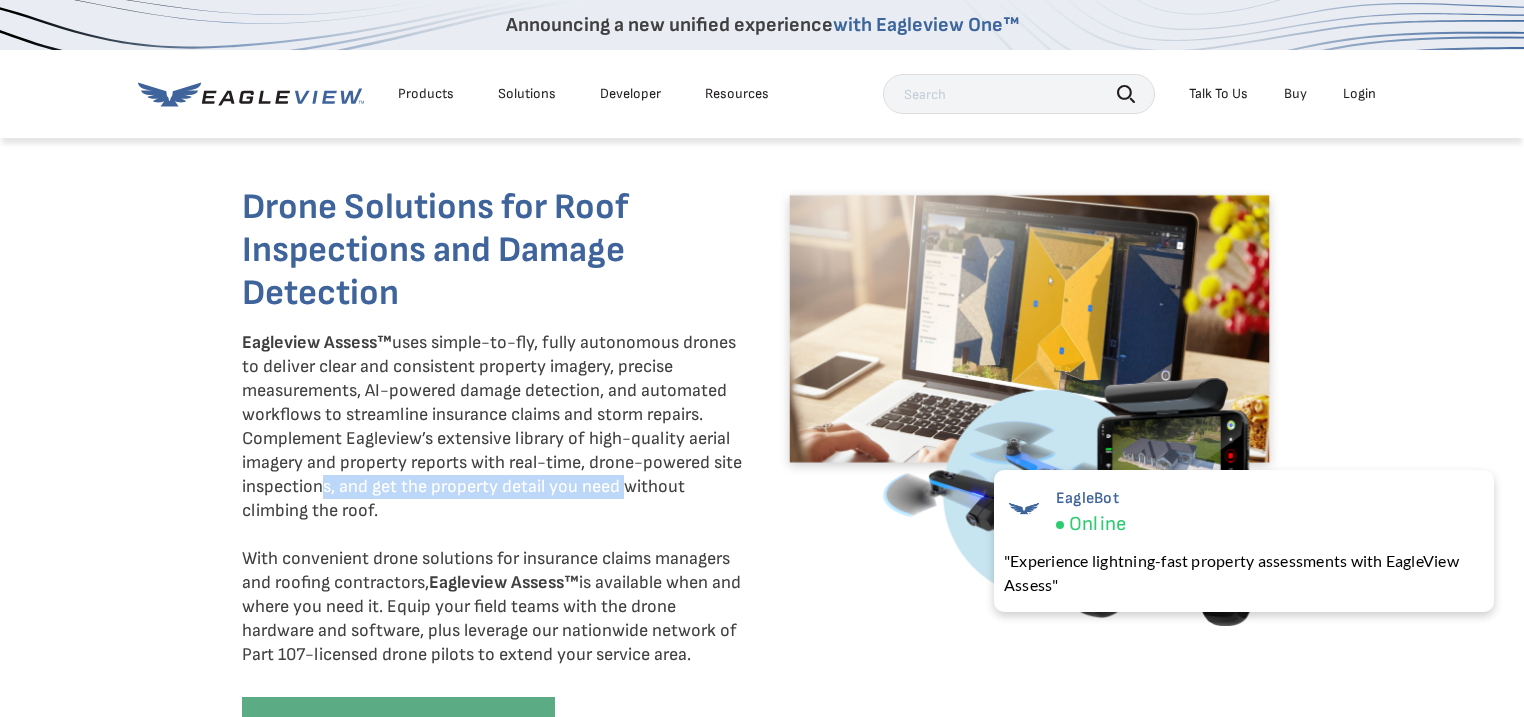 drag, startPoint x: 571, startPoint y: 482, endPoint x: 312, endPoint y: 489, distance: 259.09457 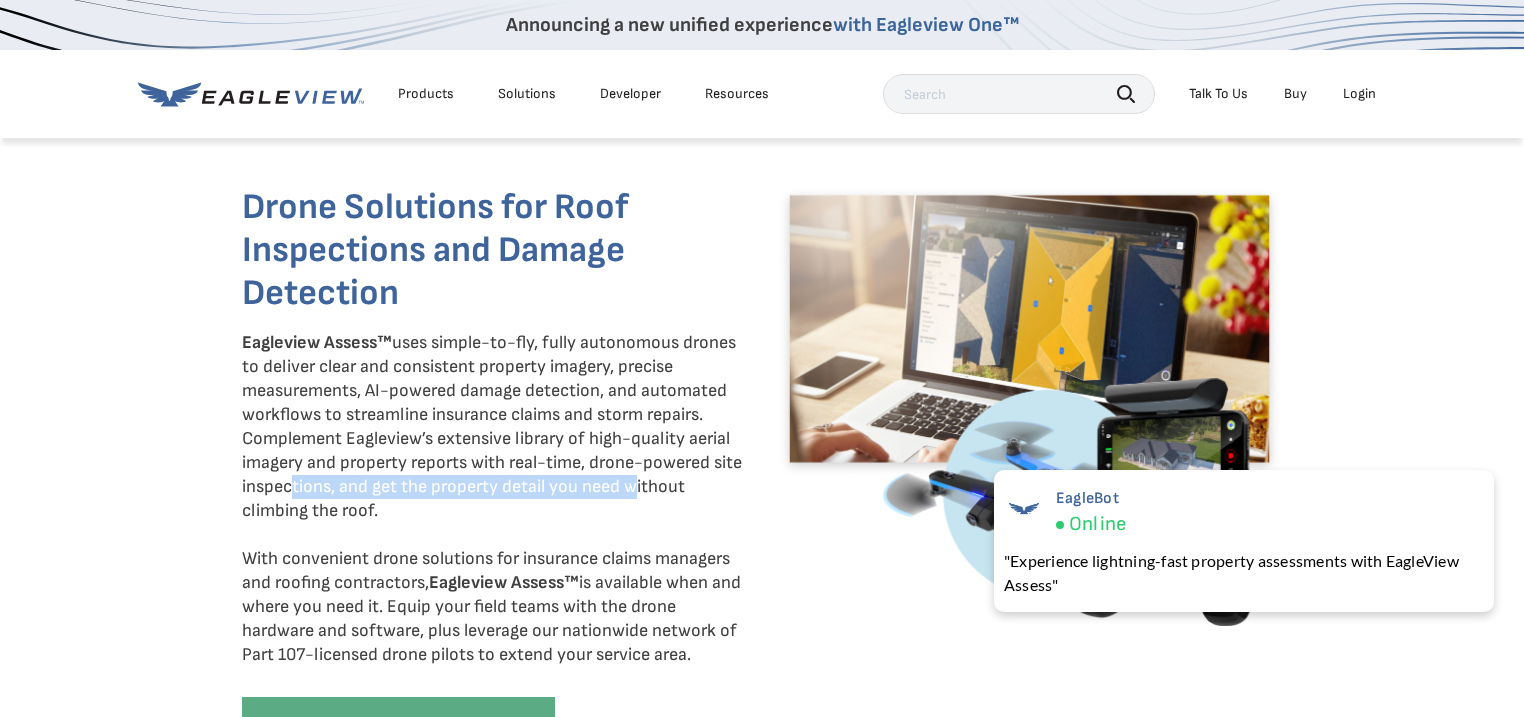 drag, startPoint x: 292, startPoint y: 486, endPoint x: 630, endPoint y: 482, distance: 338.02368 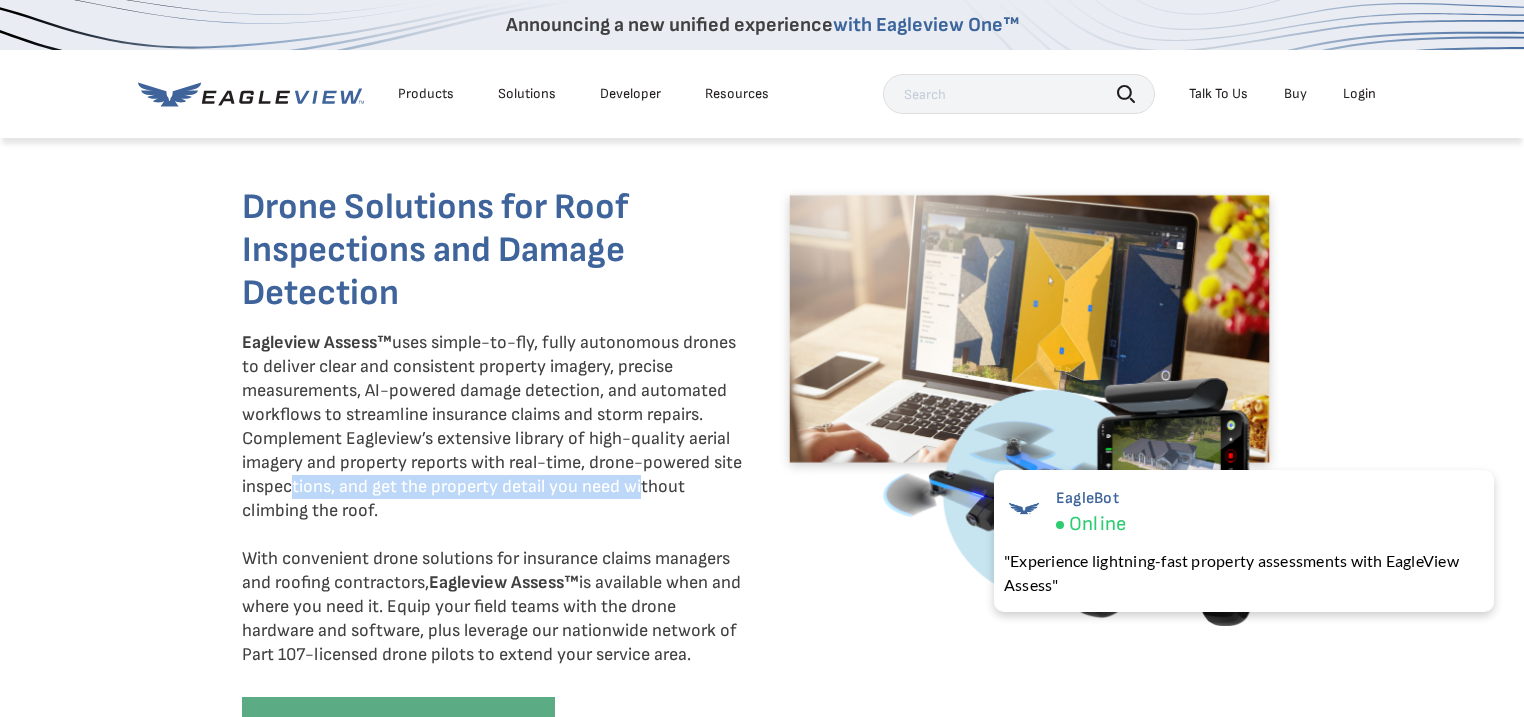 click on "Eagleview Assess™  uses simple-to-fly, fully autonomous drones to deliver clear and consistent property imagery, precise measurements, AI-powered damage detection, and automated workflows to streamline insurance claims and storm repairs. Complement Eagleview’s extensive library of high-quality aerial imagery and property reports with real-time, drone-powered site inspections, and get the property detail you need without climbing the roof. With convenient drone solutions for insurance claims managers and roofing contractors,  Eagleview Assess™  is available when and where you need it. Equip your field teams with the drone hardware and software, plus leverage our nationwide network of Part 107-licensed drone pilots to extend your service area." at bounding box center [494, 499] 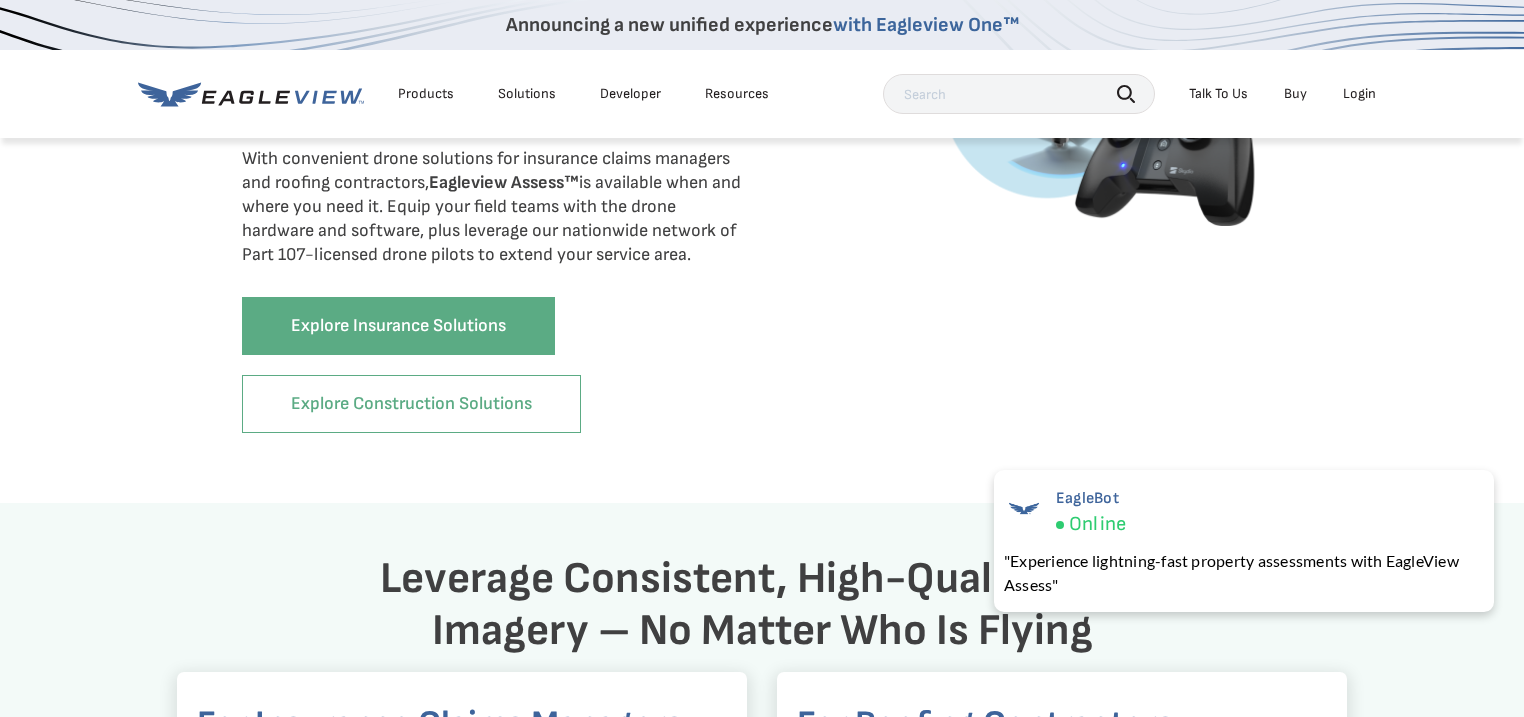 scroll, scrollTop: 1600, scrollLeft: 0, axis: vertical 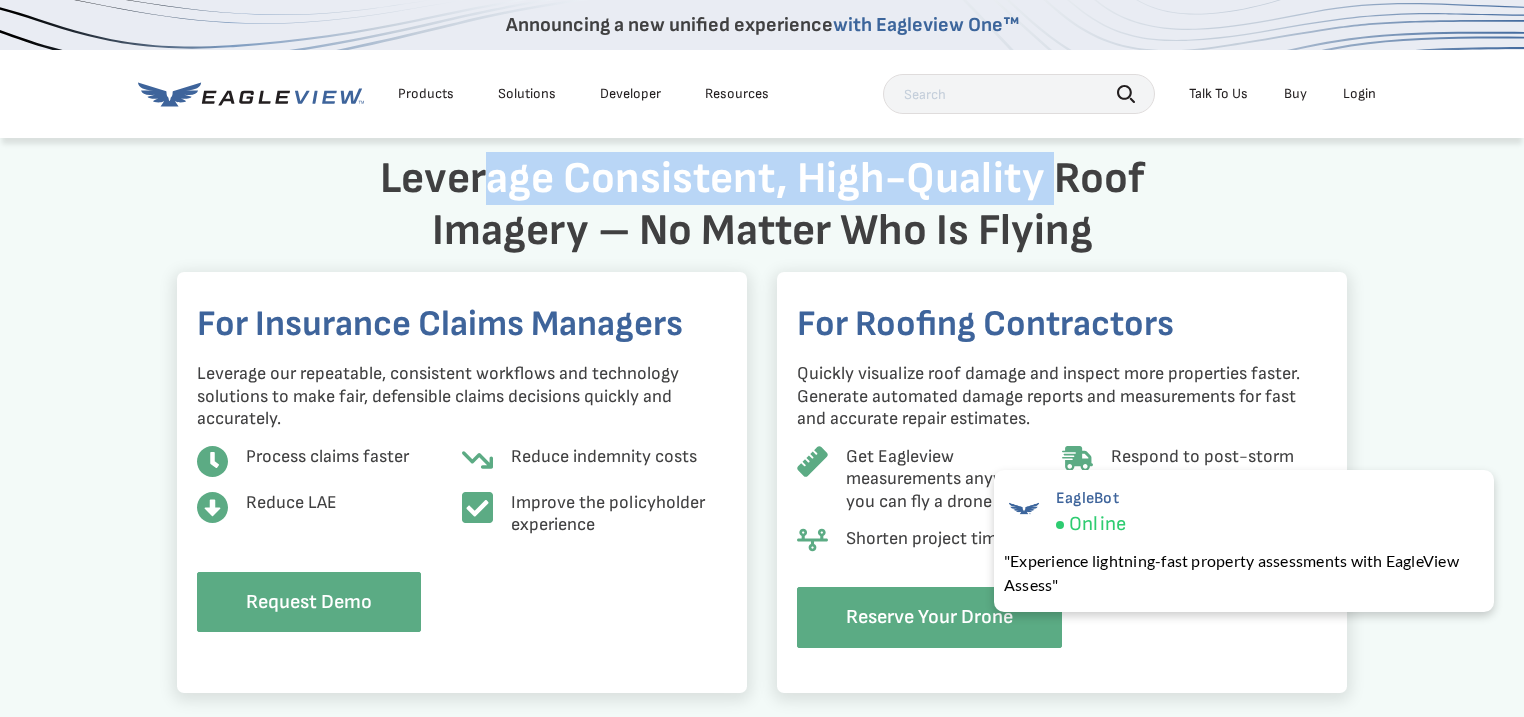 drag, startPoint x: 479, startPoint y: 188, endPoint x: 1048, endPoint y: 195, distance: 569.043 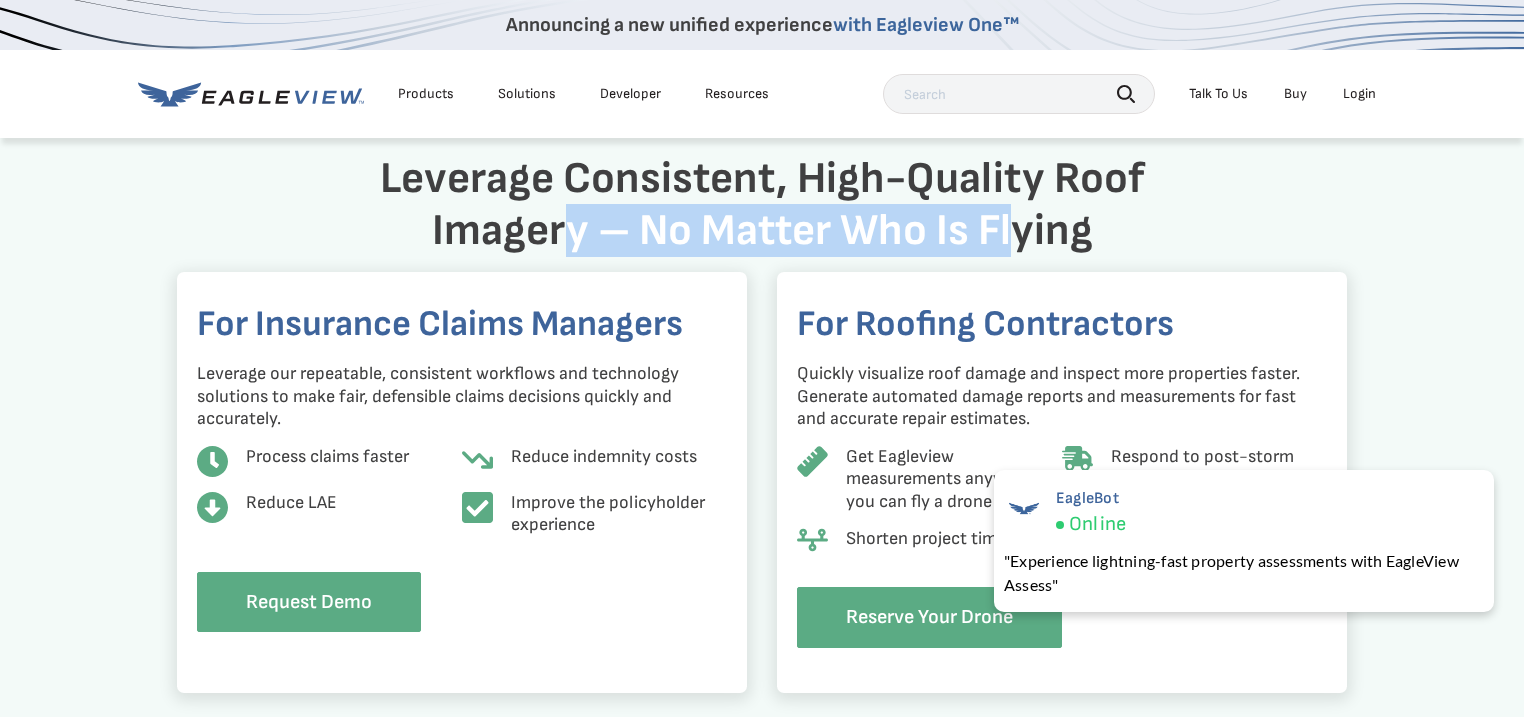 drag, startPoint x: 1017, startPoint y: 238, endPoint x: 574, endPoint y: 242, distance: 443.01807 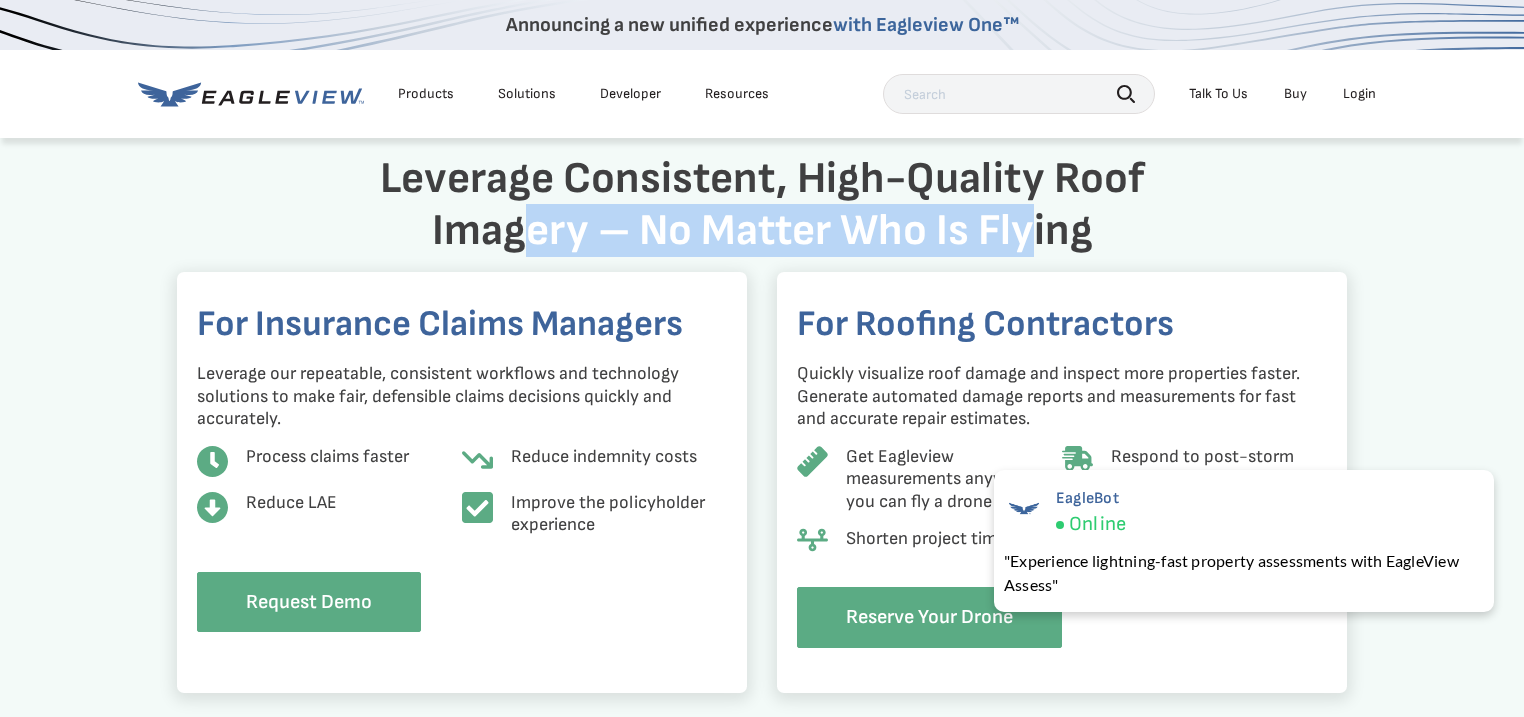 drag, startPoint x: 527, startPoint y: 242, endPoint x: 1028, endPoint y: 241, distance: 501.001 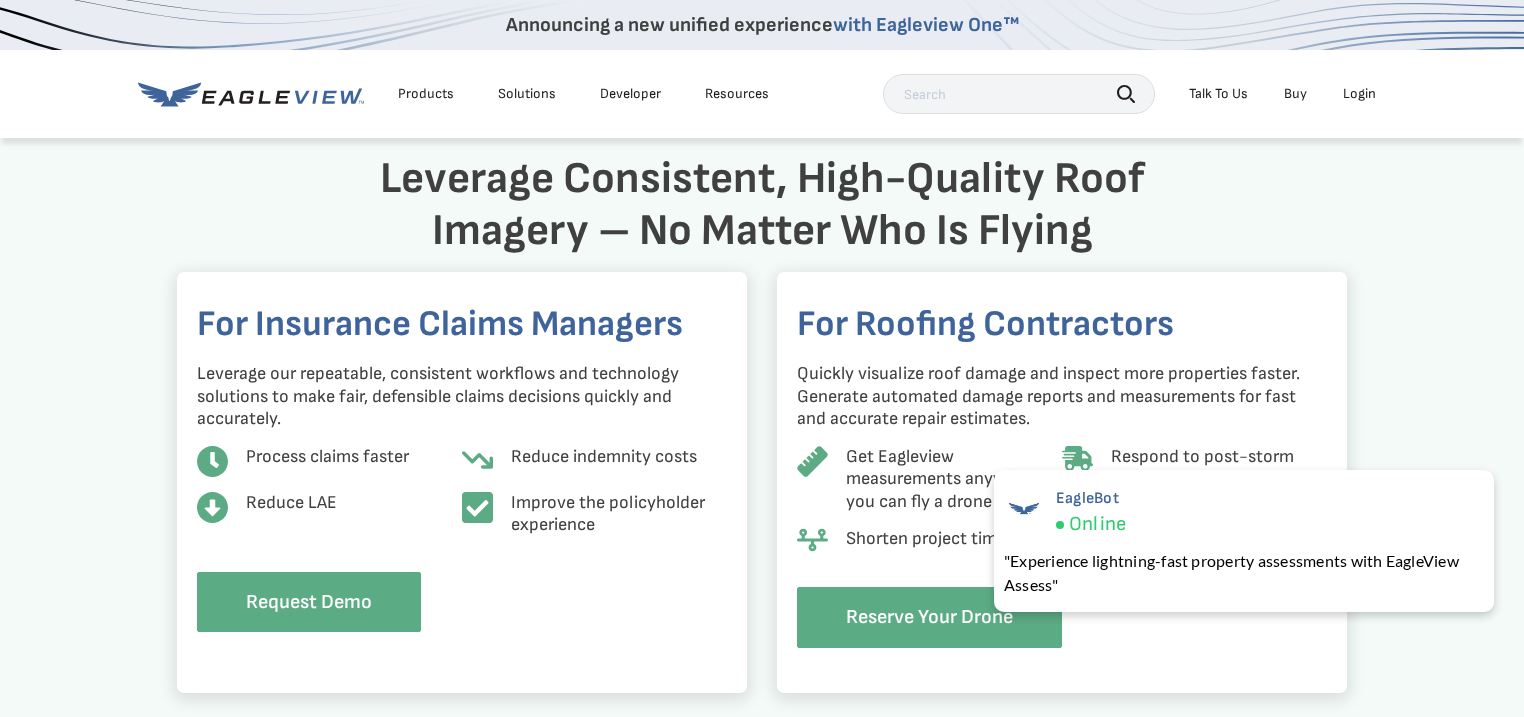 click on "Leverage Consistent, High-Quality Roof Imagery – No Matter Who Is Flying
For Insurance Claims Managers
Leverage our repeatable, consistent workflows and technology solutions to make fair, defensible claims decisions quickly and accurately.
Process claims faster
Reduce indemnity costs
Reduce LAE
Improve the policyholder experience
Request Demo
For Roofing Contractors" at bounding box center [762, 423] 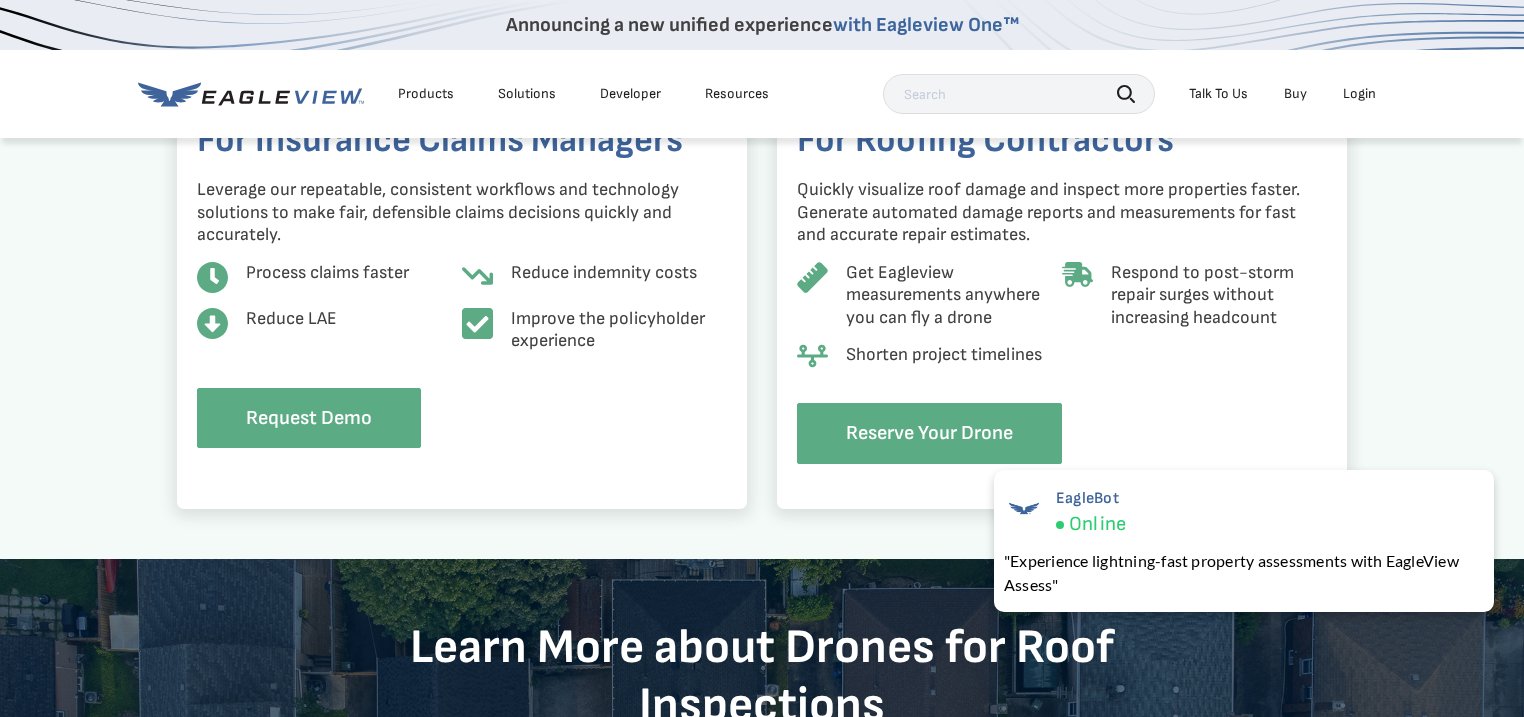 scroll, scrollTop: 1804, scrollLeft: 0, axis: vertical 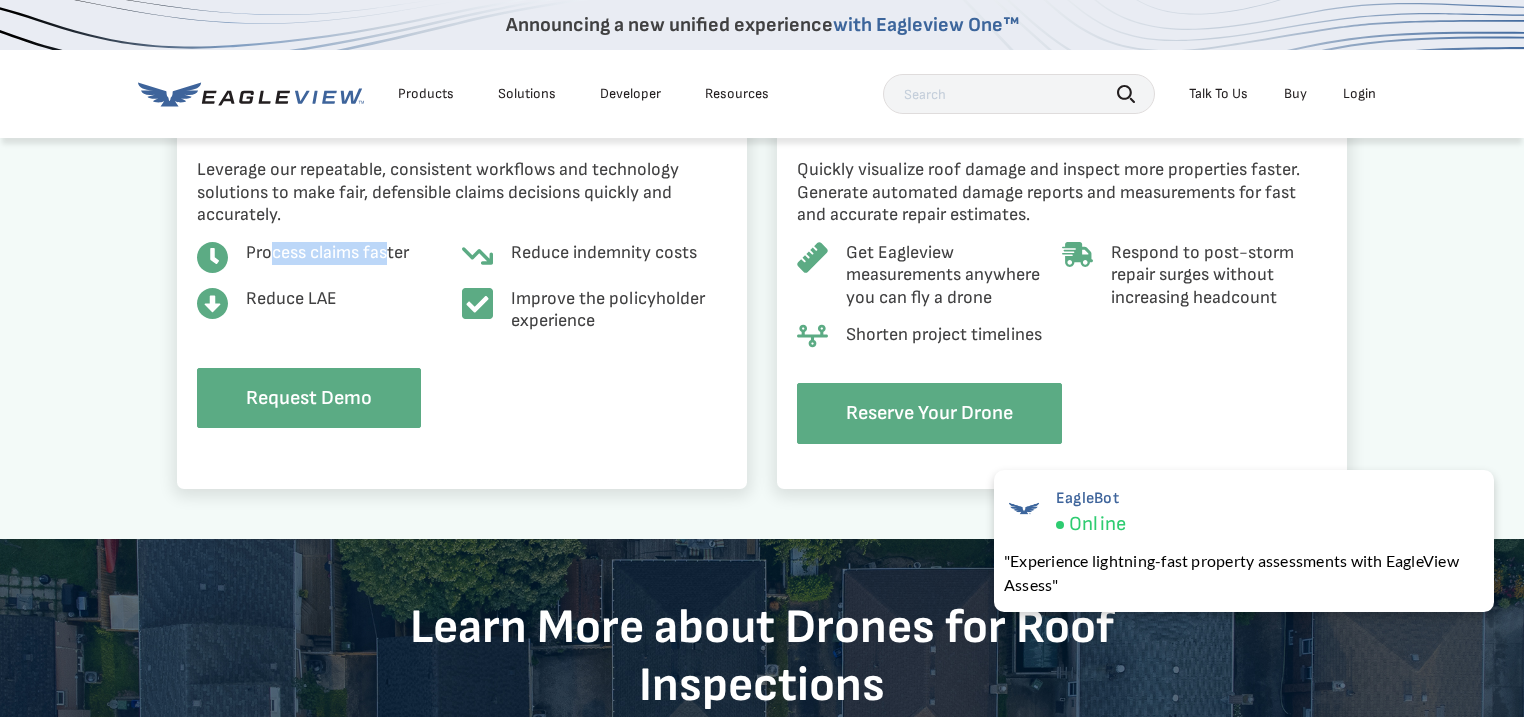 drag, startPoint x: 284, startPoint y: 248, endPoint x: 387, endPoint y: 253, distance: 103.121284 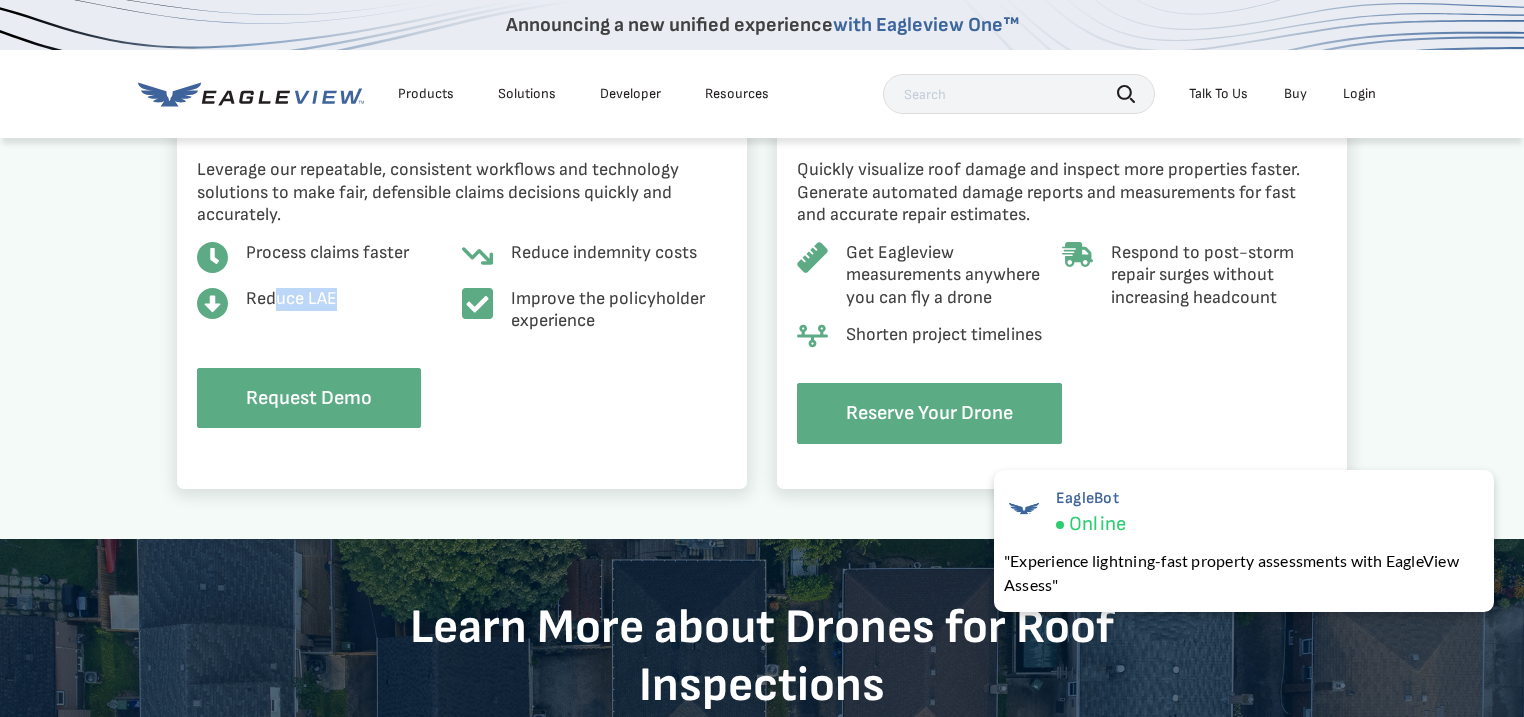 drag, startPoint x: 276, startPoint y: 301, endPoint x: 340, endPoint y: 299, distance: 64.03124 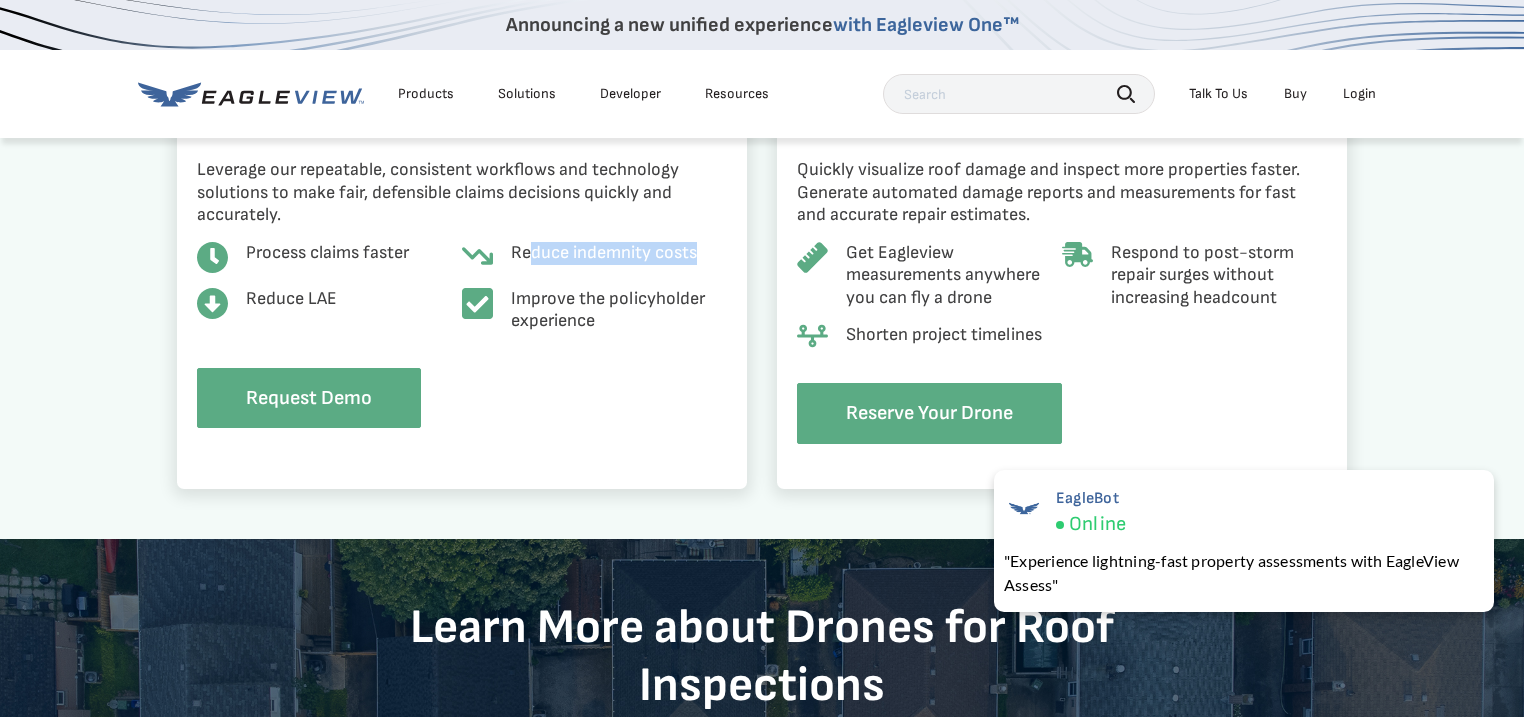 drag, startPoint x: 560, startPoint y: 253, endPoint x: 696, endPoint y: 256, distance: 136.03308 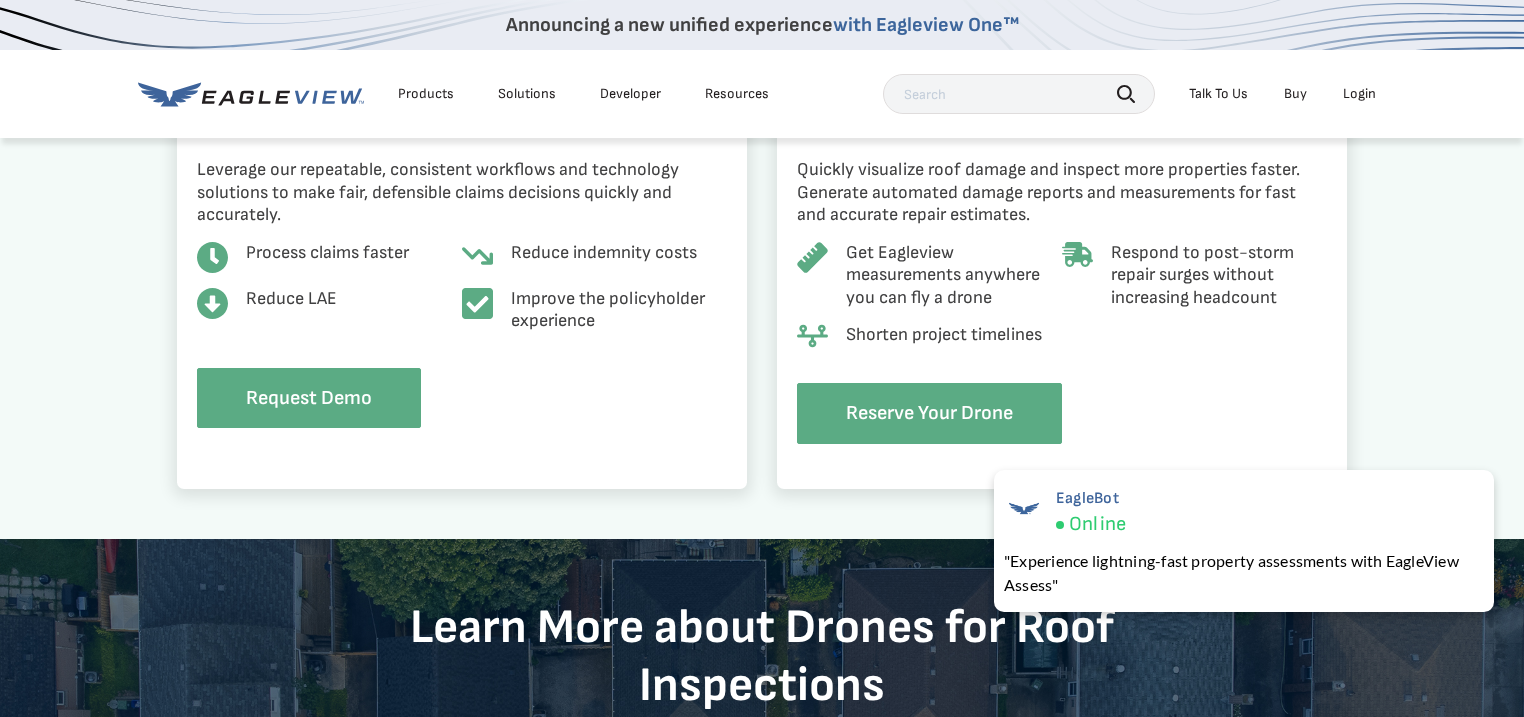 click on "Improve the policyholder experience" at bounding box center [619, 310] 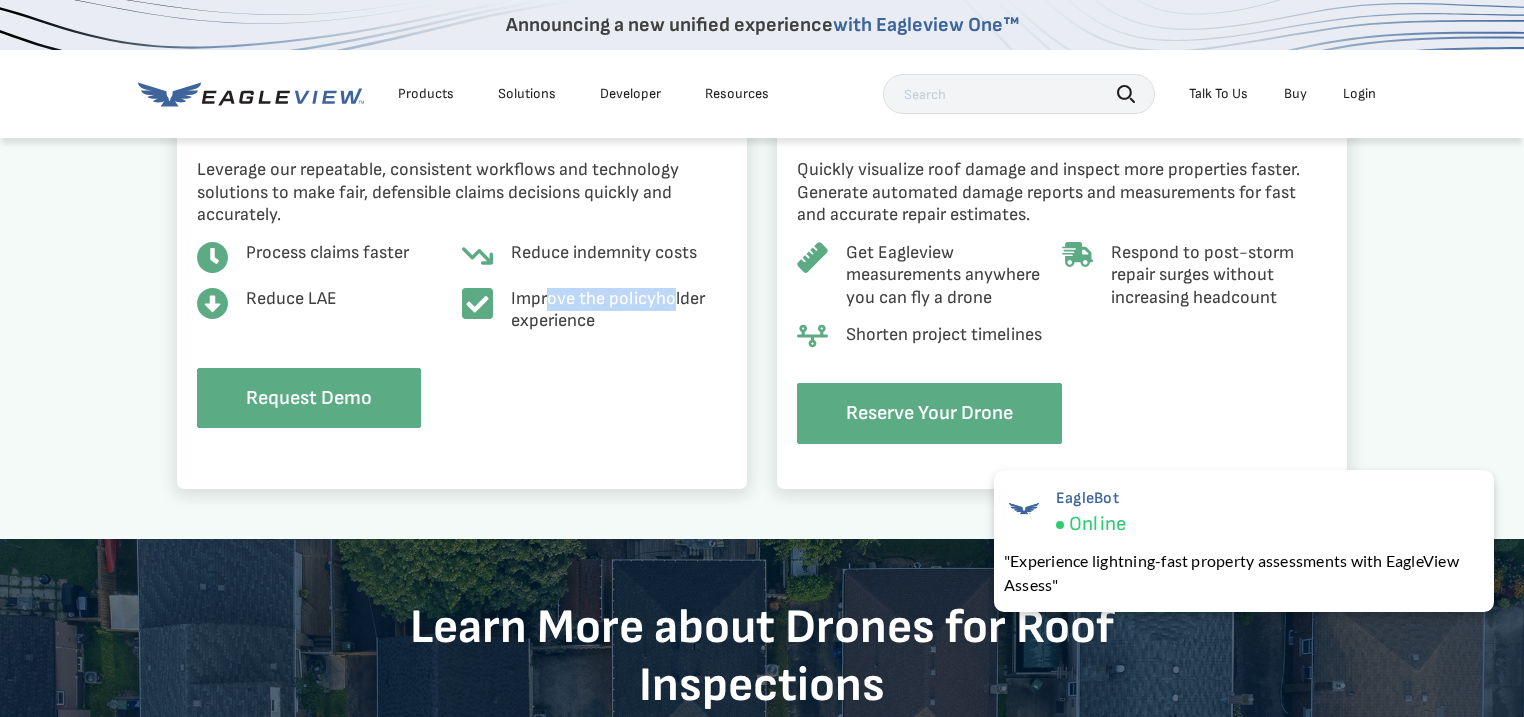 drag, startPoint x: 547, startPoint y: 297, endPoint x: 673, endPoint y: 294, distance: 126.035706 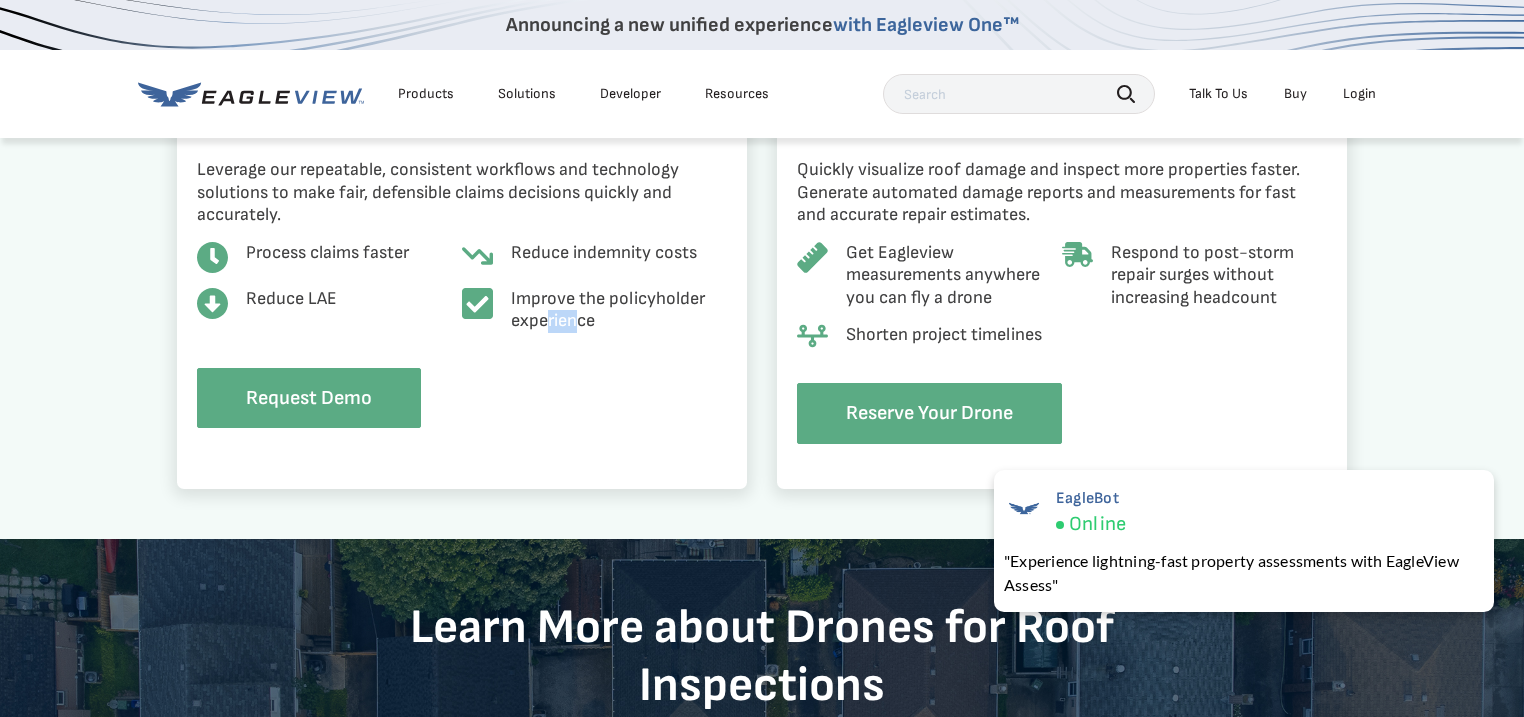 drag, startPoint x: 545, startPoint y: 319, endPoint x: 581, endPoint y: 317, distance: 36.05551 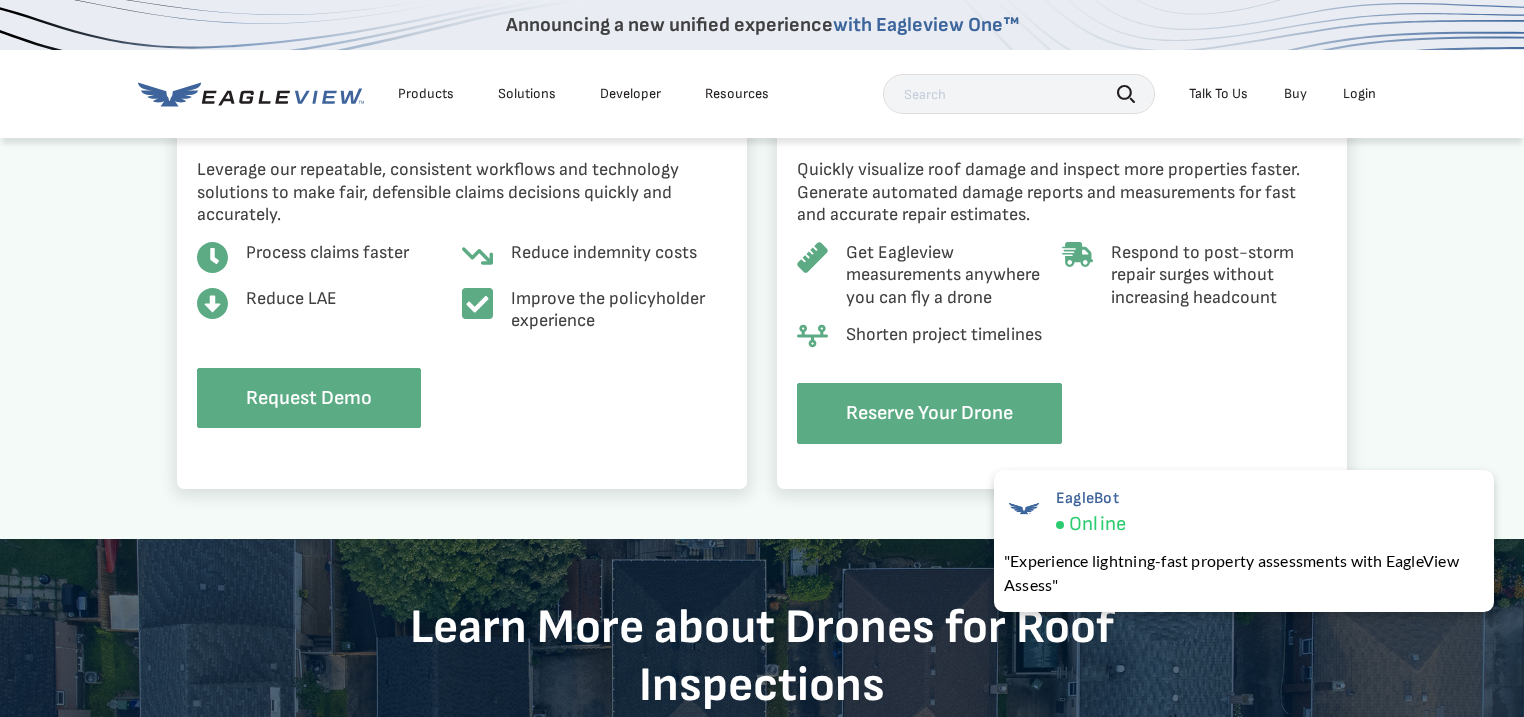 click on "Leverage Consistent, High-Quality Roof Imagery – No Matter Who Is Flying
For Insurance Claims Managers
Leverage our repeatable, consistent workflows and technology solutions to make fair, defensible claims decisions quickly and accurately.
Process claims faster
Reduce indemnity costs
Reduce LAE
Improve the policyholder experience
Request Demo
For Roofing Contractors" at bounding box center (762, 219) 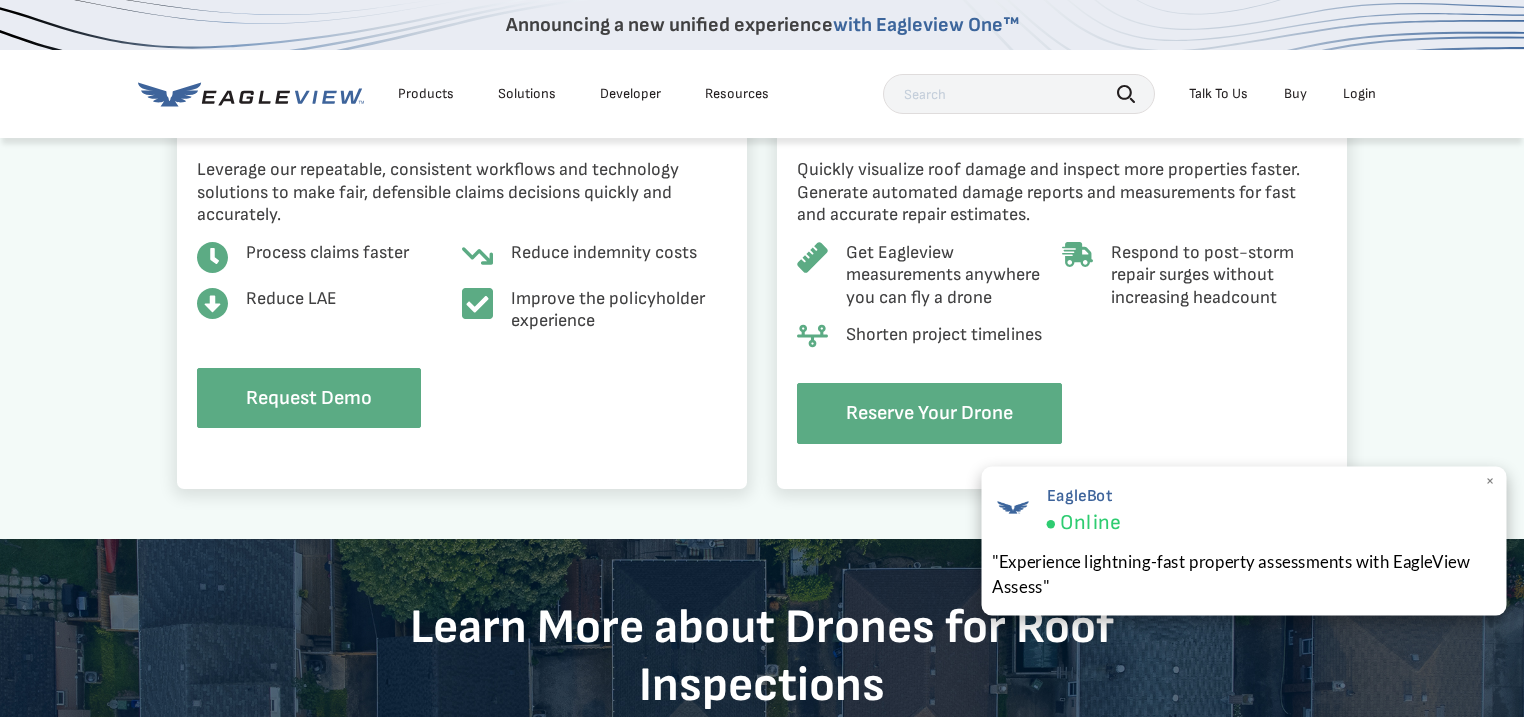 click on "×" at bounding box center (1490, 482) 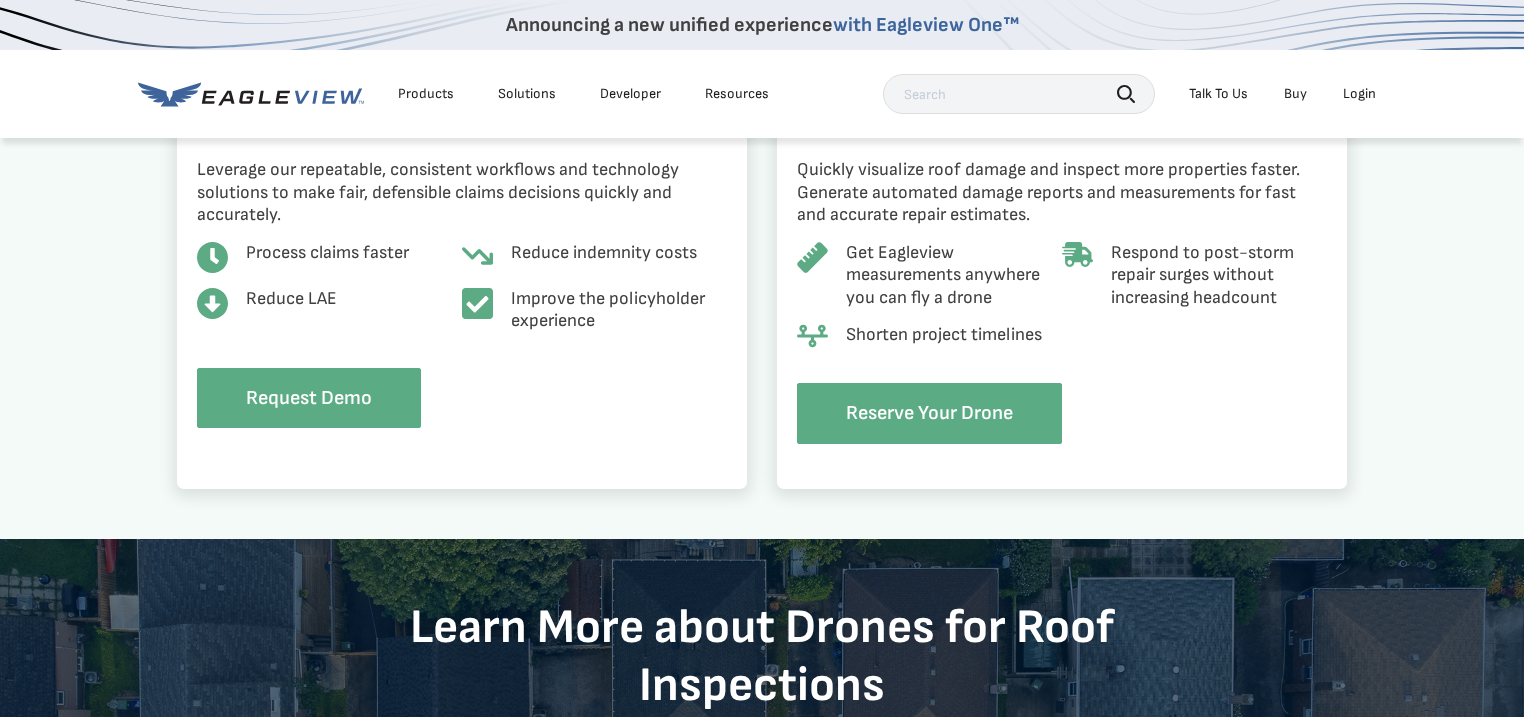 click on "Leverage Consistent, High-Quality Roof Imagery – No Matter Who Is Flying
For Insurance Claims Managers
Leverage our repeatable, consistent workflows and technology solutions to make fair, defensible claims decisions quickly and accurately.
Process claims faster
Reduce indemnity costs
Reduce LAE
Improve the policyholder experience
Request Demo
For Roofing Contractors" at bounding box center (762, 219) 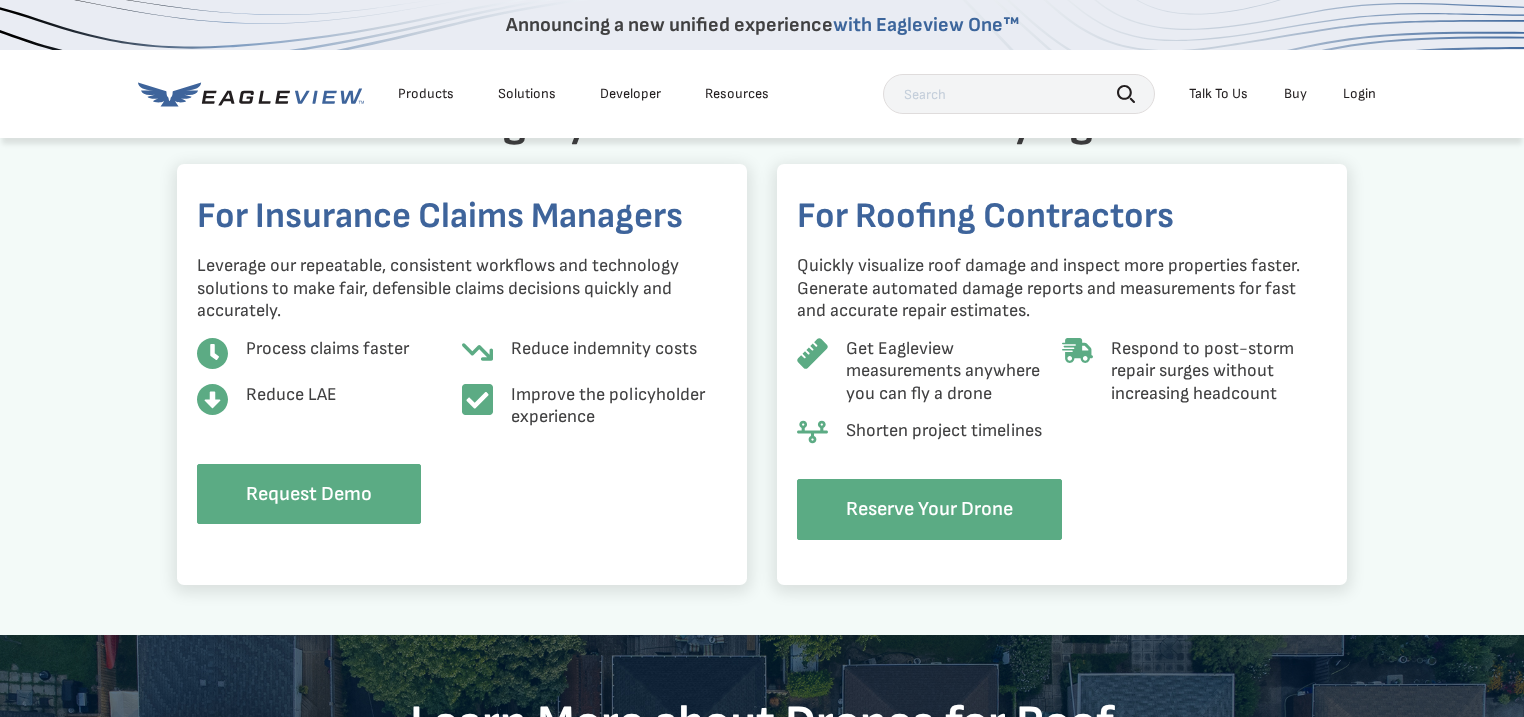 scroll, scrollTop: 1704, scrollLeft: 0, axis: vertical 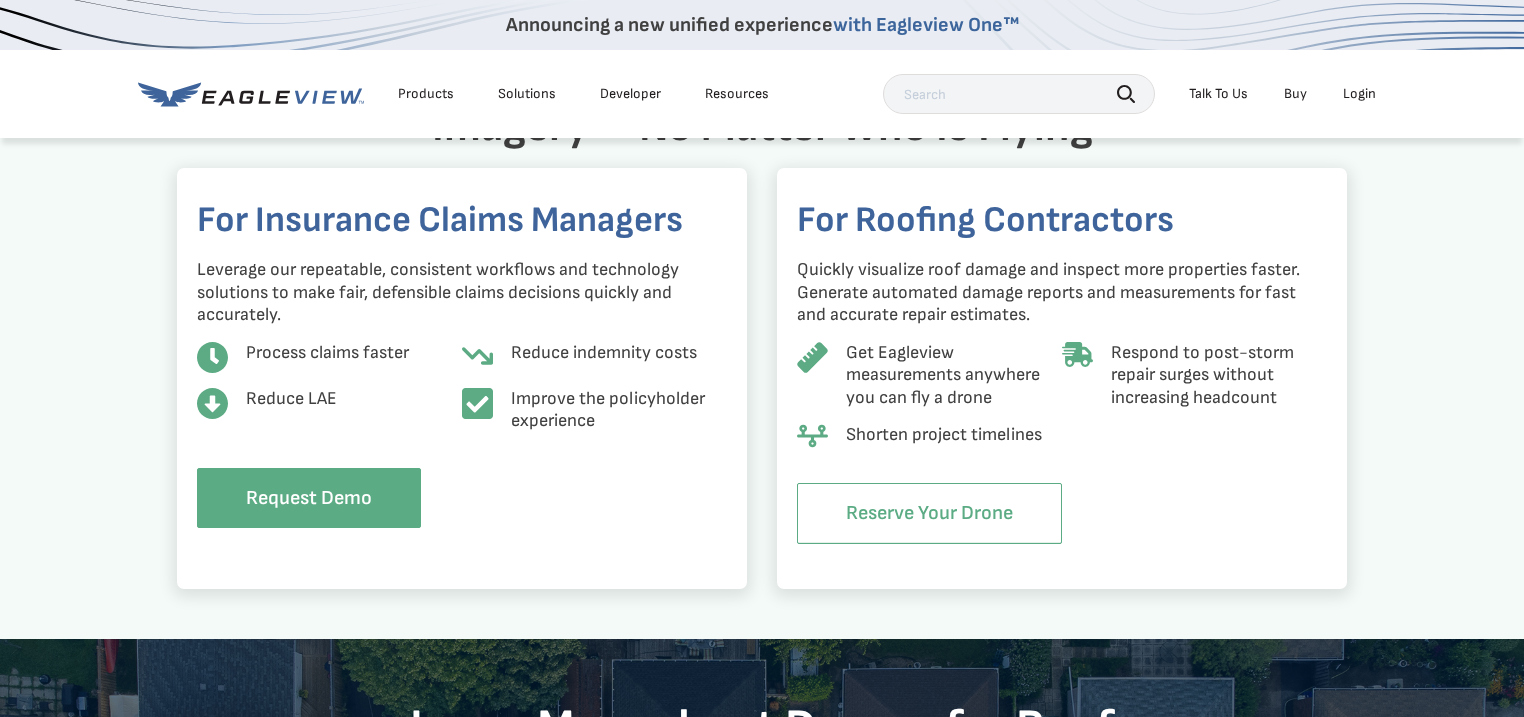 click on "Reserve Your Drone" at bounding box center [929, 513] 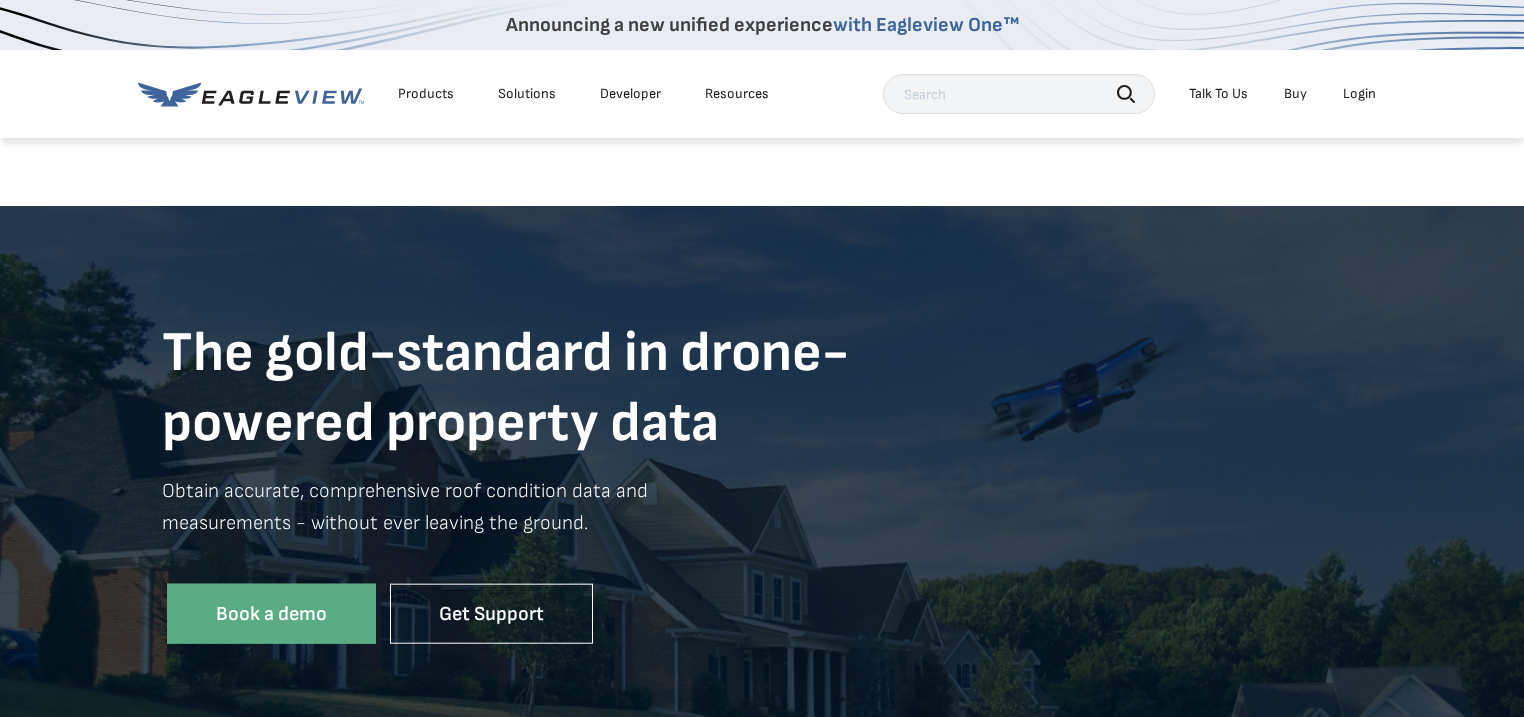scroll, scrollTop: 0, scrollLeft: 0, axis: both 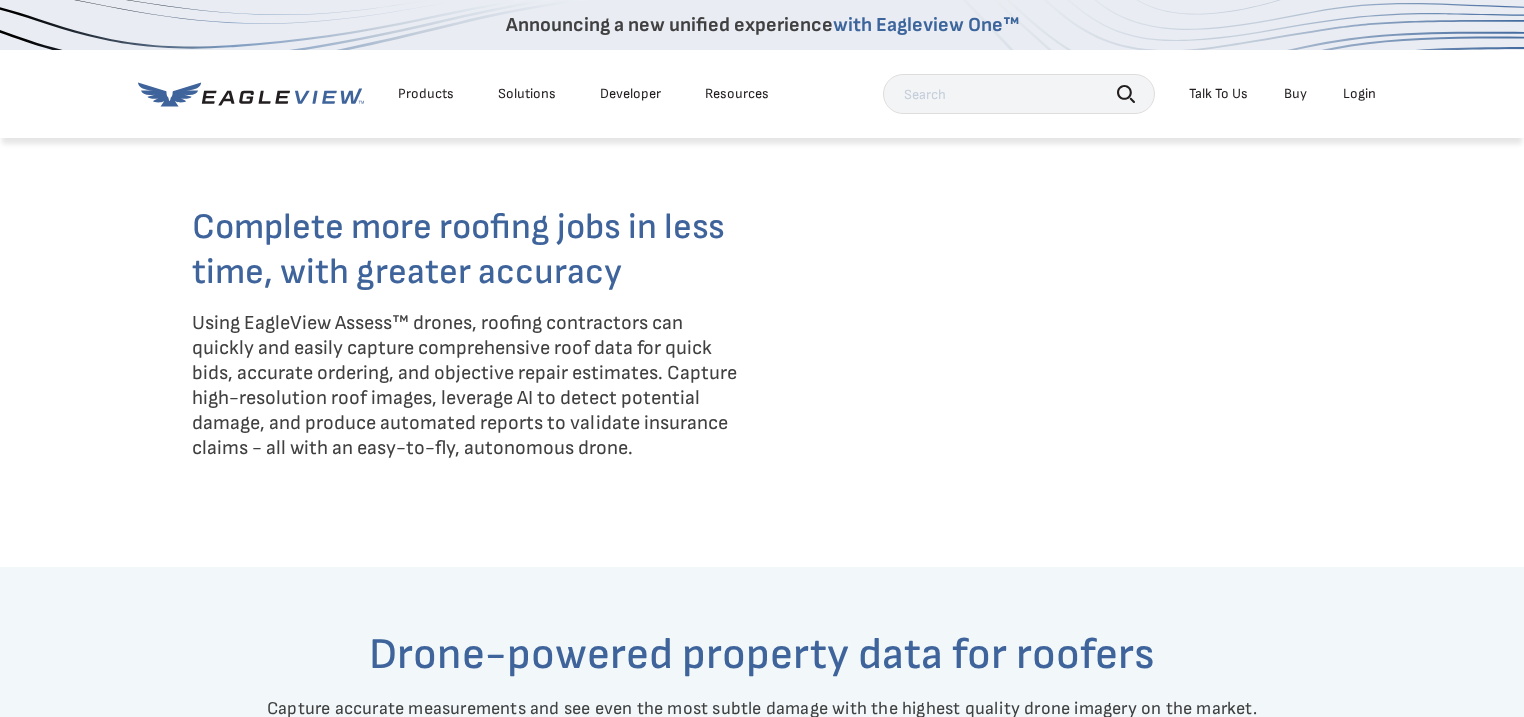 click on "Complete more roofing jobs in less time, with greater accuracy
Using EagleView Assess™ drones, roofing contractors can quickly and easily capture comprehensive roof data for quick bids, accurate ordering, and objective repair estimates. Capture high-resolution roof images, leverage AI to detect potential damage, and produce automated reports to validate insurance claims - all with an easy-to-fly, autonomous drone." at bounding box center (762, 348) 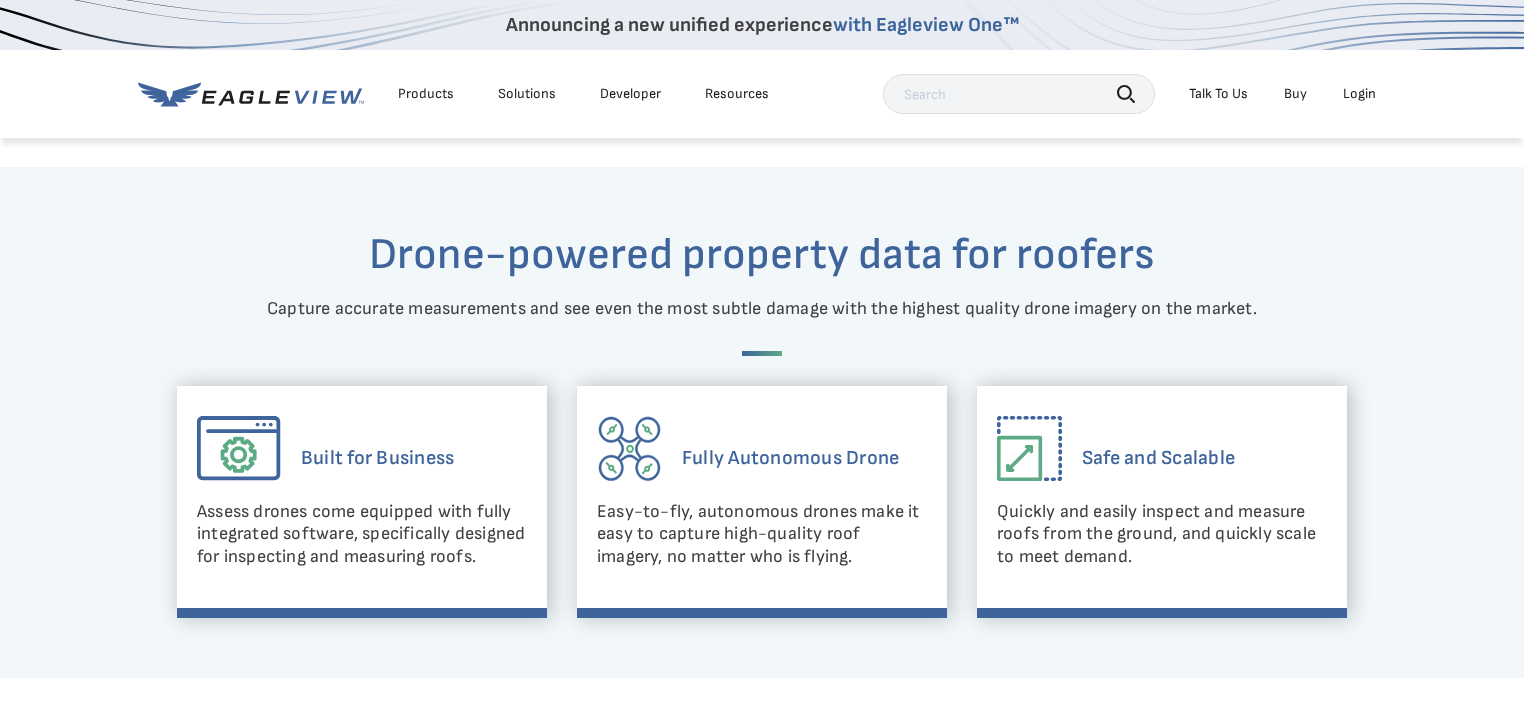click on "Built for Business
Assess drones come equipped with fully integrated software, specifically designed for inspecting and measuring roofs.
Fully Autonomous Drone
Easy-to-fly, autonomous drones make it easy to capture high-quality roof imagery, no matter who is flying.
Safe and Scalable
Quickly and easily inspect and measure roofs from the ground, and quickly scale to meet demand." at bounding box center (762, 502) 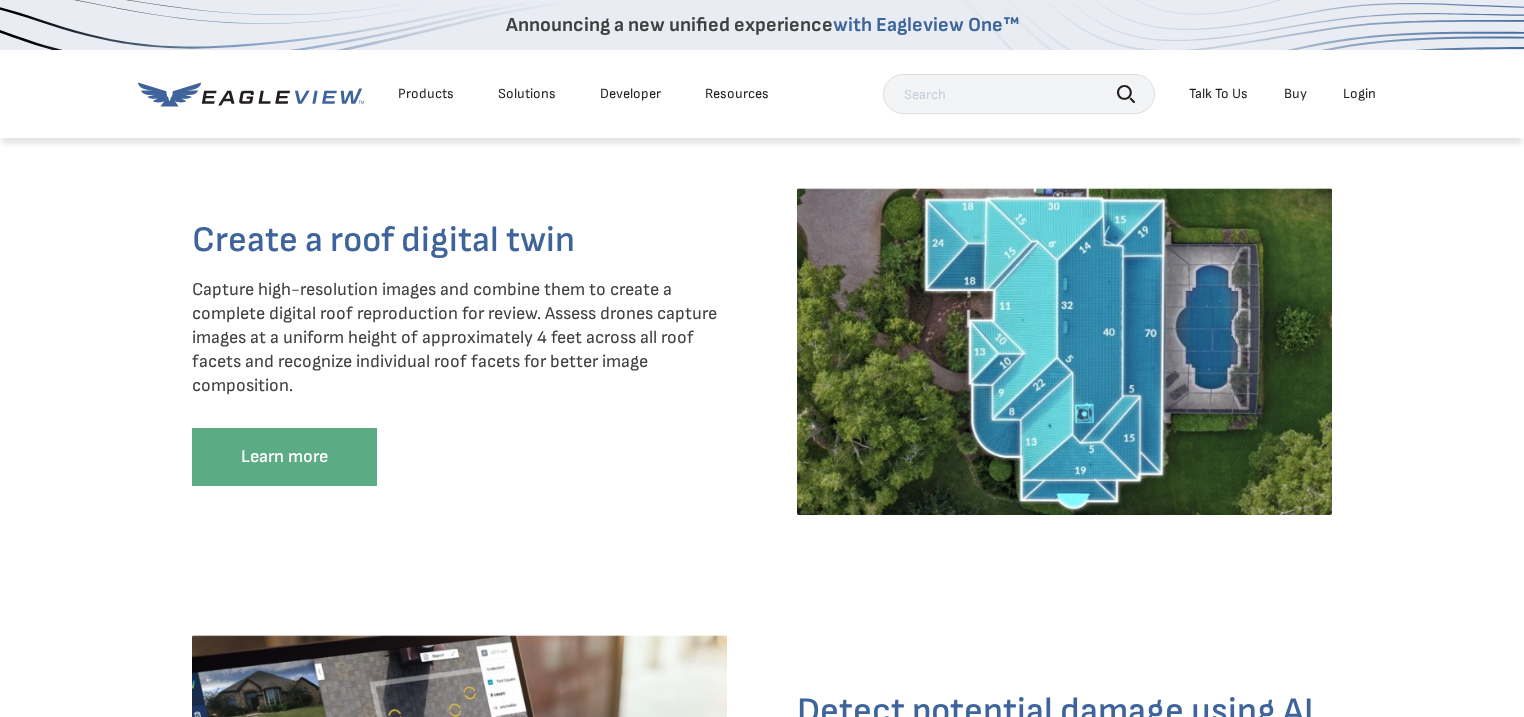 scroll, scrollTop: 2247, scrollLeft: 0, axis: vertical 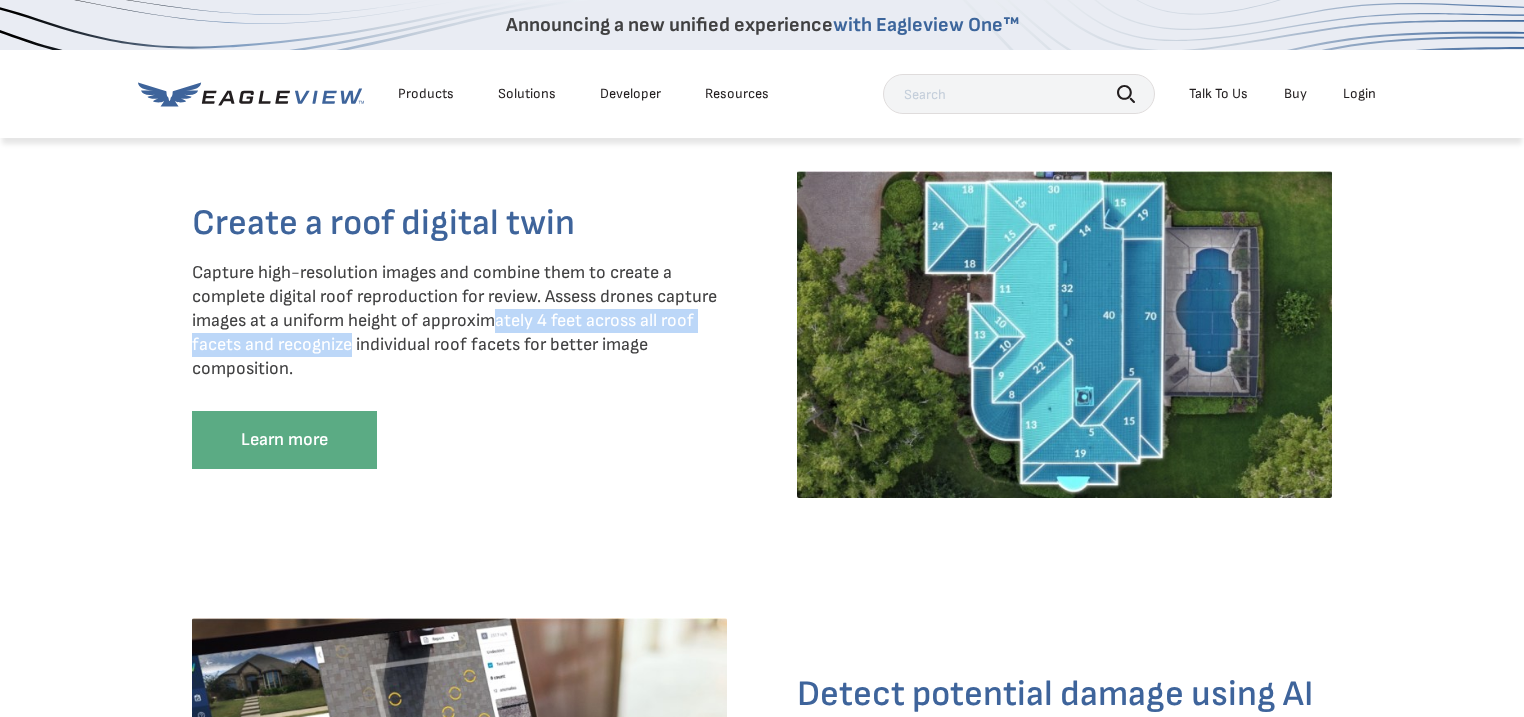 drag, startPoint x: 384, startPoint y: 352, endPoint x: 500, endPoint y: 350, distance: 116.01724 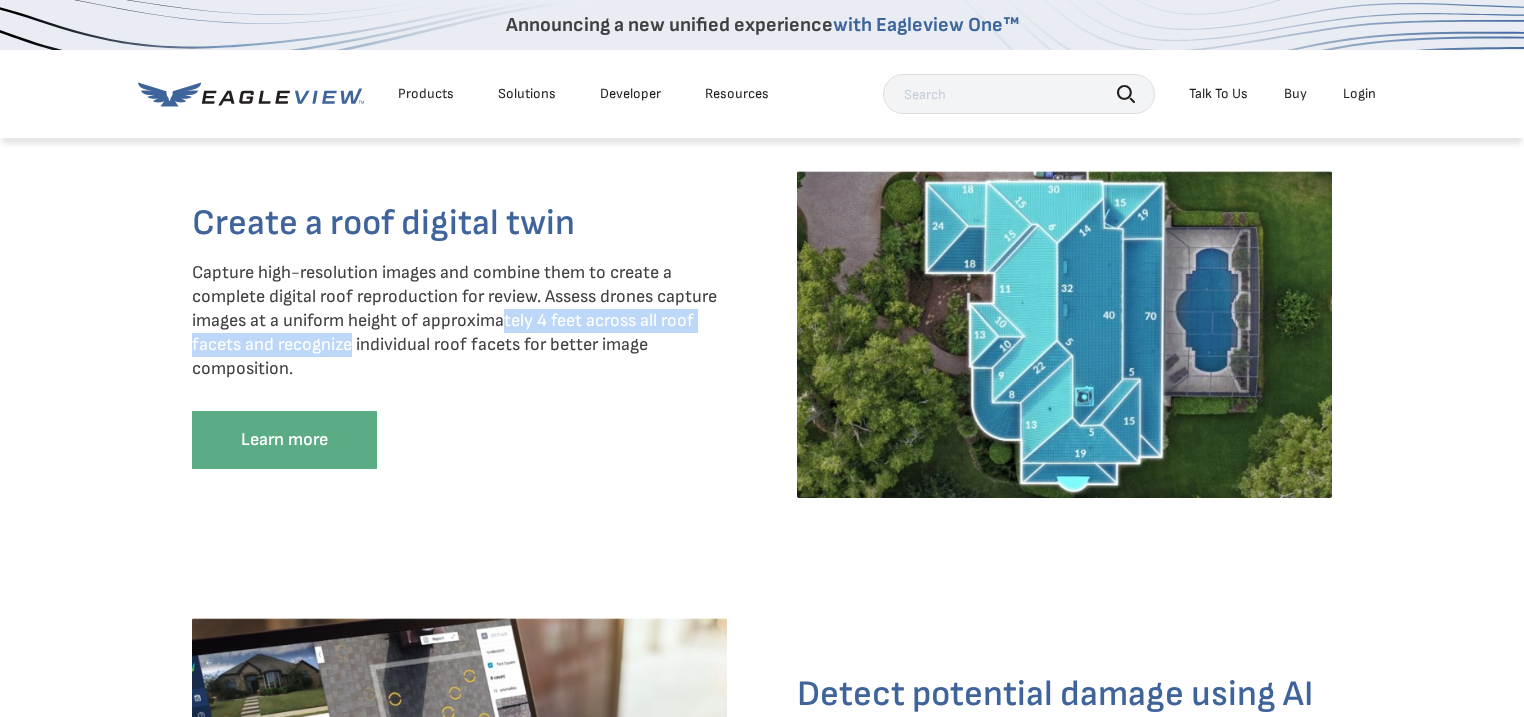 click on "Capture high-resolution images and combine them to create a complete digital roof reproduction for review. Assess drones capture images at a uniform height of approximately 4 feet across all roof facets and recognize individual roof facets for better image composition." at bounding box center (459, 321) 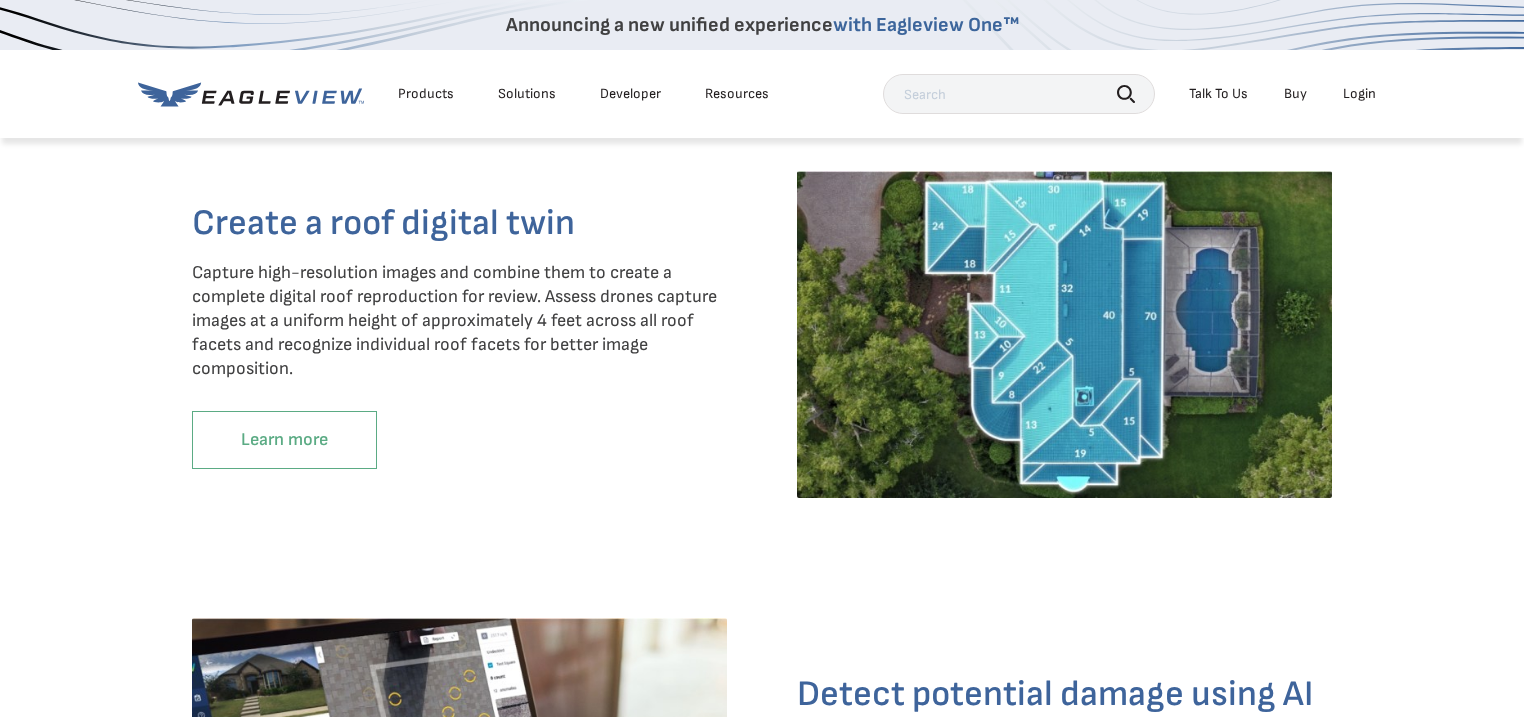click on "Learn more" at bounding box center [284, 440] 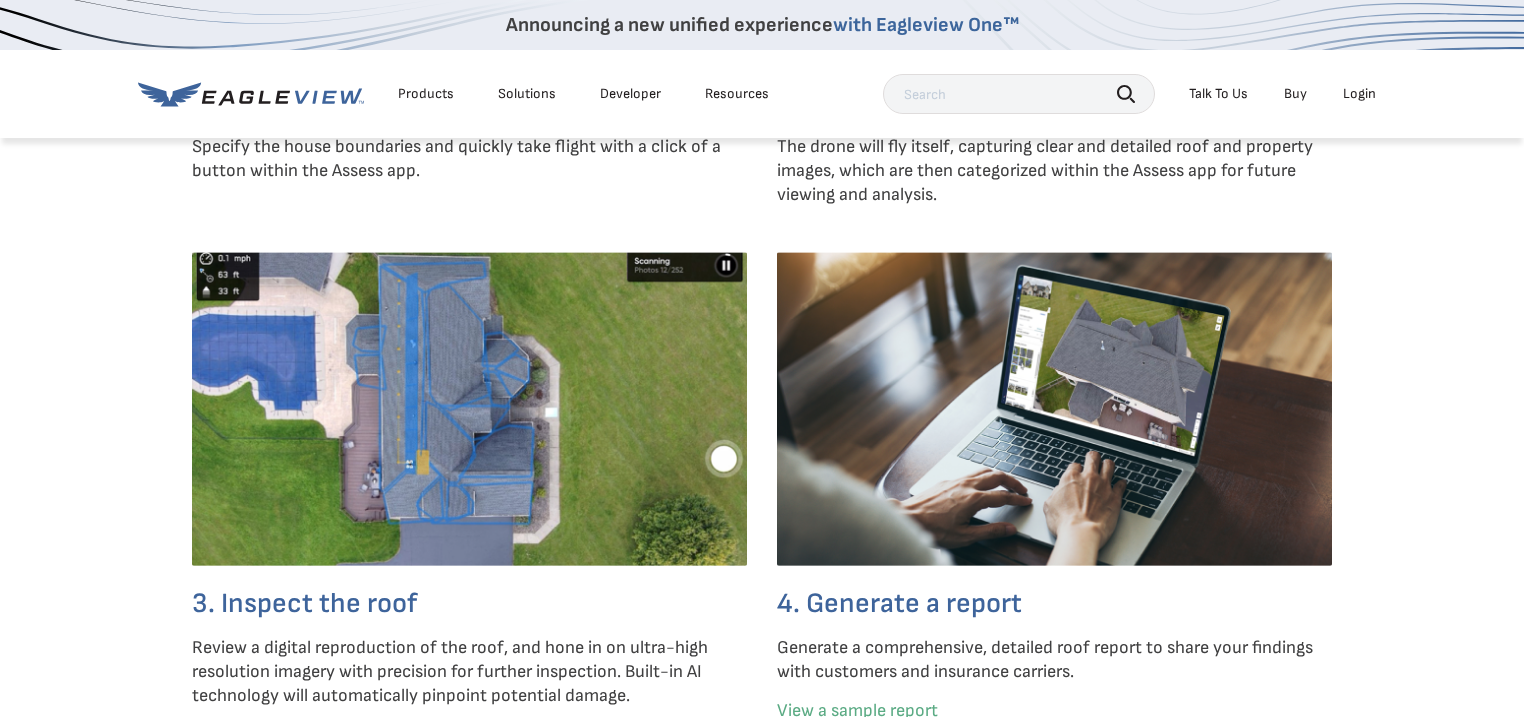 scroll, scrollTop: 5580, scrollLeft: 0, axis: vertical 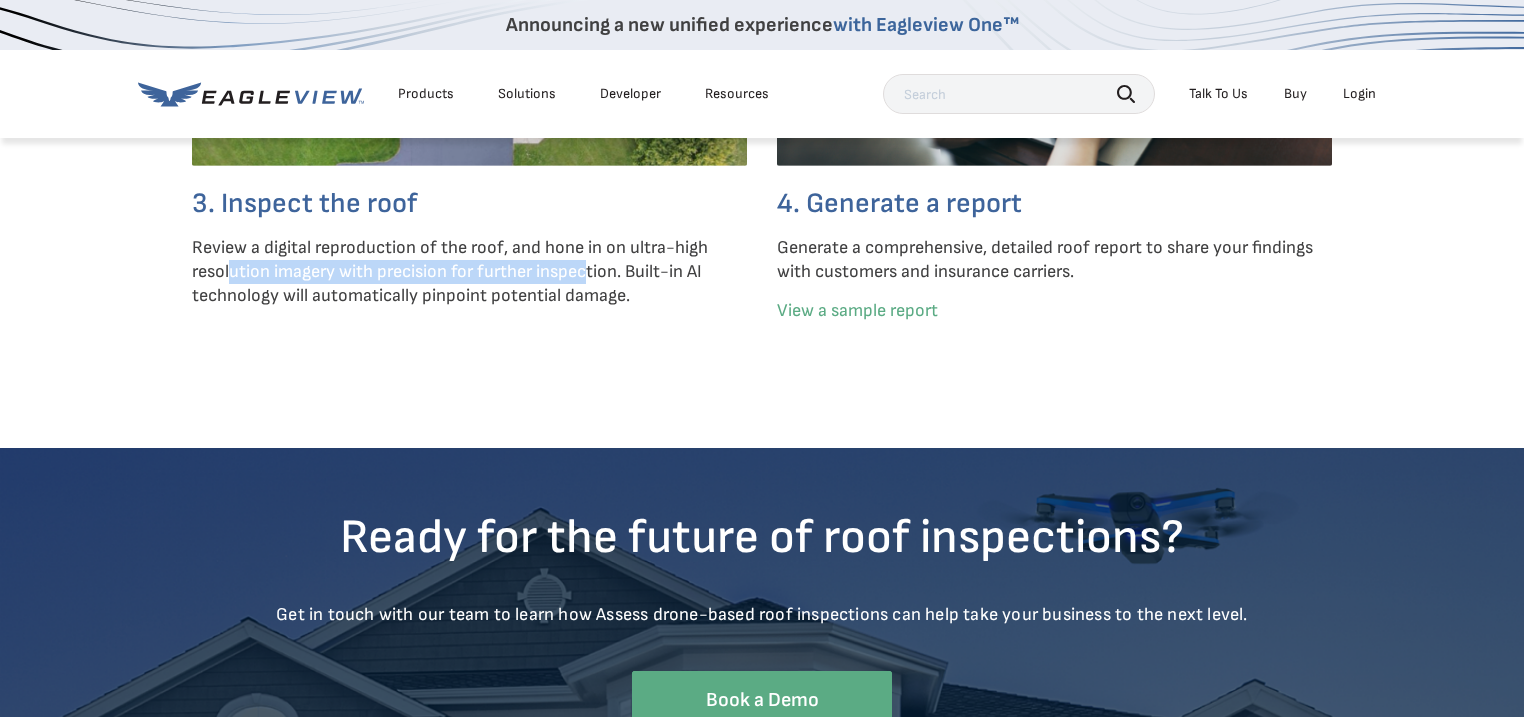 drag, startPoint x: 231, startPoint y: 296, endPoint x: 590, endPoint y: 295, distance: 359.0014 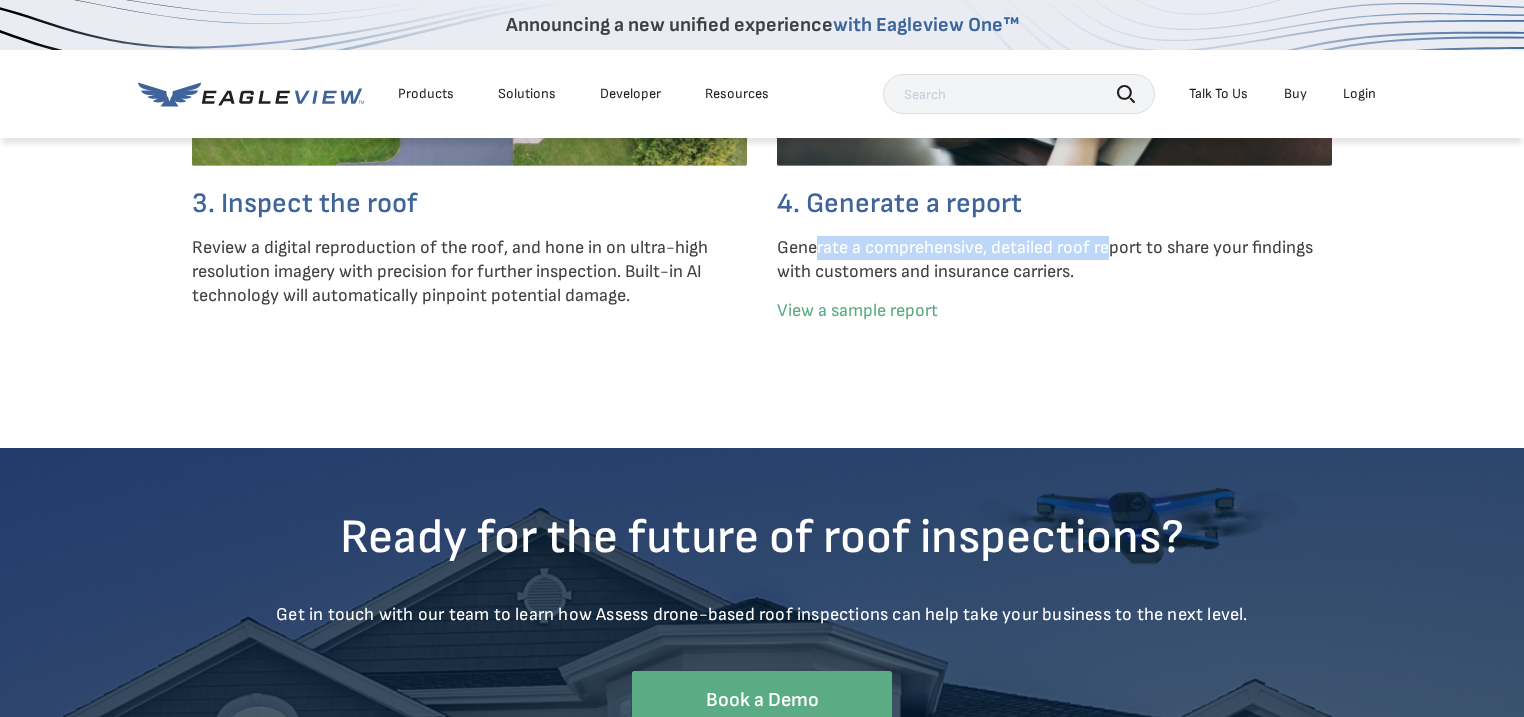 drag, startPoint x: 817, startPoint y: 273, endPoint x: 1113, endPoint y: 268, distance: 296.04224 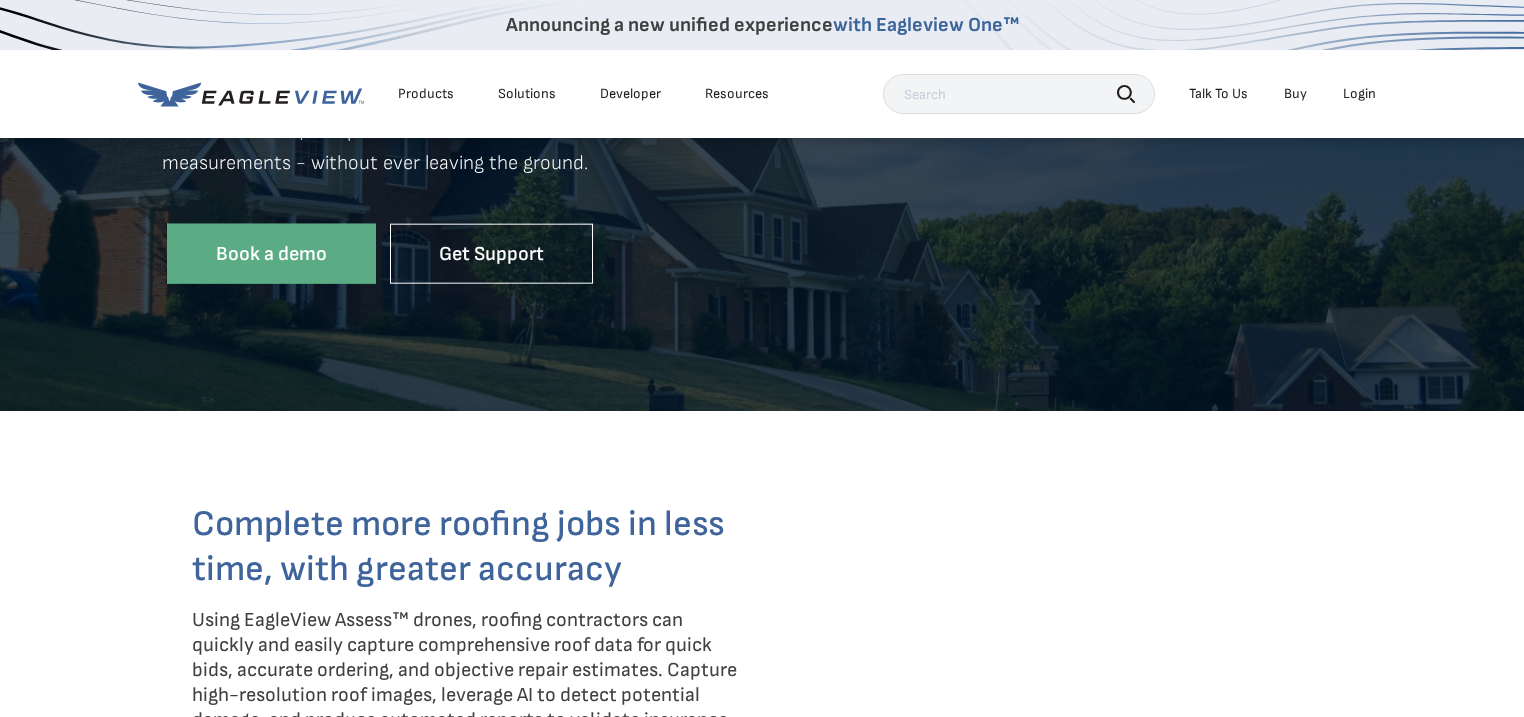 scroll, scrollTop: 0, scrollLeft: 0, axis: both 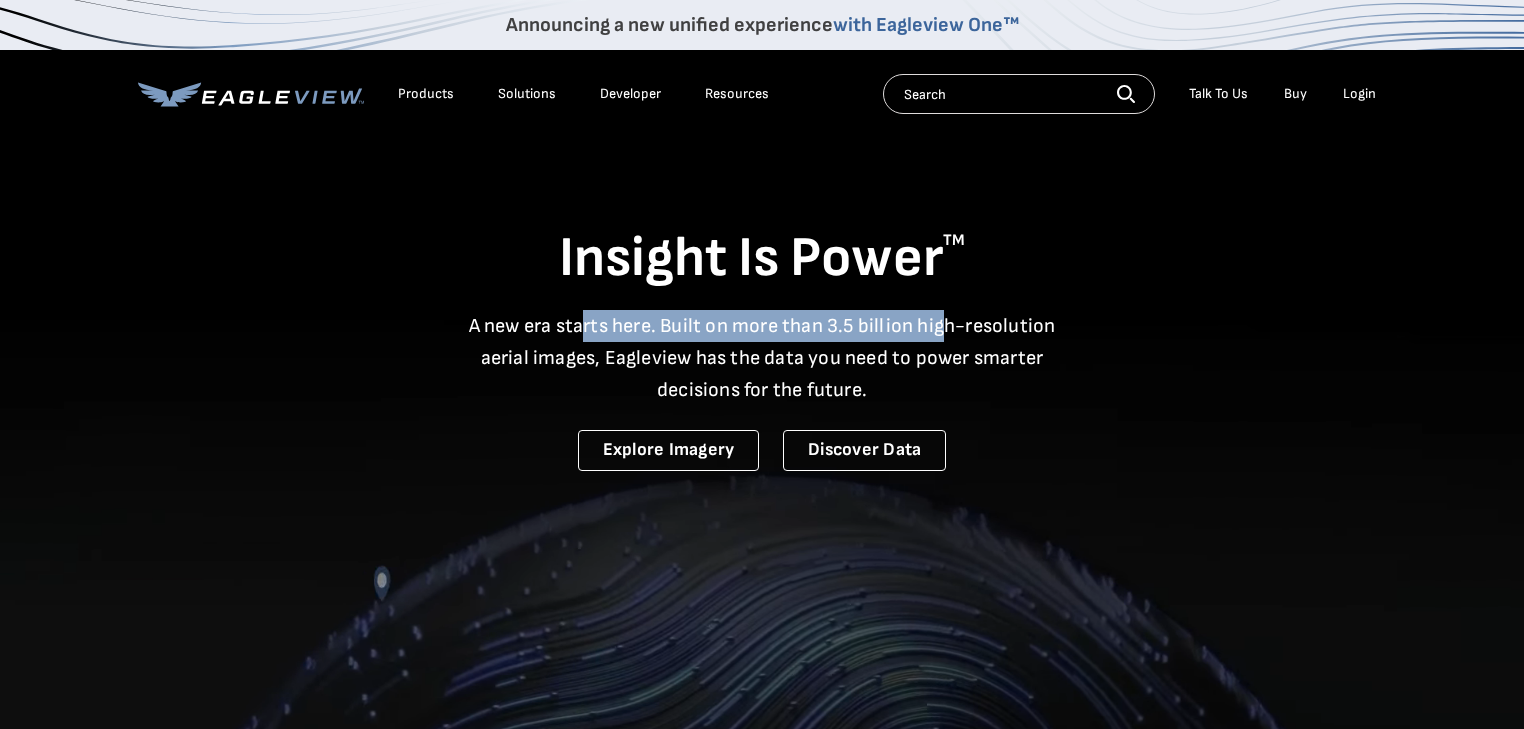drag, startPoint x: 582, startPoint y: 329, endPoint x: 947, endPoint y: 331, distance: 365.0055 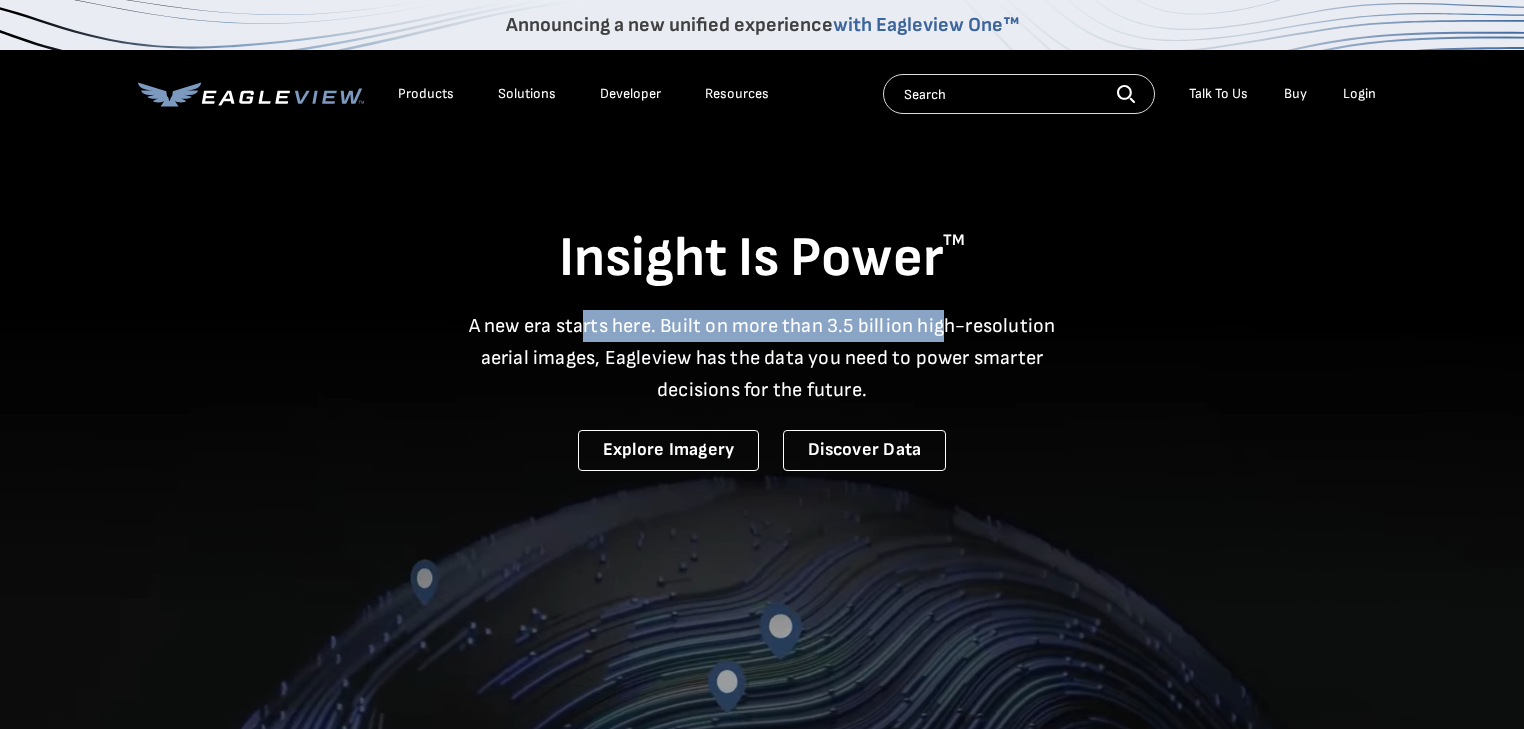 click on "A new era starts here. Built on more than 3.5 billion high-resolution aerial images, Eagleview has the data you need to power smarter decisions for the future." at bounding box center (762, 358) 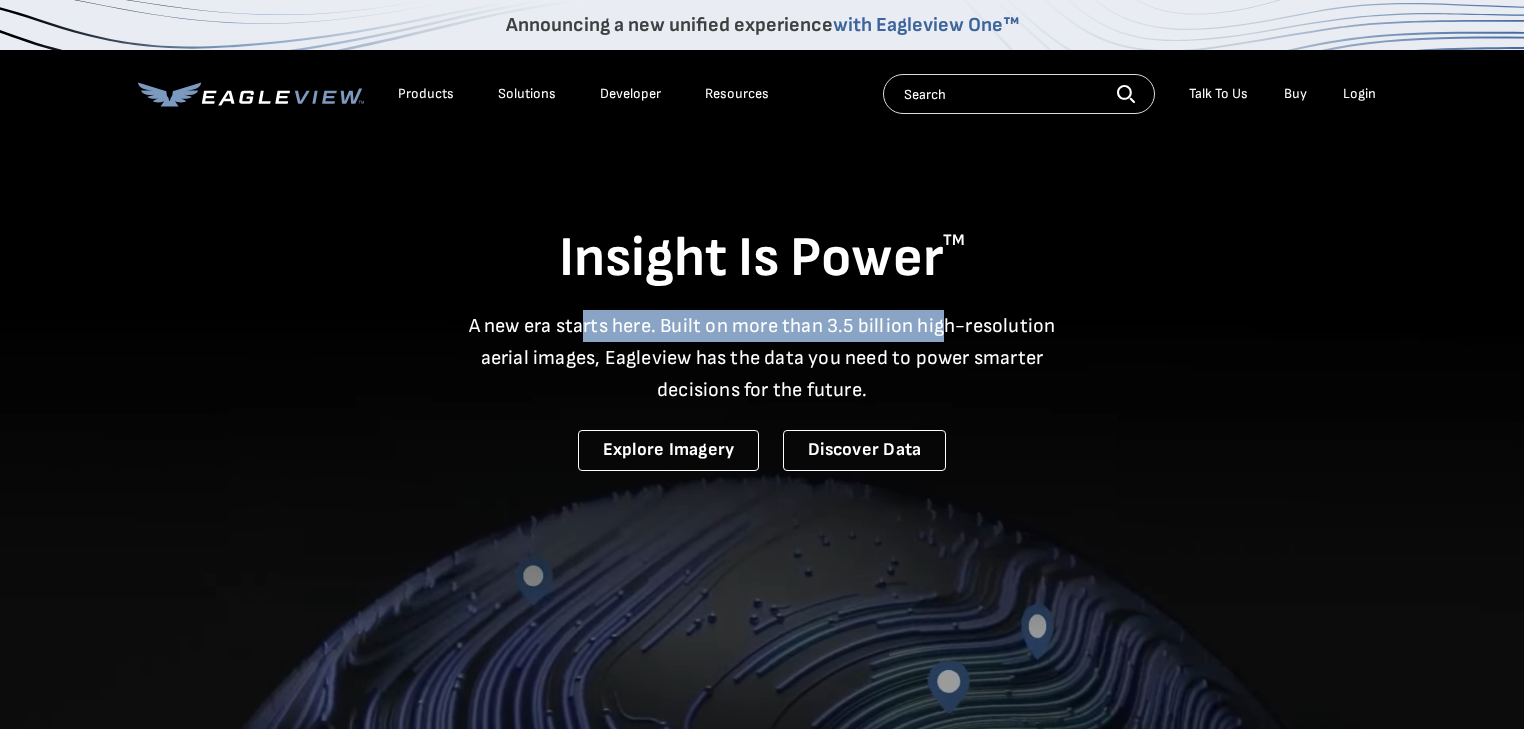 click on "A new era starts here. Built on more than 3.5 billion high-resolution aerial images, Eagleview has the data you need to power smarter decisions for the future." at bounding box center [762, 358] 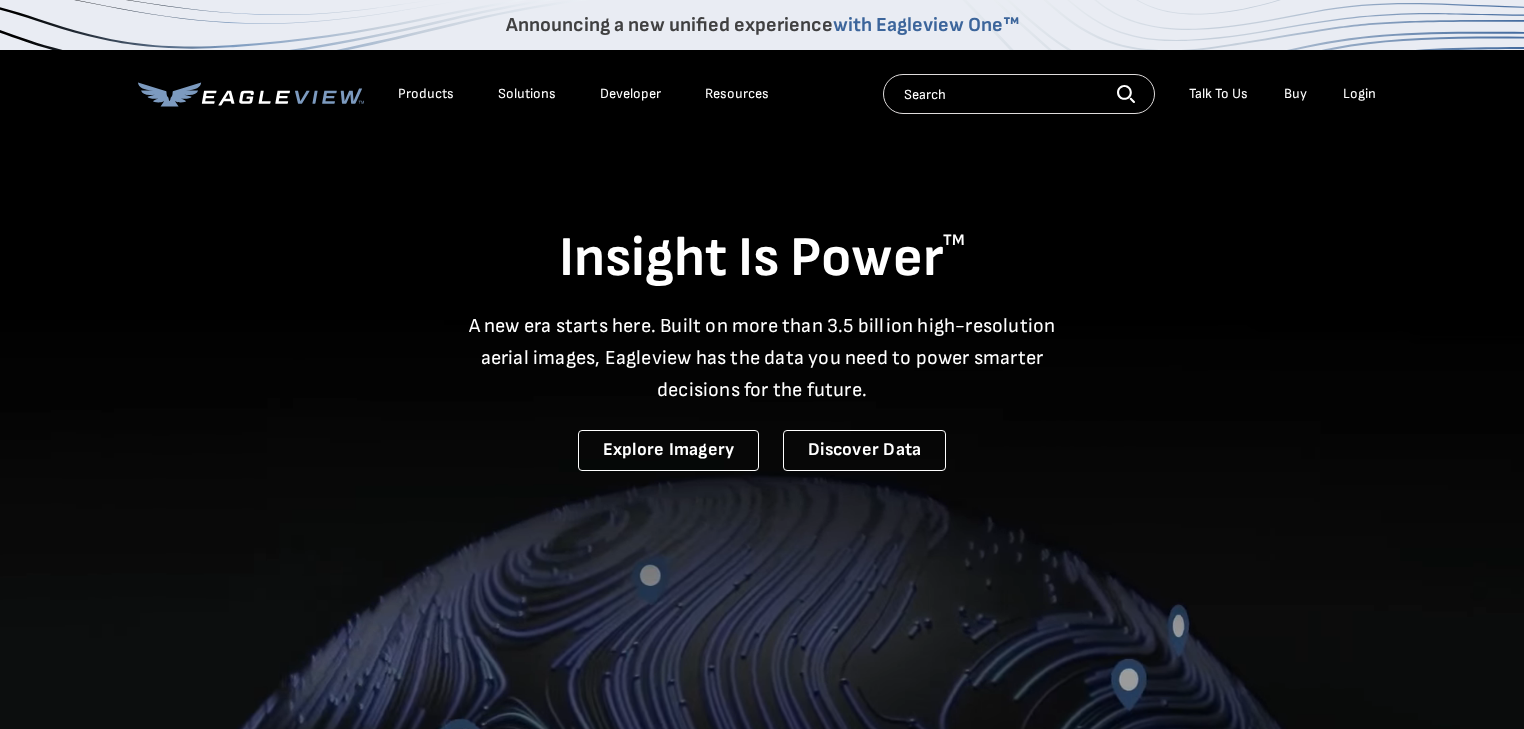 click on "Products" at bounding box center (426, 94) 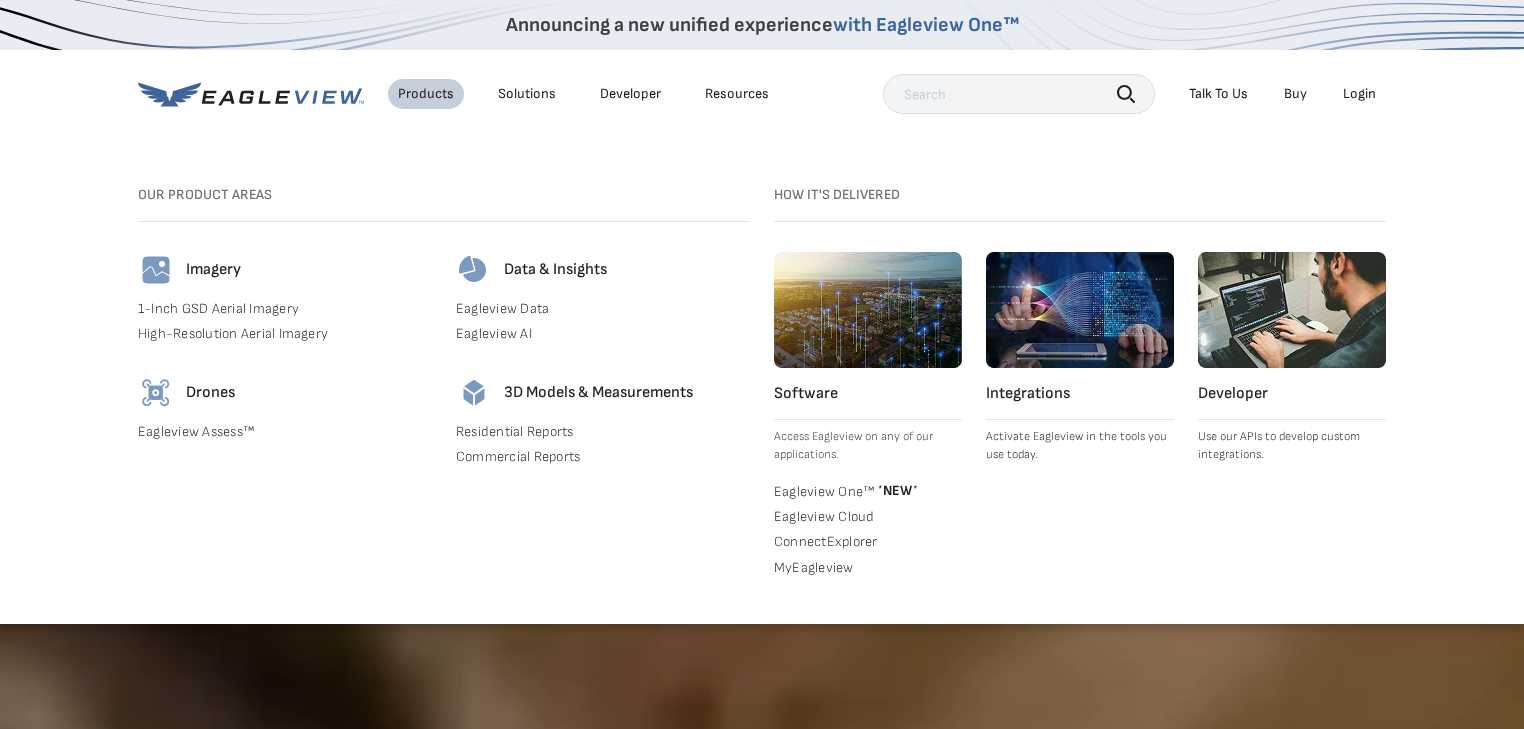 click on "1-Inch GSD Aerial Imagery" at bounding box center [285, 309] 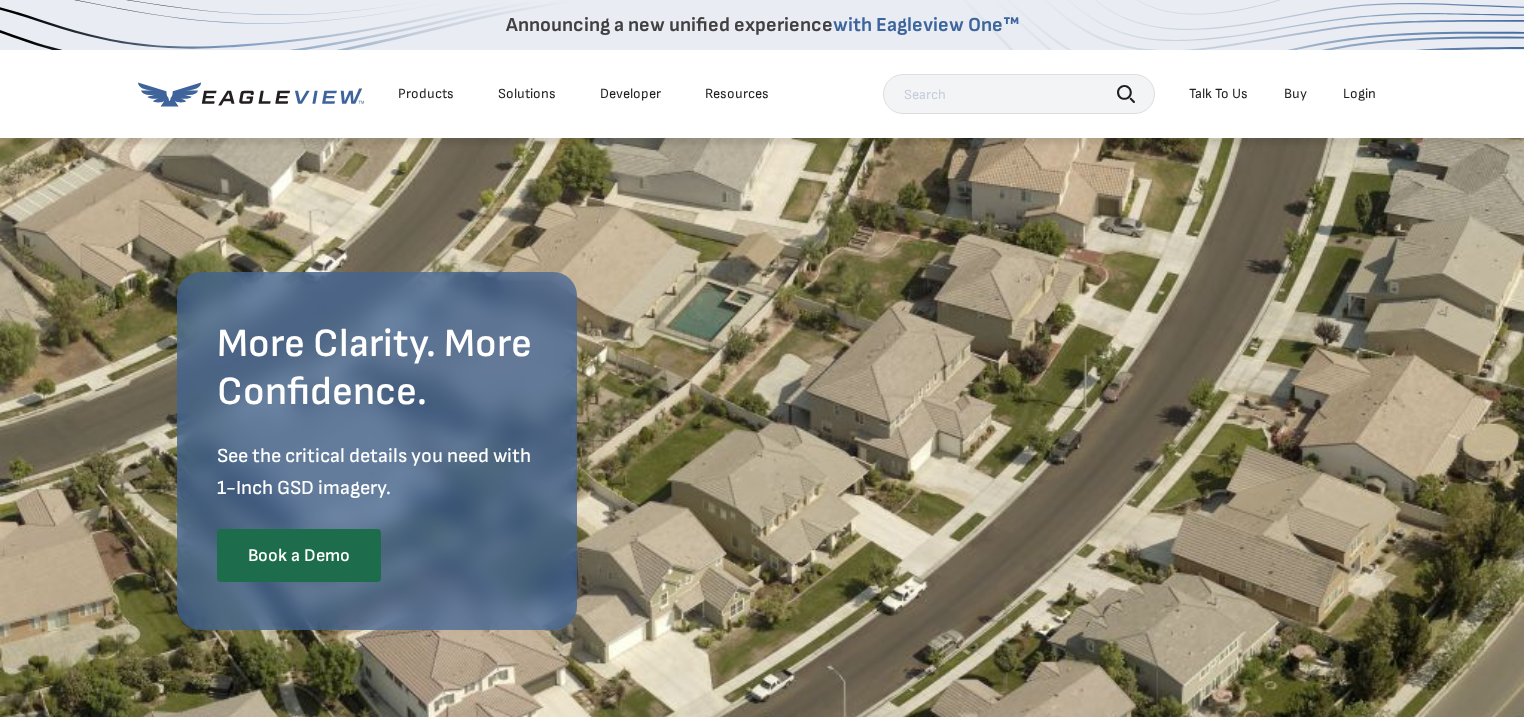 scroll, scrollTop: 0, scrollLeft: 0, axis: both 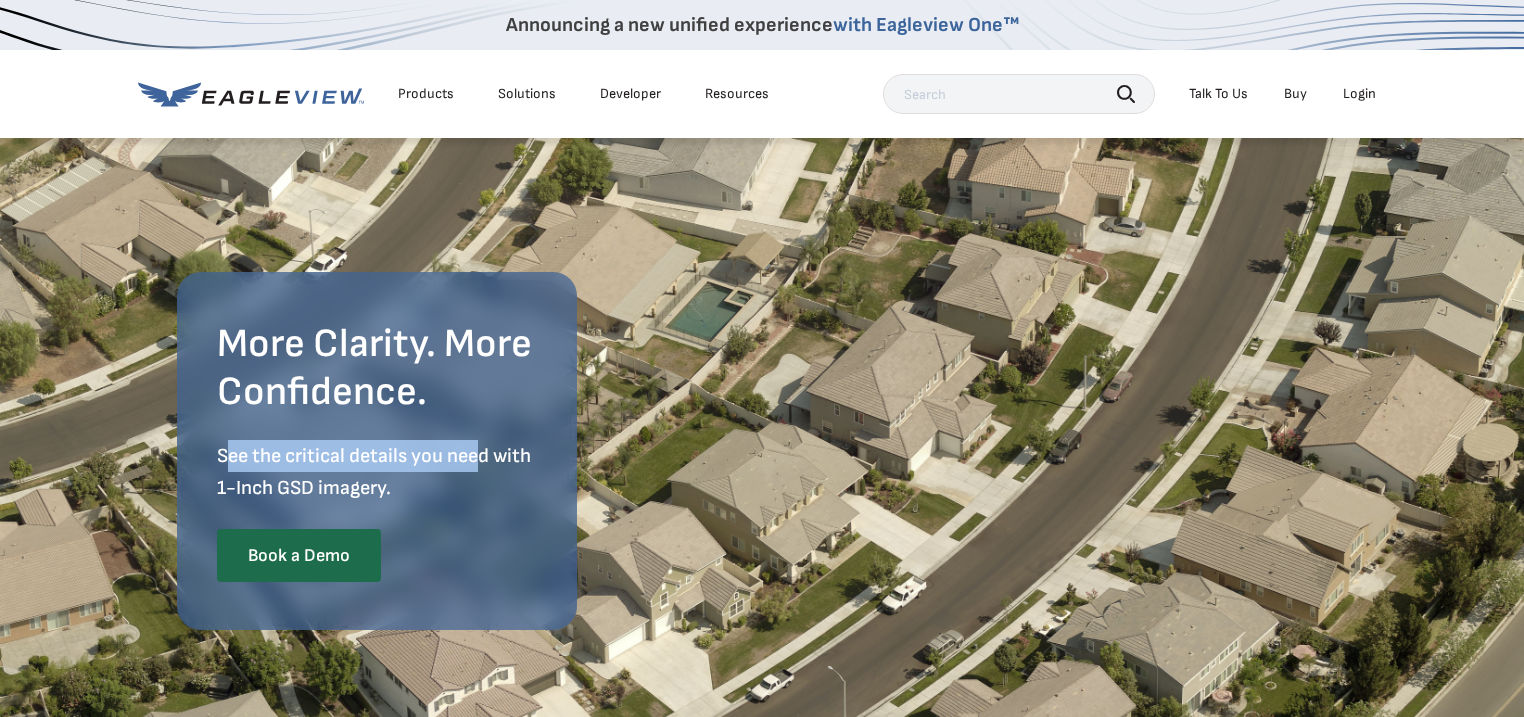 drag, startPoint x: 232, startPoint y: 458, endPoint x: 481, endPoint y: 461, distance: 249.01807 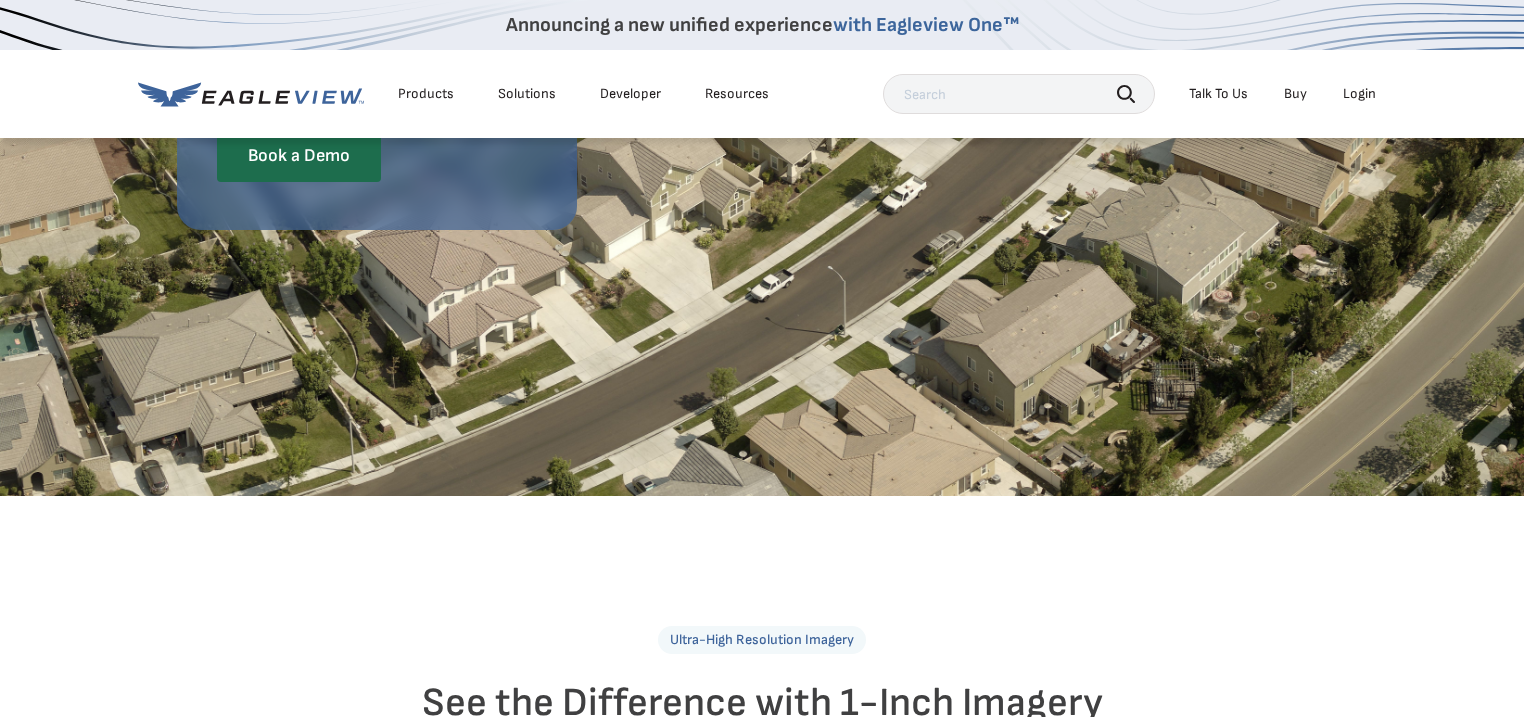 scroll, scrollTop: 800, scrollLeft: 0, axis: vertical 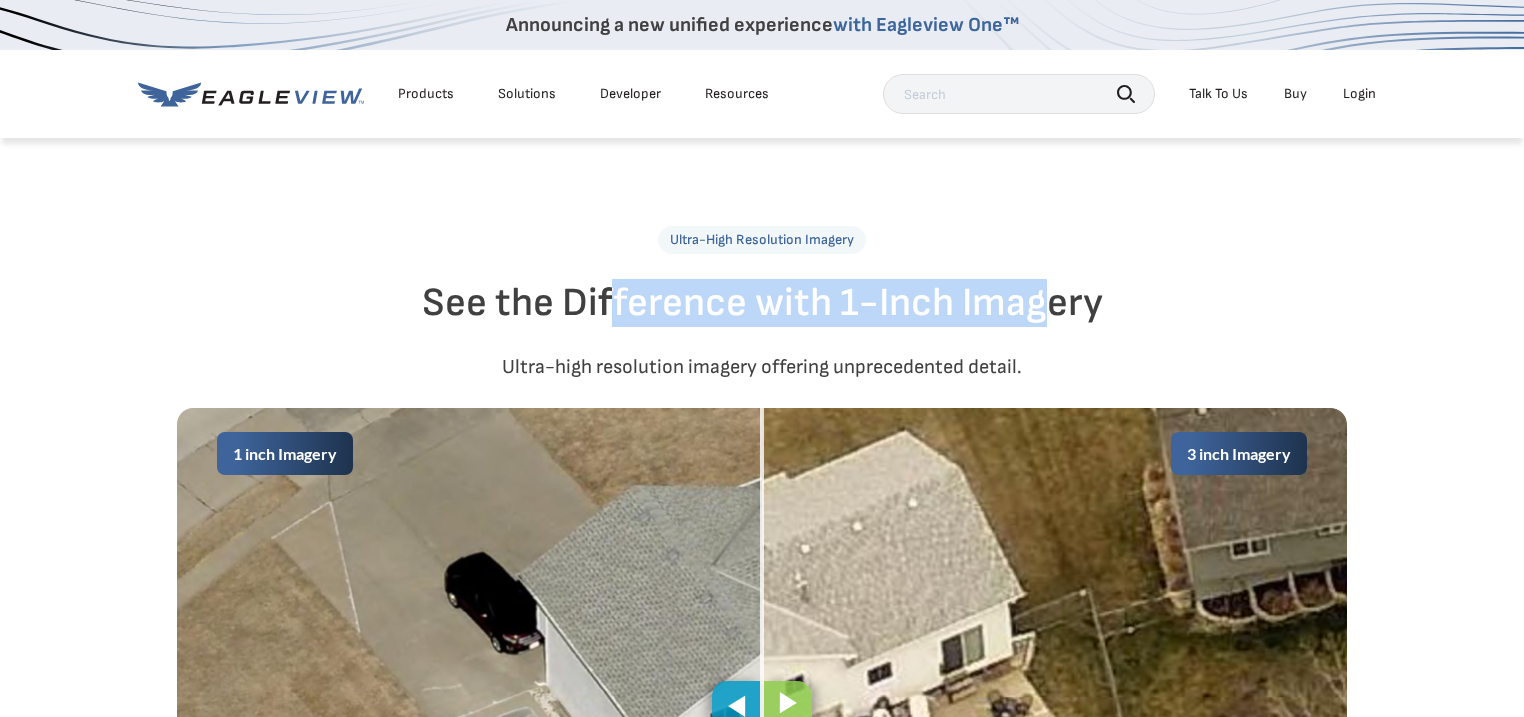 drag, startPoint x: 617, startPoint y: 305, endPoint x: 1041, endPoint y: 310, distance: 424.02948 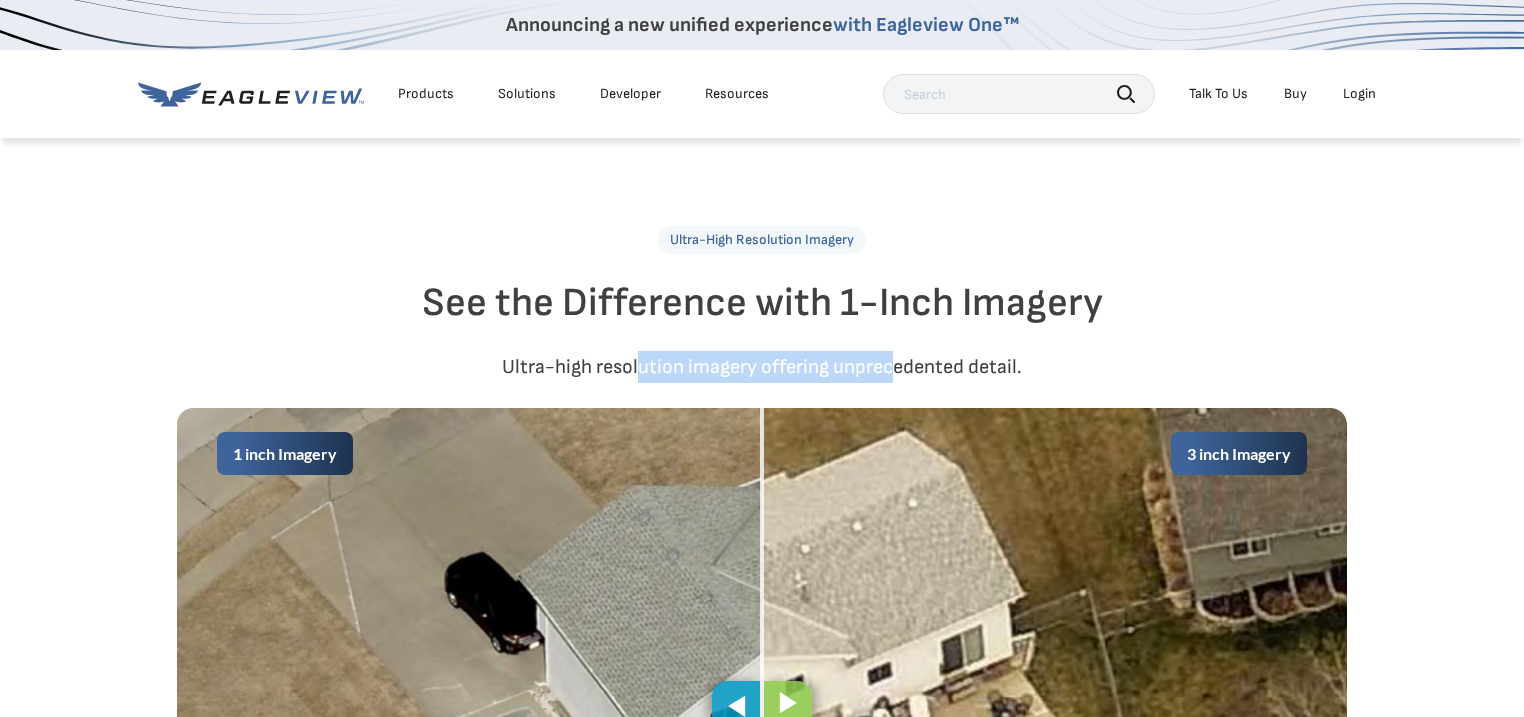 drag, startPoint x: 639, startPoint y: 368, endPoint x: 889, endPoint y: 371, distance: 250.018 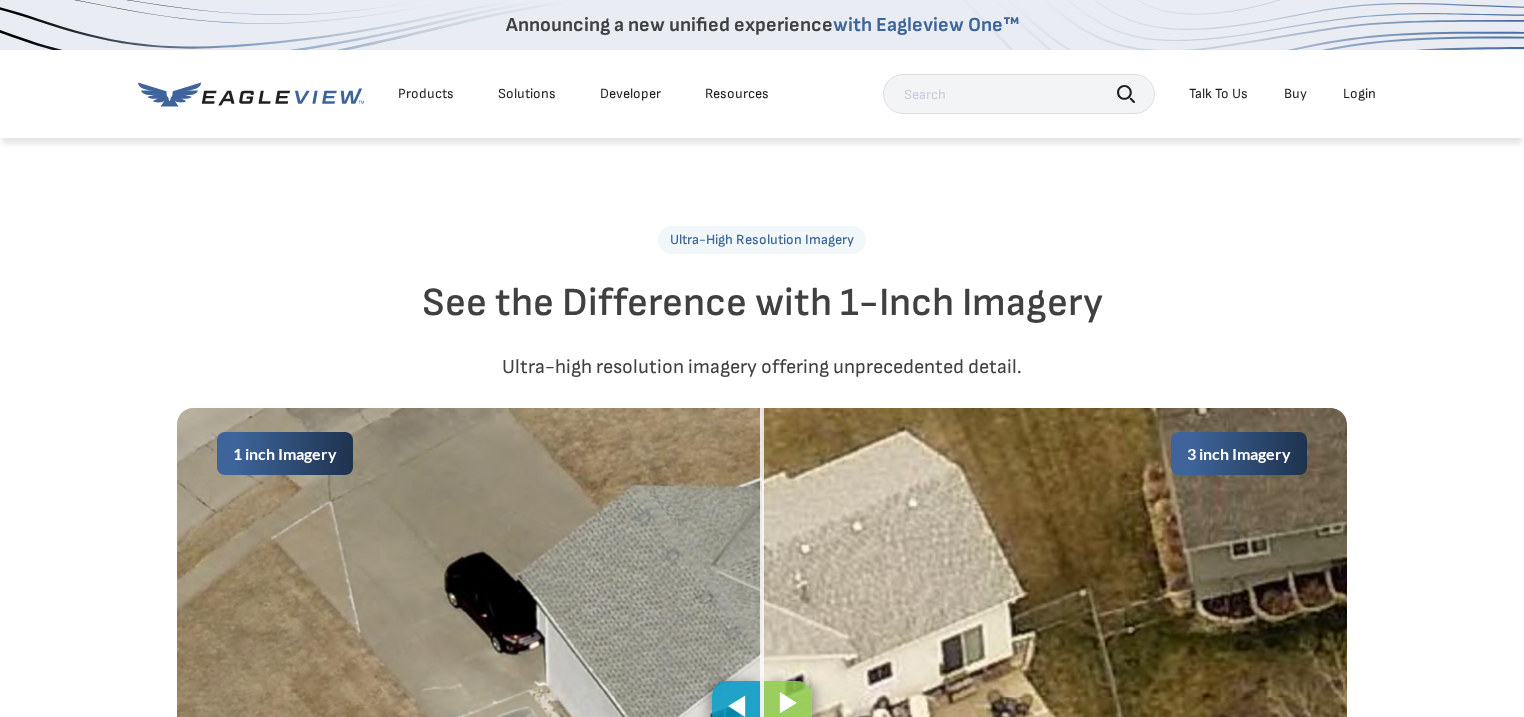 scroll, scrollTop: 1200, scrollLeft: 0, axis: vertical 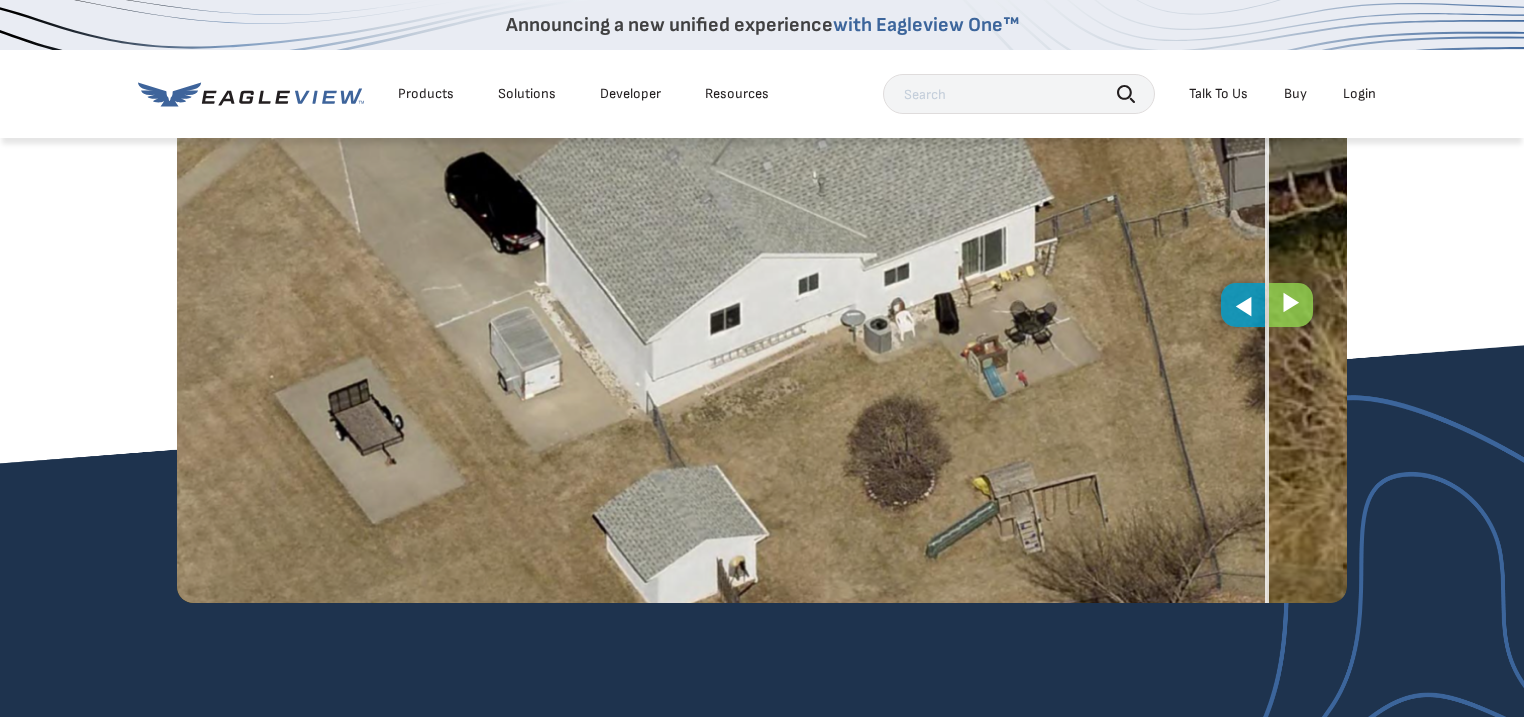 drag, startPoint x: 763, startPoint y: 303, endPoint x: 1268, endPoint y: 369, distance: 509.29462 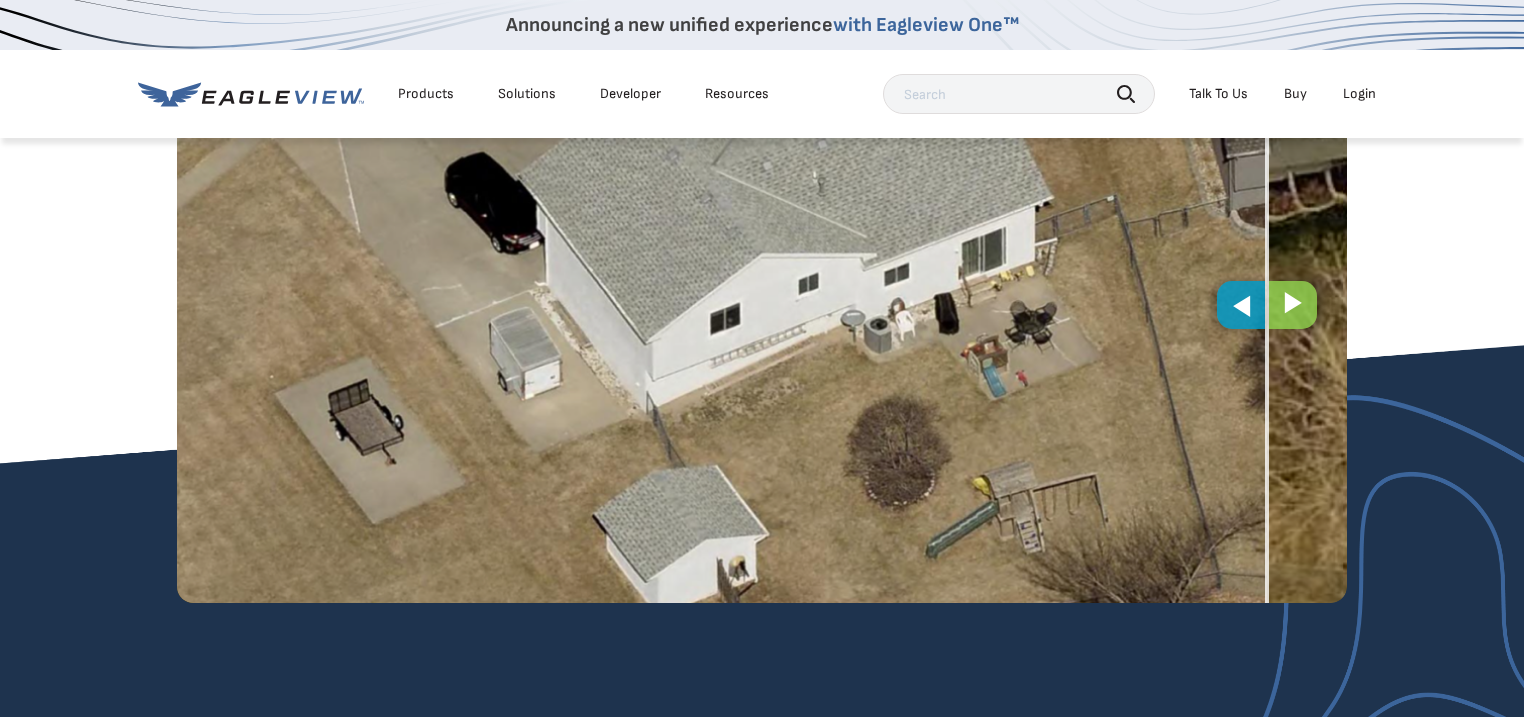 scroll, scrollTop: 1600, scrollLeft: 0, axis: vertical 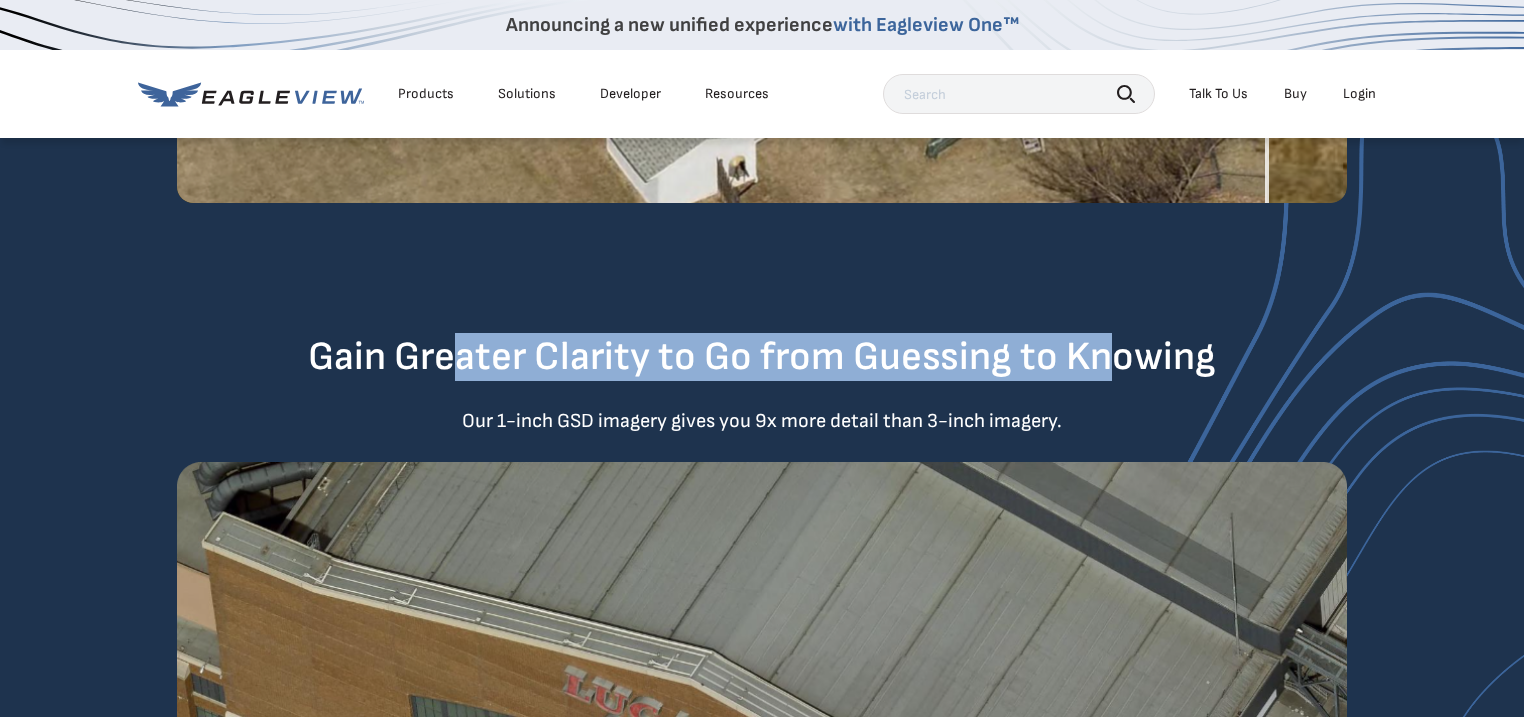 drag, startPoint x: 467, startPoint y: 365, endPoint x: 1114, endPoint y: 359, distance: 647.02783 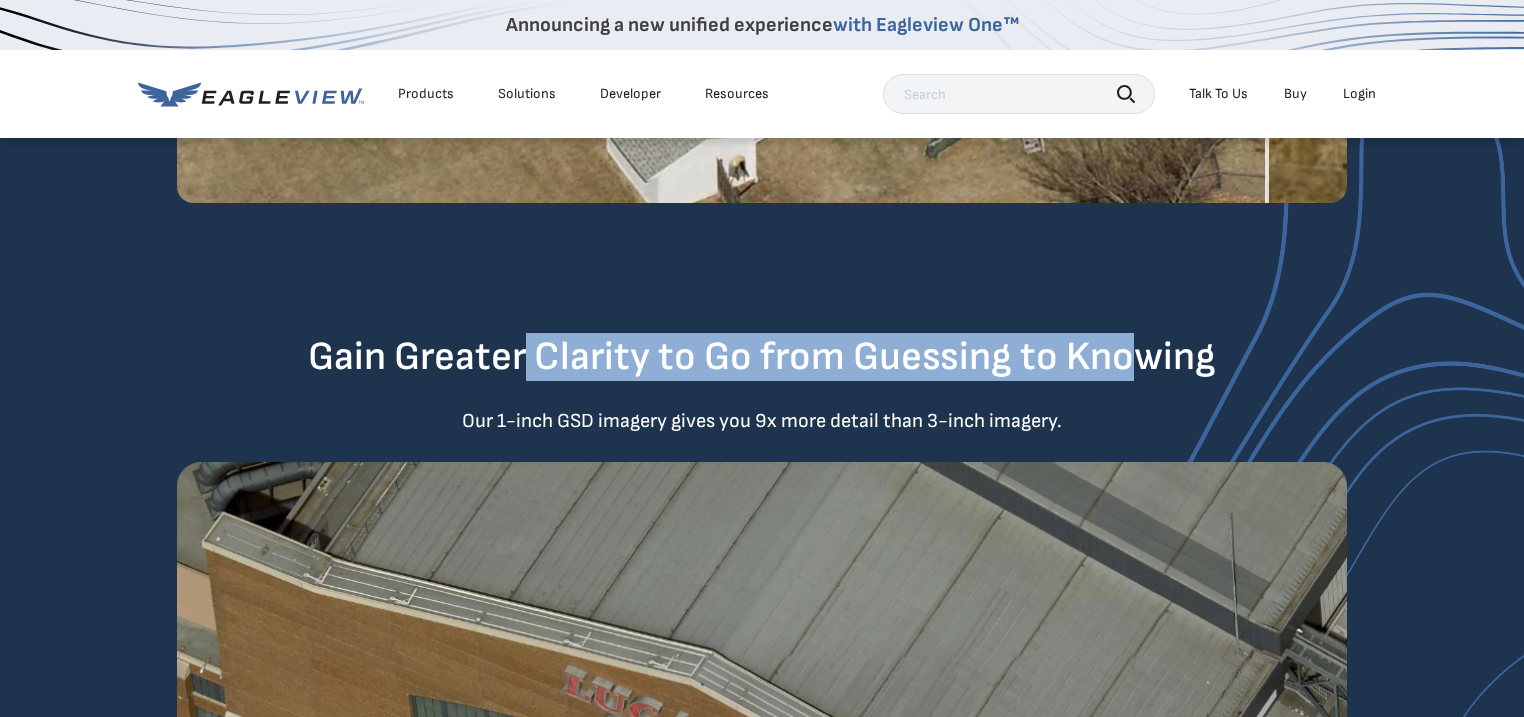 drag, startPoint x: 900, startPoint y: 352, endPoint x: 519, endPoint y: 352, distance: 381 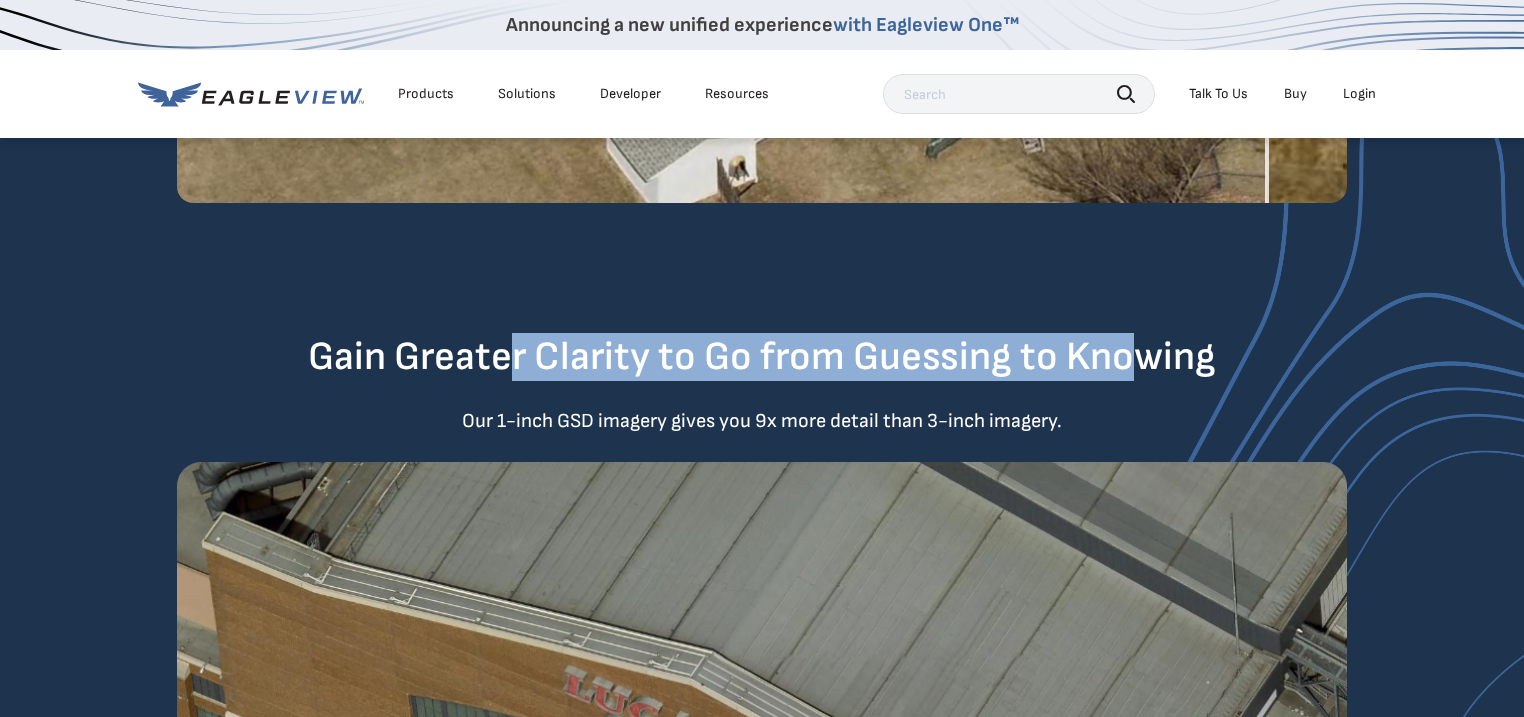 click on "Gain Greater Clarity to Go from Guessing to Knowing" at bounding box center (762, 357) 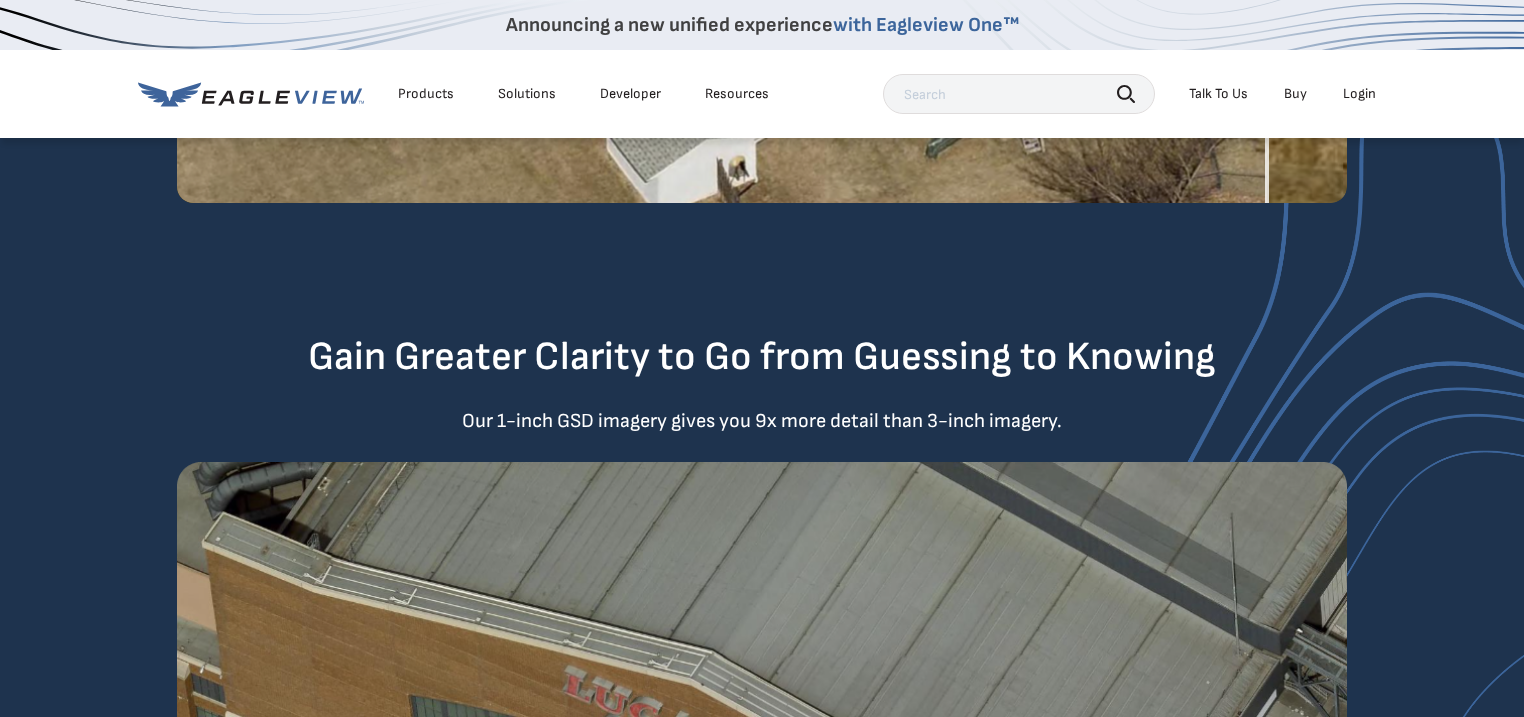 click on "Our 1-inch GSD imagery gives you 9x more detail than 3-inch imagery." at bounding box center [762, 421] 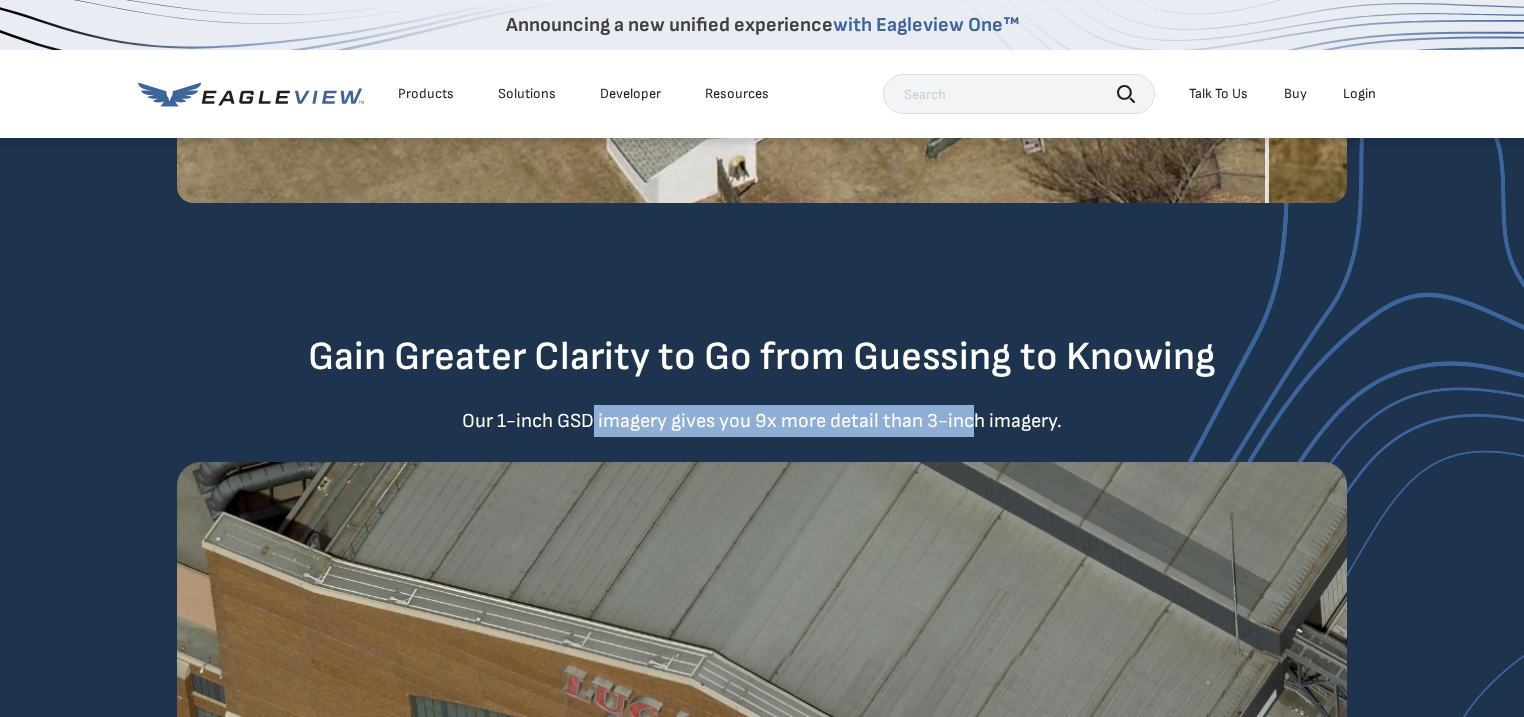 drag, startPoint x: 632, startPoint y: 422, endPoint x: 974, endPoint y: 421, distance: 342.00146 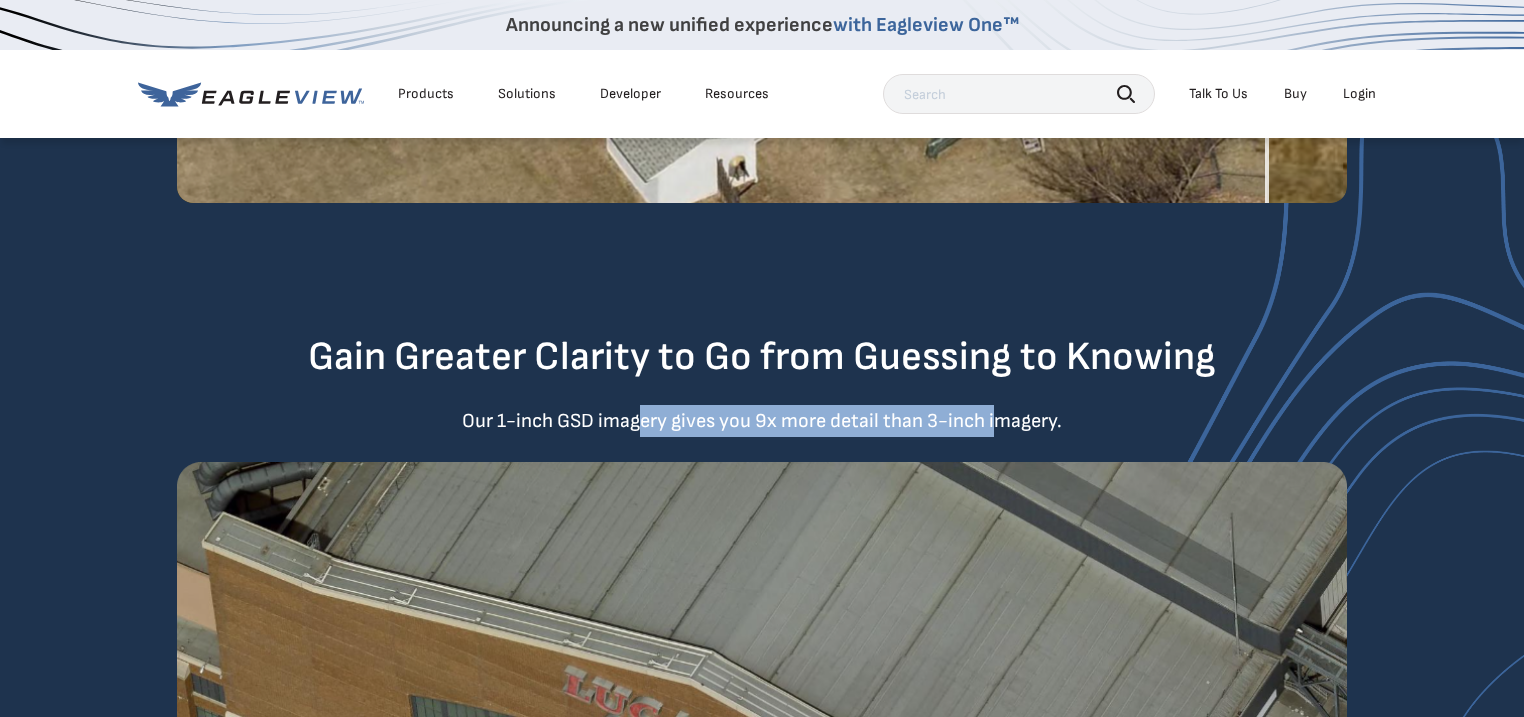 drag, startPoint x: 992, startPoint y: 418, endPoint x: 634, endPoint y: 412, distance: 358.05026 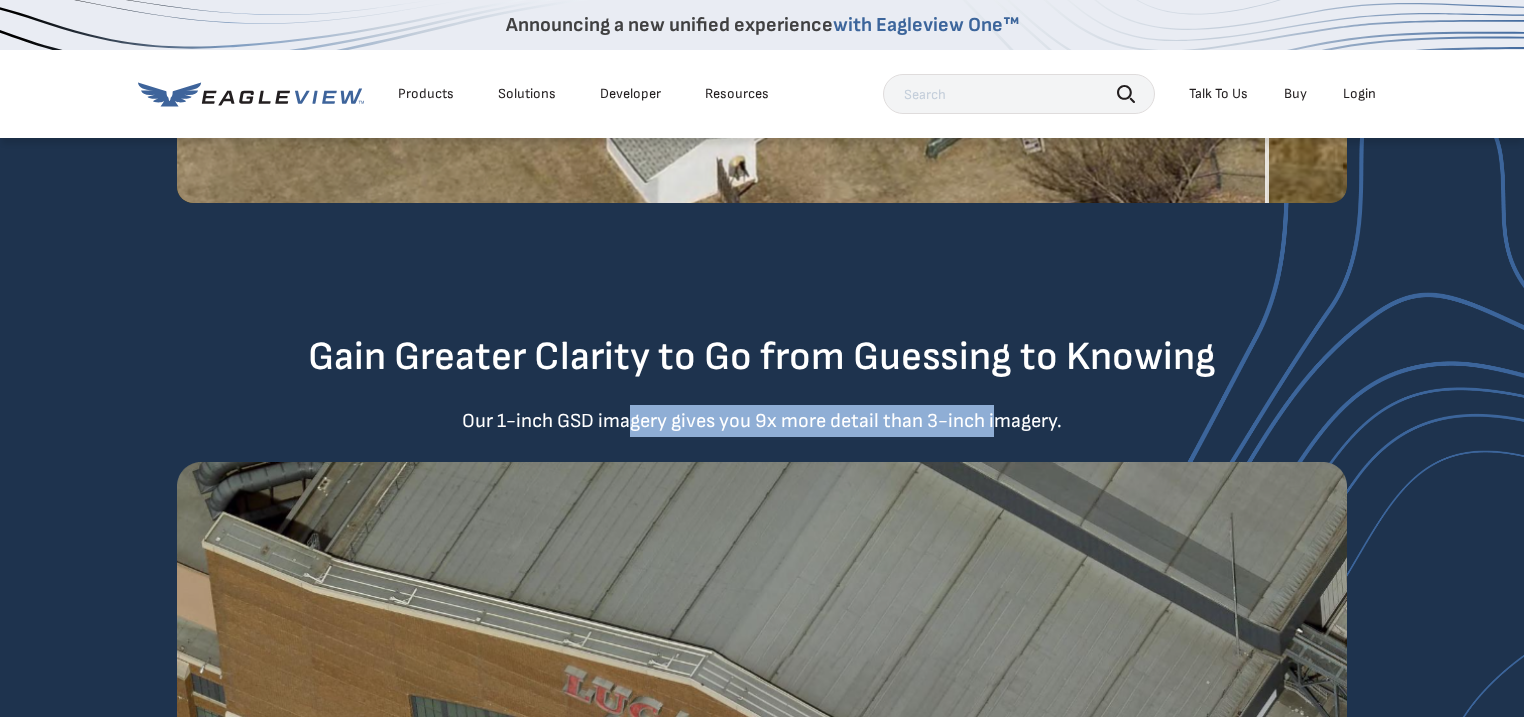 click on "Our 1-inch GSD imagery gives you 9x more detail than 3-inch imagery." at bounding box center [762, 421] 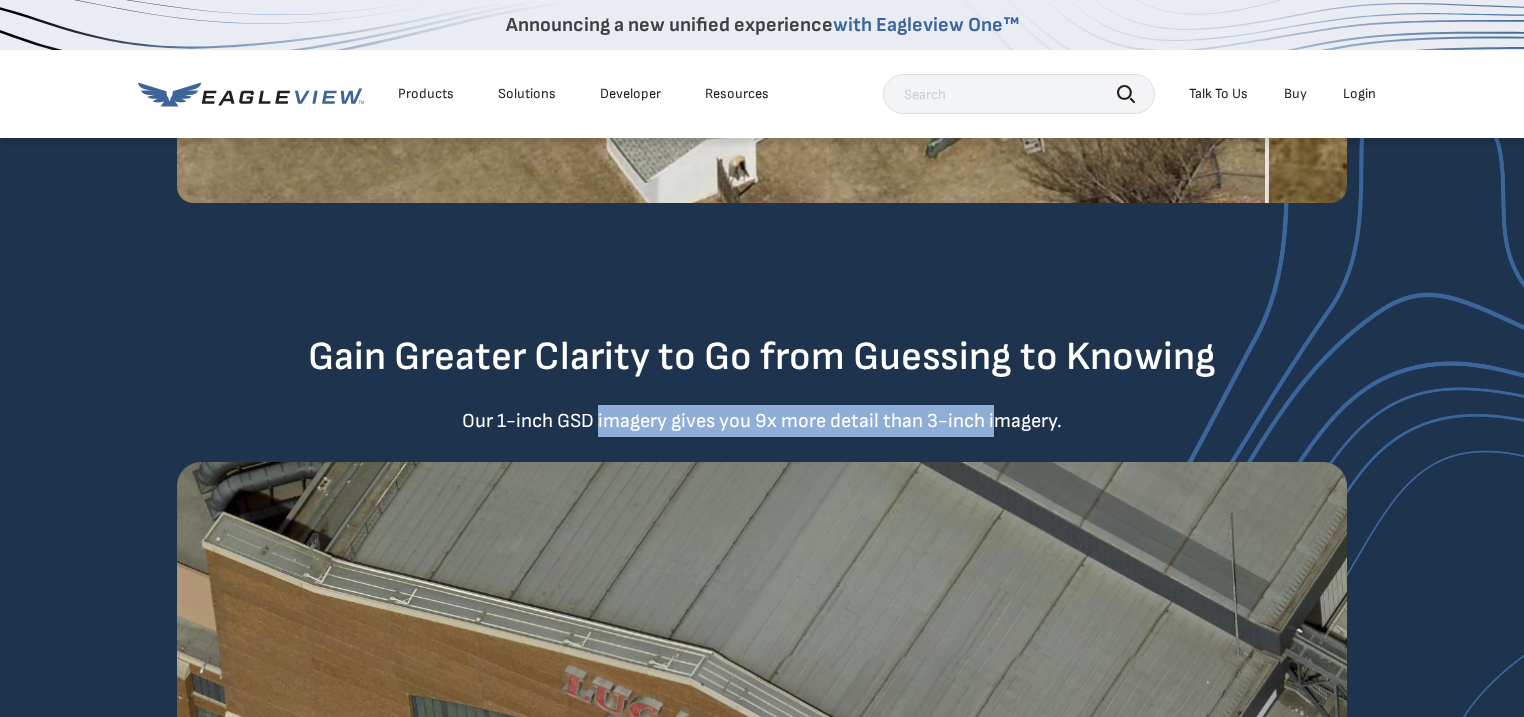 drag, startPoint x: 600, startPoint y: 420, endPoint x: 997, endPoint y: 416, distance: 397.02014 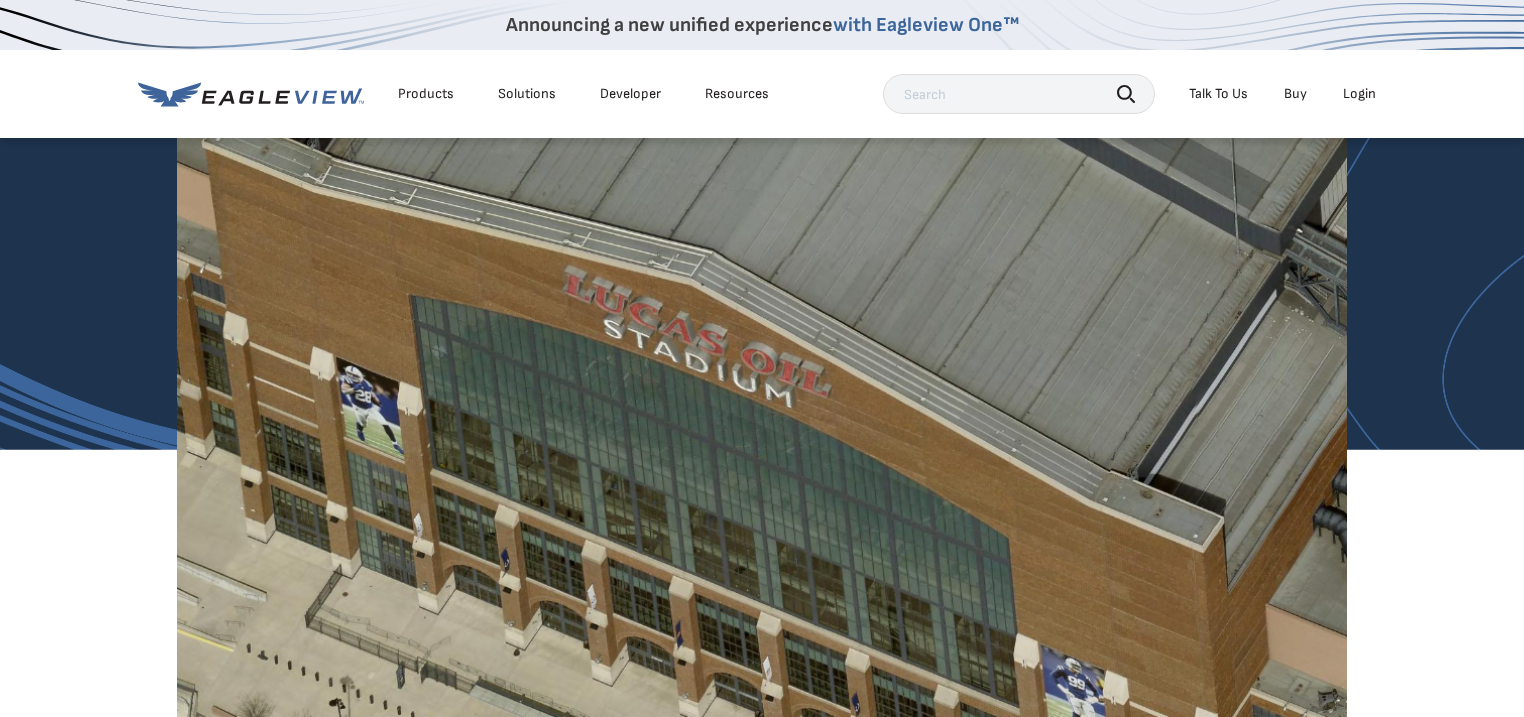 scroll, scrollTop: 2400, scrollLeft: 0, axis: vertical 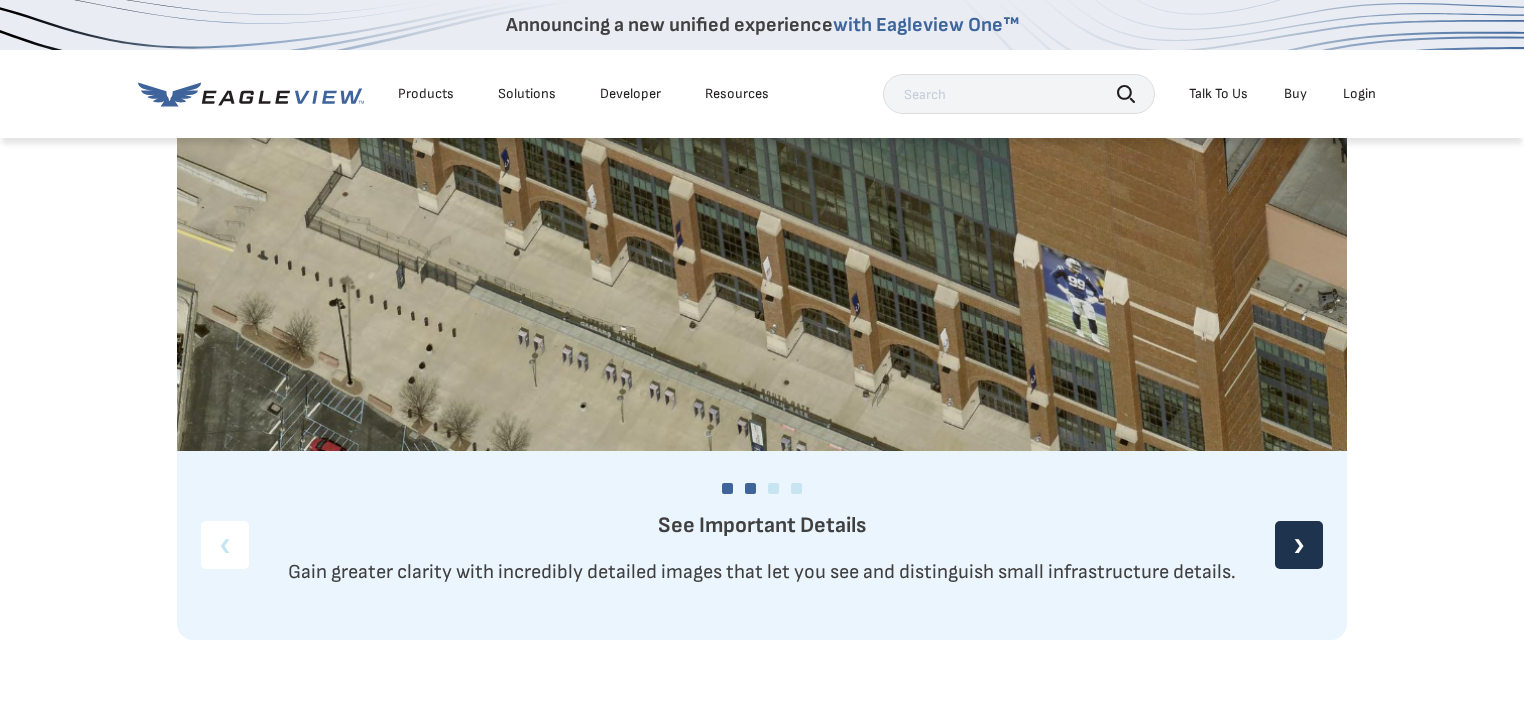 click at bounding box center (750, 488) 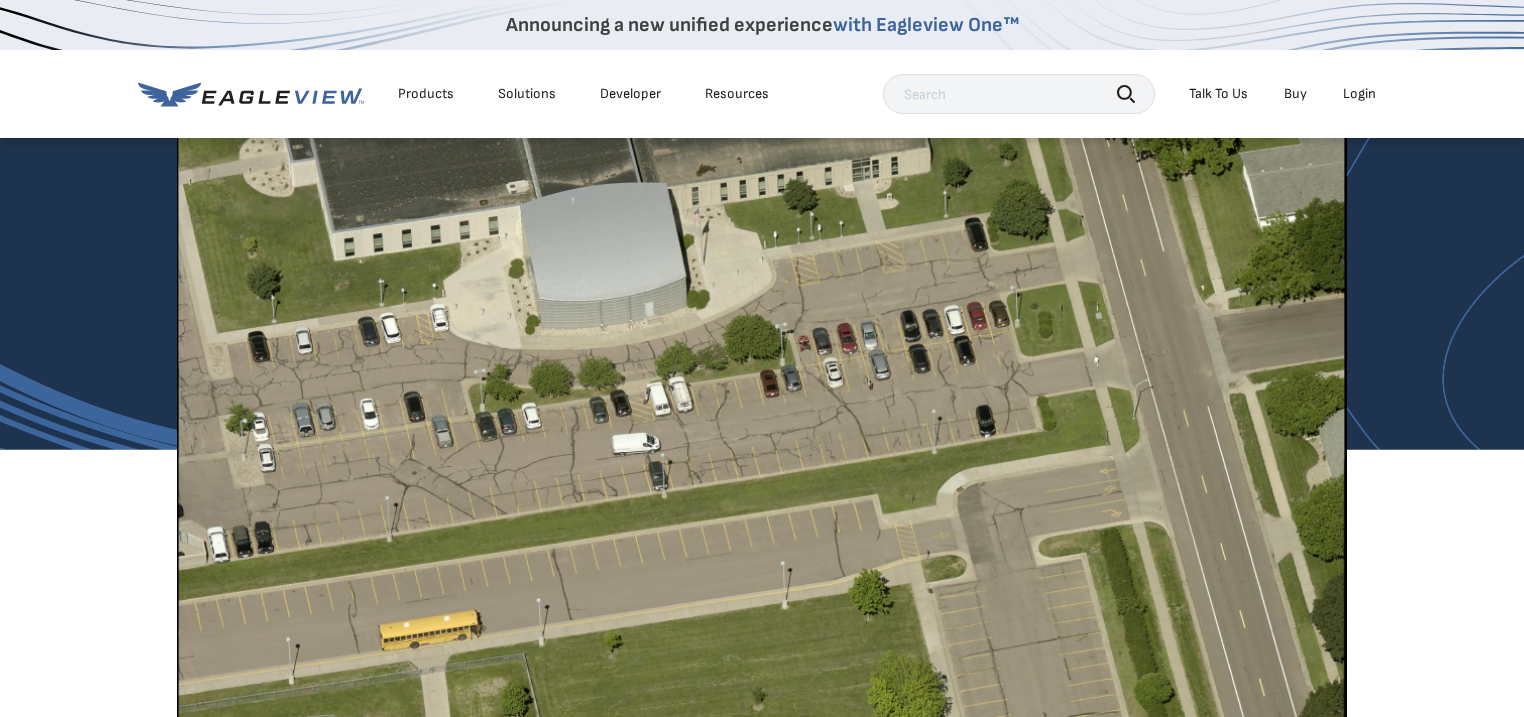 scroll, scrollTop: 2400, scrollLeft: 0, axis: vertical 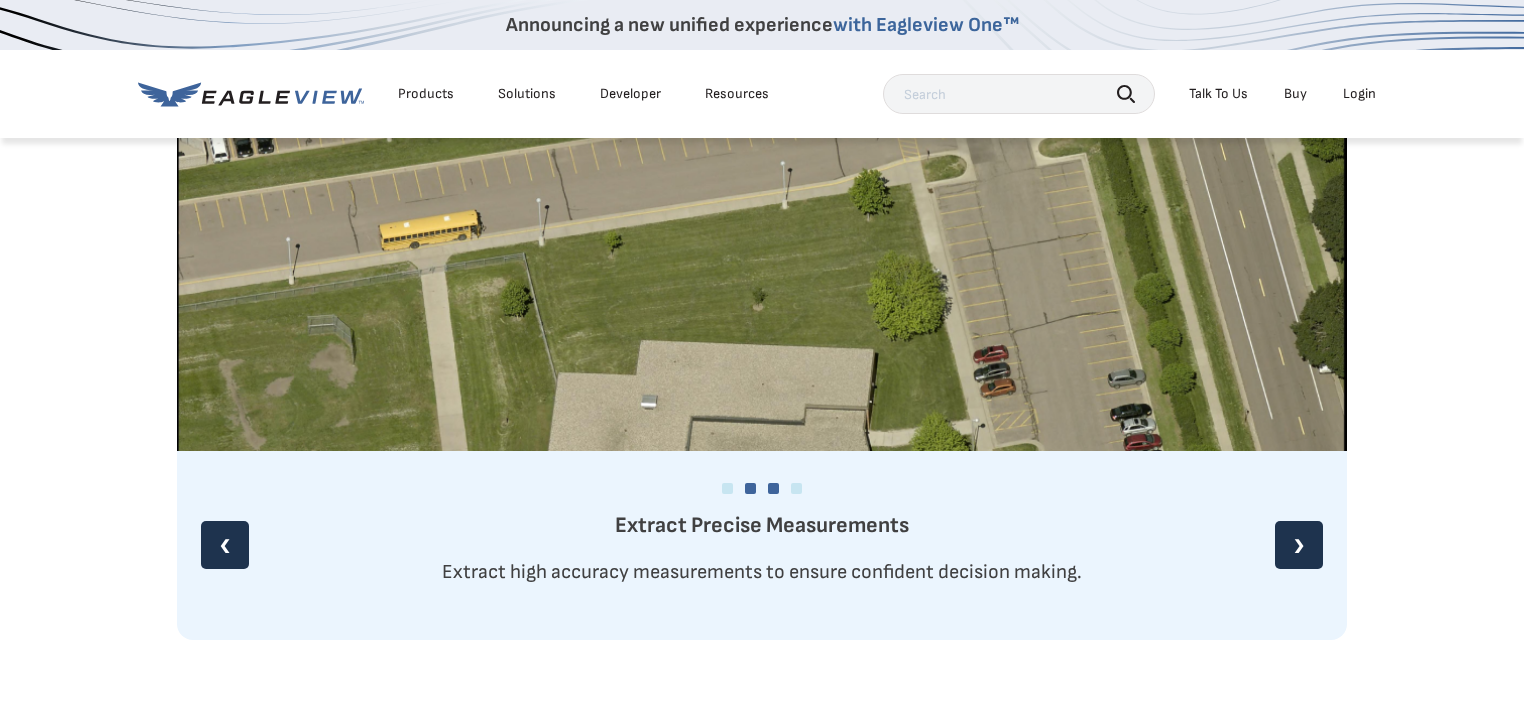 click at bounding box center [773, 488] 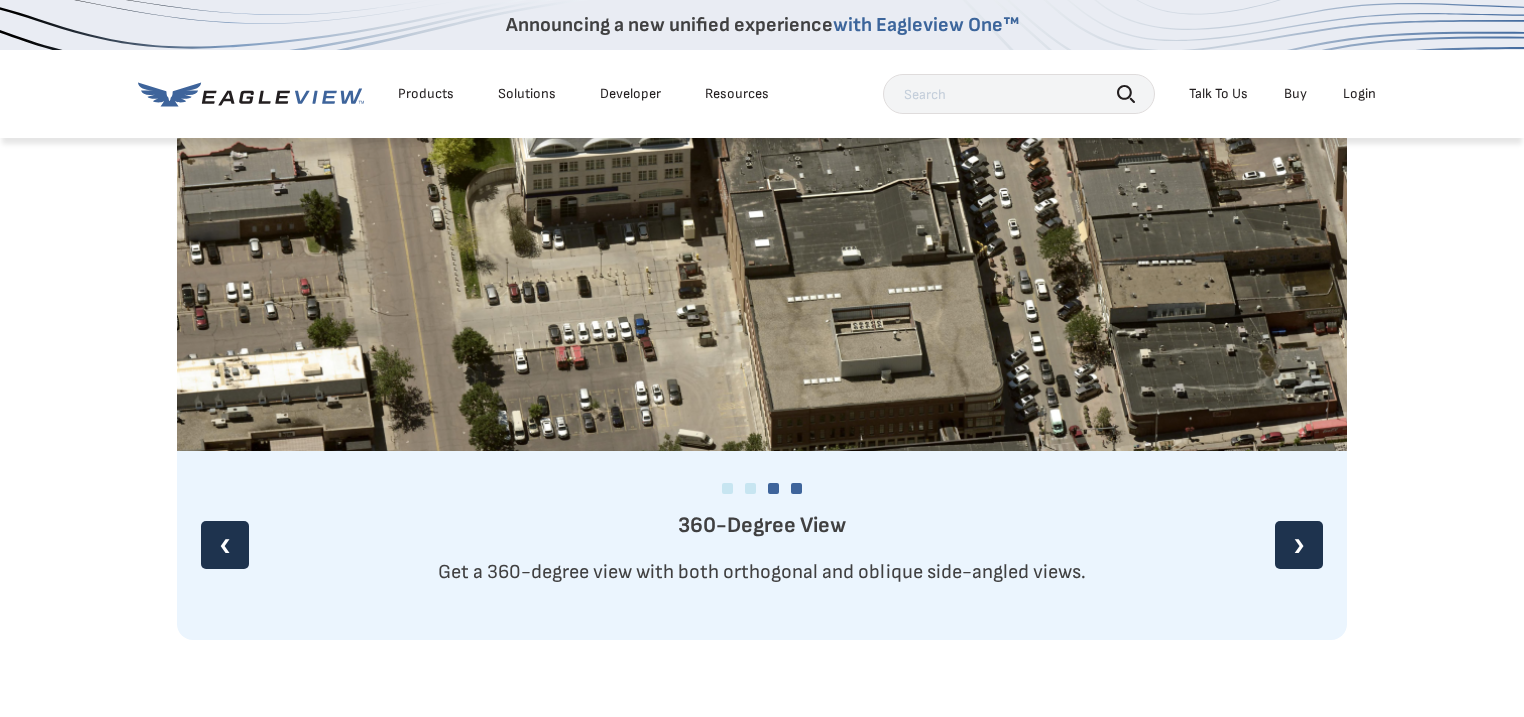 click at bounding box center [796, 488] 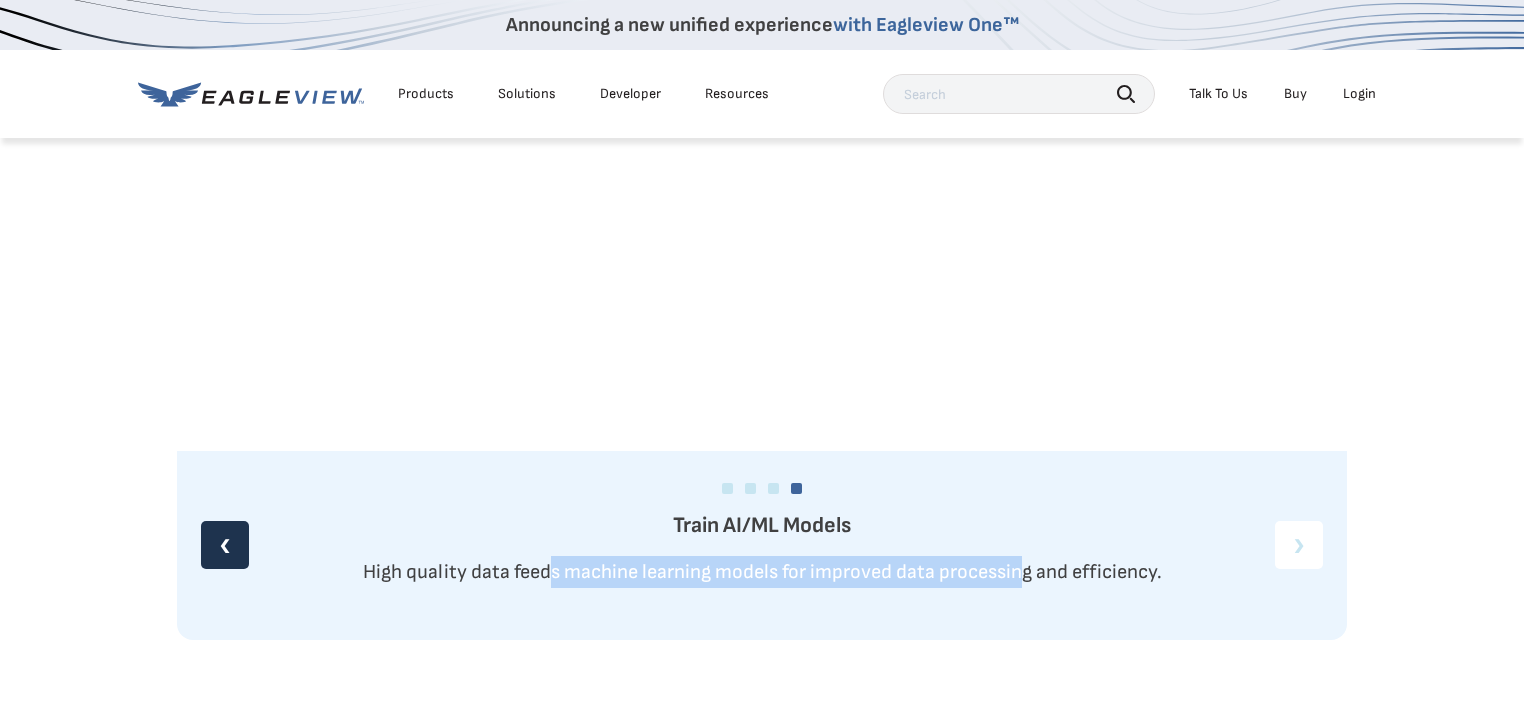 drag, startPoint x: 562, startPoint y: 568, endPoint x: 1022, endPoint y: 565, distance: 460.0098 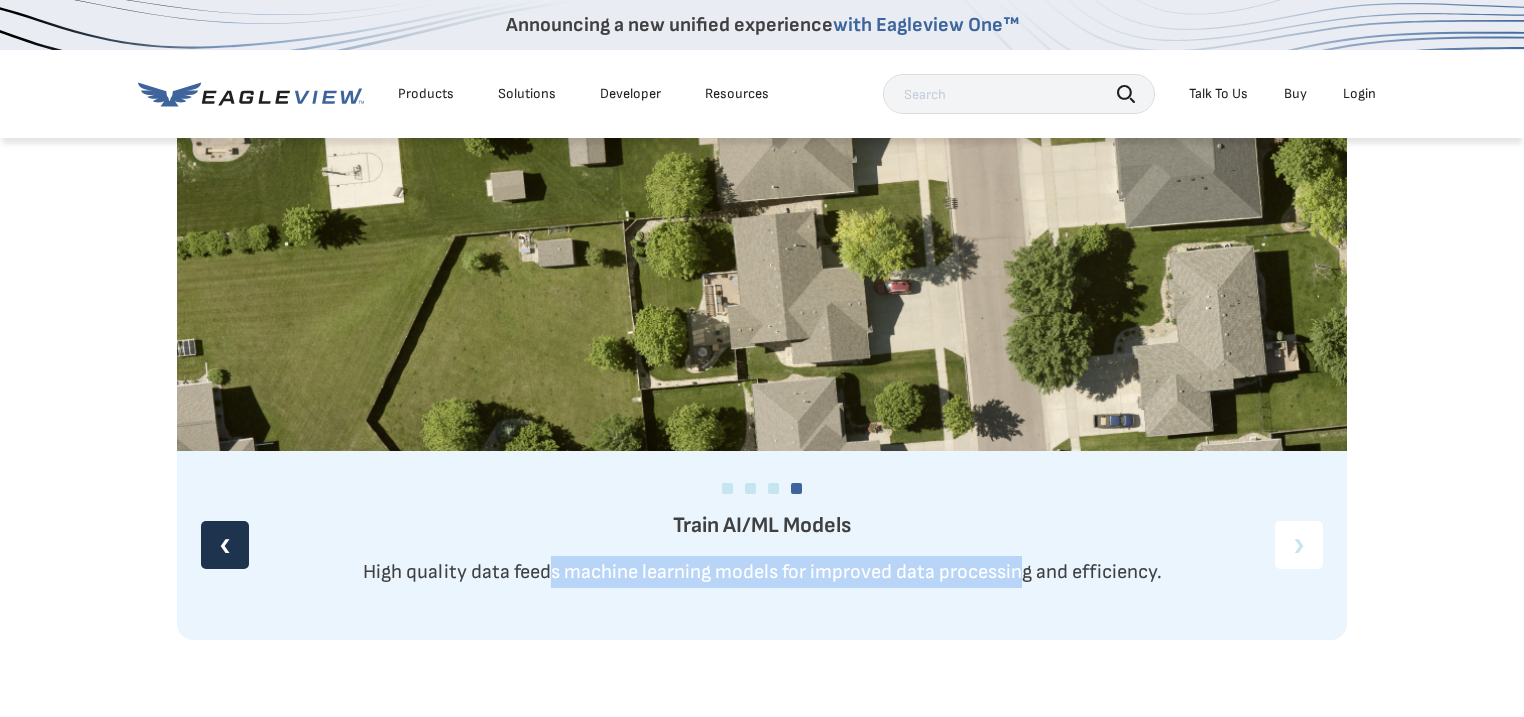 click on "High quality data feeds machine learning models for improved data processing and efficiency." at bounding box center [762, 572] 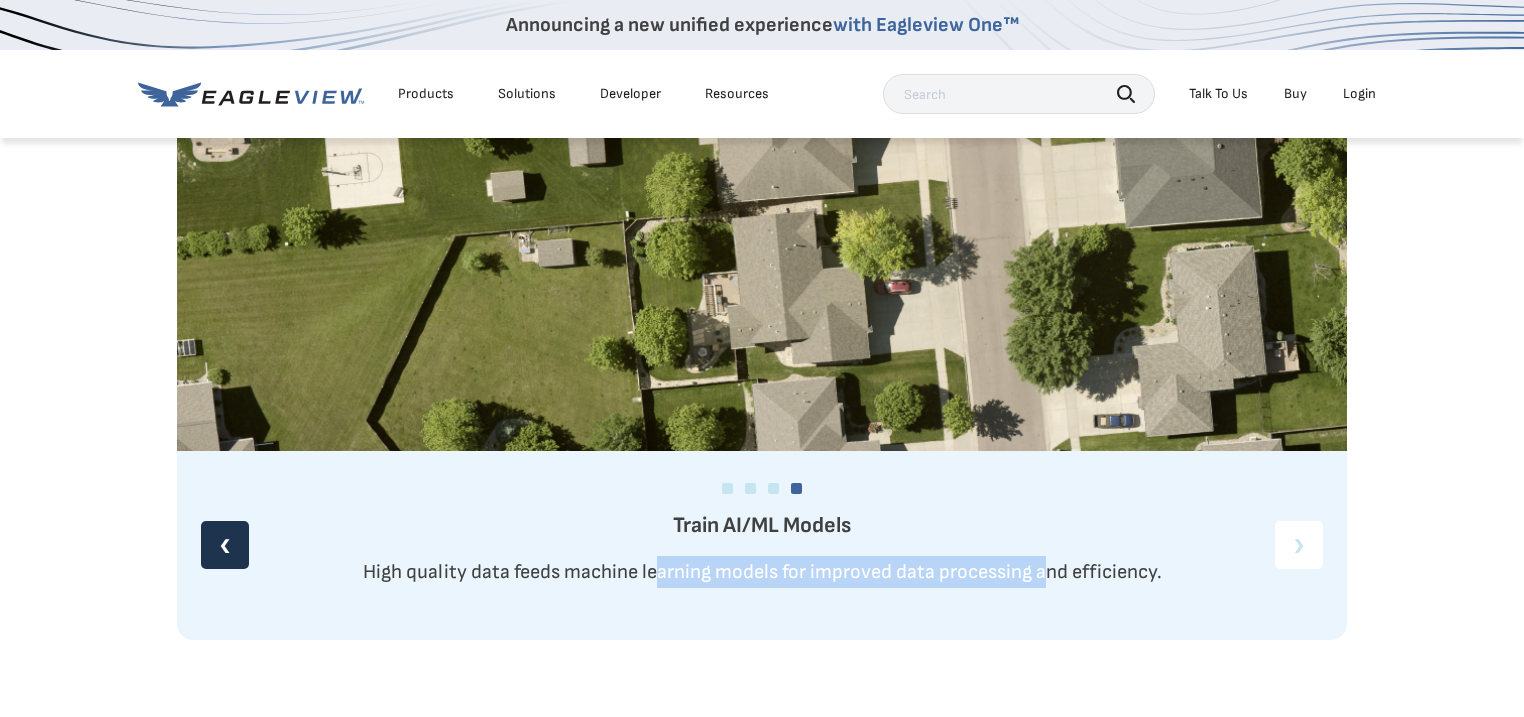 drag, startPoint x: 927, startPoint y: 566, endPoint x: 636, endPoint y: 560, distance: 291.06186 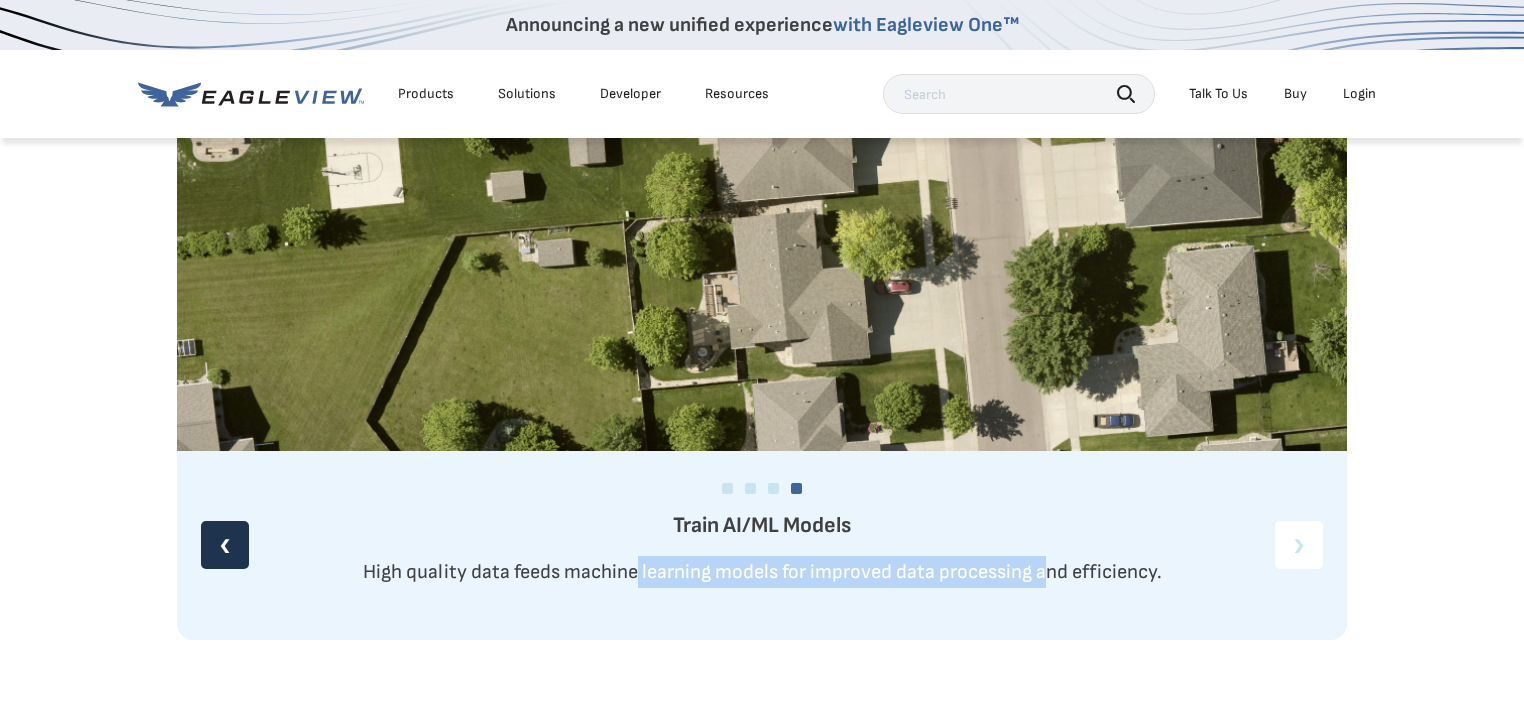 click on "High quality data feeds machine learning models for improved data processing and efficiency." at bounding box center [762, 572] 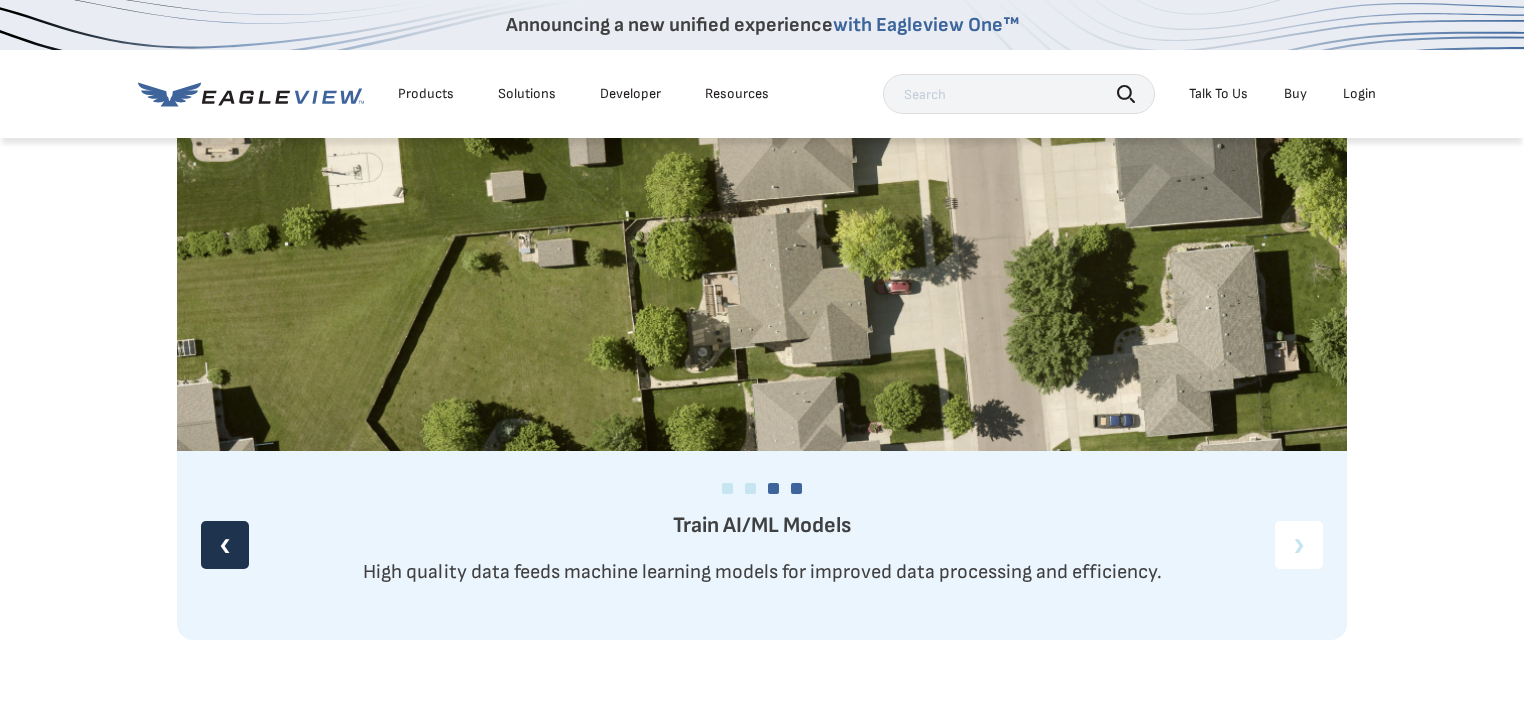 click at bounding box center (773, 488) 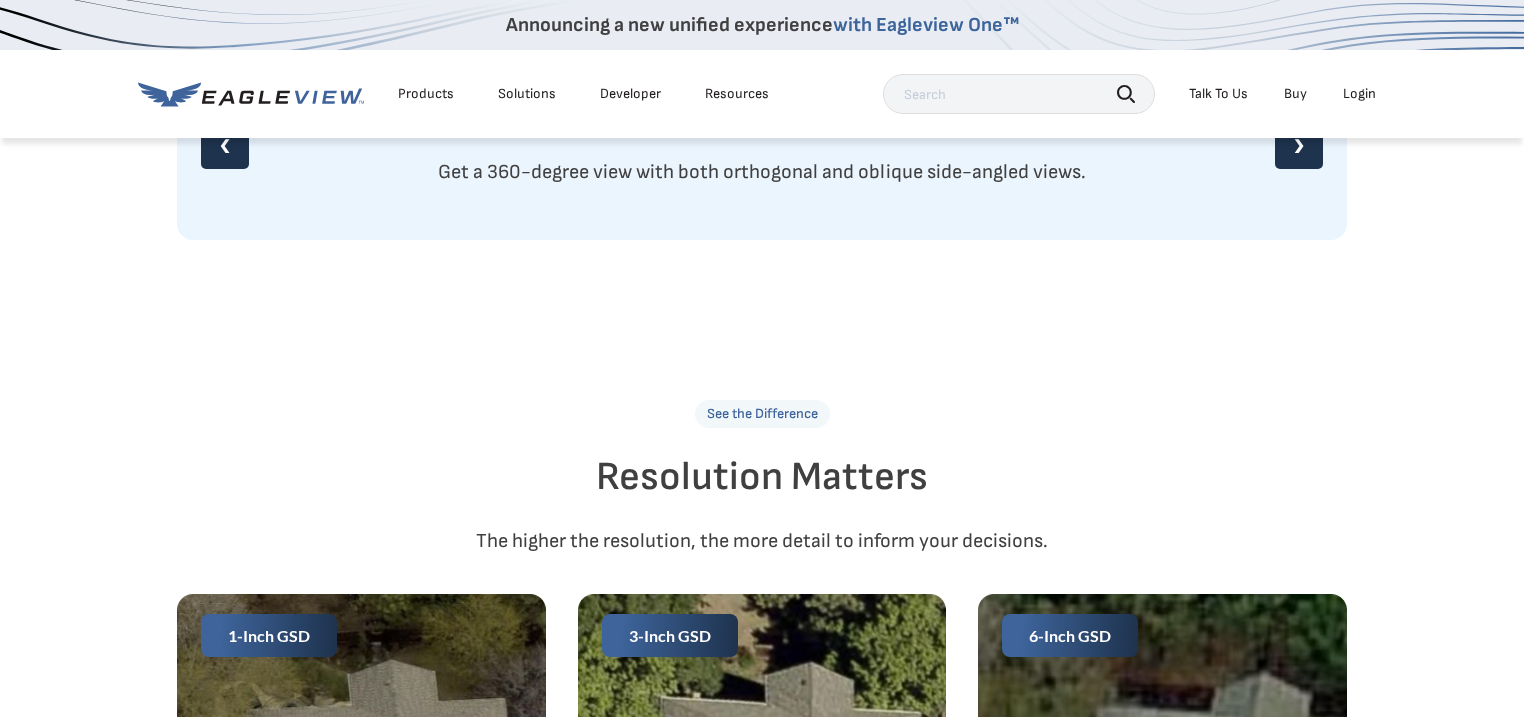 scroll, scrollTop: 3200, scrollLeft: 0, axis: vertical 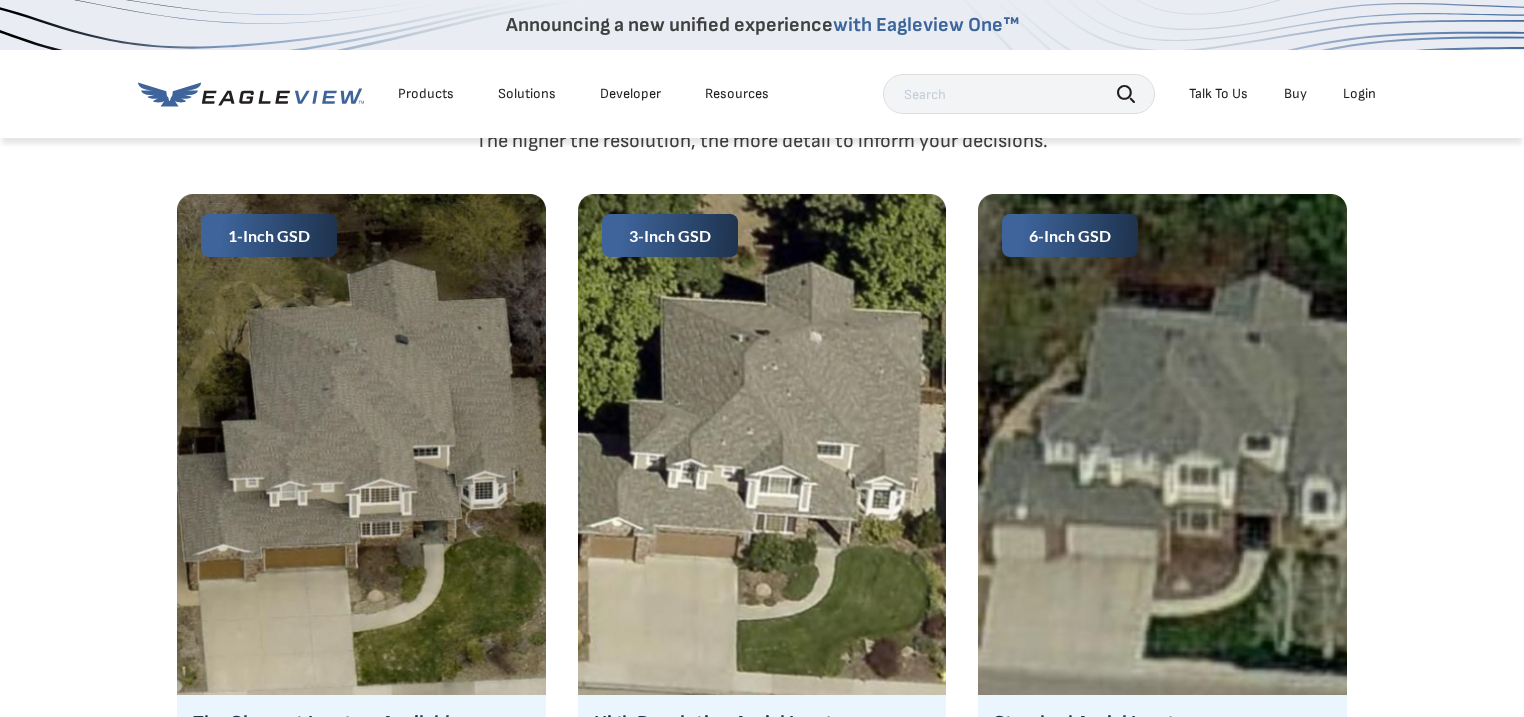 click on "1-Inch GSD
The Clearest Imagery Available
Only available from EagleView, this resolution captures incredibly high levels of details, offering a very fine-grained view from all cardinal directions.
3-Inch GSD" at bounding box center (762, 466) 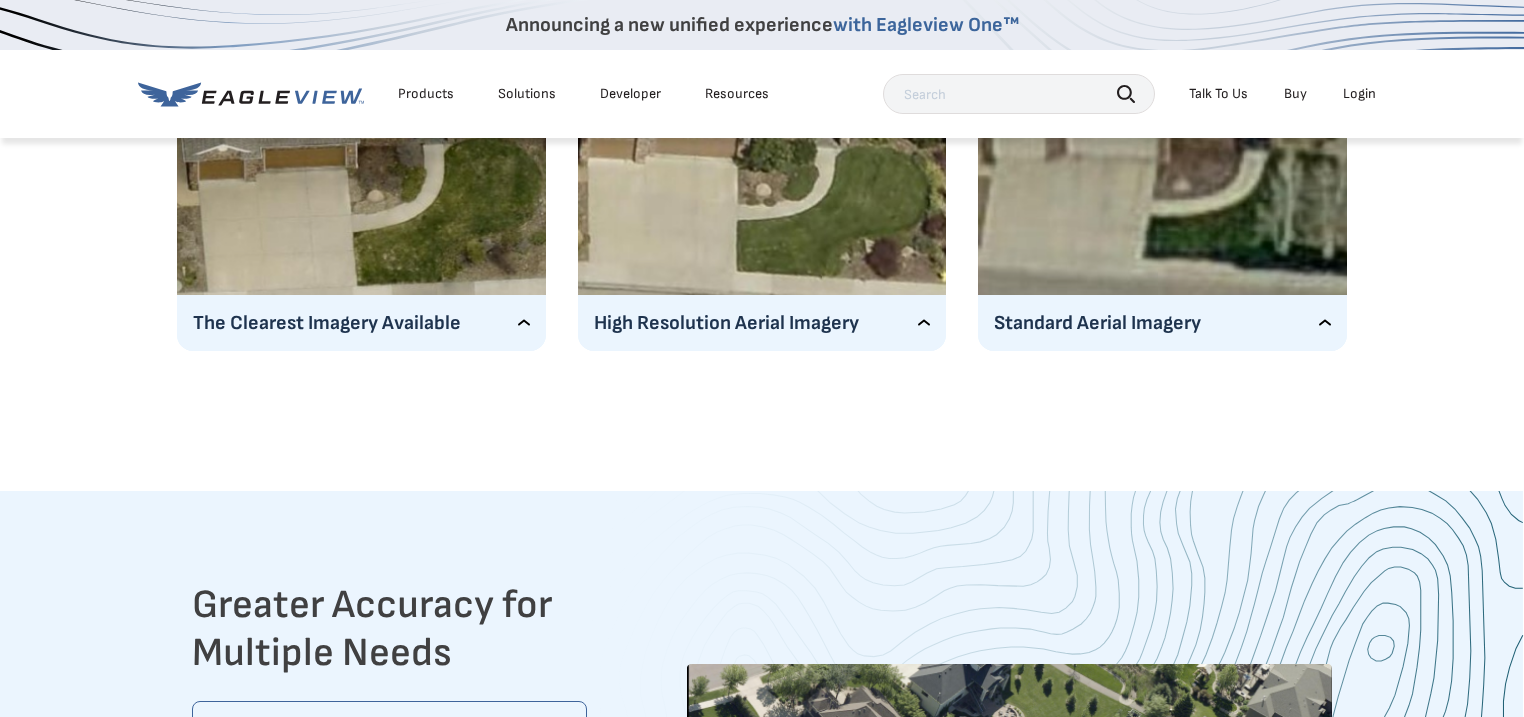 scroll, scrollTop: 4000, scrollLeft: 0, axis: vertical 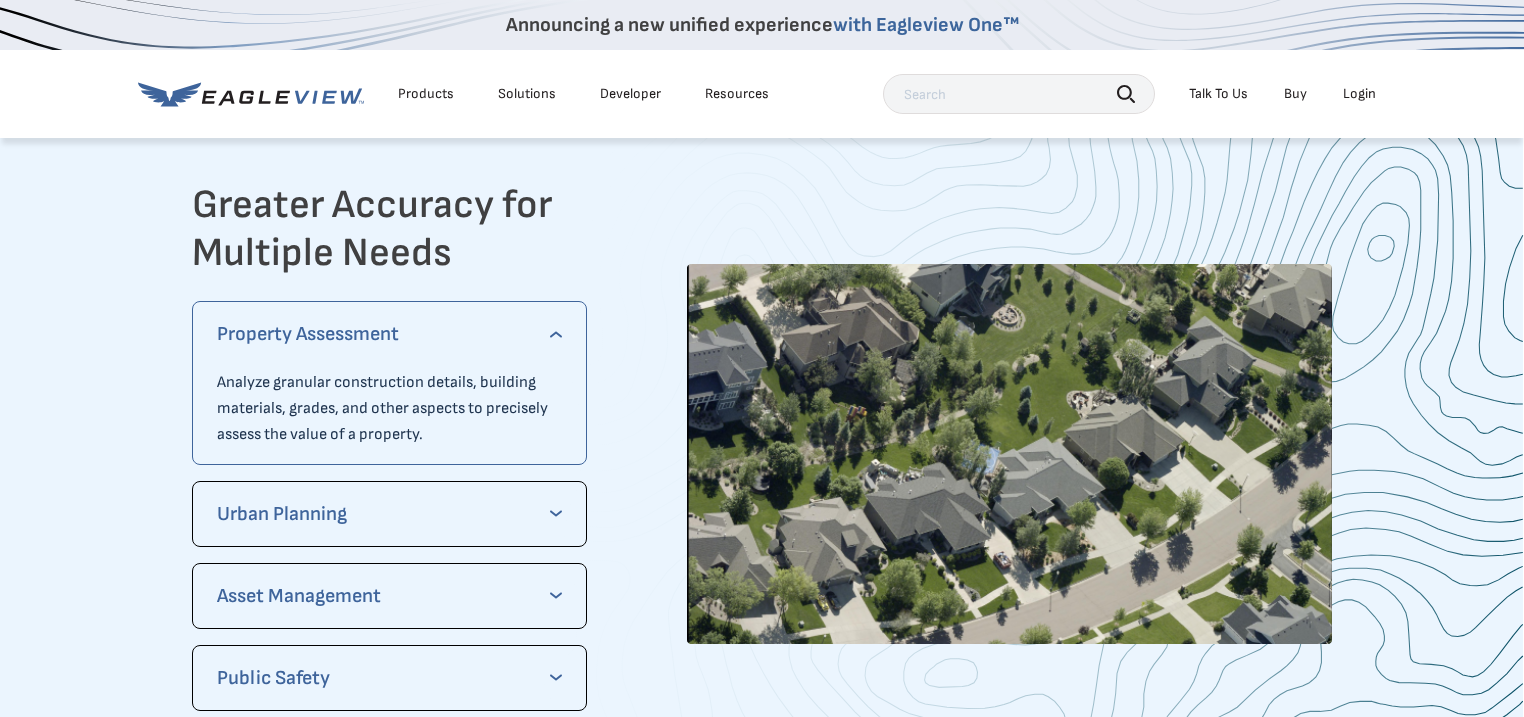 click on "Greater Accuracy for Multiple Needs
Property Assessment
Analyze granular construction details, building materials, grades, and other aspects to precisely assess the value of a property.
Urban Planning
Get the minute details needed to extract precise data for mapping, project planning, and urban planning.
Asset Management
See and distinguish small infrastructure details, such as signage, fire hydrants, and light poles, to better measure, track, verify, inspect and report on infrastructure components.
Public Safety
Get uncompromised clarity about incident locations, such as road access, door and window placements, rooftop load, and potential hazards." at bounding box center (762, 454) 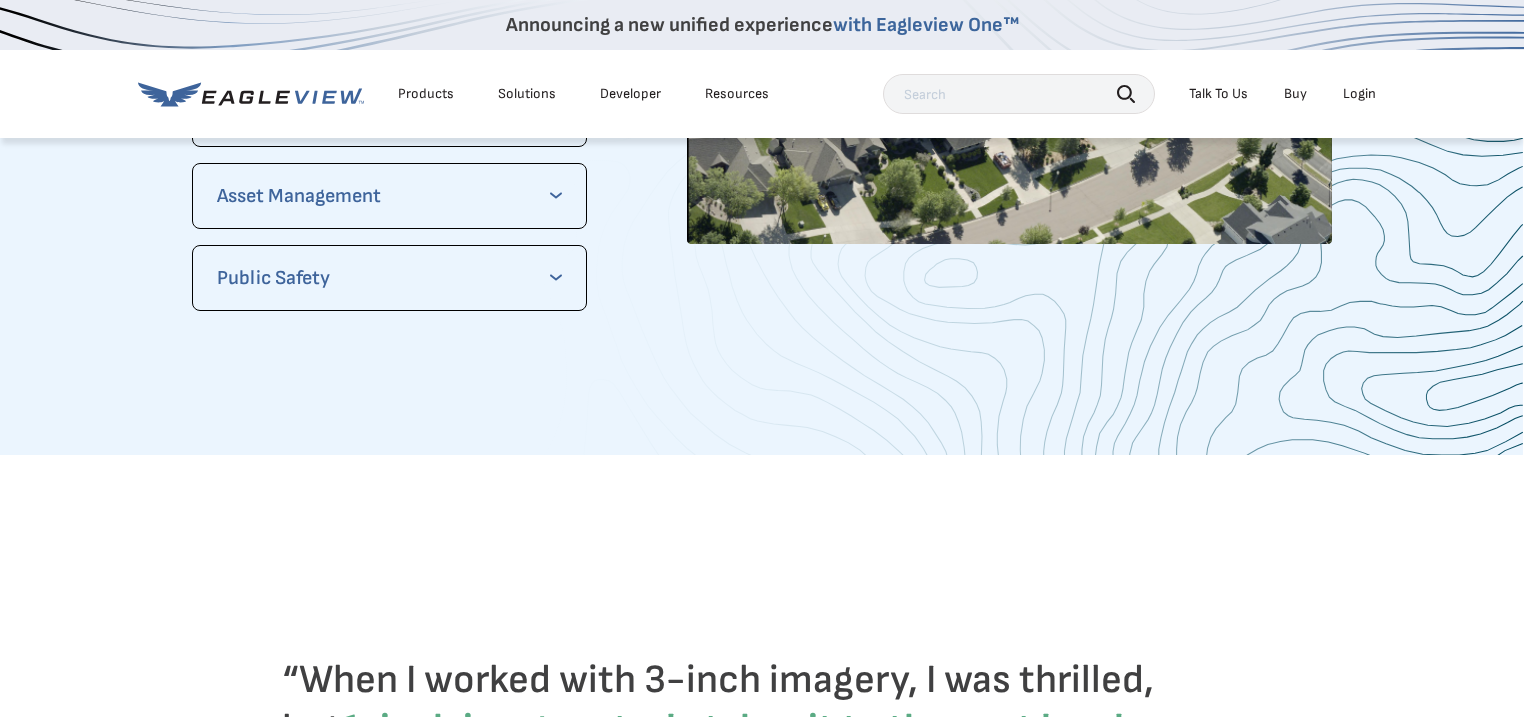 click on "Public Safety
Get uncompromised clarity about incident locations, such as road access, door and window placements, rooftop load, and potential hazards." at bounding box center (389, 278) 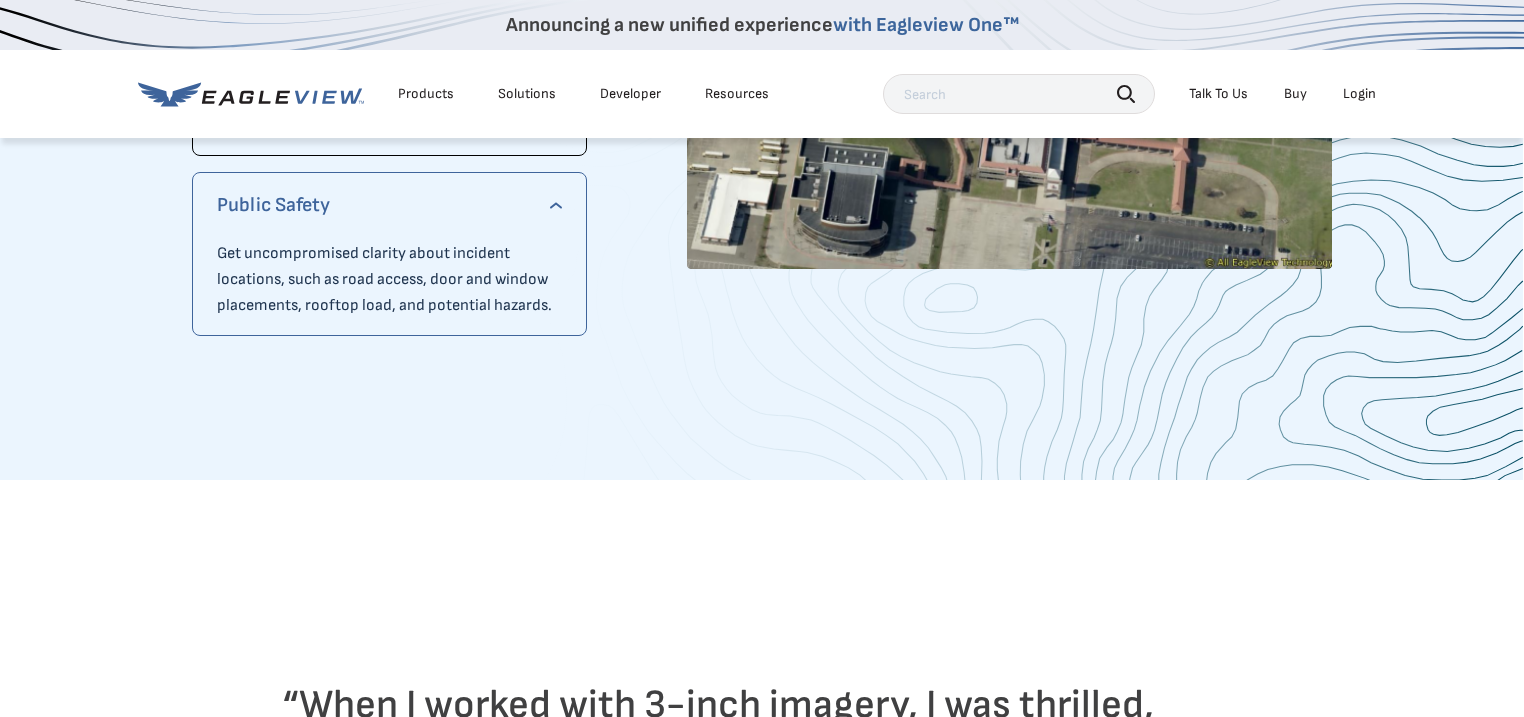 scroll, scrollTop: 4775, scrollLeft: 0, axis: vertical 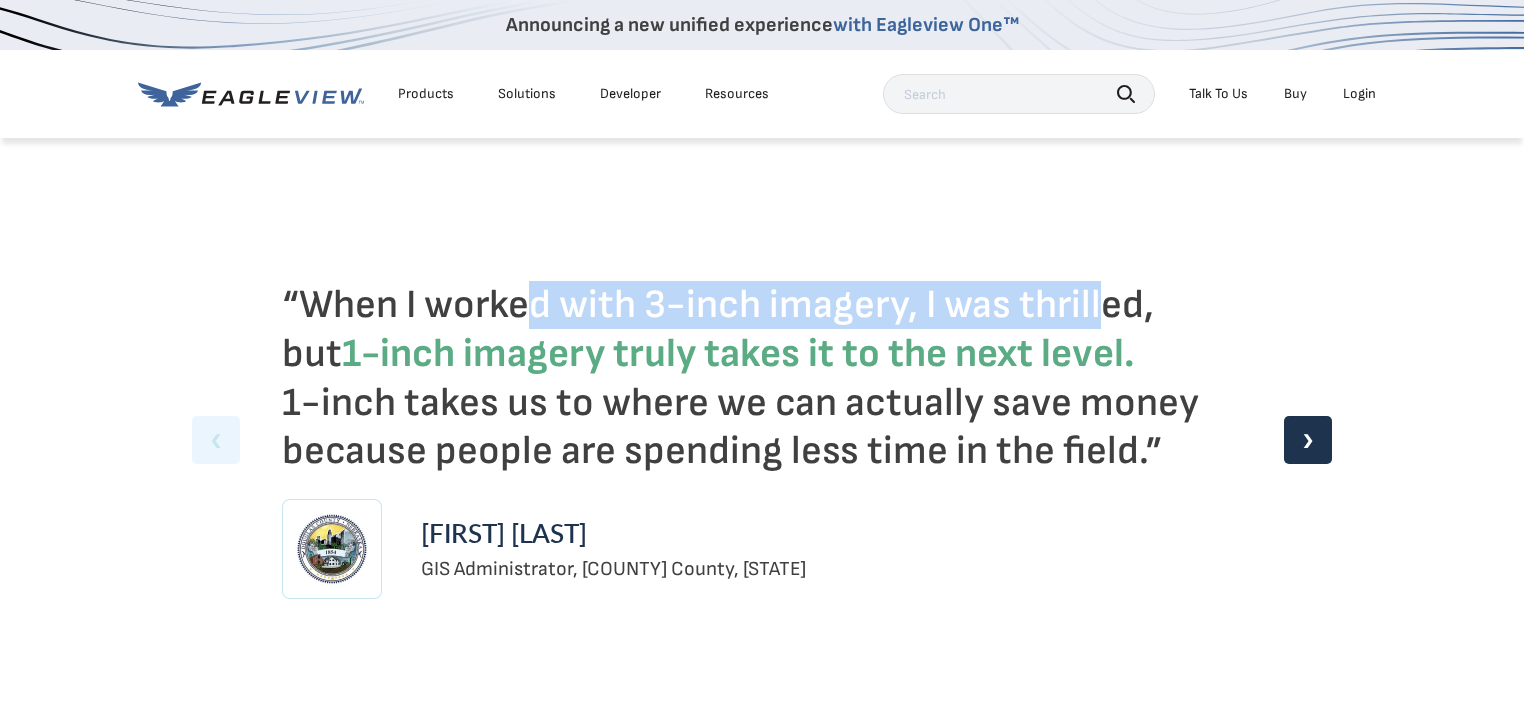 drag, startPoint x: 534, startPoint y: 323, endPoint x: 1110, endPoint y: 312, distance: 576.10504 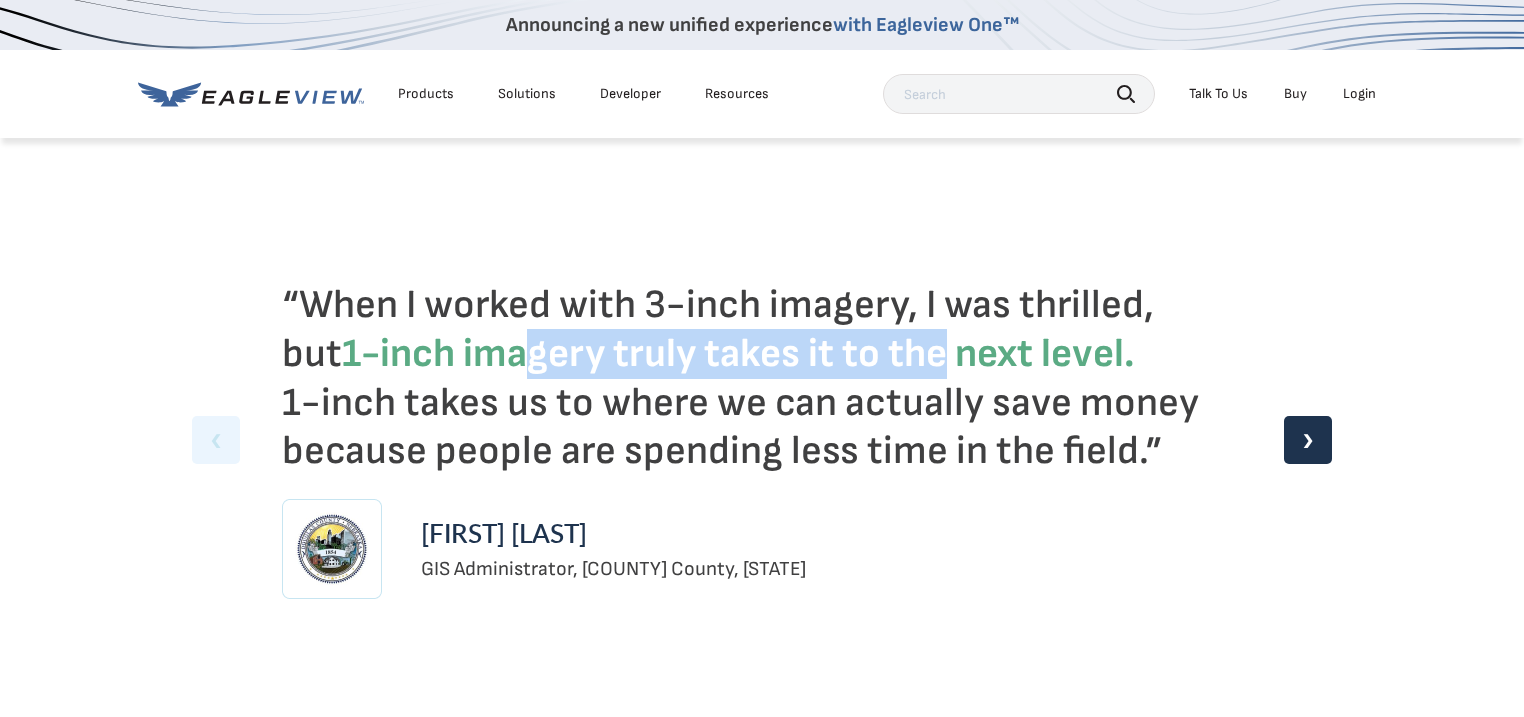 drag, startPoint x: 543, startPoint y: 356, endPoint x: 887, endPoint y: 361, distance: 344.03635 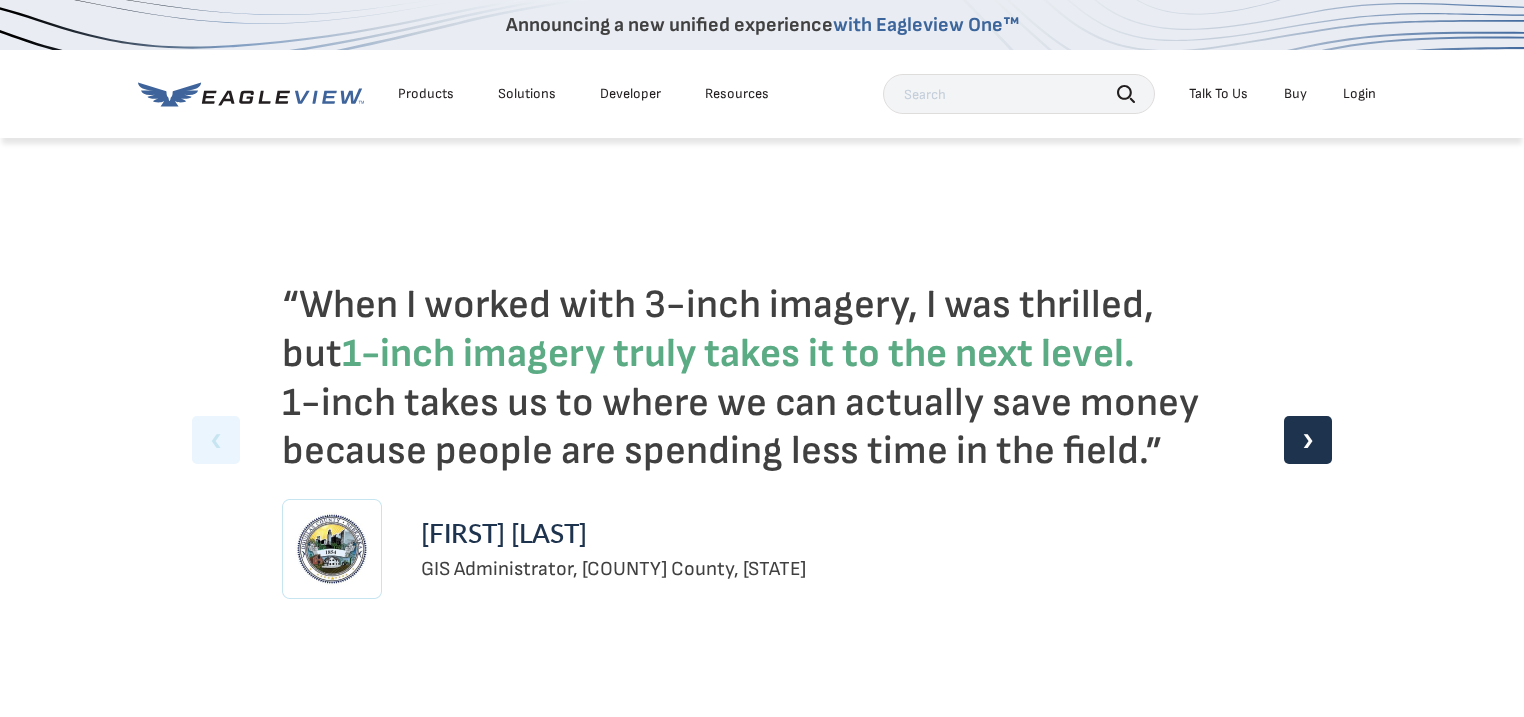 click on "“When I worked with 3-inch imagery, I was thrilled, but  1-inch imagery truly takes it to the next level. 1-inch takes us to where we can actually save money because people are spending less time in the field.”" at bounding box center [762, 378] 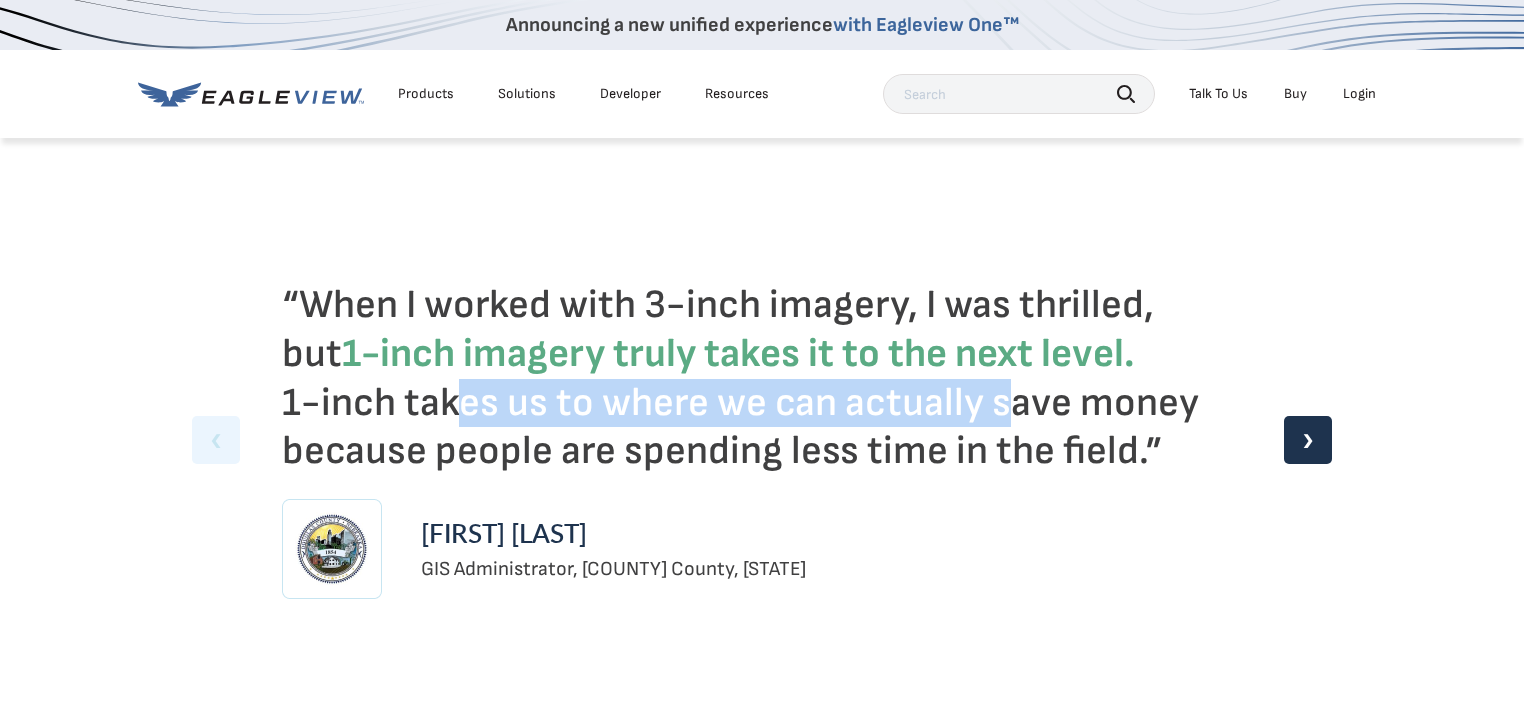 drag, startPoint x: 460, startPoint y: 403, endPoint x: 1021, endPoint y: 394, distance: 561.0722 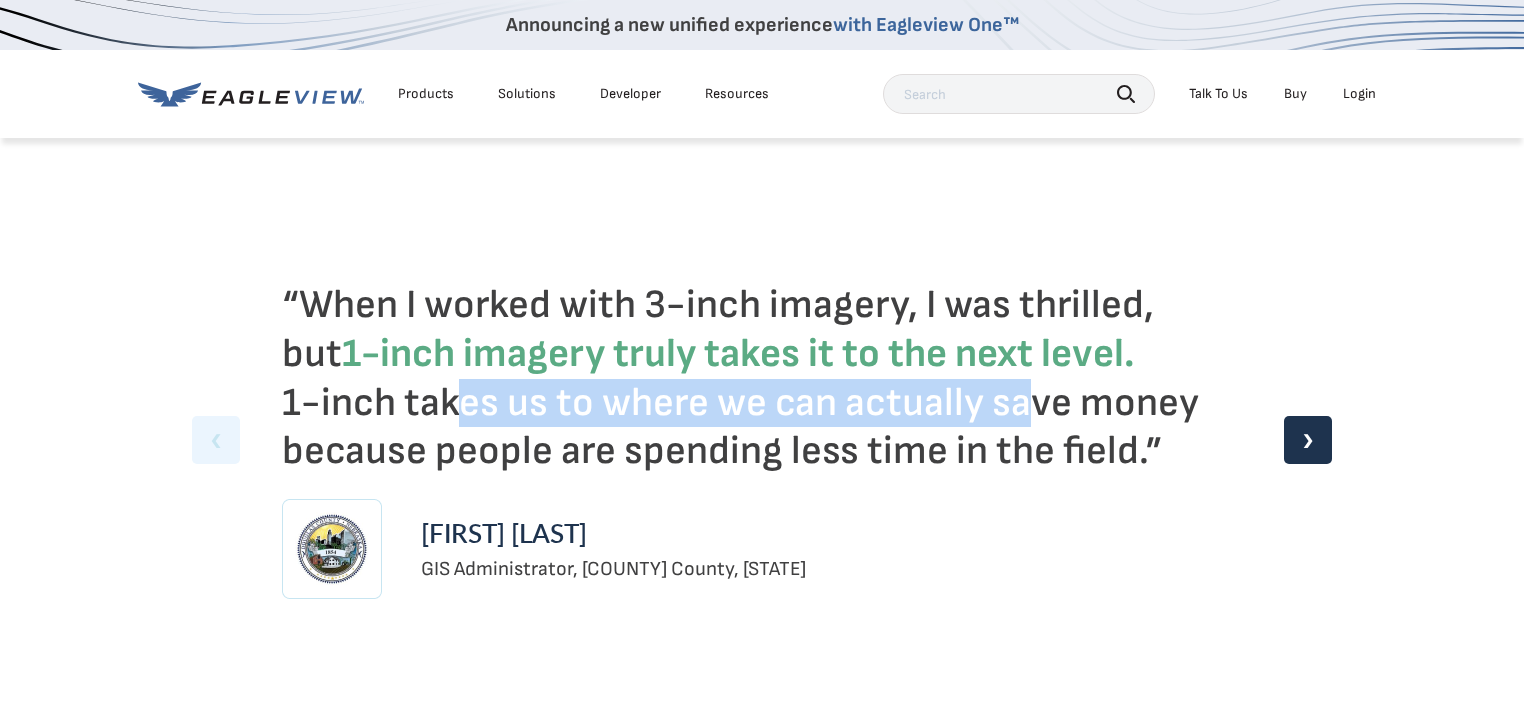 click on "“When I worked with 3-inch imagery, I was thrilled, but  1-inch imagery truly takes it to the next level. 1-inch takes us to where we can actually save money because people are spending less time in the field.”" at bounding box center (762, 378) 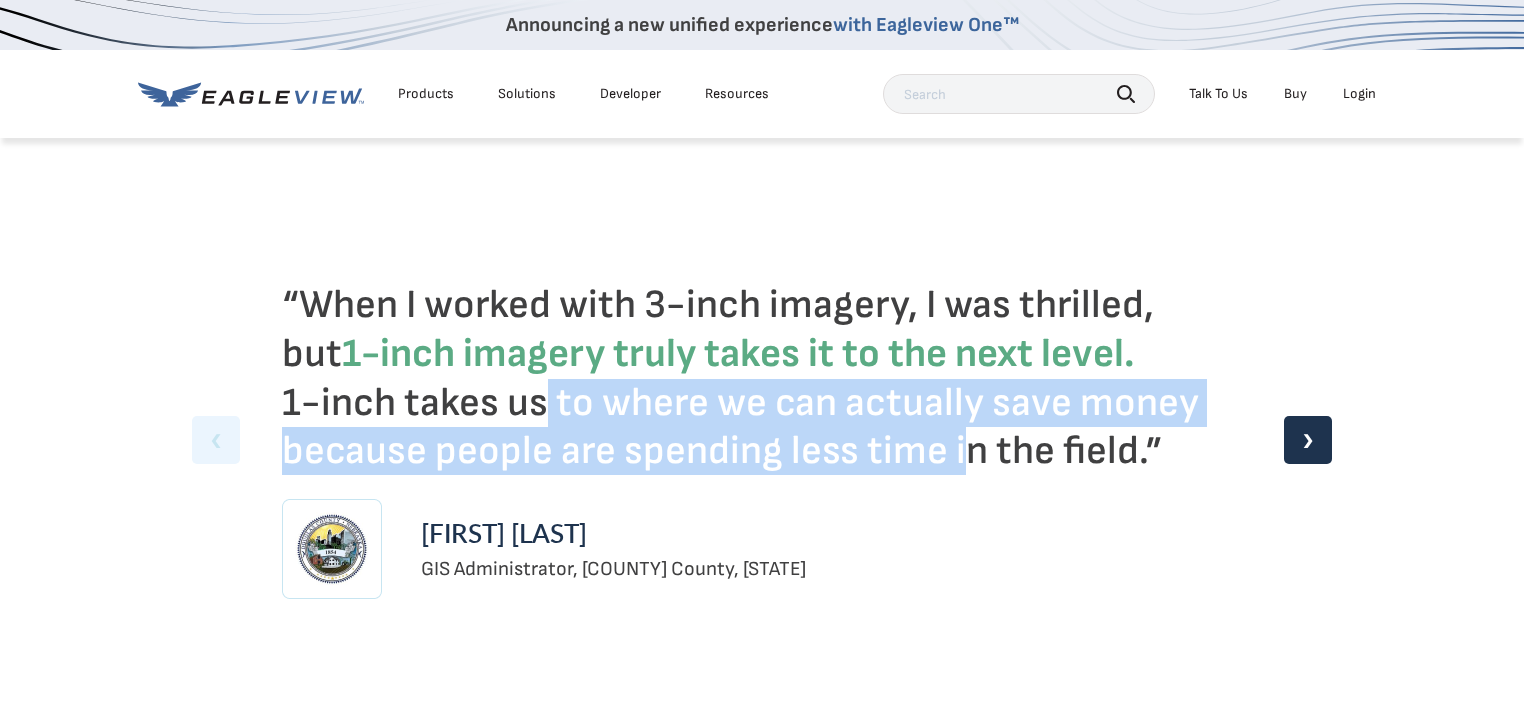 drag, startPoint x: 824, startPoint y: 418, endPoint x: 538, endPoint y: 427, distance: 286.14157 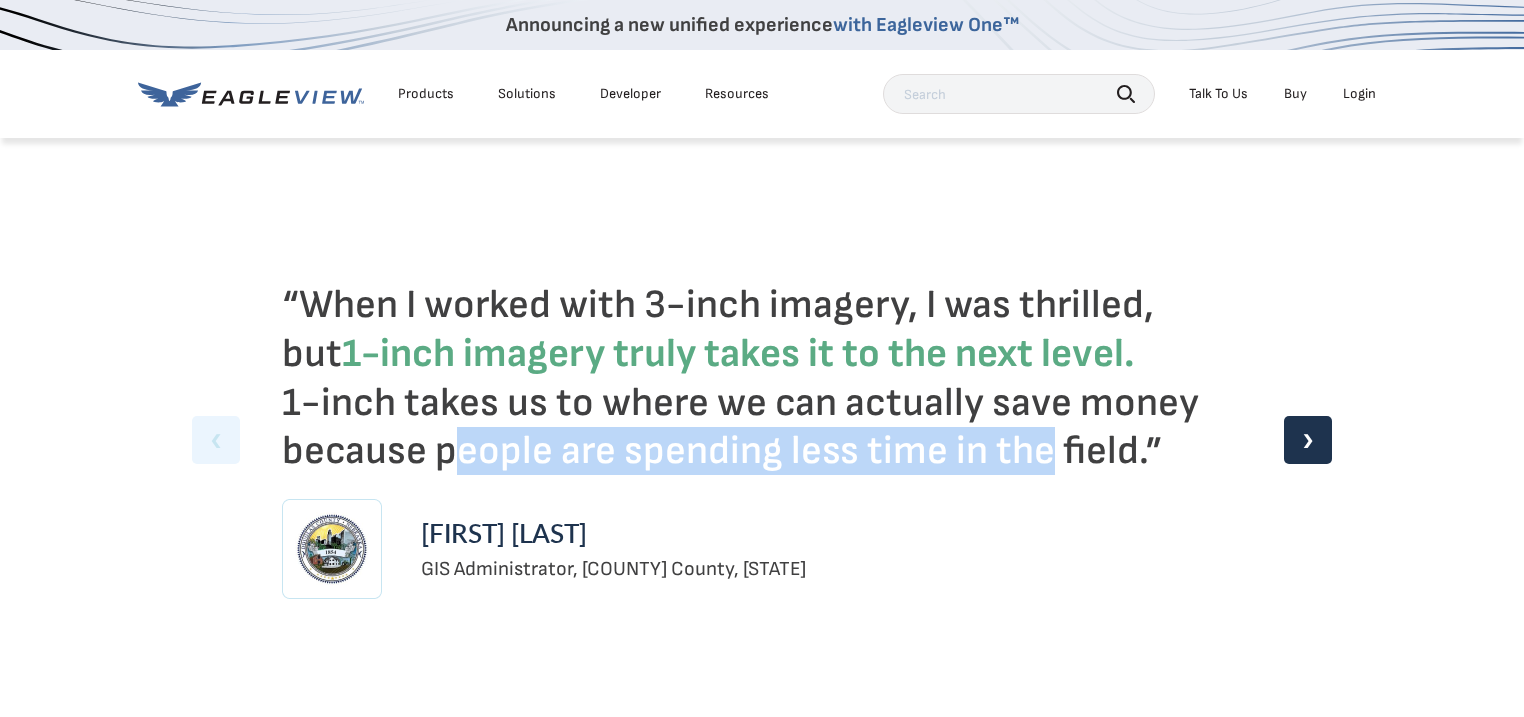drag, startPoint x: 448, startPoint y: 452, endPoint x: 1048, endPoint y: 455, distance: 600.0075 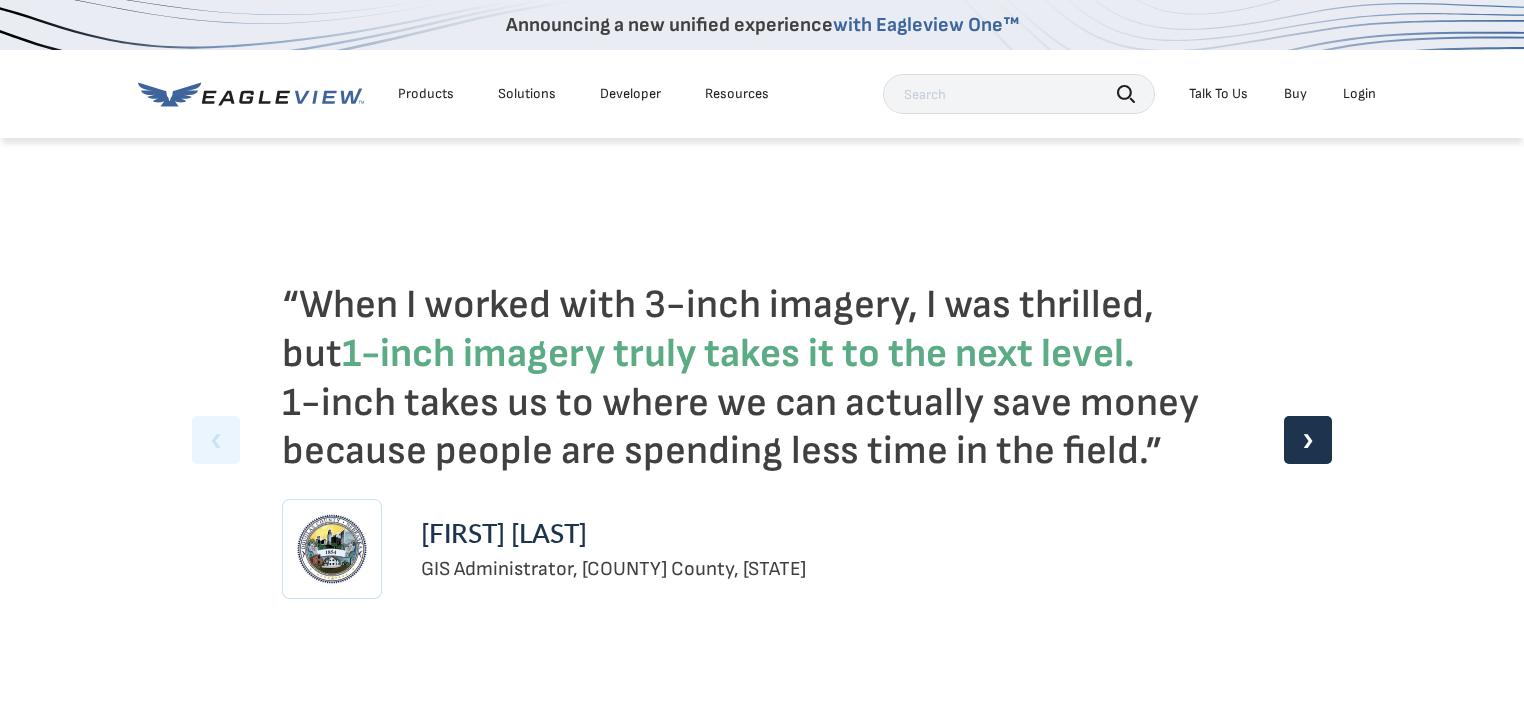 drag, startPoint x: 1333, startPoint y: 438, endPoint x: 1300, endPoint y: 443, distance: 33.37664 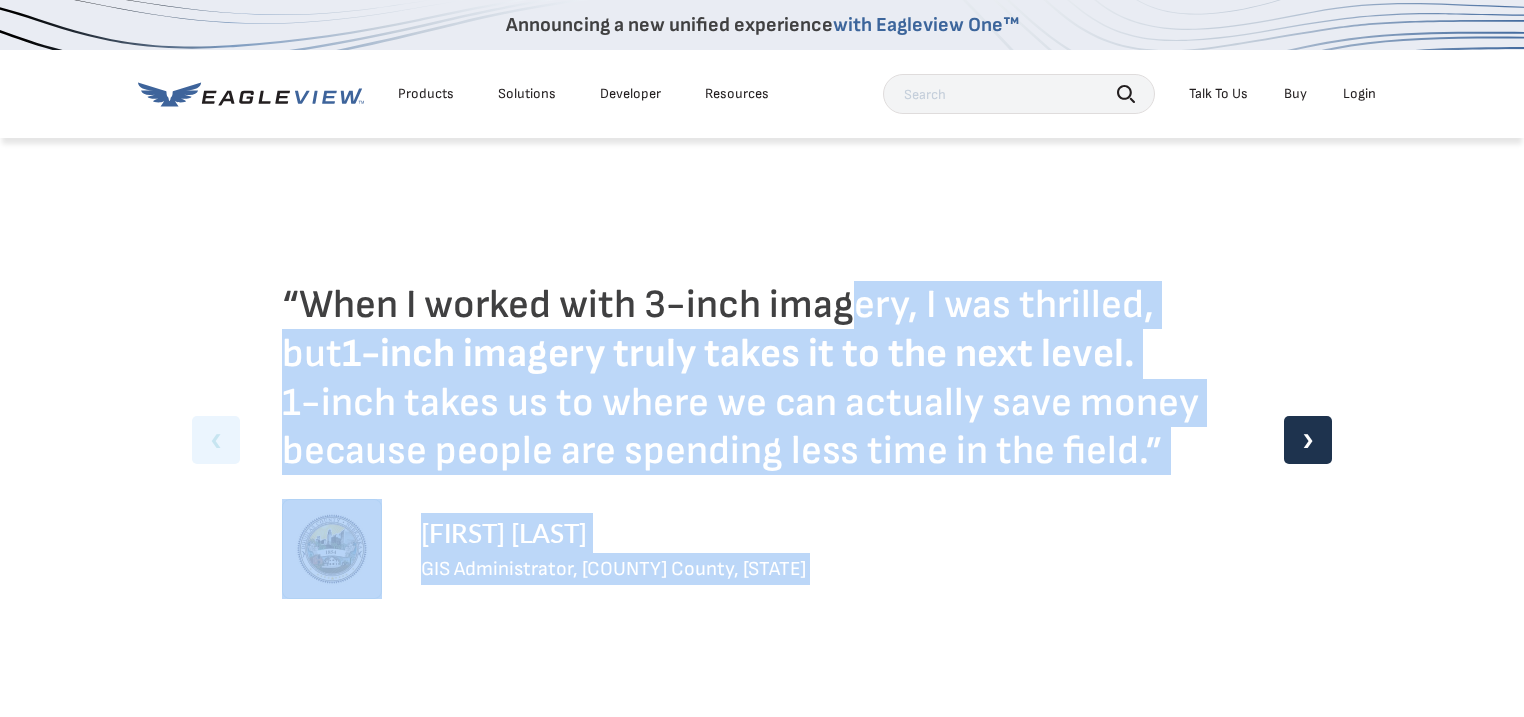 click on "❯" at bounding box center (1308, 440) 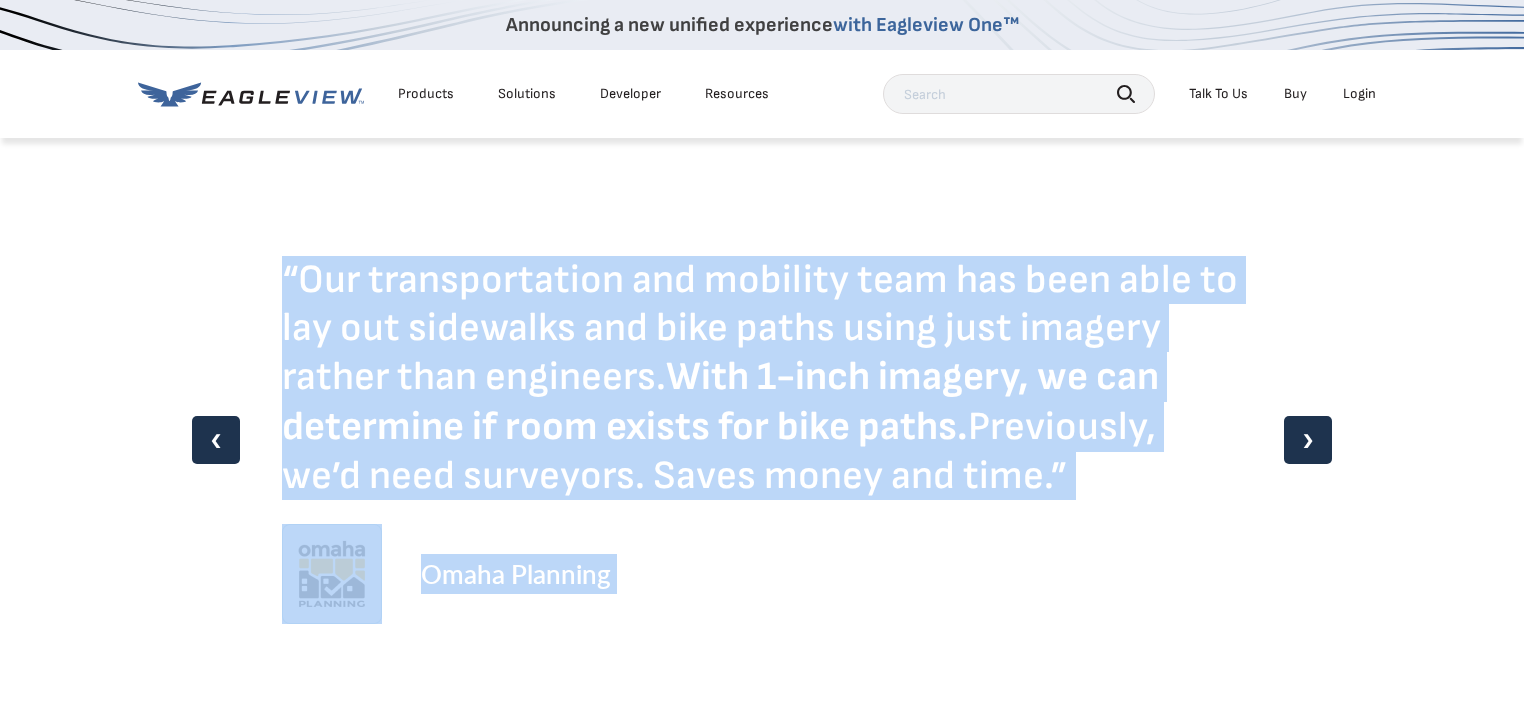 click on "“When I worked with 3-inch imagery, I was thrilled, but  1-inch imagery truly takes it to the next level. 1-inch takes us to where we can actually save money because people are spending less time in the field.”
Mike Schonlau
GIS Administrator, Douglas County, NE
“Our transportation and mobility team has been able to lay out sidewalks and bike paths using just imagery rather than engineers.  With 1-inch imagery, we can determine if room exists for bike paths.  Previously, we’d need surveyors. Saves money and time.”" at bounding box center [762, 819] 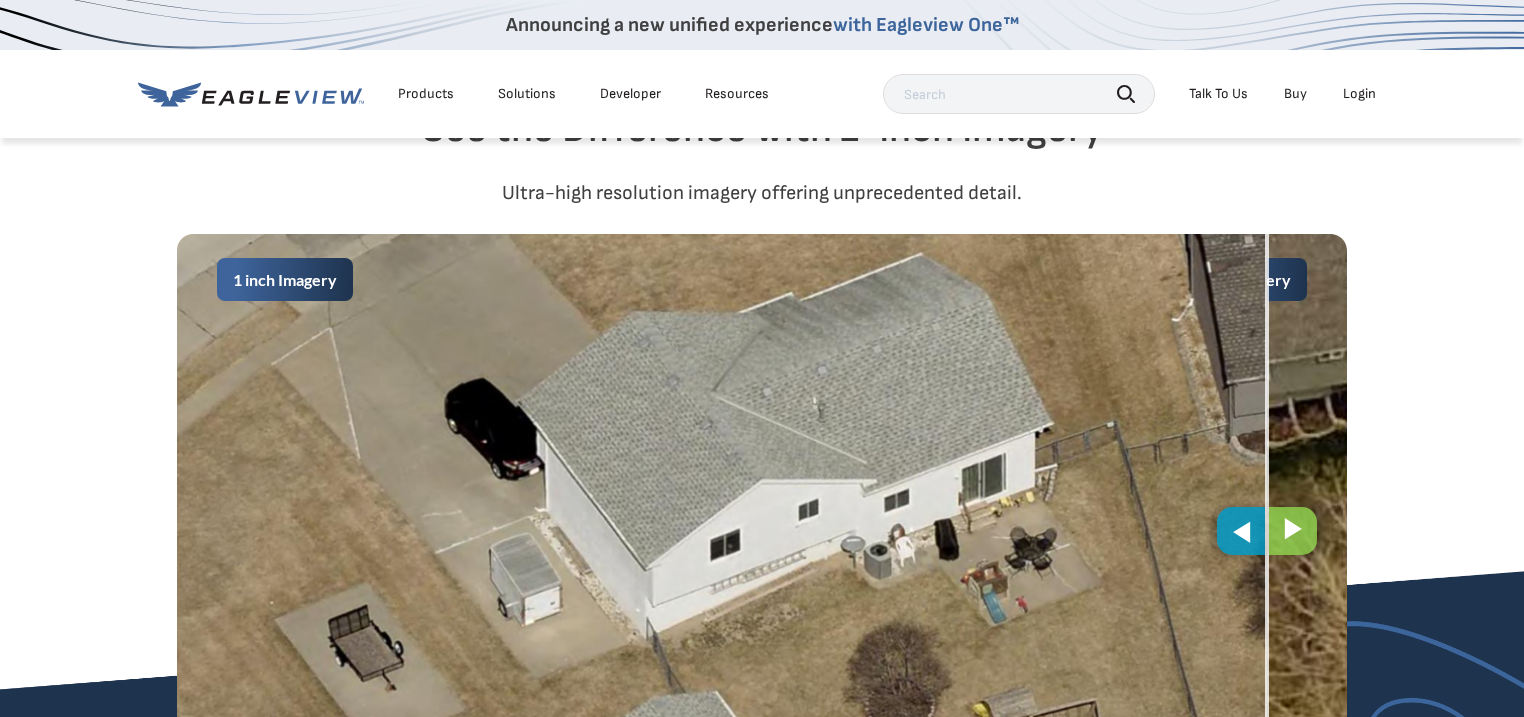 scroll, scrollTop: 375, scrollLeft: 0, axis: vertical 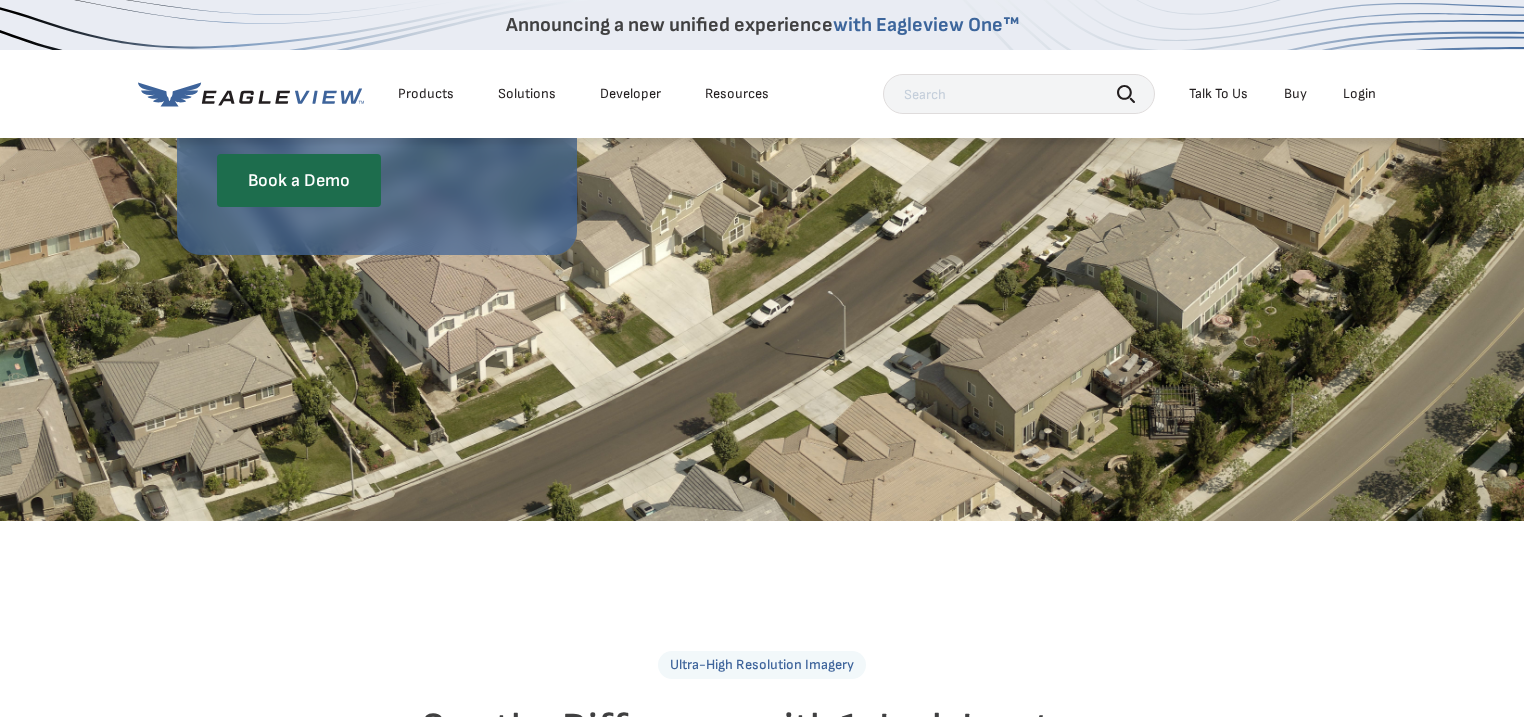click on "Products" at bounding box center (426, 94) 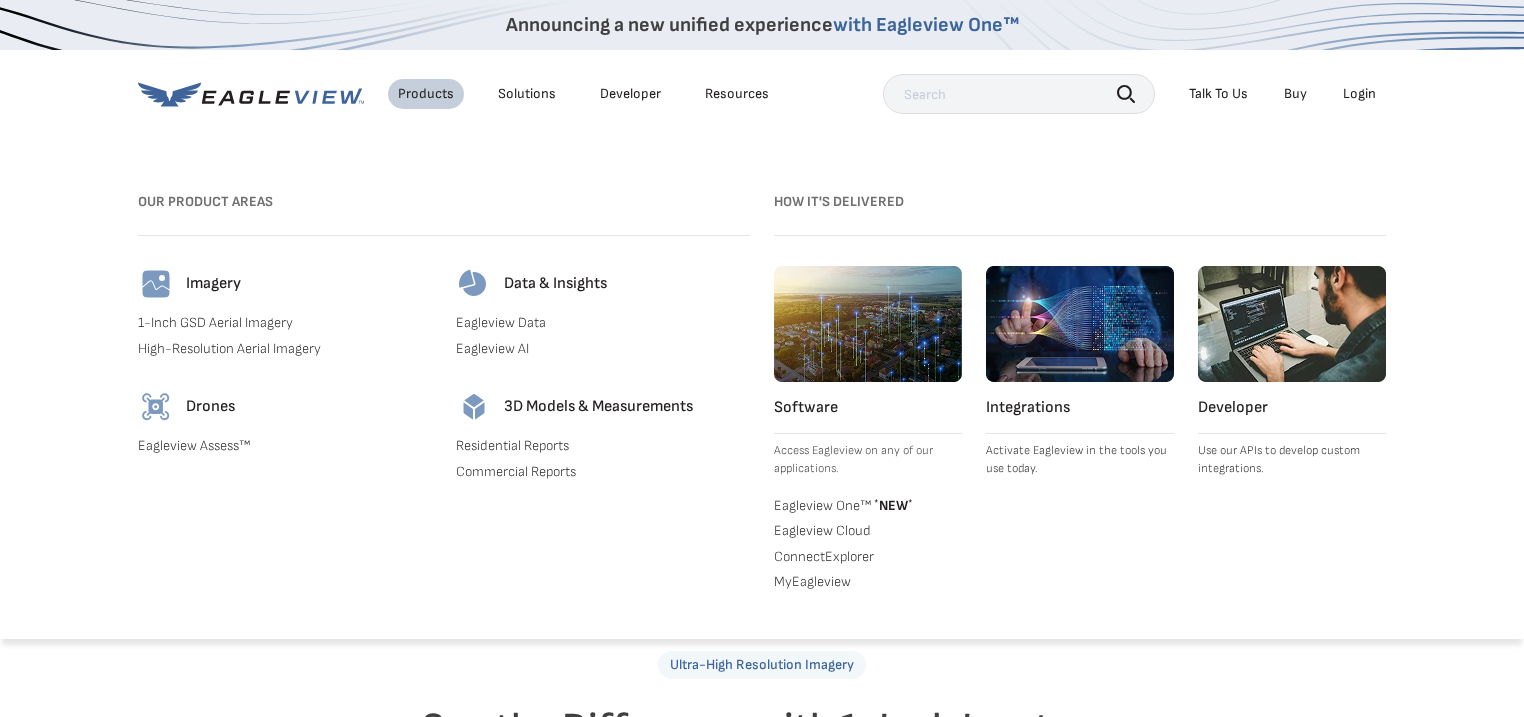 click on "Eagleview Data" at bounding box center (603, 323) 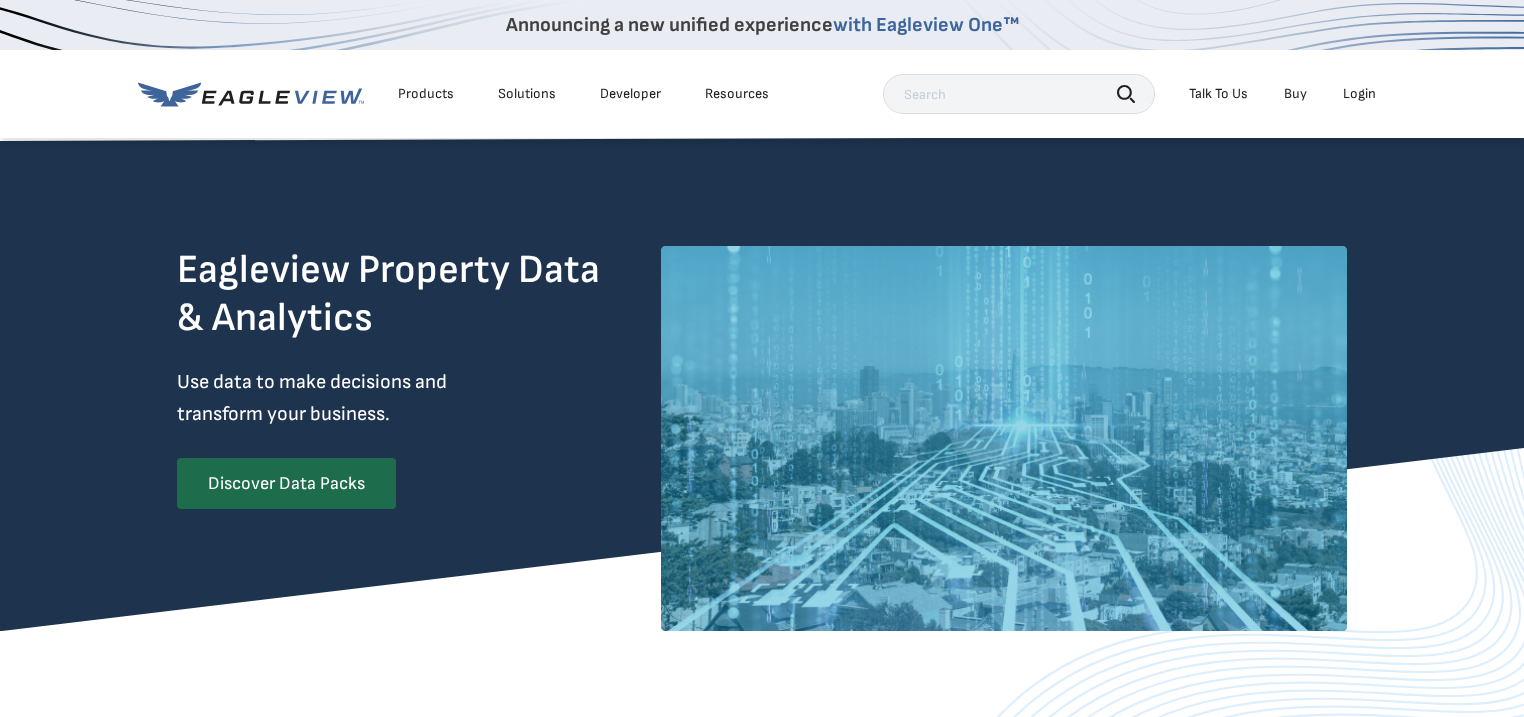 scroll, scrollTop: 0, scrollLeft: 0, axis: both 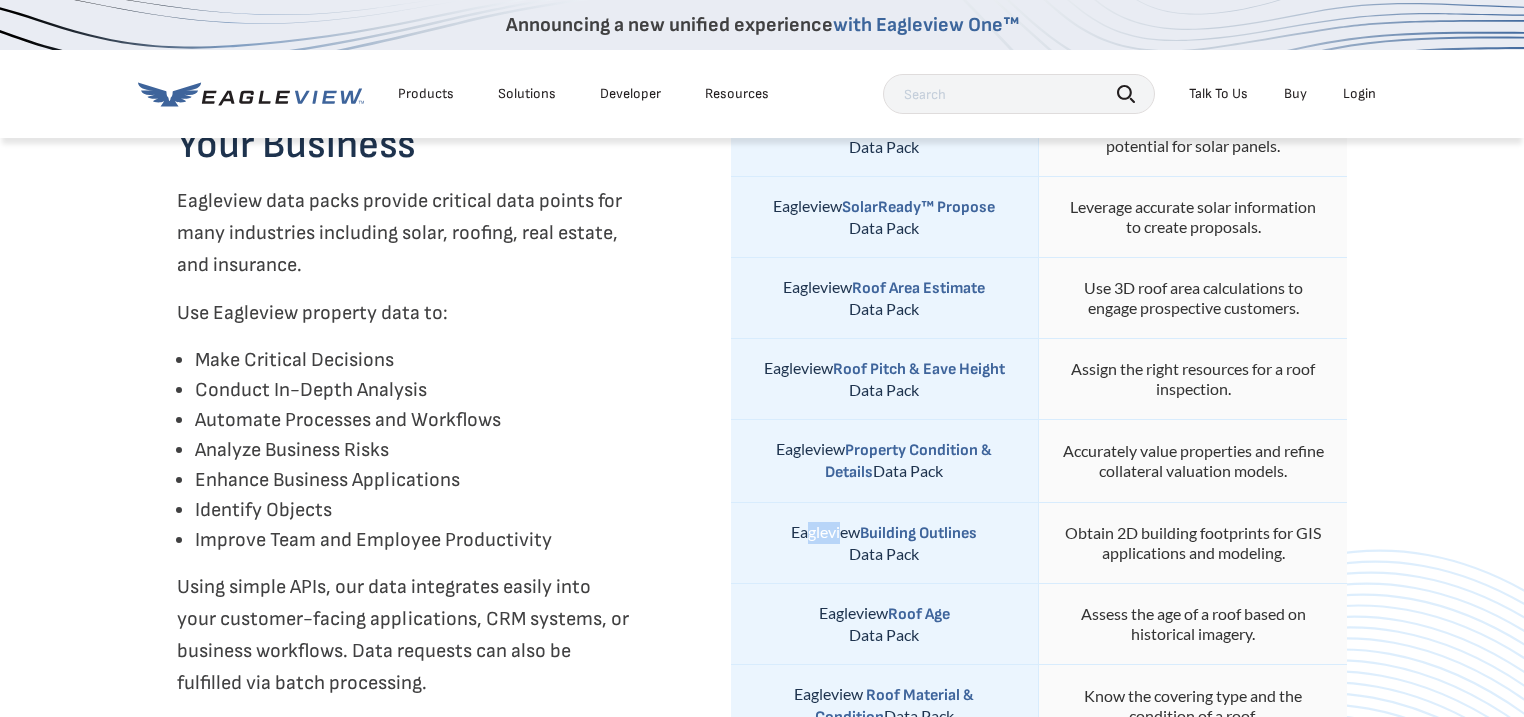 drag, startPoint x: 808, startPoint y: 526, endPoint x: 838, endPoint y: 530, distance: 30.265491 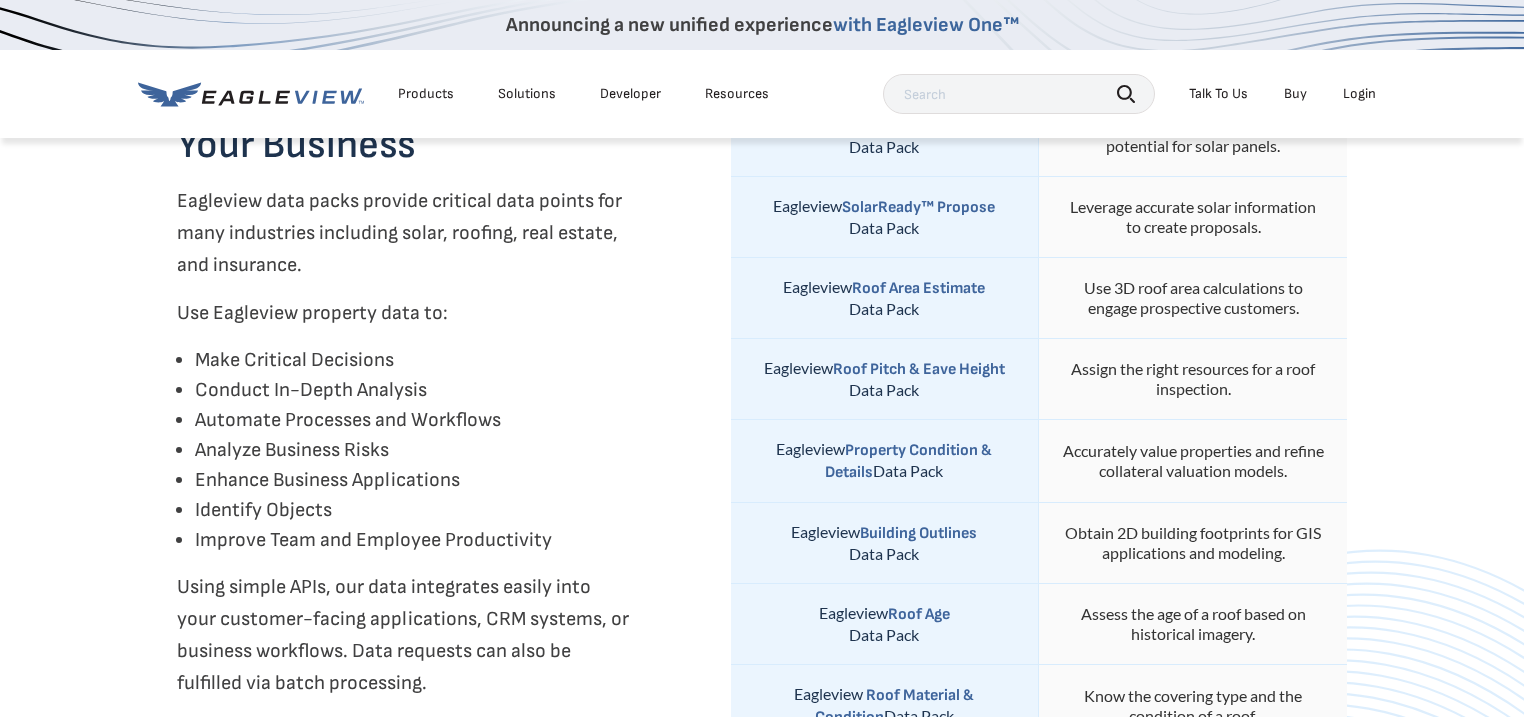 click on "Eagleview Data
Get the Data You Need for Your Business
Eagleview data packs provide critical data points for many industries including solar, roofing, real estate, and insurance.
Use Eagleview property data to:
Make Critical Decisions
Conduct In-Depth Analysis
Automate Processes and Workflows
Analyze Business Risks
Enhance Business Applications
Identify Objects
Improve Team and Employee Productivity
Using simple APIs, our data integrates easily into your customer-facing applications, CRM systems, or business workflows. Data requests can also be fulfilled via batch processing.
Data Pack Benefits Eagleview  SolarReady™ Prospect Data Pack Identify which homes have good potential for solar panels. Eagleview  So larReady™ Propose Data Pack Leverage accurate solar information to create proposals. Eagleview  Roof Area Estimate Data Pack Eagleview  Data Pack Roof Age" at bounding box center [762, 448] 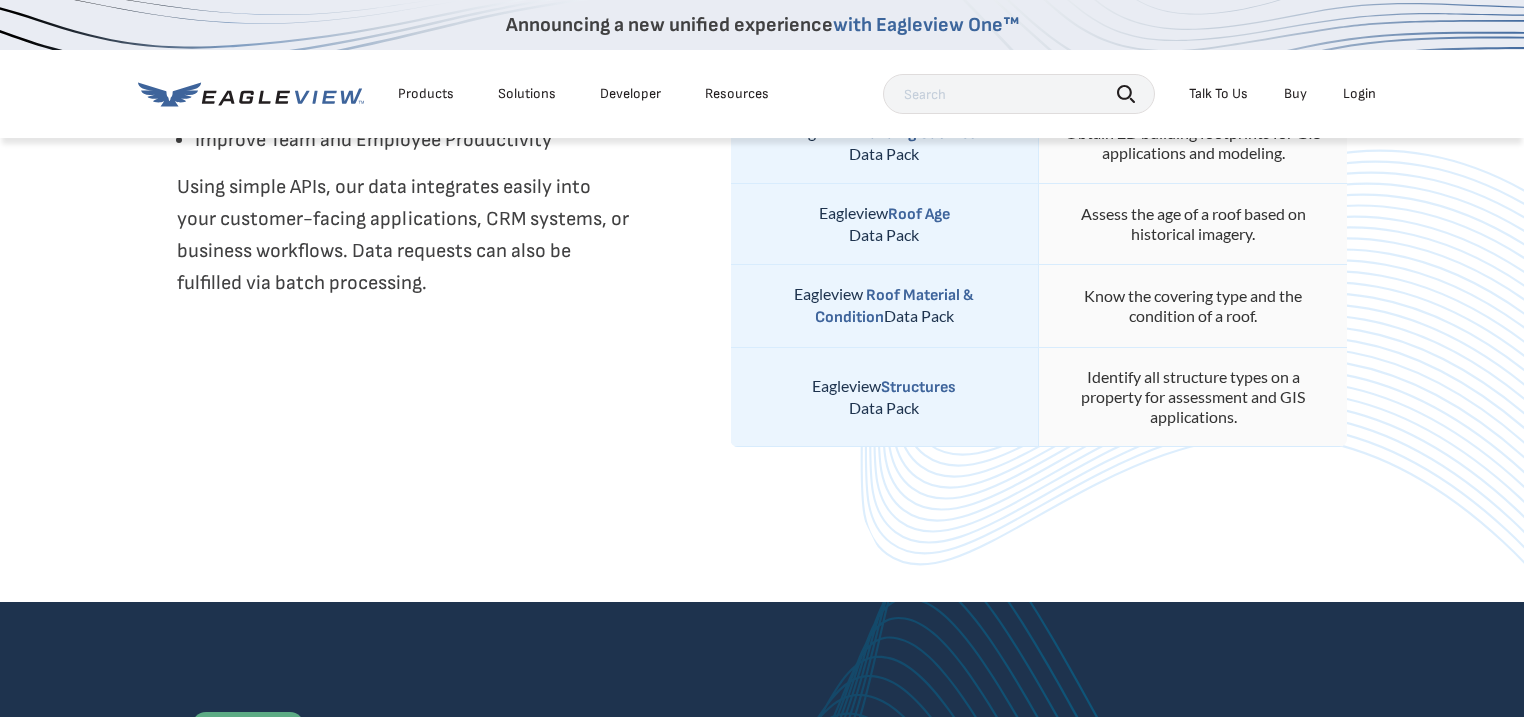 click on "Eagleview Data
Get the Data You Need for Your Business
Eagleview data packs provide critical data points for many industries including solar, roofing, real estate, and insurance.
Use Eagleview property data to:
Make Critical Decisions
Conduct In-Depth Analysis
Automate Processes and Workflows
Analyze Business Risks
Enhance Business Applications
Identify Objects
Improve Team and Employee Productivity
Using simple APIs, our data integrates easily into your customer-facing applications, CRM systems, or business workflows. Data requests can also be fulfilled via batch processing.
Data Pack Benefits Eagleview  SolarReady™ Prospect Data Pack Identify which homes have good potential for solar panels. Eagleview  So larReady™ Propose Data Pack Leverage accurate solar information to create proposals. Eagleview  Roof Area Estimate Data Pack Eagleview  Data Pack Roof Age" at bounding box center (762, 48) 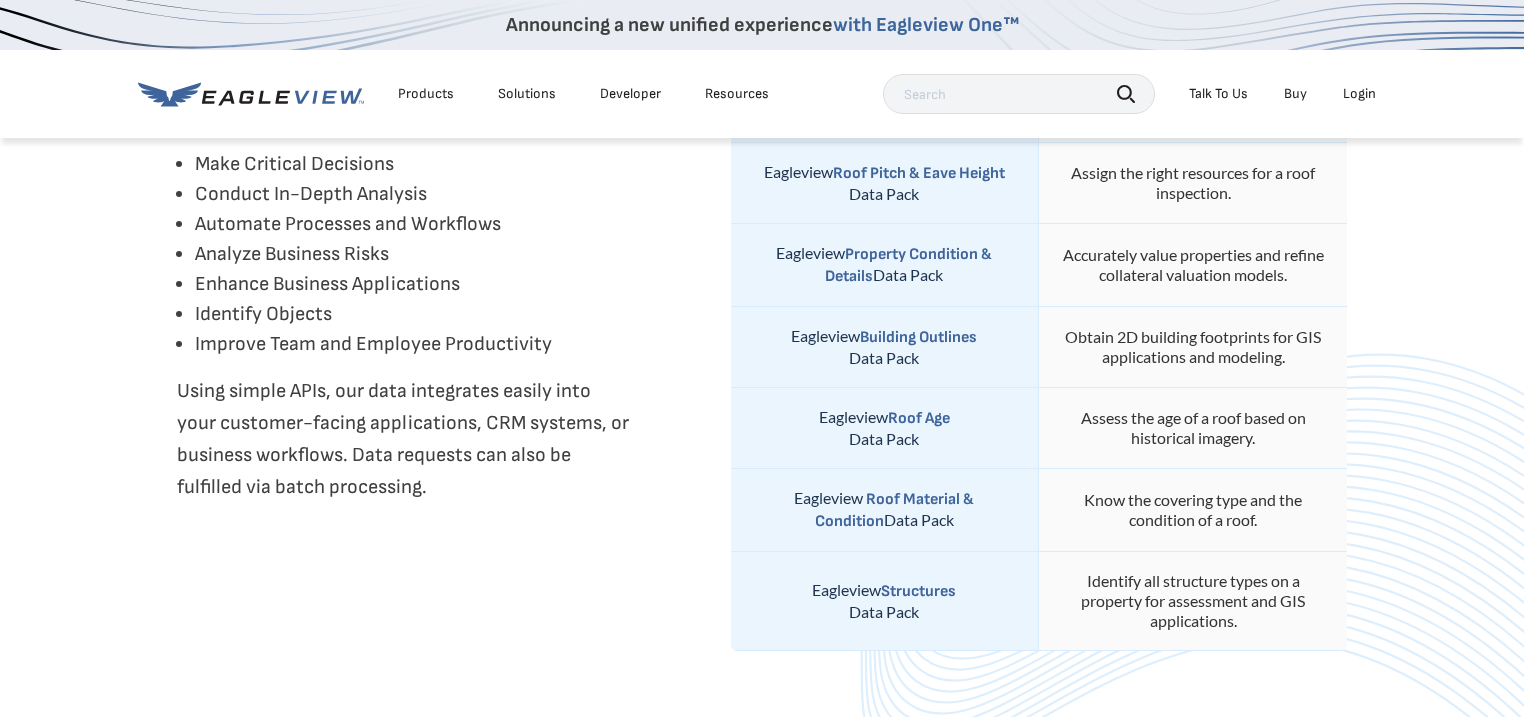 scroll, scrollTop: 935, scrollLeft: 0, axis: vertical 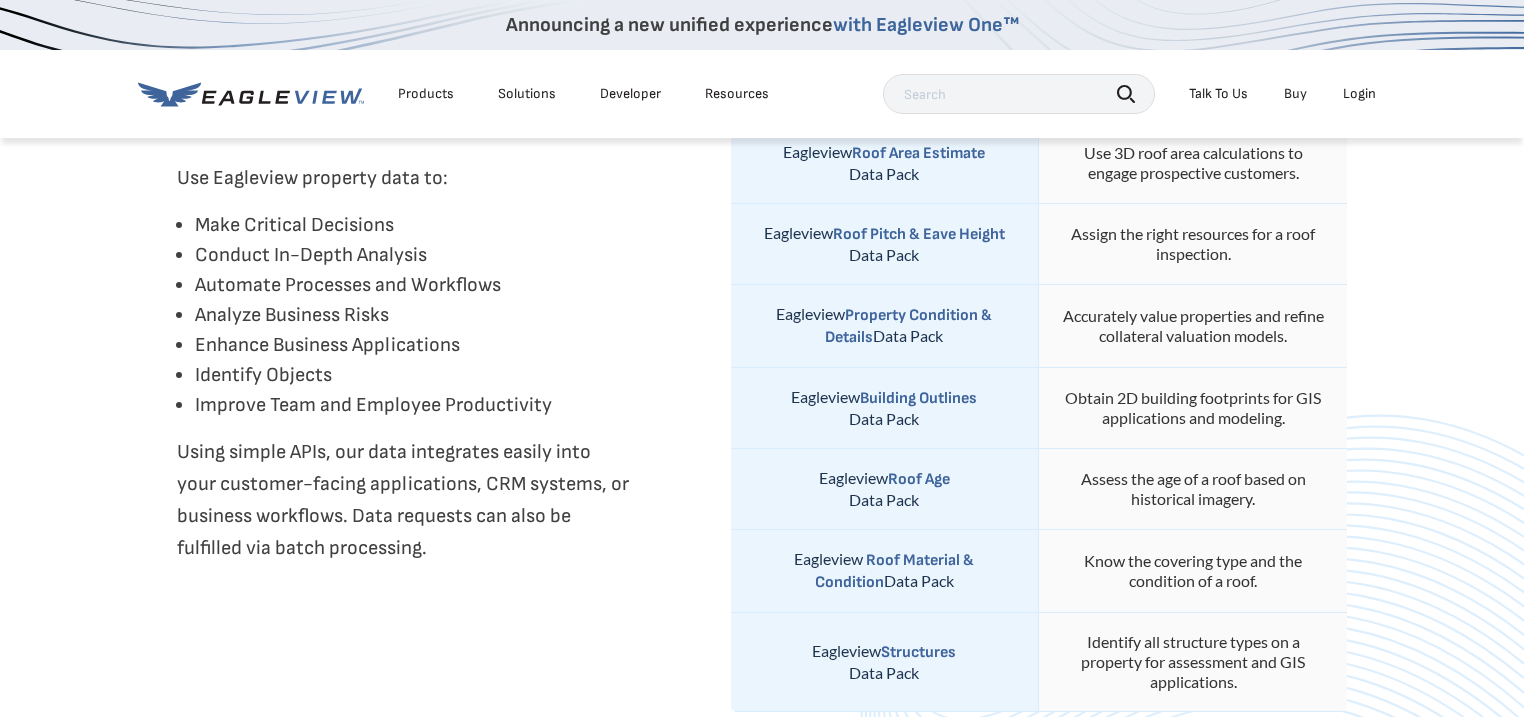 click on "Eagleview Property Data & Analytics
Use data to make decisions and transform your business.
Discover Data Packs" at bounding box center [762, 34] 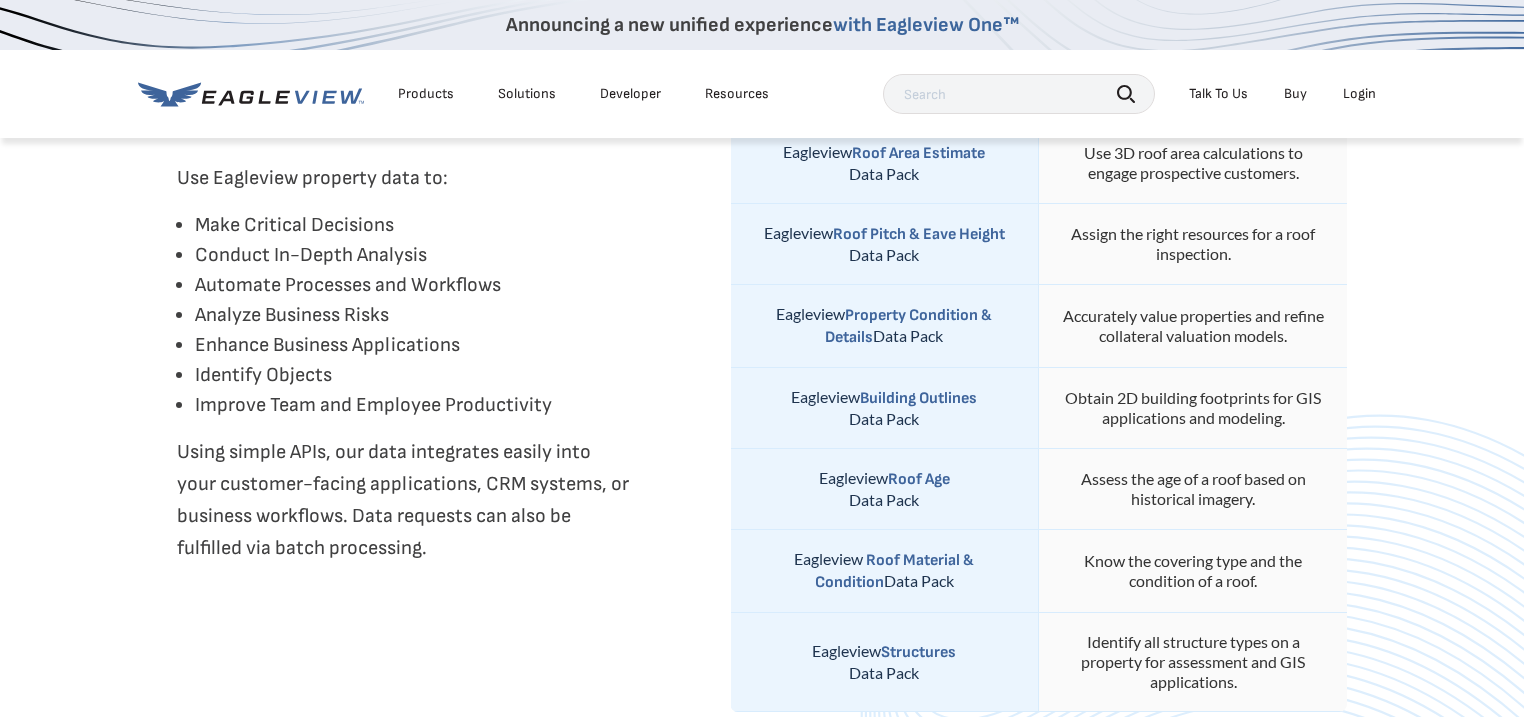 click on "Roof Material &  Condition" at bounding box center [895, 571] 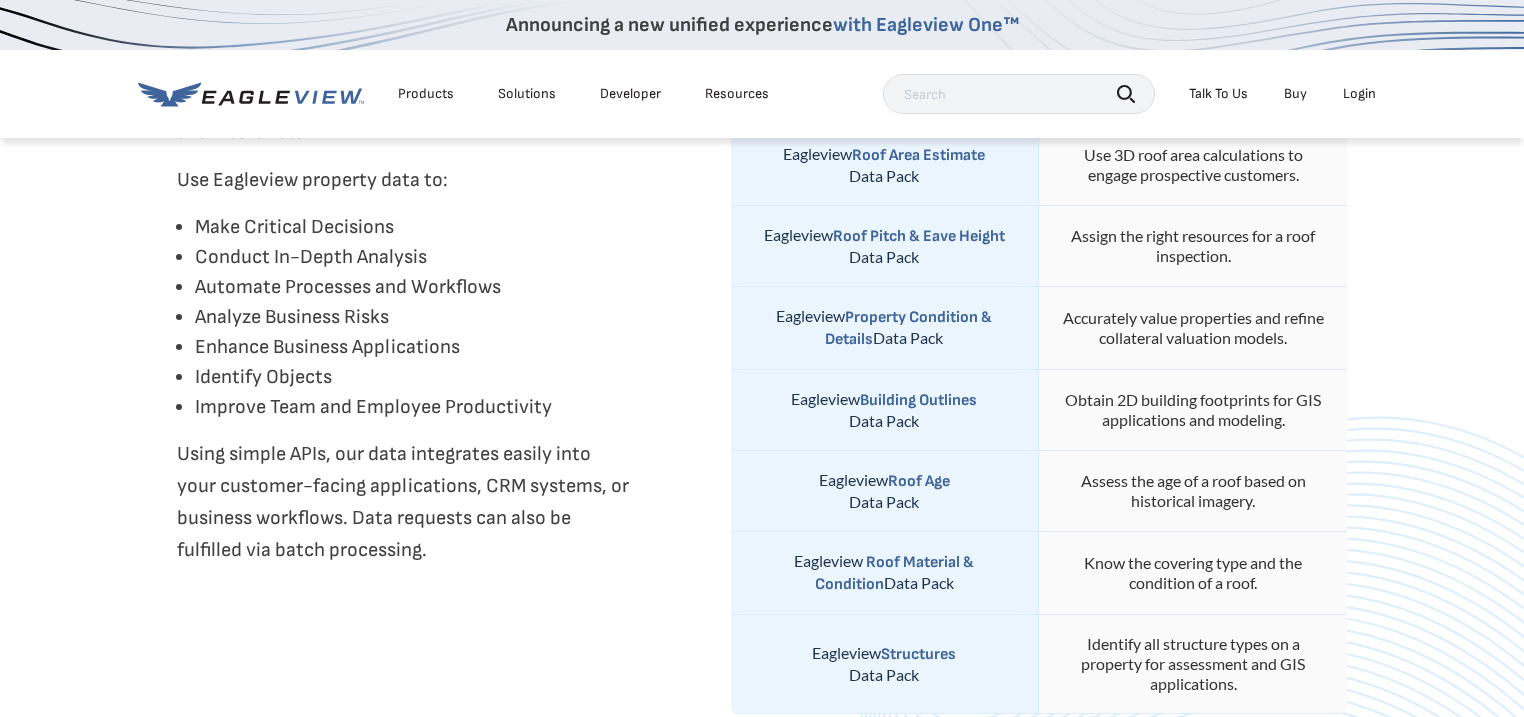 scroll, scrollTop: 933, scrollLeft: 0, axis: vertical 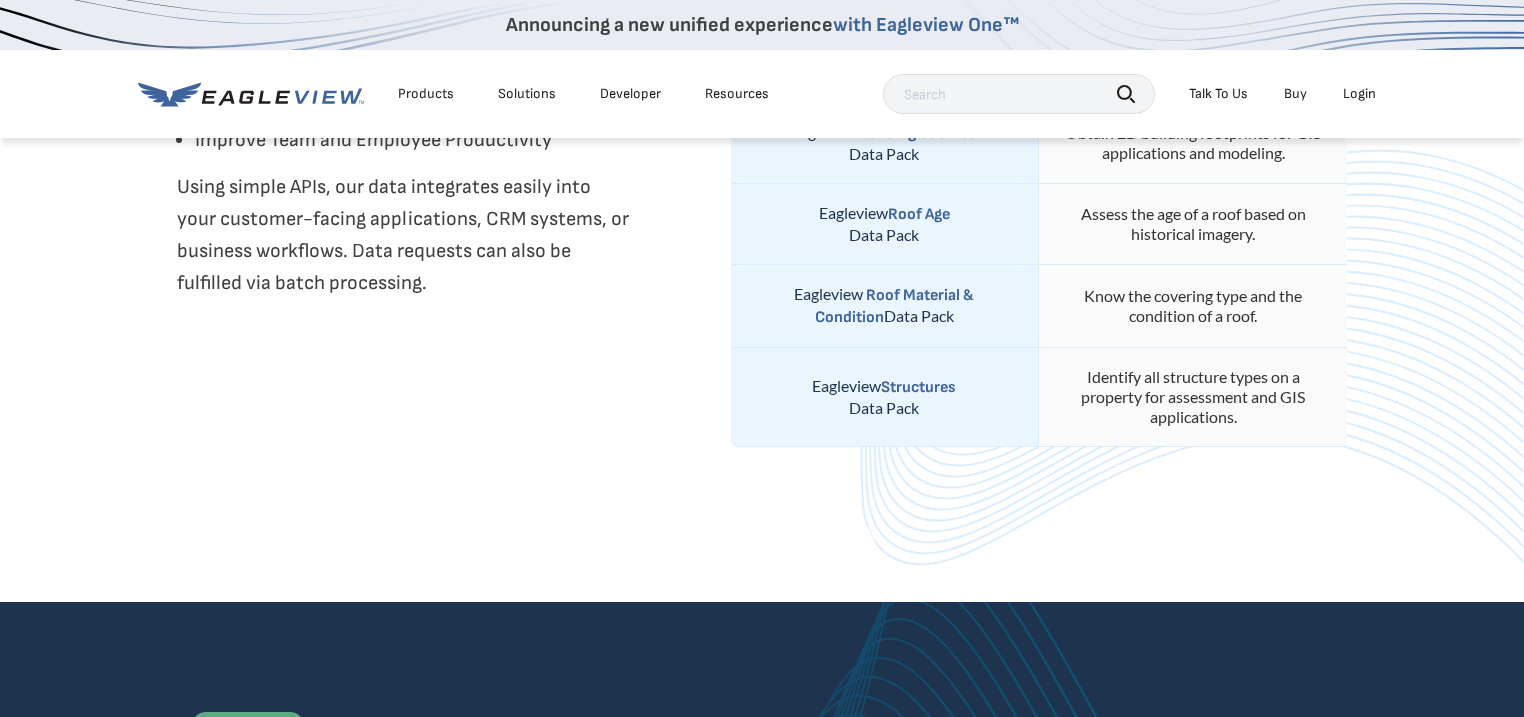 click on "Structures" at bounding box center (918, 387) 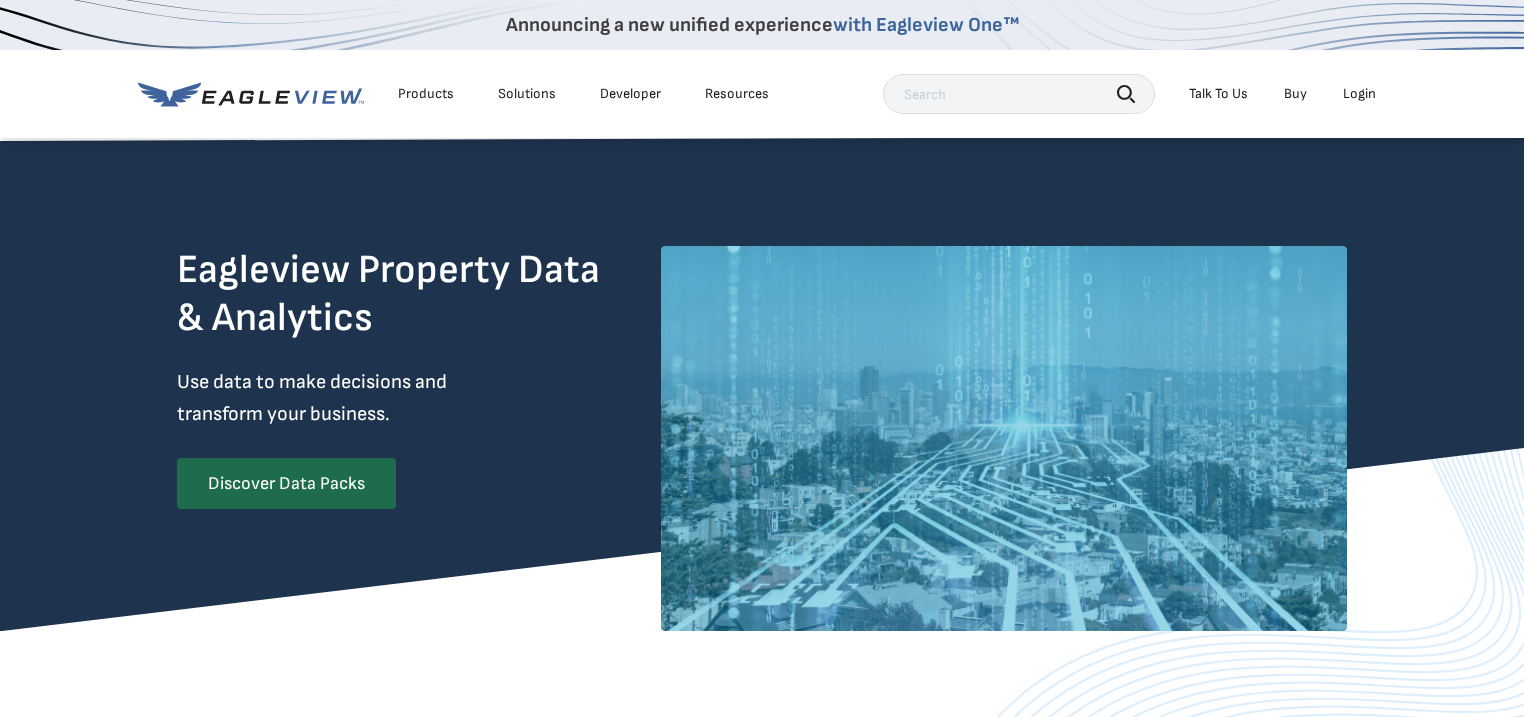 scroll, scrollTop: 1200, scrollLeft: 0, axis: vertical 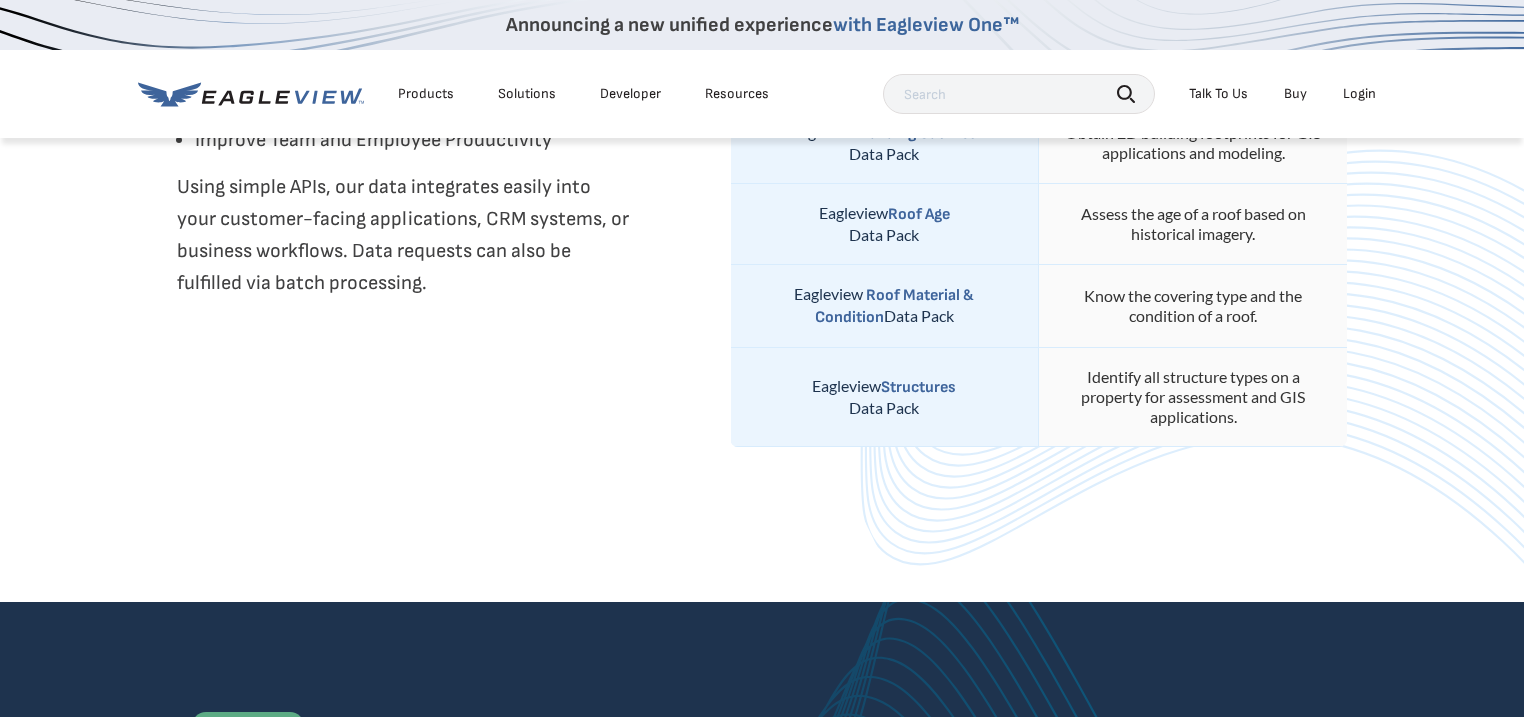 click on "Products" at bounding box center [426, 94] 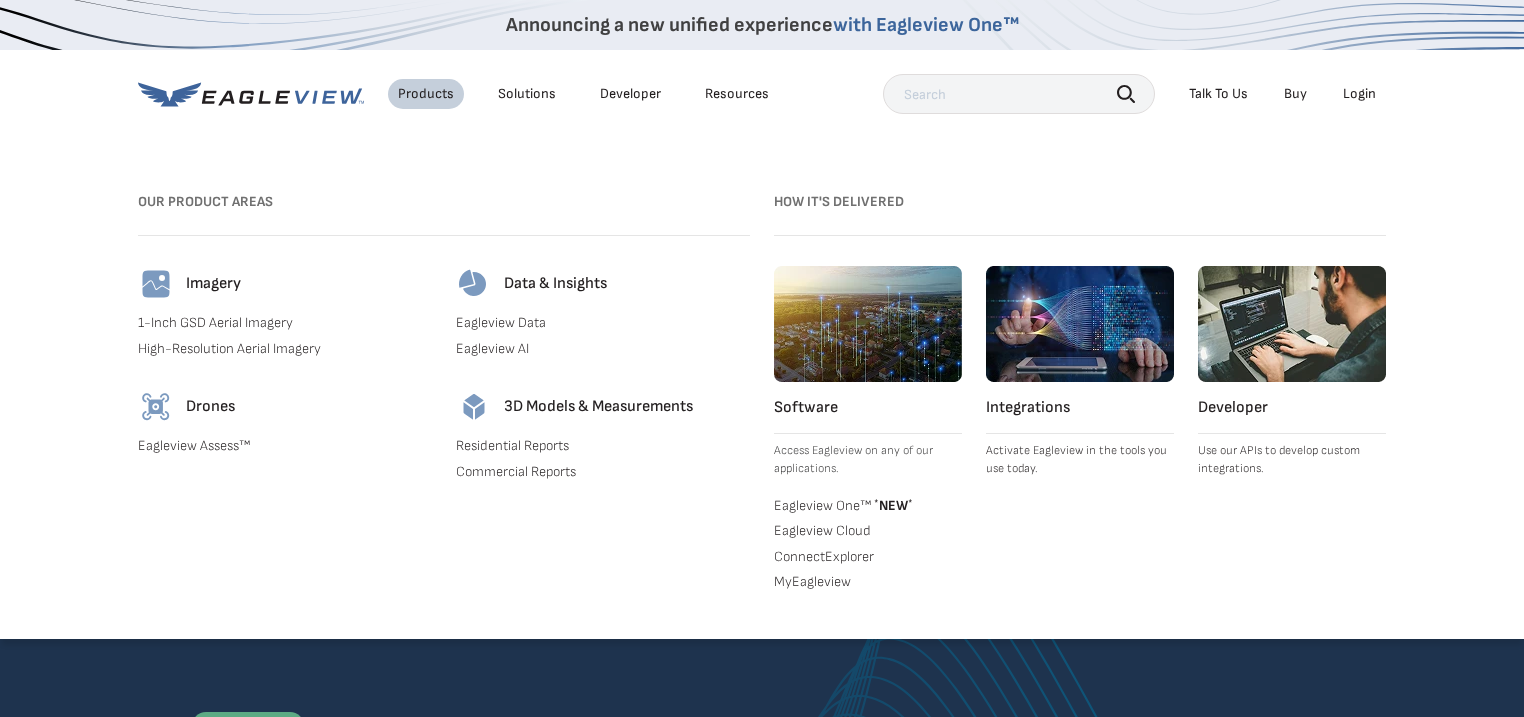click on "Eagleview AI" at bounding box center (603, 349) 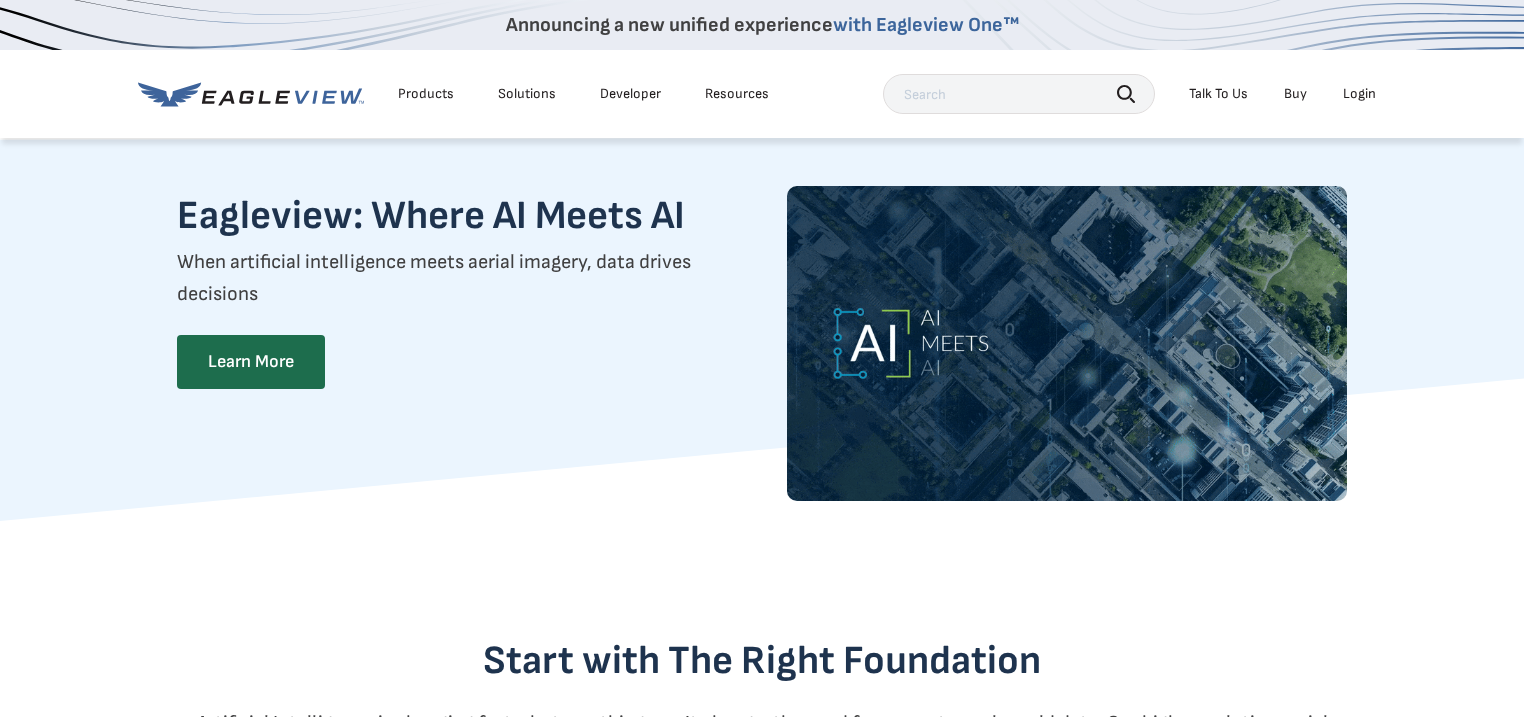 scroll, scrollTop: 0, scrollLeft: 0, axis: both 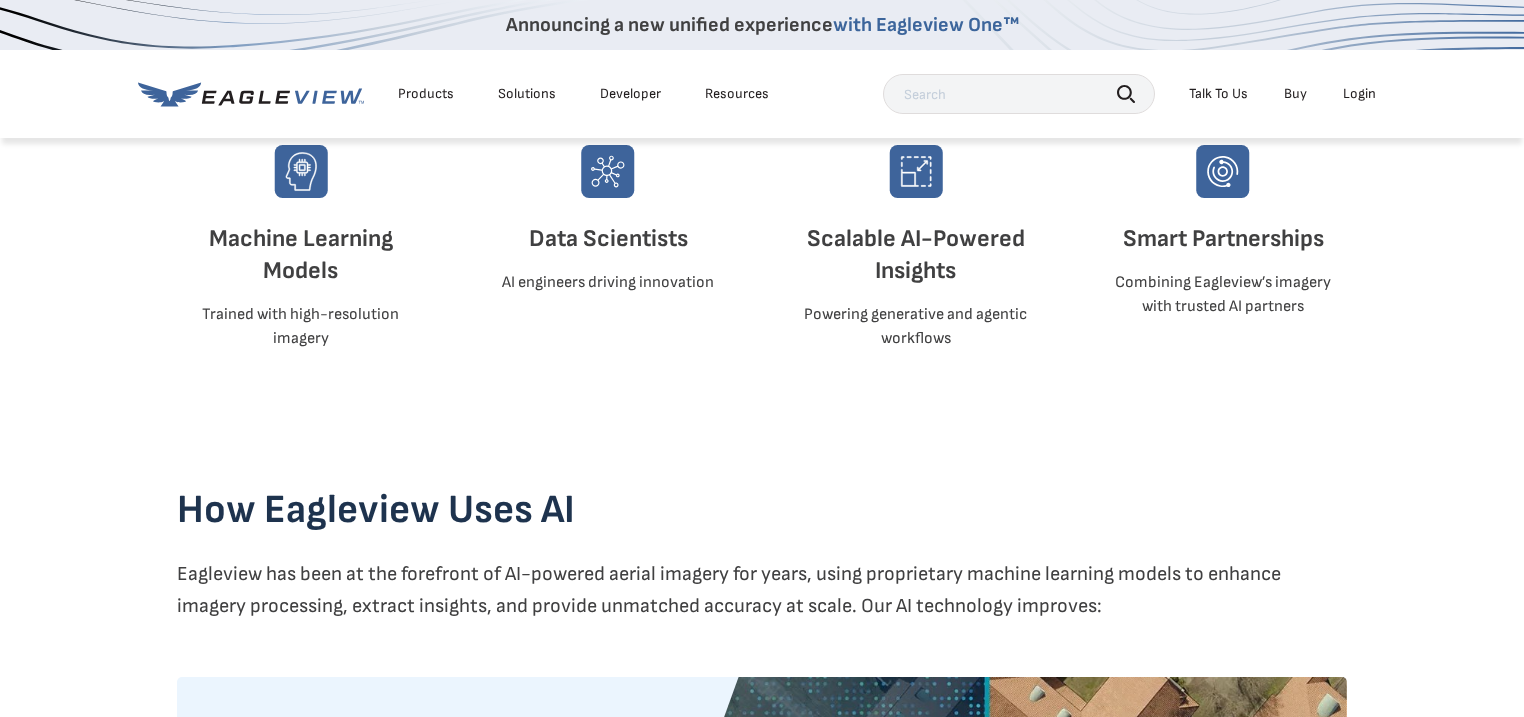 click on "How Eagleview Uses AI
Eagleview has been at the forefront of AI-powered aerial imagery for years, using proprietary machine learning models to enhance imagery processing, extract insights, and provide unmatched accuracy at scale. Our AI technology improves:
Image Processing
AI-driven aerial triangulation, mosaic creation, and color balancing.
Automated Change Detection
Identifying structural changes for property assessment and urban planning.
Property Intelligence
AI-powered models for roof condition analysis, land use classification, and infrastructure monitoring.
Efficiency & Scale
AI accelerates processing times and ensures scalable insights for large areas.
❮
❯" at bounding box center (762, 801) 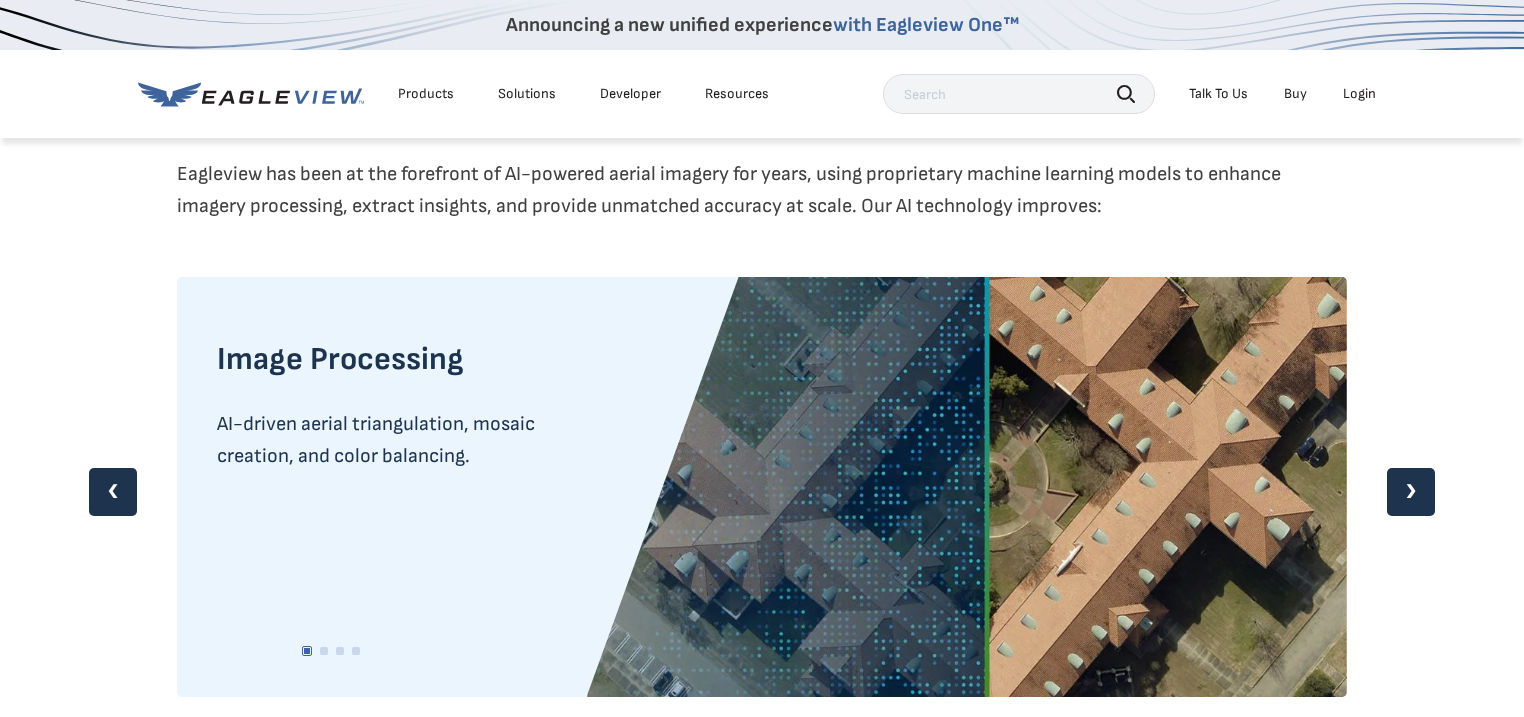 click on "❯" at bounding box center (1411, 492) 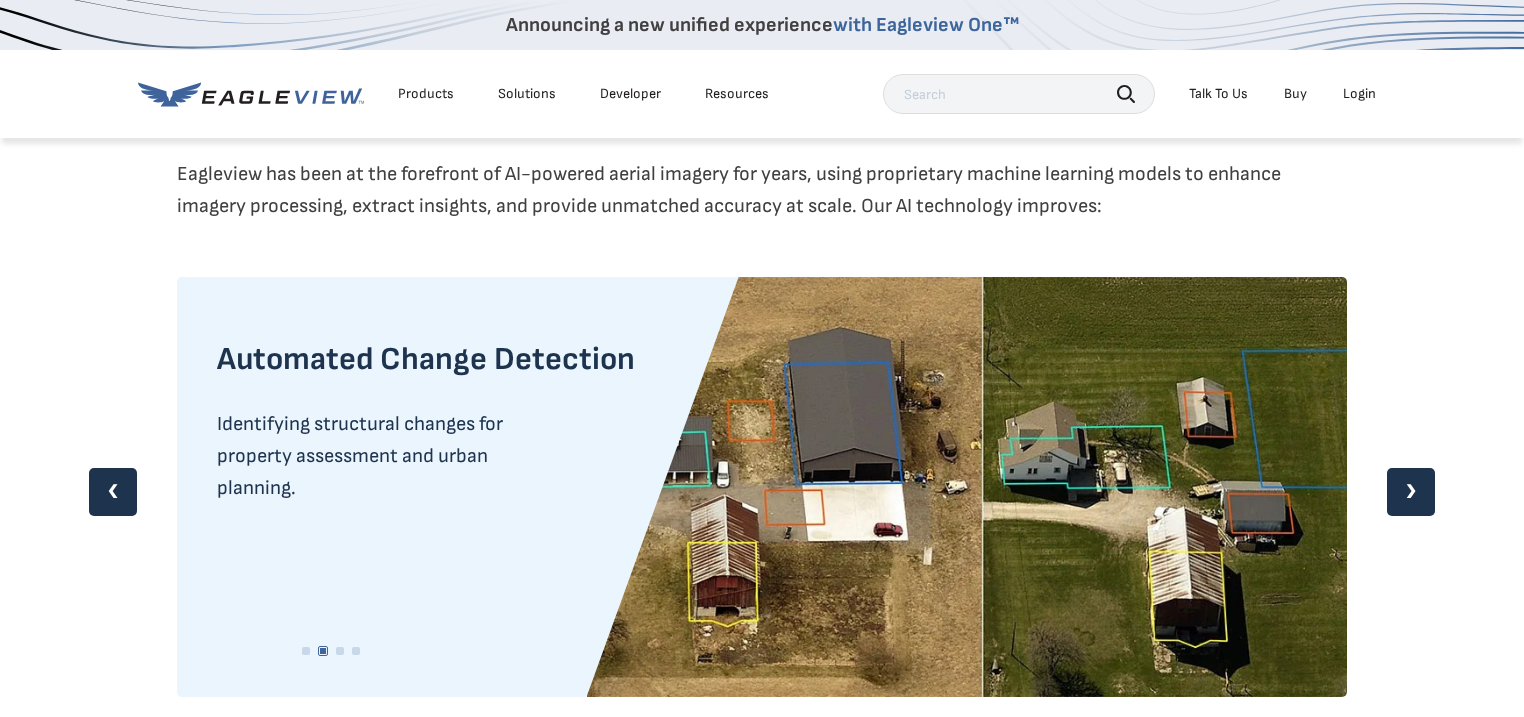 click on "❯" at bounding box center [1411, 492] 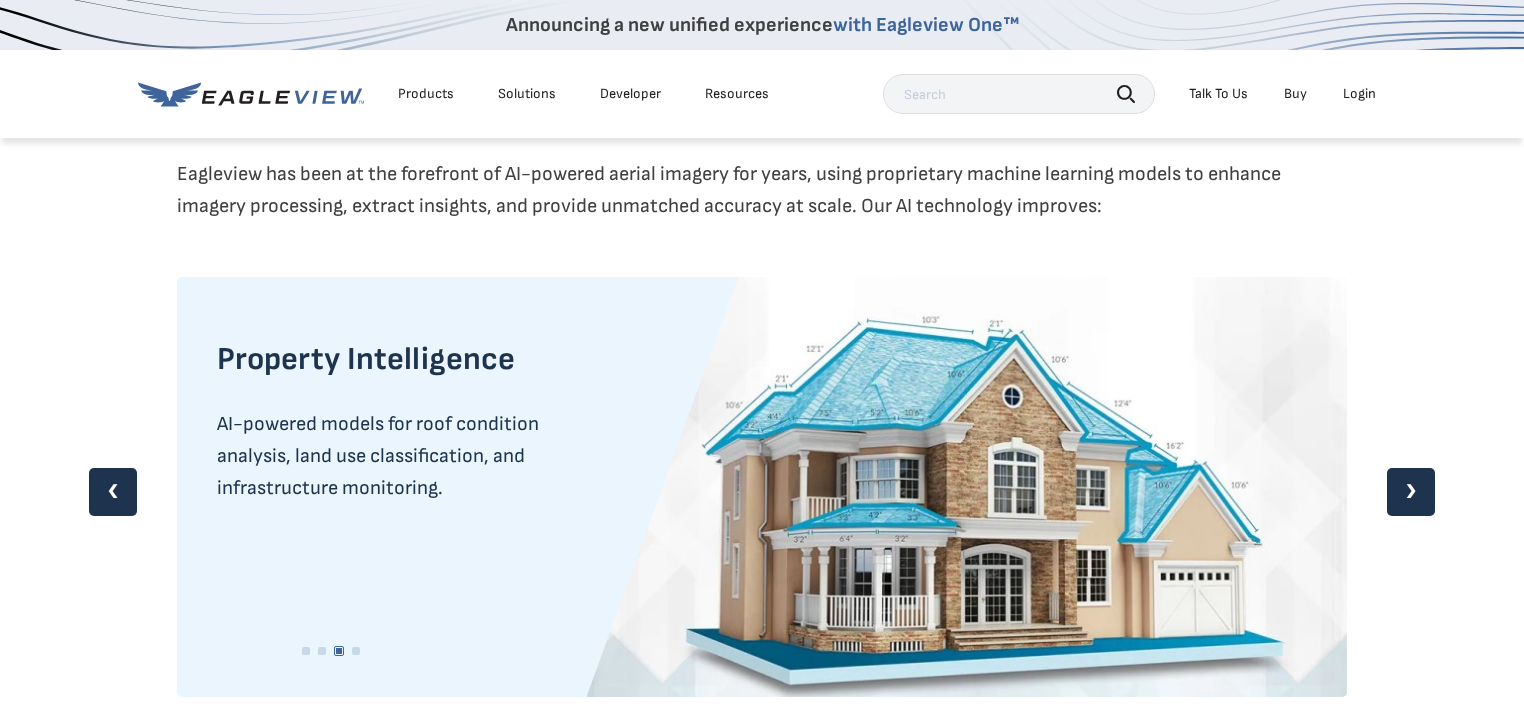 click on "❯" at bounding box center (1411, 492) 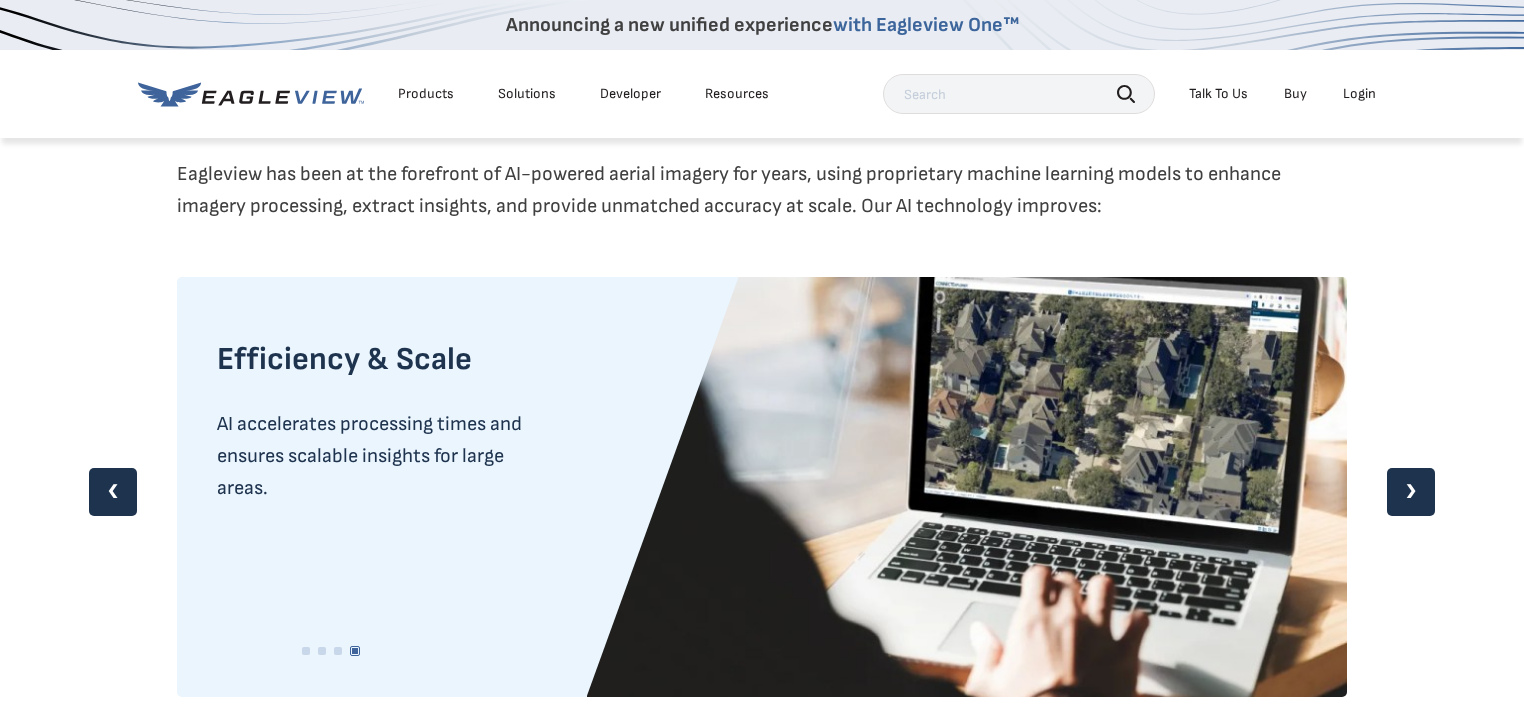 click on "❯" at bounding box center [1411, 492] 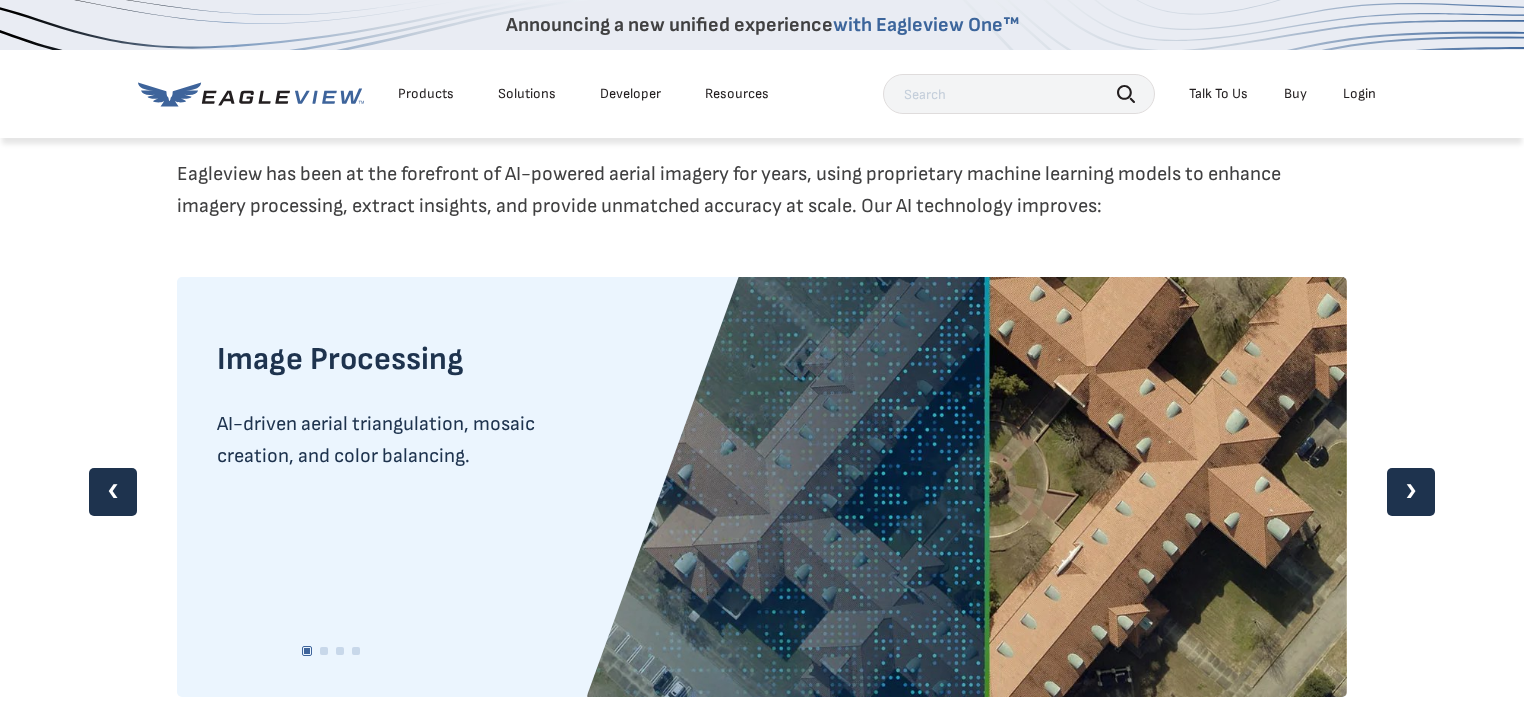 click on "❯" at bounding box center [1411, 492] 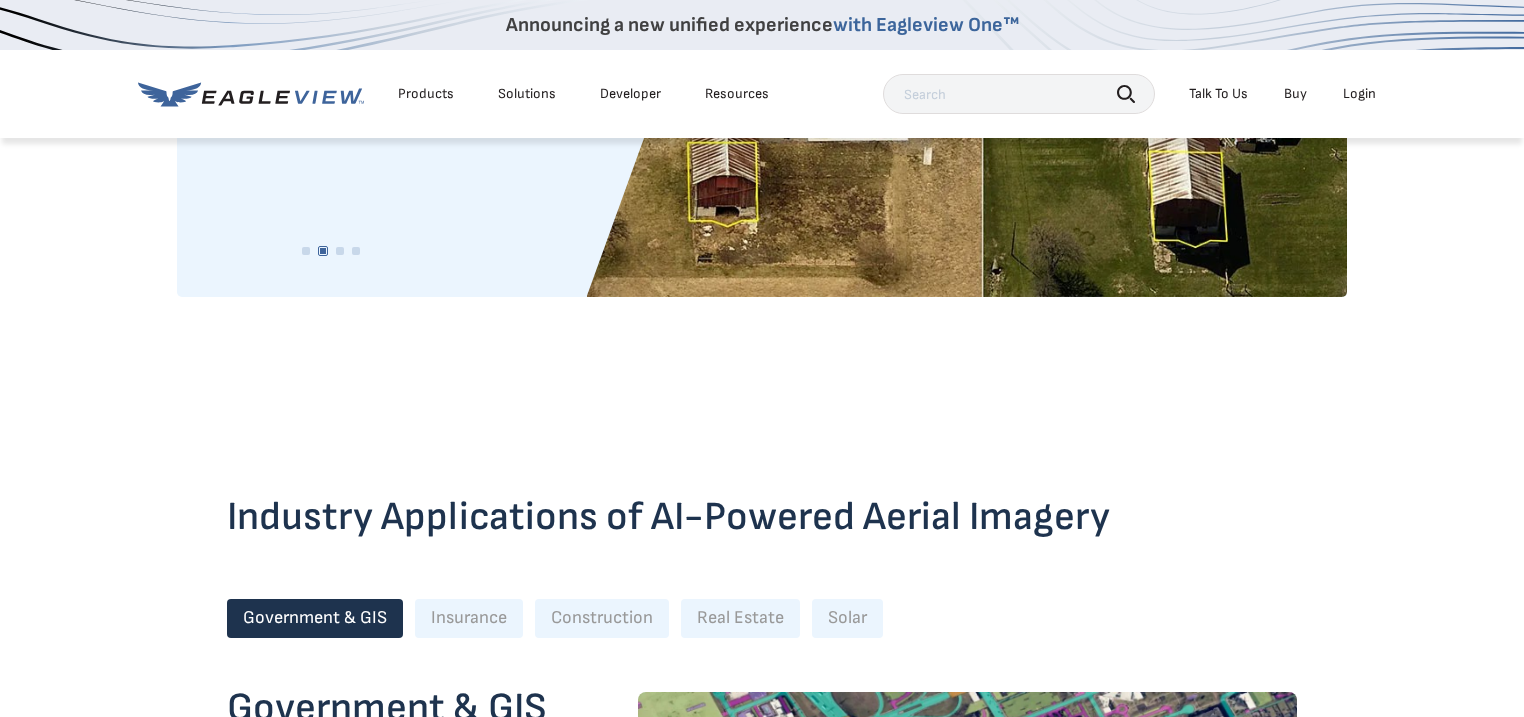 scroll, scrollTop: 2000, scrollLeft: 0, axis: vertical 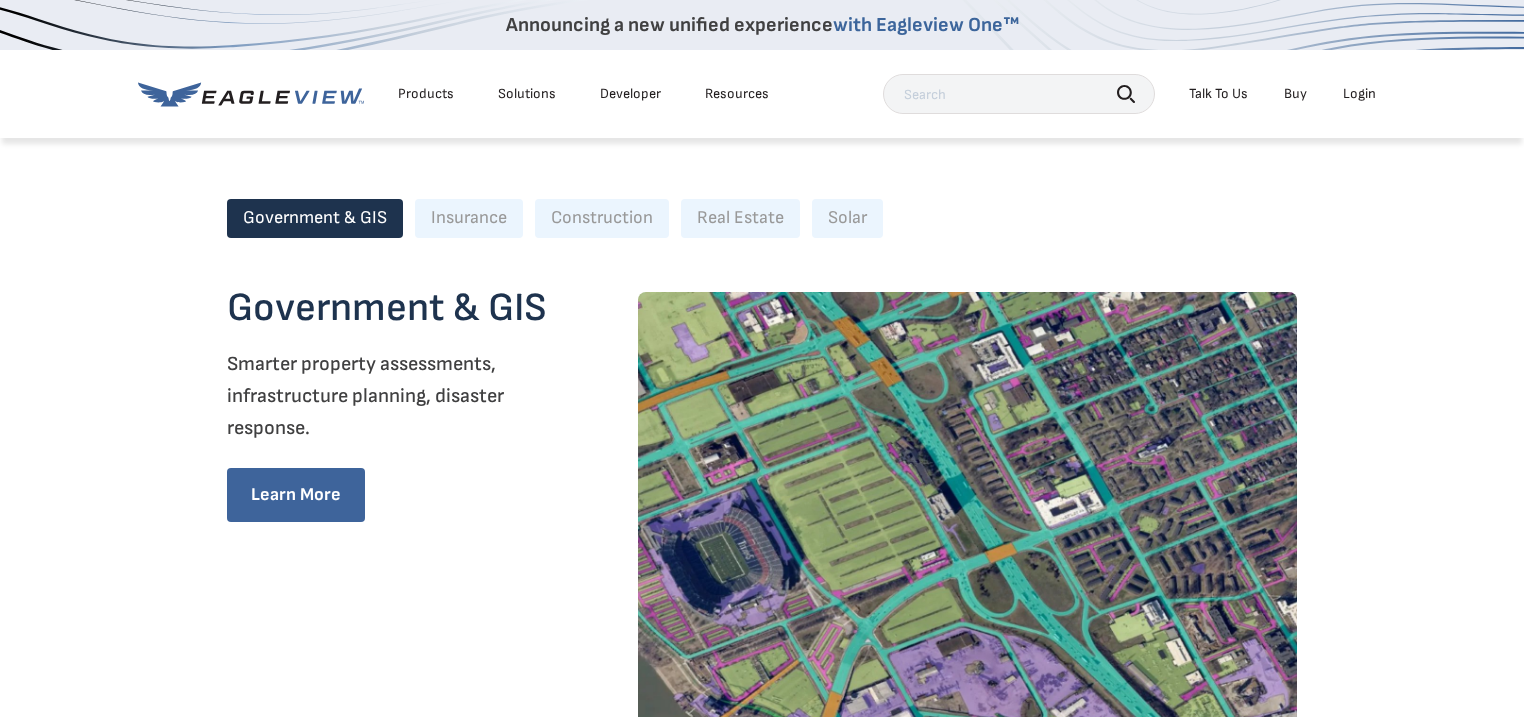 click on "Eagleview: Where AI Meets AI
When artificial intelligence meets aerial imagery, data drives decisions
Learn More
Start with The Right Foundation
Artificial Intelligence is changing fast—but one thing won’t change: the need for accurate, real-world data. Our high-resolution aerial imagery provides the detail and context AI models need to understand the physical world and take confident action.
Whether you’re building predictive tools, optimizing workflows, or deploying autonomous agents,  you need AI-ready imagery to make AI work.
Machine Learning Models
Trained with high-resolution imagery
Data Scientists
AI engineers driving innovation
Scalable AI-Powered Insights" at bounding box center [762, -146] 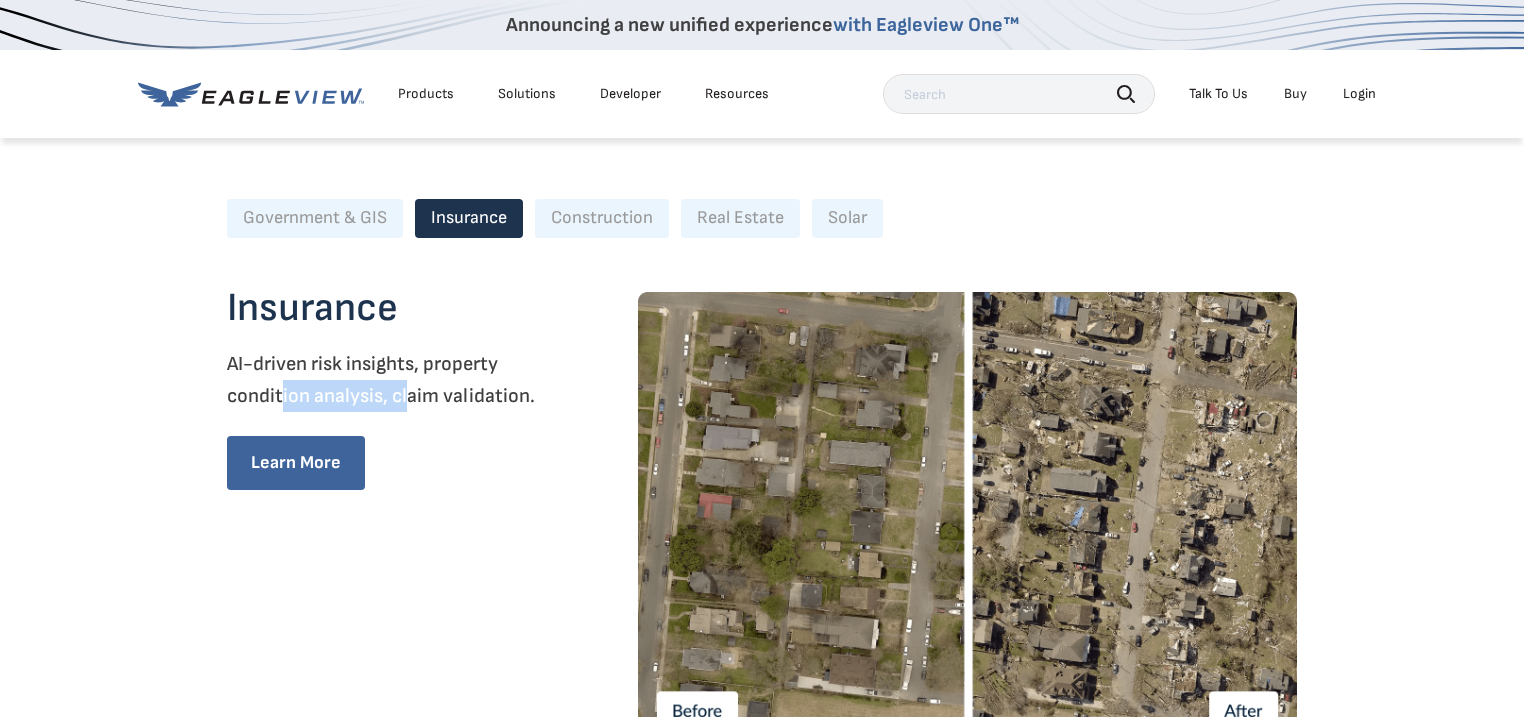 drag, startPoint x: 294, startPoint y: 396, endPoint x: 409, endPoint y: 392, distance: 115.06954 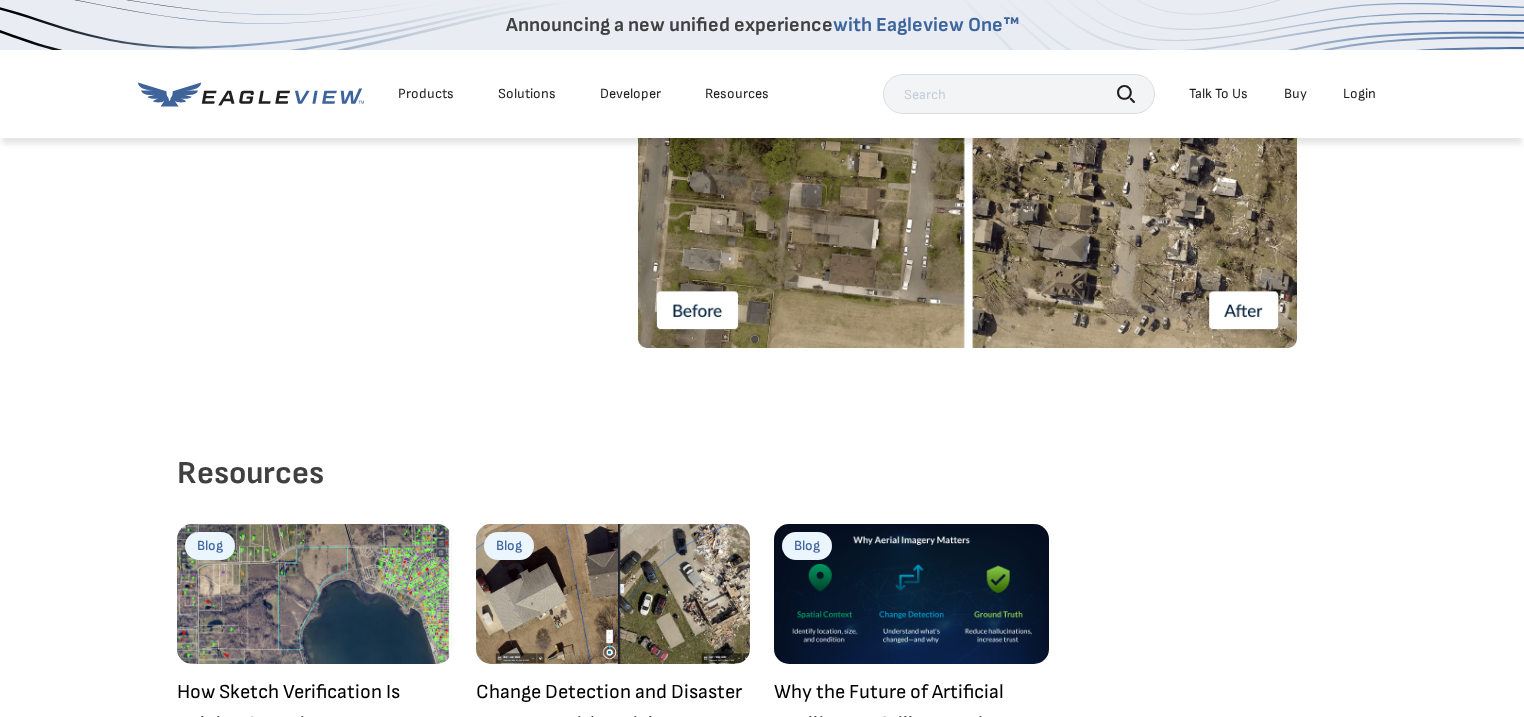 scroll, scrollTop: 2000, scrollLeft: 0, axis: vertical 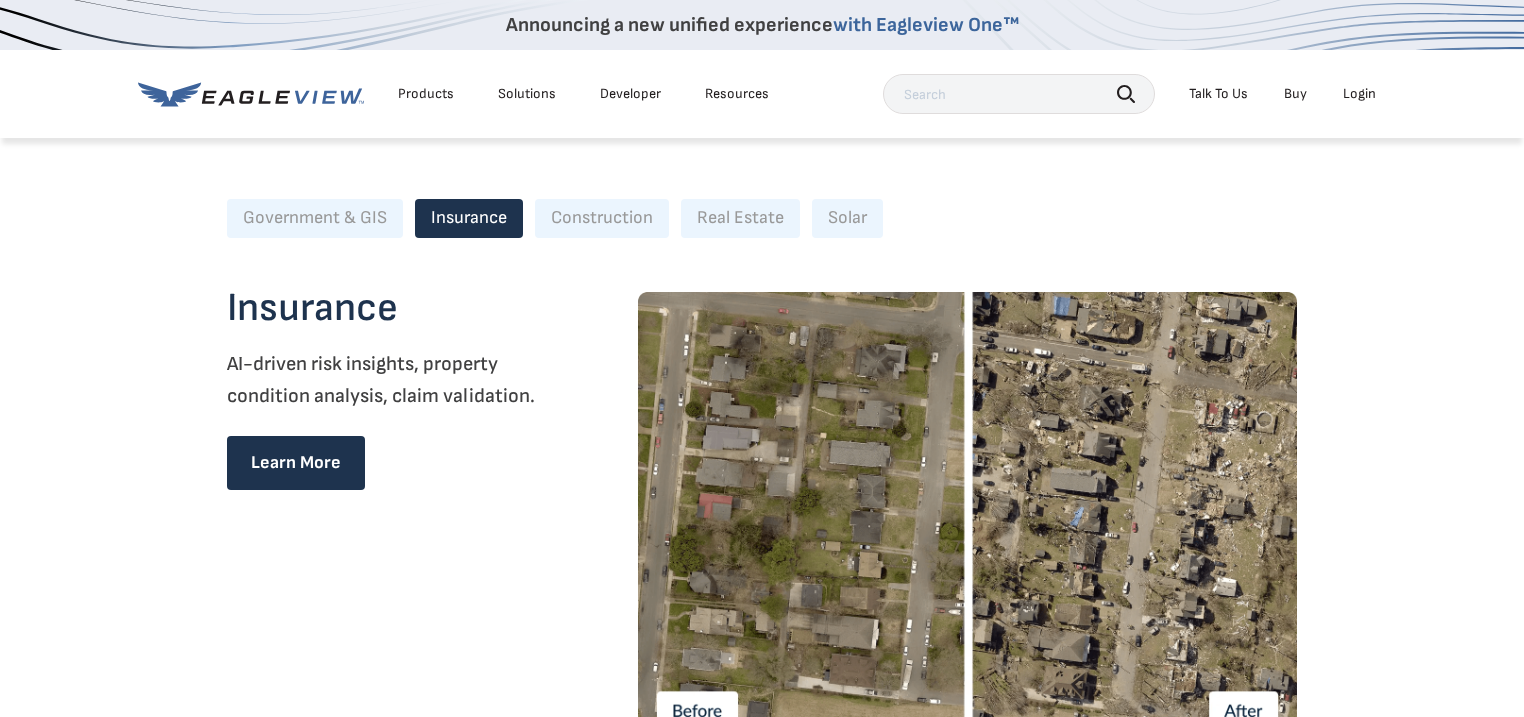 click on "Learn More" at bounding box center [296, 463] 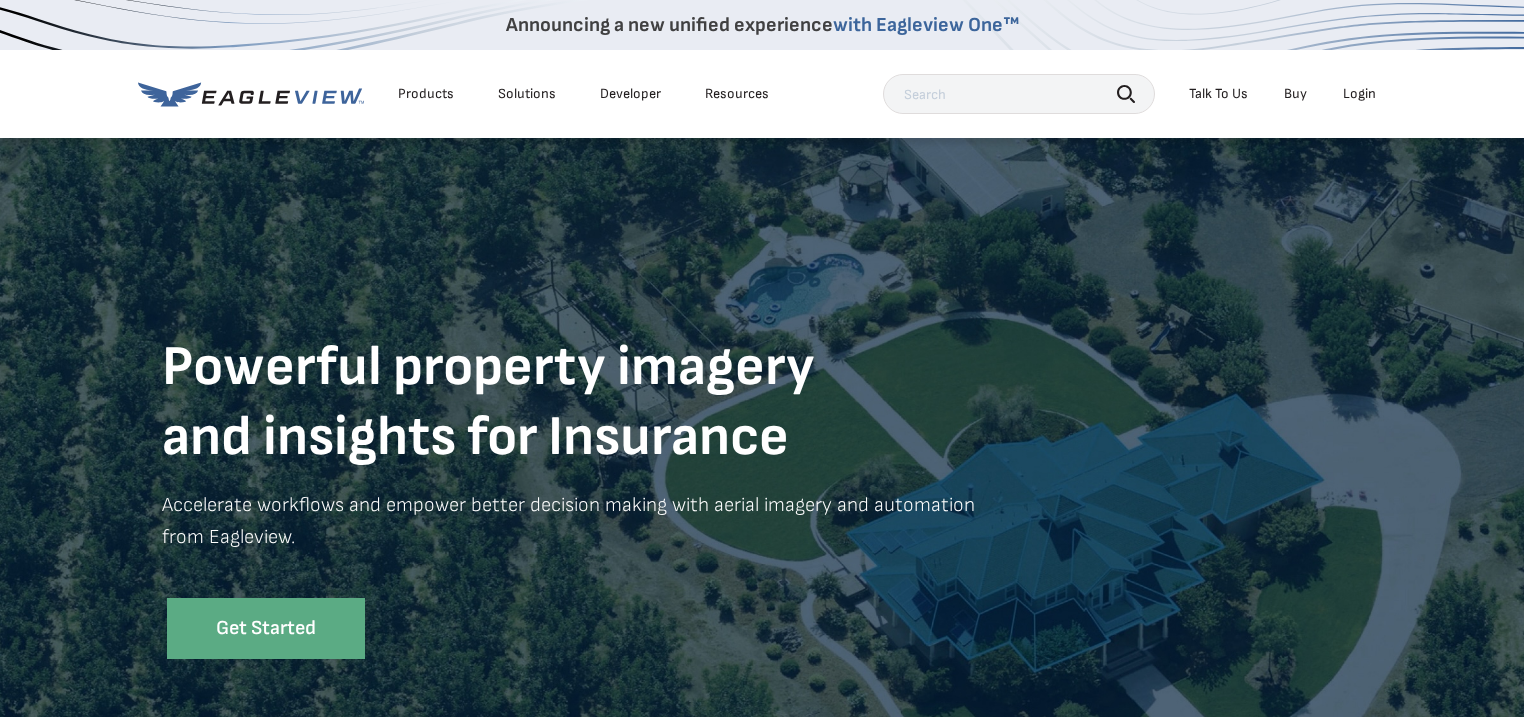 scroll, scrollTop: 0, scrollLeft: 0, axis: both 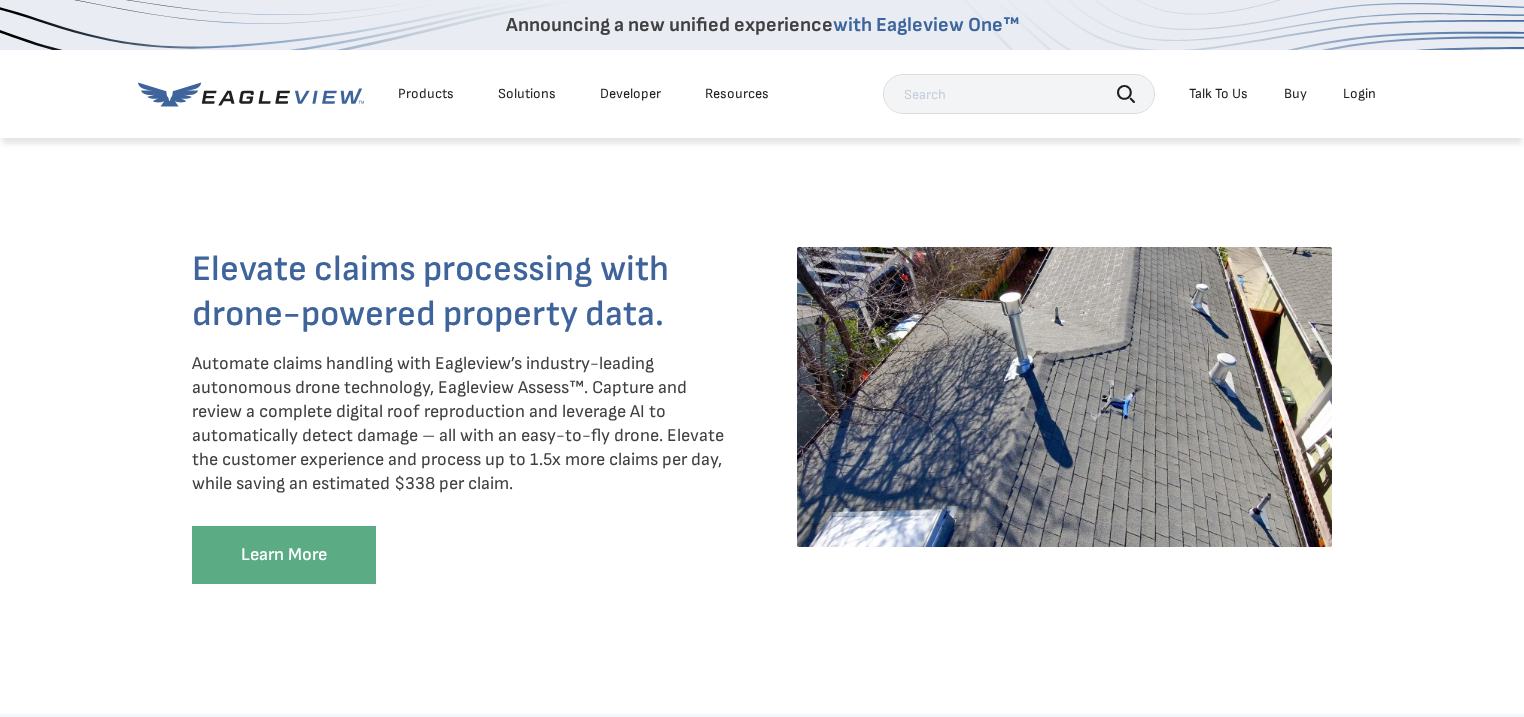 click on "Unlock the Benefits of Eagleview Aerial Imagery
Quickly and easily inspect properties – from anywhere.
Get highly accurate and comprehensive property measurements – including roof, exterior walls measurements, and window/door dimensions – without having to set foot on the property. Create more accurate repair estimates, reduce labor costs, and process more claims, quicker.
Learn More
Confidently dispatch the right resources, before you go.
Gain access to the property data you need to assign the appropriate resources before heading to a claims site. Our Claims Assignment Service (CAS) provides you with remote access to crucial information like story count, predominant pitch, and eave height, so your team can be prepared to go on-site with the right equipment the first time." at bounding box center (762, -250) 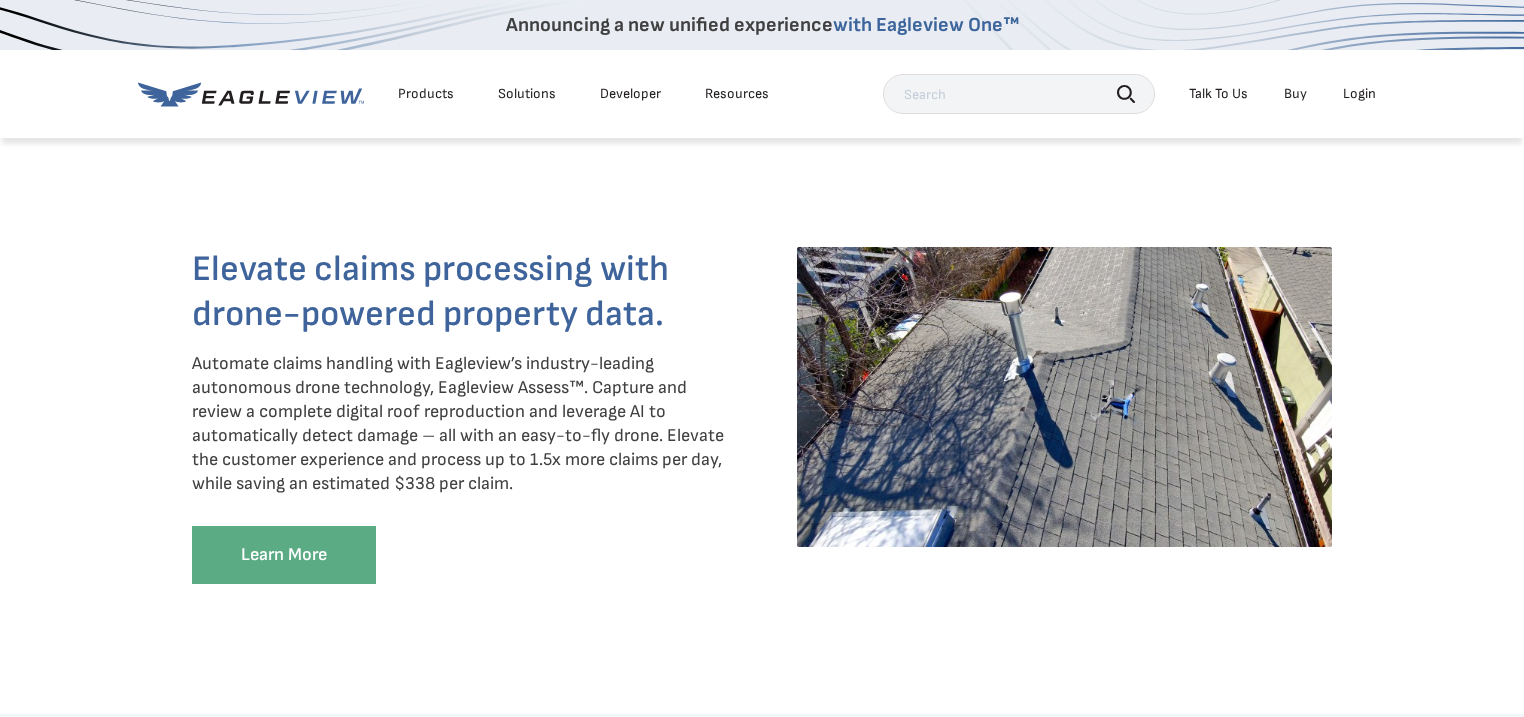 click on "Unlock the Benefits of Eagleview Aerial Imagery
Quickly and easily inspect properties – from anywhere.
Get highly accurate and comprehensive property measurements – including roof, exterior walls measurements, and window/door dimensions – without having to set foot on the property. Create more accurate repair estimates, reduce labor costs, and process more claims, quicker.
Learn More
Confidently dispatch the right resources, before you go.
Gain access to the property data you need to assign the appropriate resources before heading to a claims site. Our Claims Assignment Service (CAS) provides you with remote access to crucial information like story count, predominant pitch, and eave height, so your team can be prepared to go on-site with the right equipment the first time." at bounding box center [762, -250] 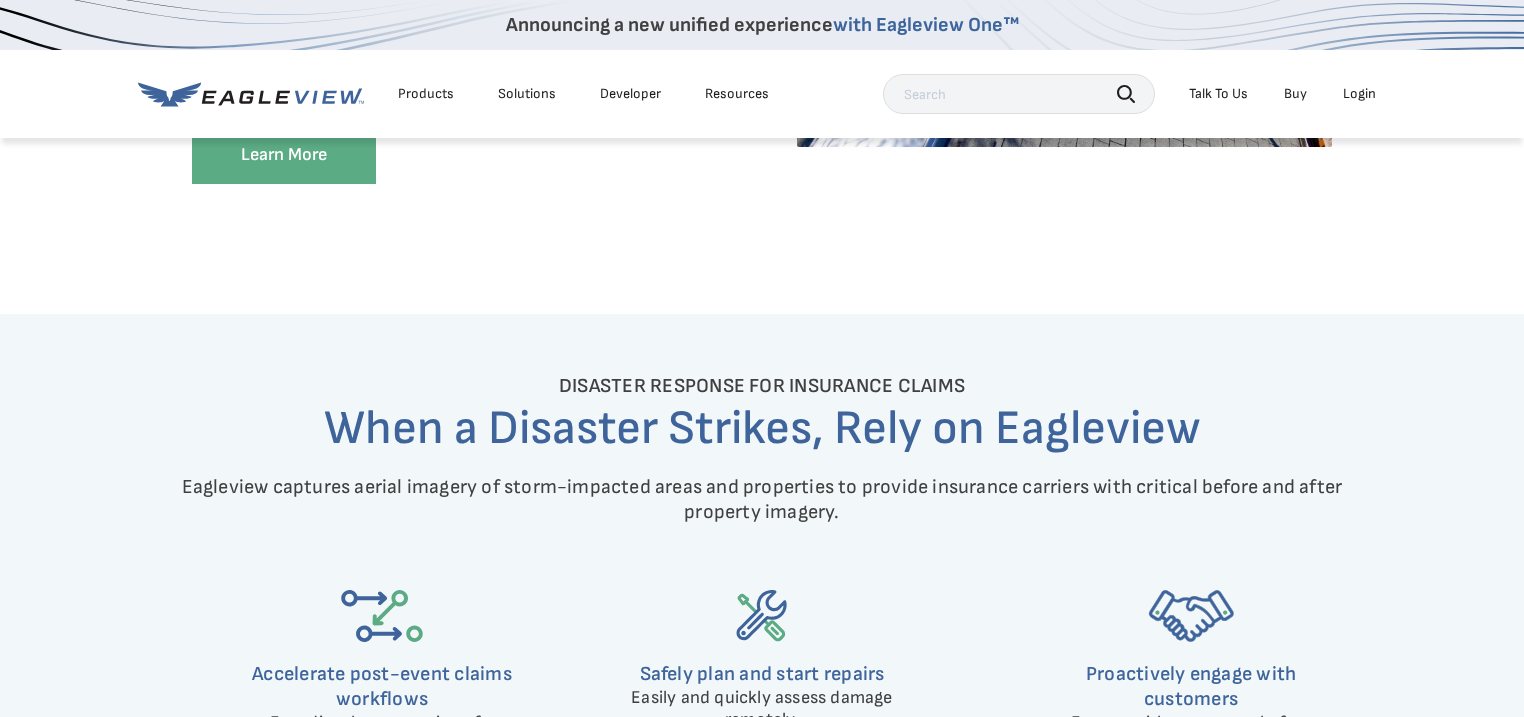 click on "DISASTER RESPONSE FOR INSURANCE CLAIMS
When a Disaster Strikes, Rely on Eagleview
Eagleview captures aerial imagery of storm-impacted areas and properties to provide insurance carriers with critical before and after property imagery.
Accelerate post-event claims workflows
Expedite the processing of a higher volume of claims.
Safely plan and start repairs
Easily and quickly assess damage remotely.
Proactively engage with customers
Engage with customers before claims professionals are physically deployed on site.
Start Today" at bounding box center (762, 622) 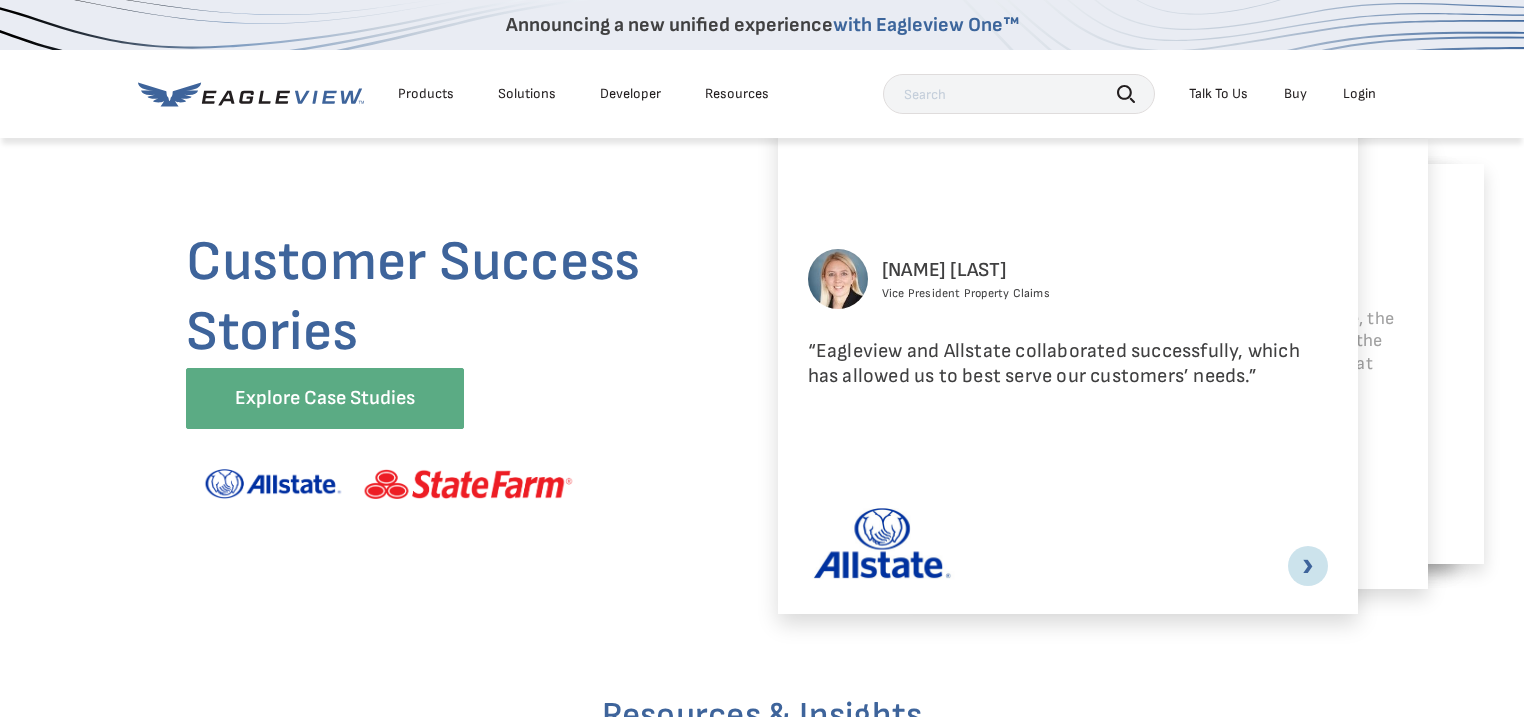 scroll, scrollTop: 3840, scrollLeft: 0, axis: vertical 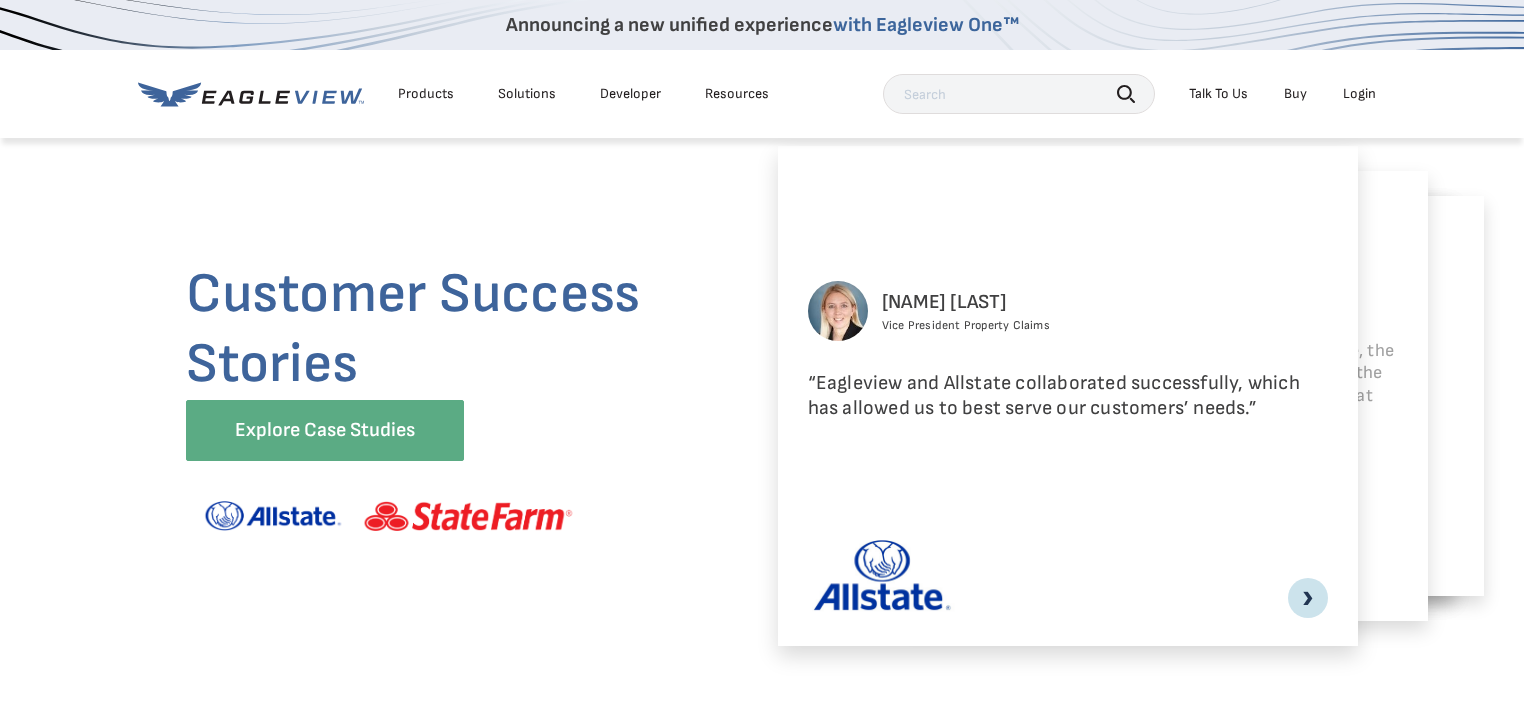 click on "❯" at bounding box center (1308, 598) 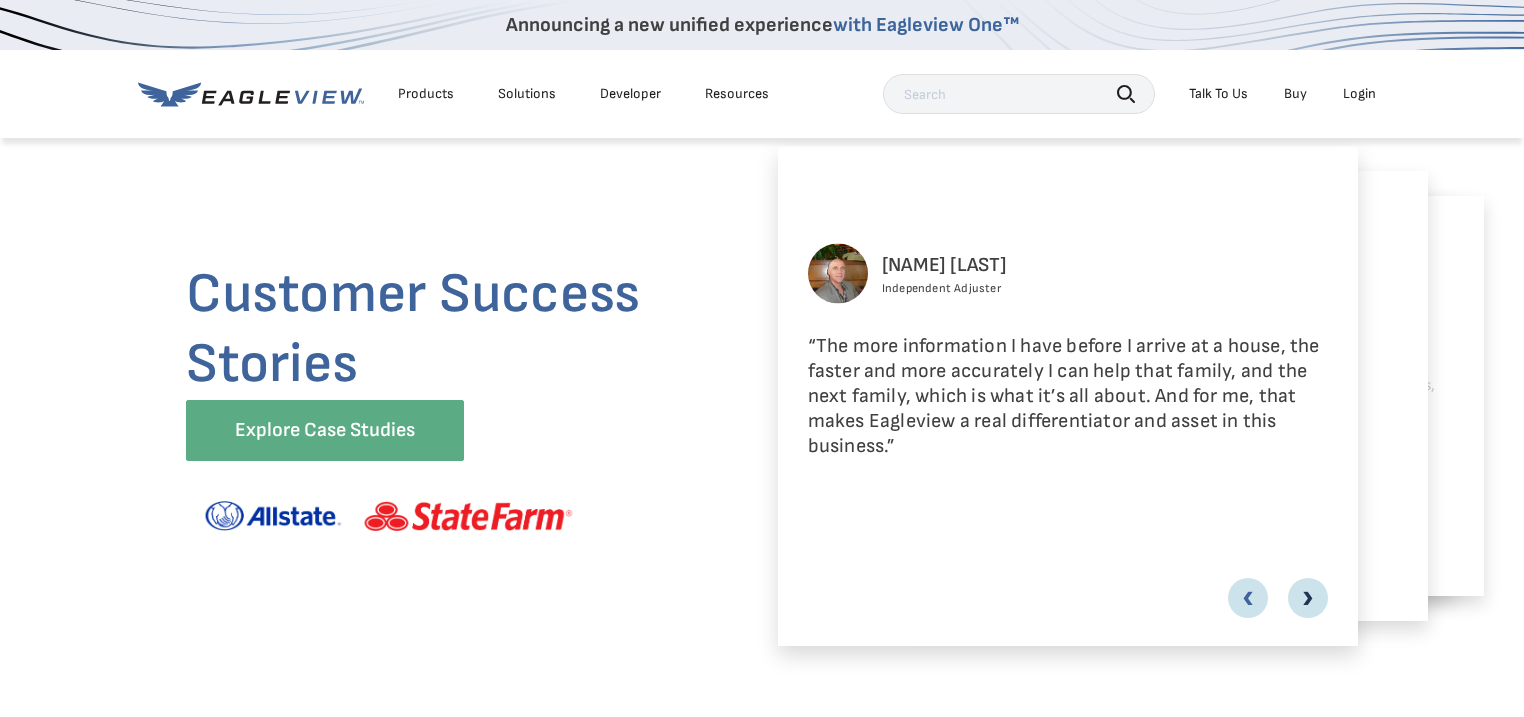 click on "❯" at bounding box center [1308, 598] 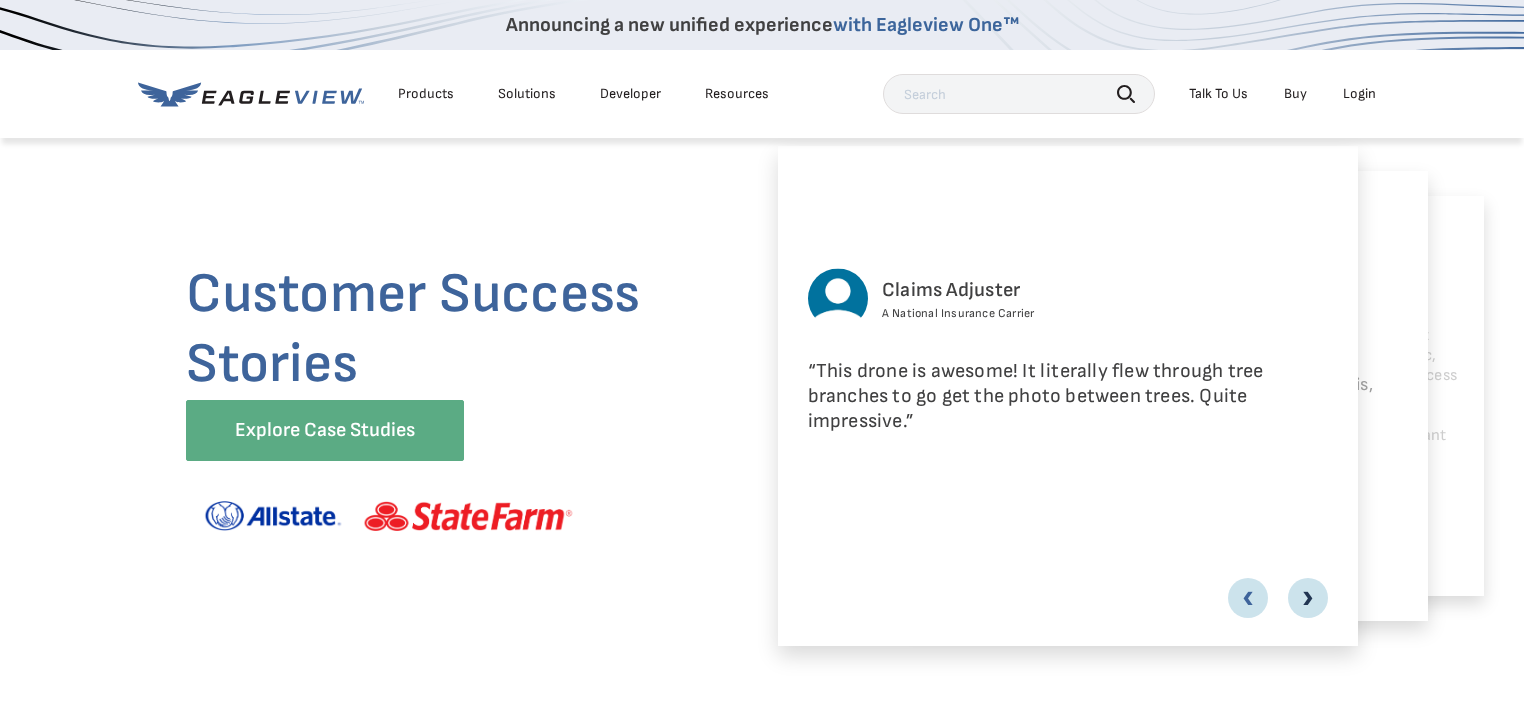 click on "❯" at bounding box center (1308, 598) 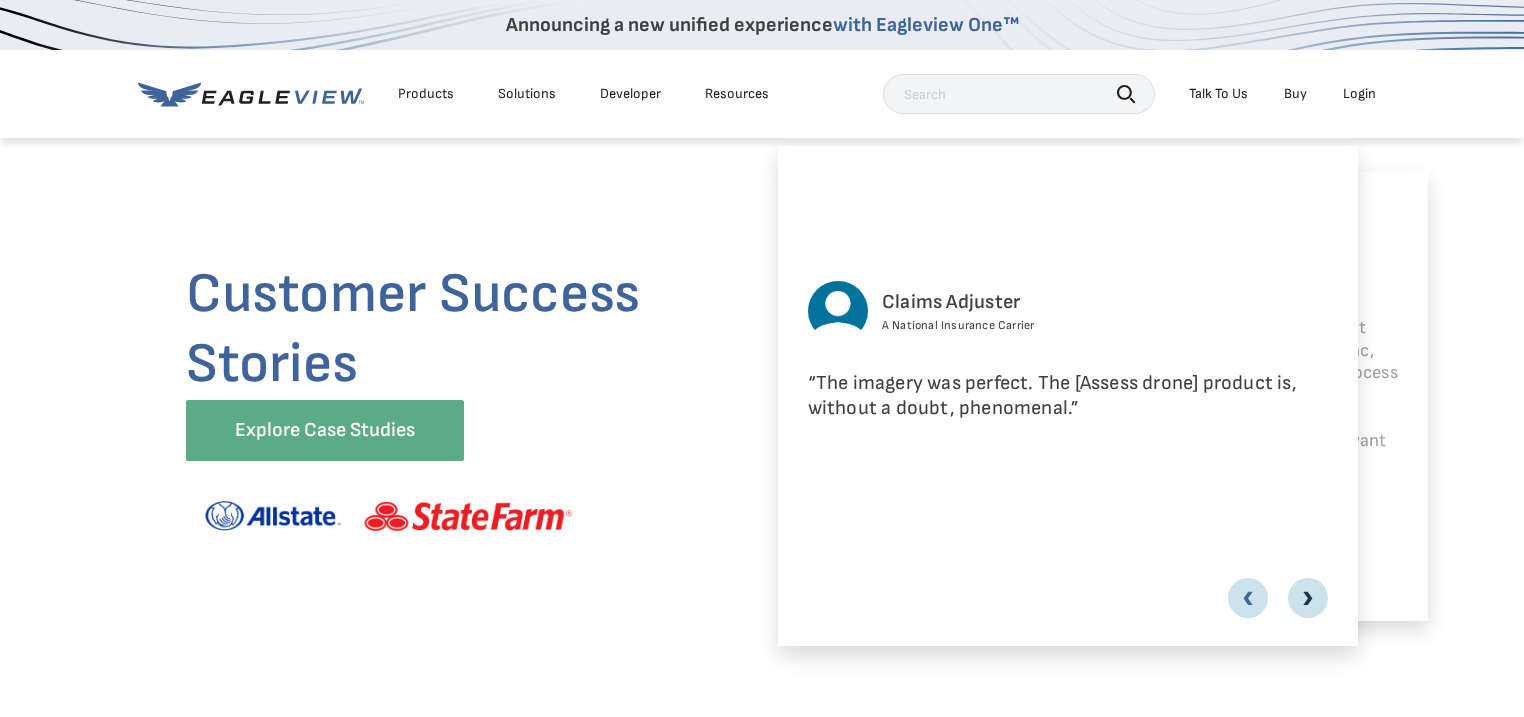 click on "❯" at bounding box center (1308, 598) 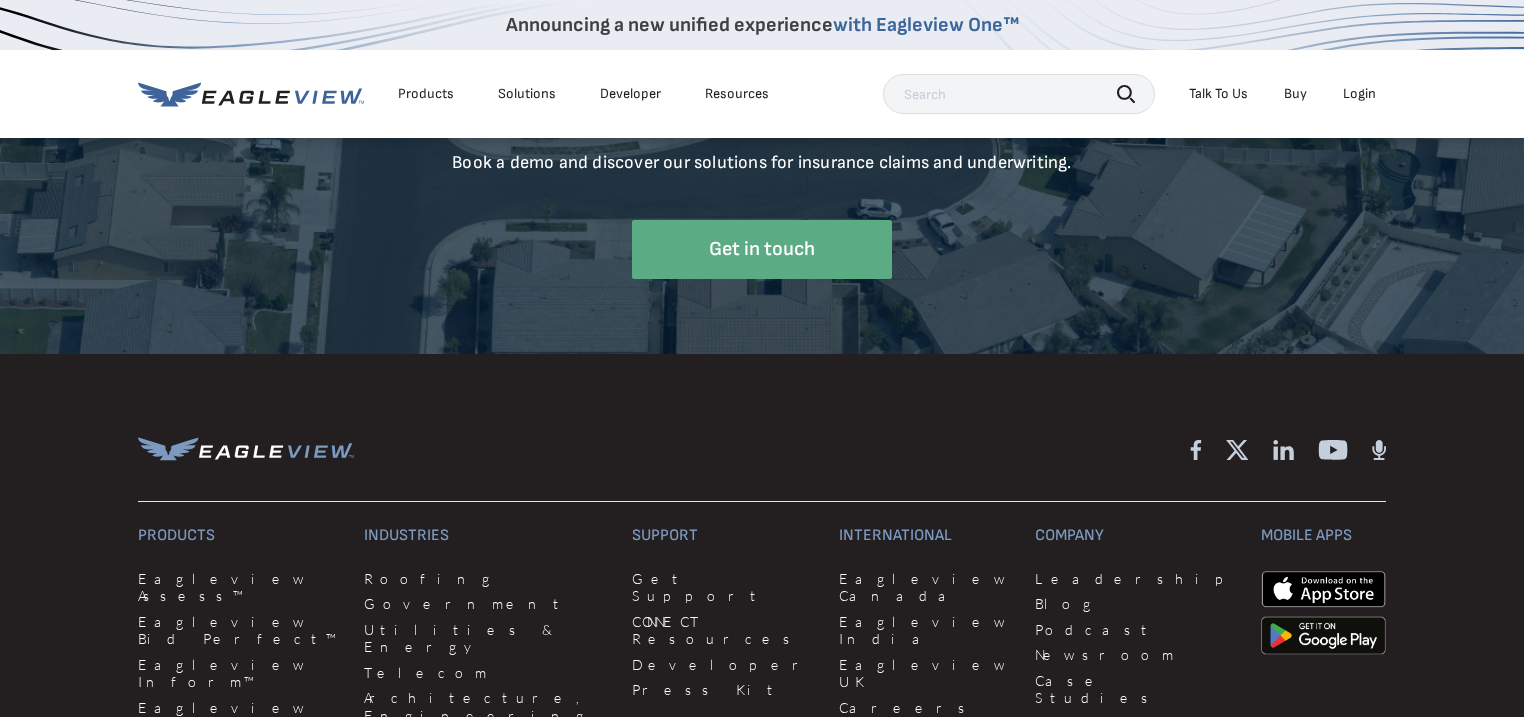 scroll, scrollTop: 5840, scrollLeft: 0, axis: vertical 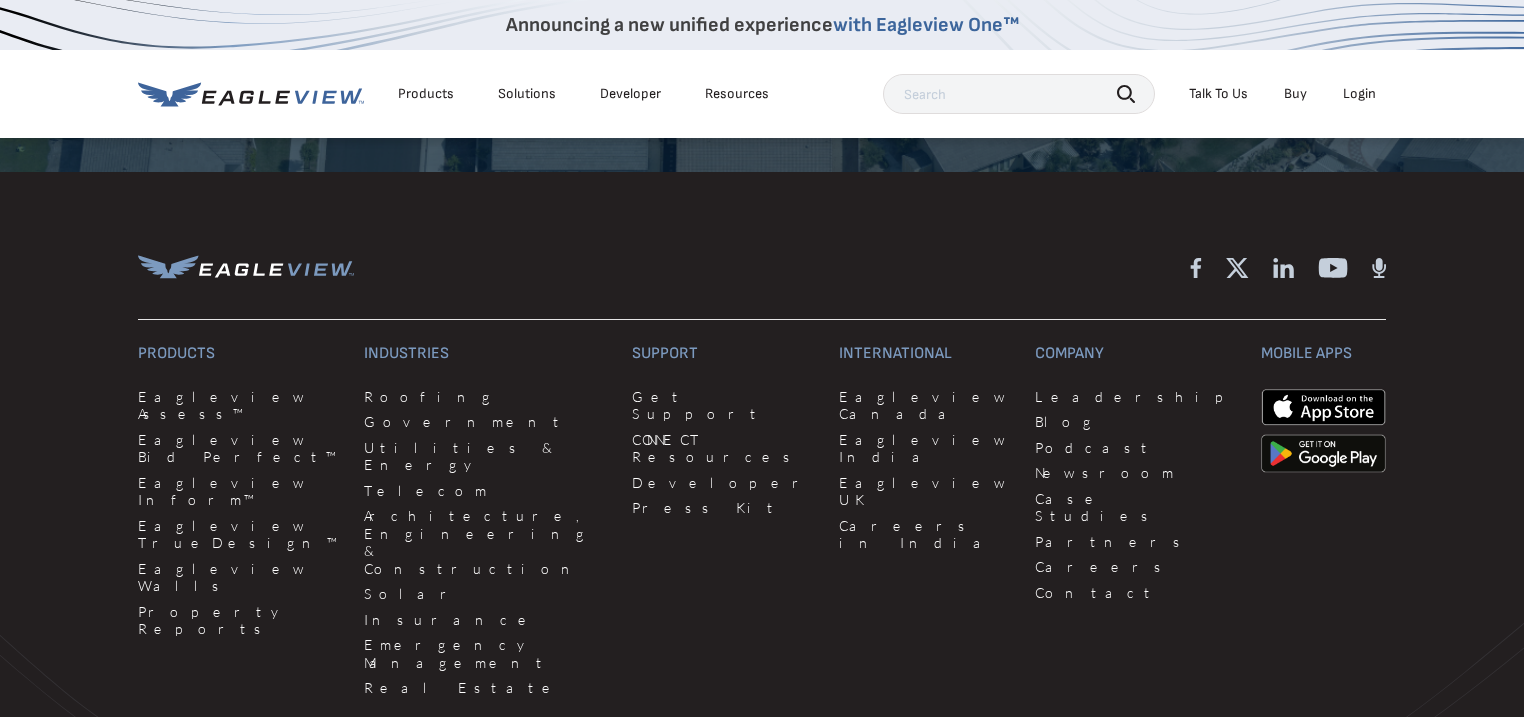 click on "Company
Leadership
Blog
Podcast
Newsroom
Case Studies
Partners
Careers
Contact" at bounding box center [1136, 524] 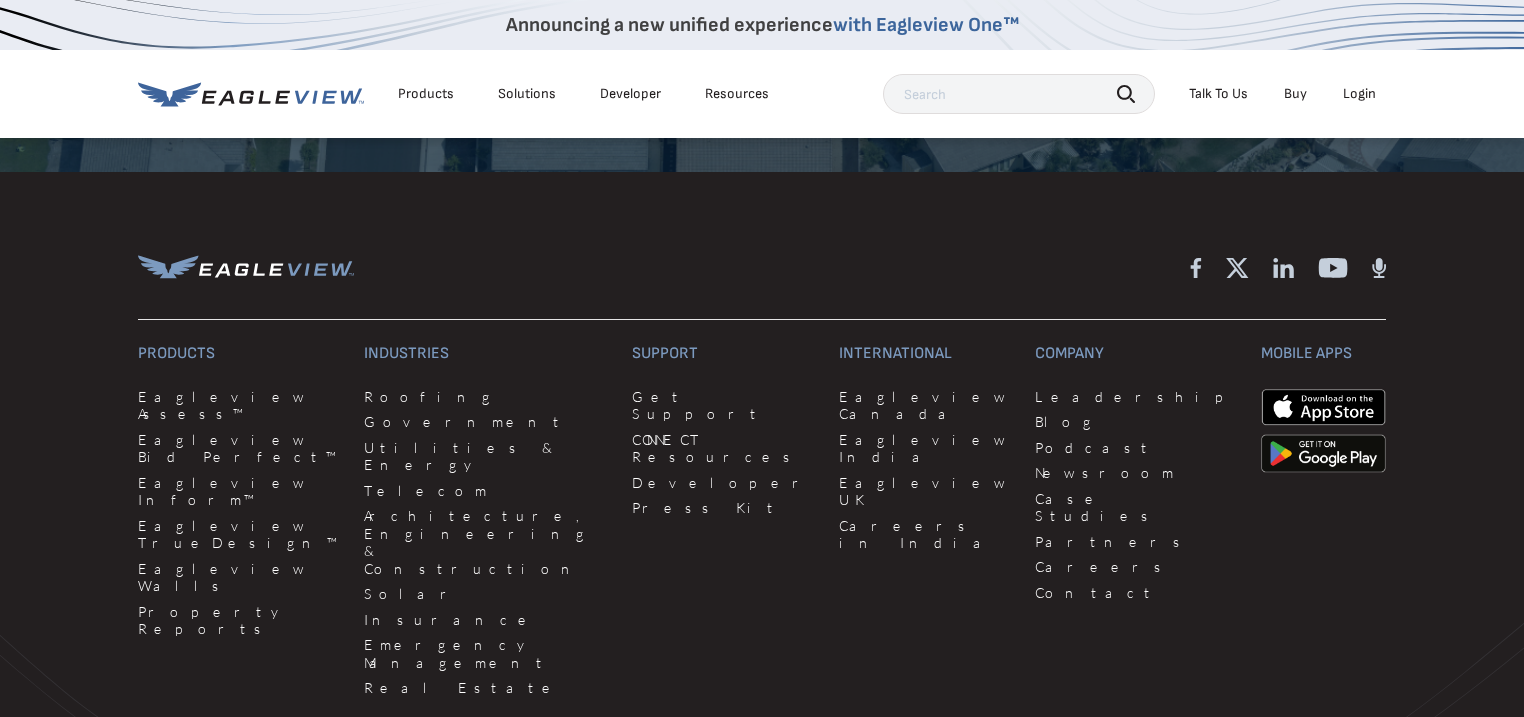 click on "Products
Eagleview Assess™
Eagleview Bid Perfect™
Eagleview Inform™
Eagleview TrueDesign™
Eagleview Walls
Property Reports Industries" at bounding box center [762, 604] 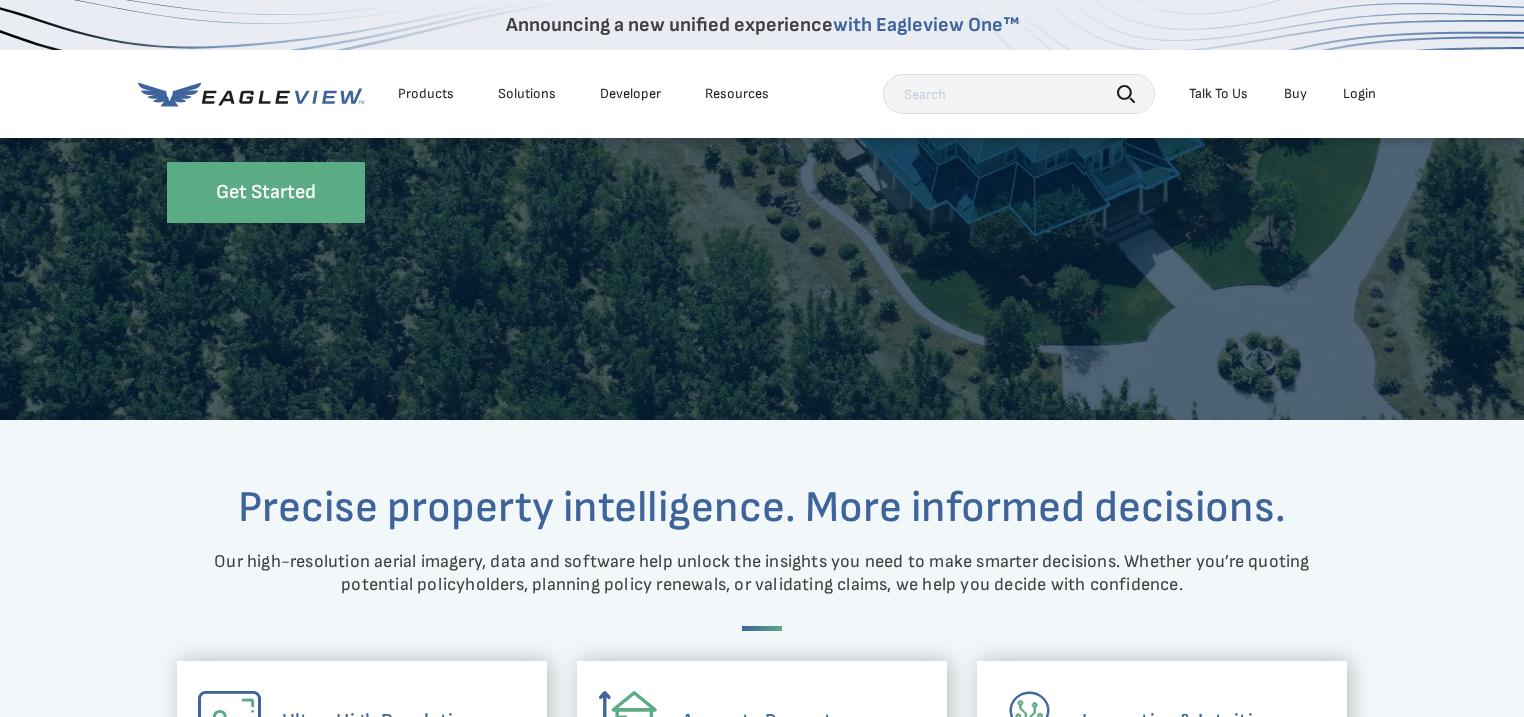 scroll, scrollTop: 0, scrollLeft: 0, axis: both 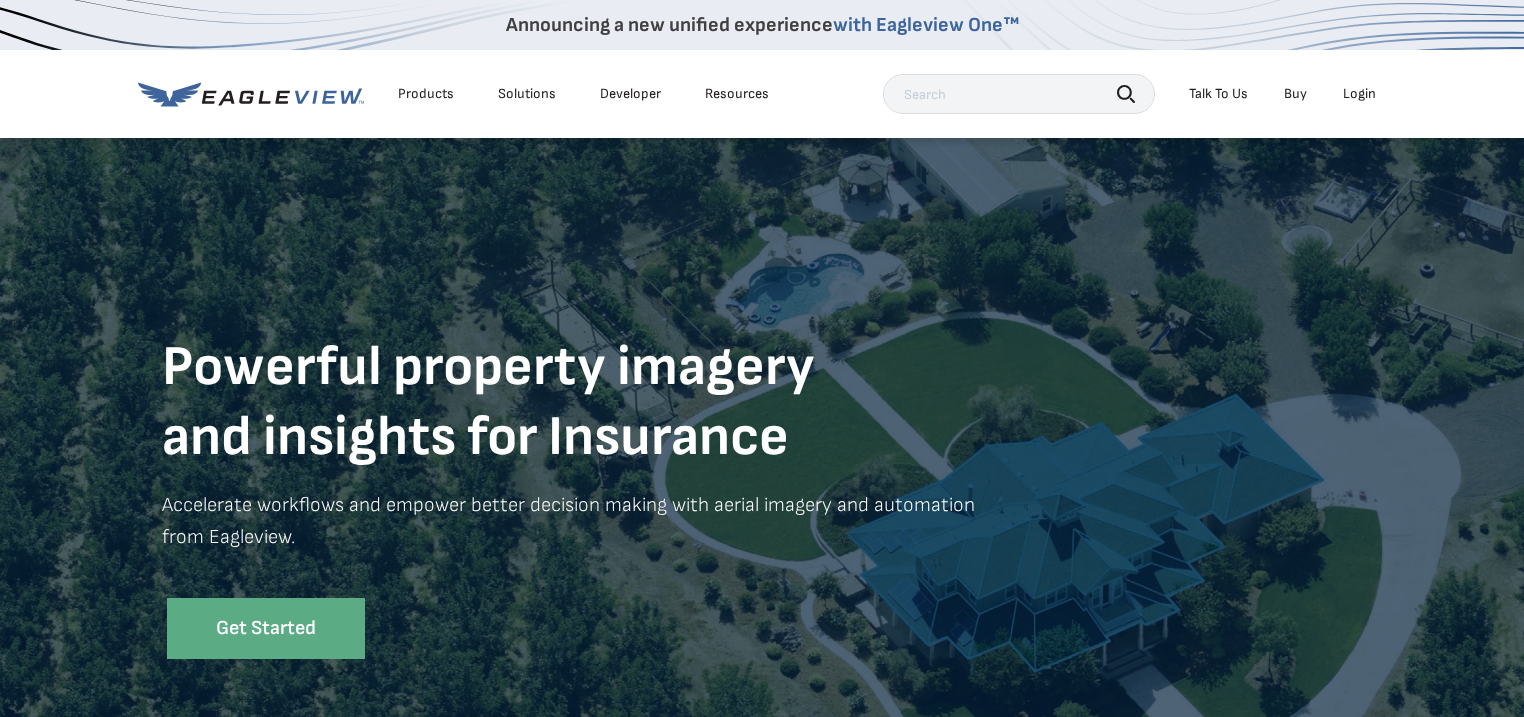 click on "Solutions" at bounding box center (527, 94) 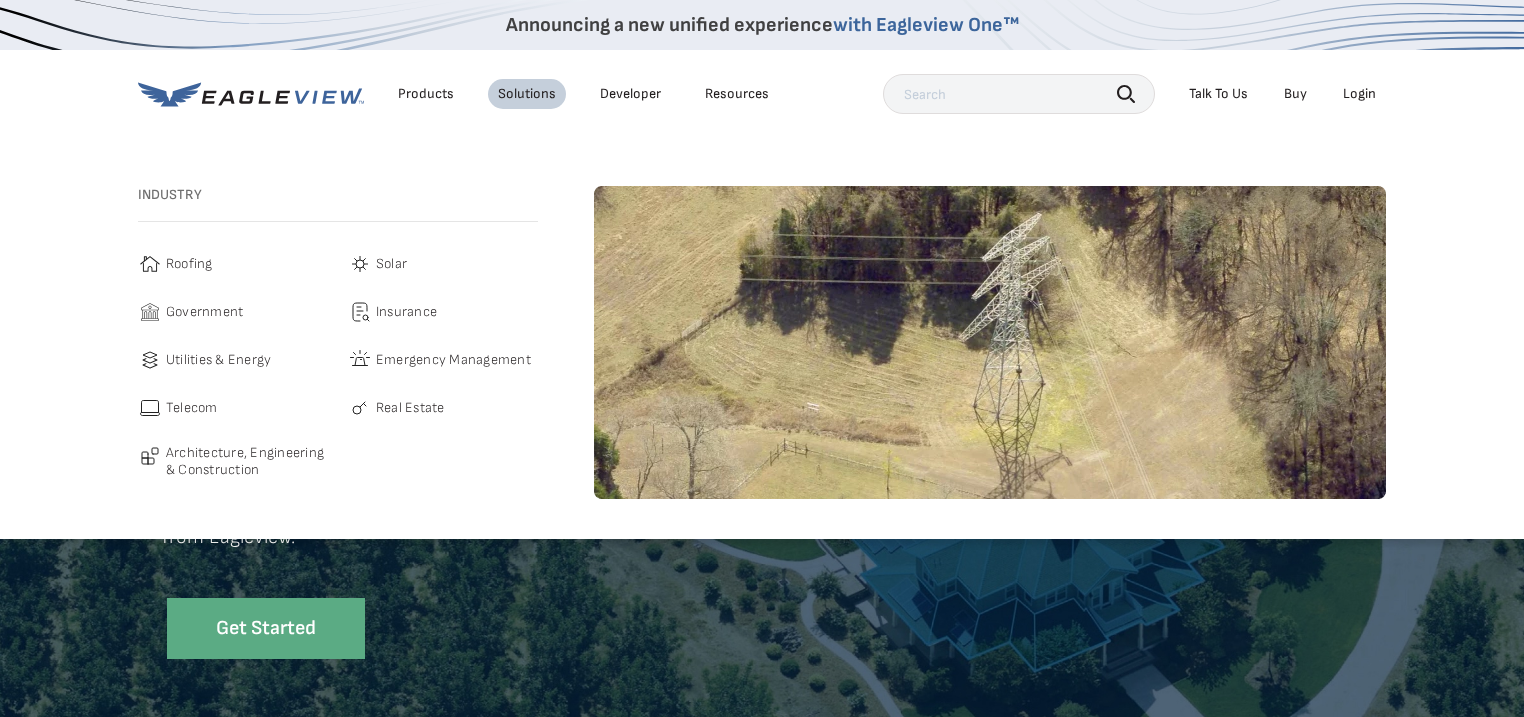 click on "Utilities & Energy" at bounding box center [218, 360] 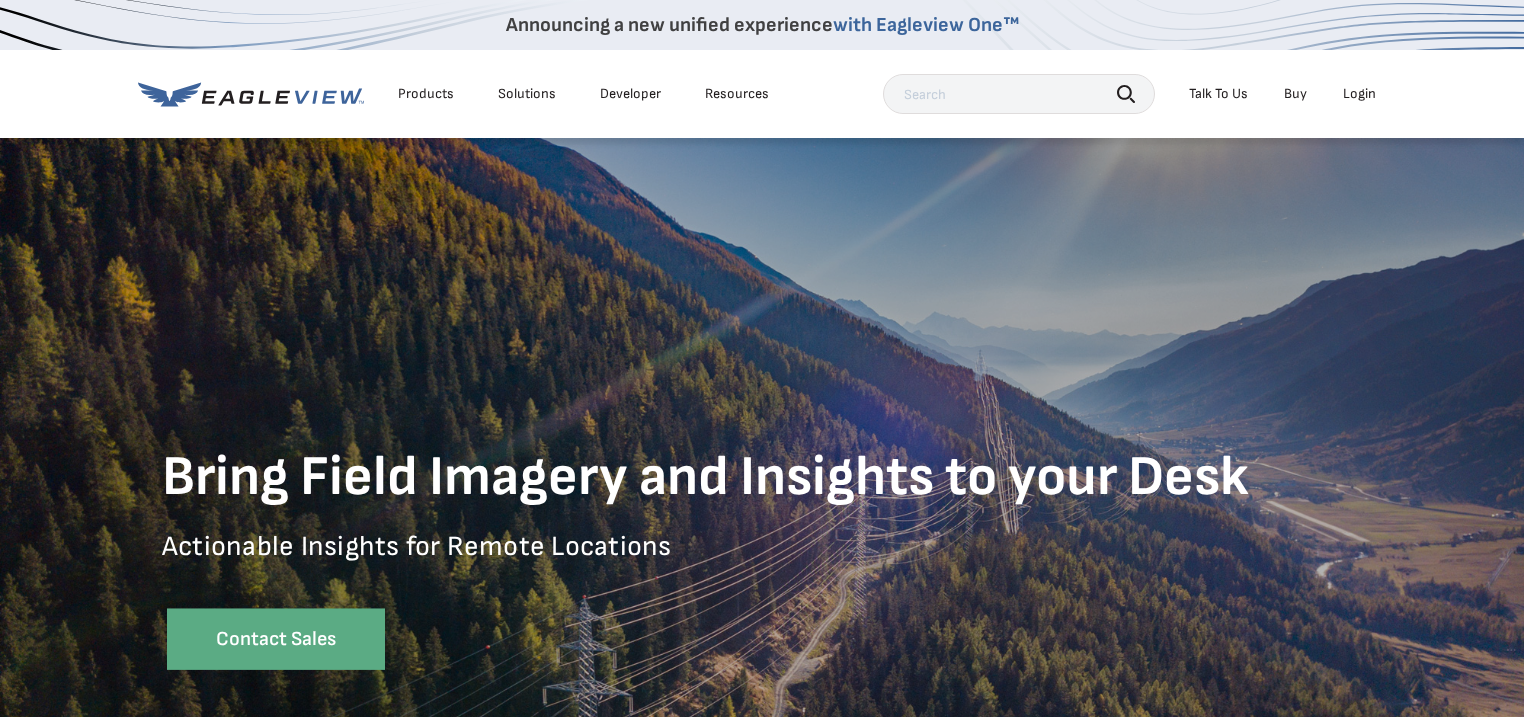 scroll, scrollTop: 0, scrollLeft: 0, axis: both 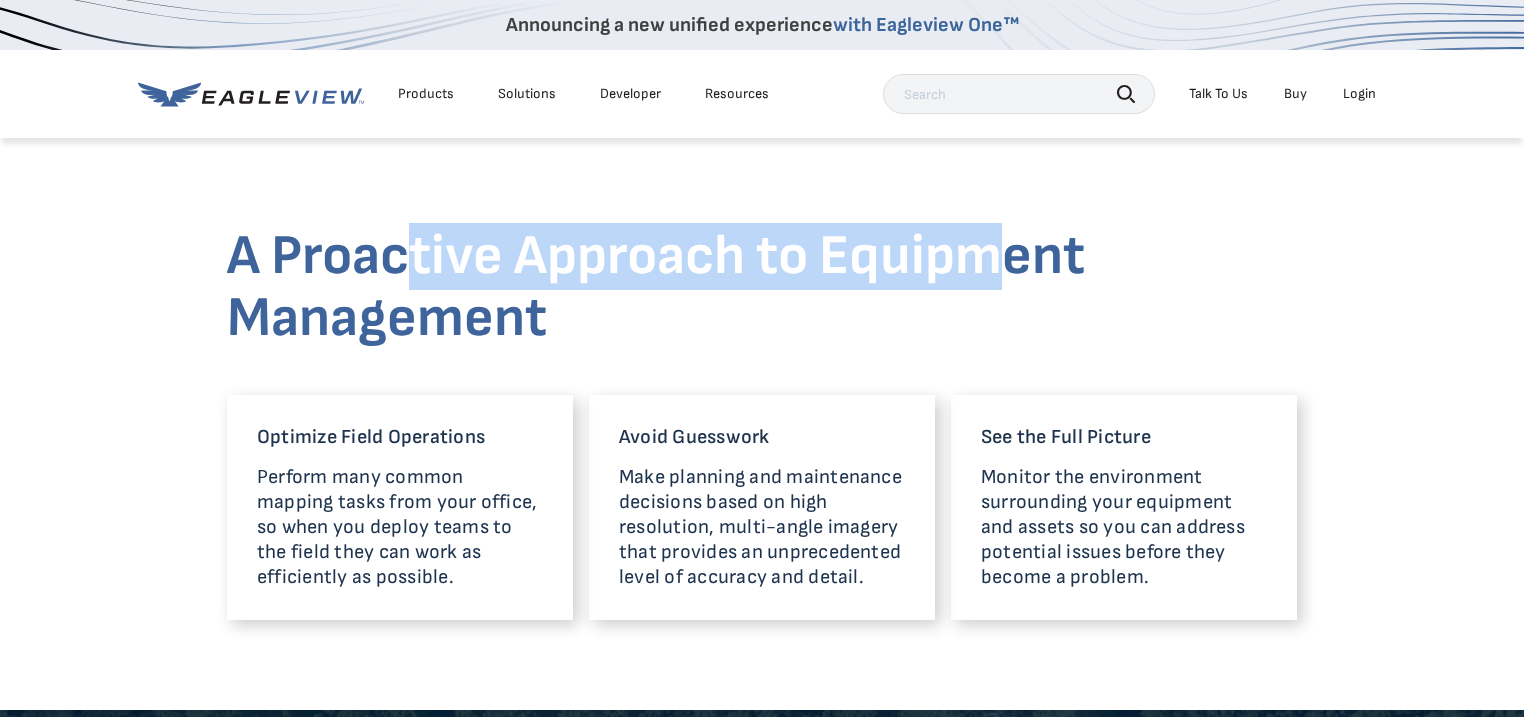 drag, startPoint x: 396, startPoint y: 267, endPoint x: 1015, endPoint y: 268, distance: 619.0008 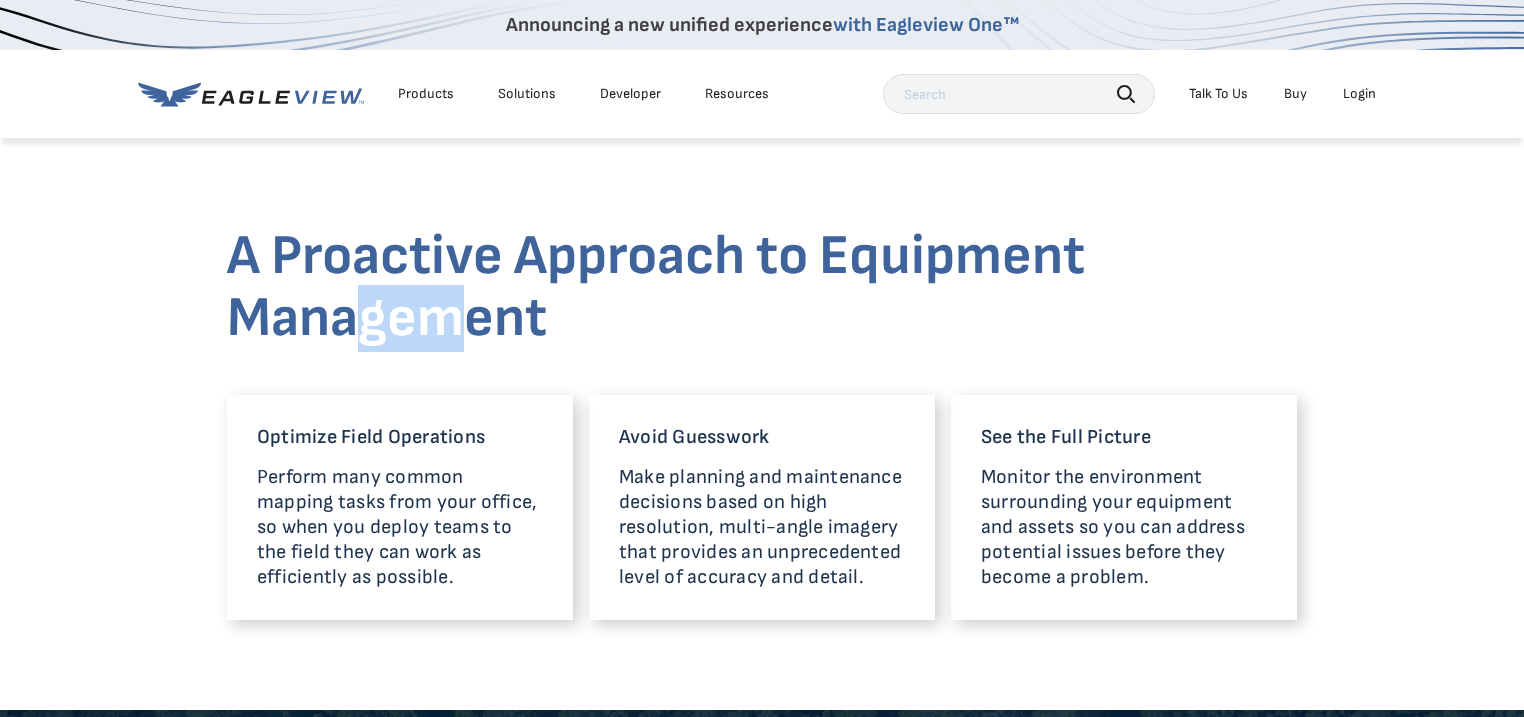 drag, startPoint x: 368, startPoint y: 304, endPoint x: 460, endPoint y: 310, distance: 92.19544 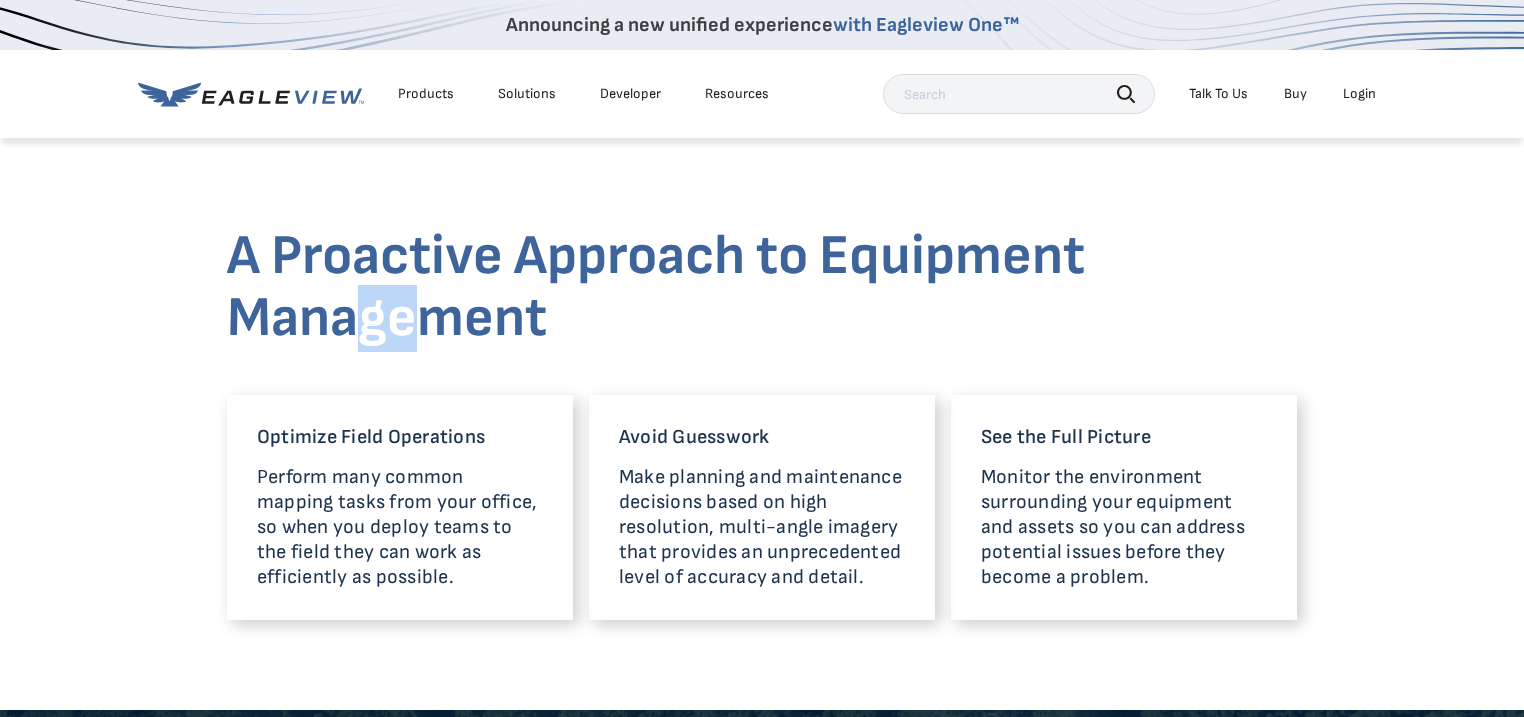 drag, startPoint x: 347, startPoint y: 320, endPoint x: 436, endPoint y: 318, distance: 89.02247 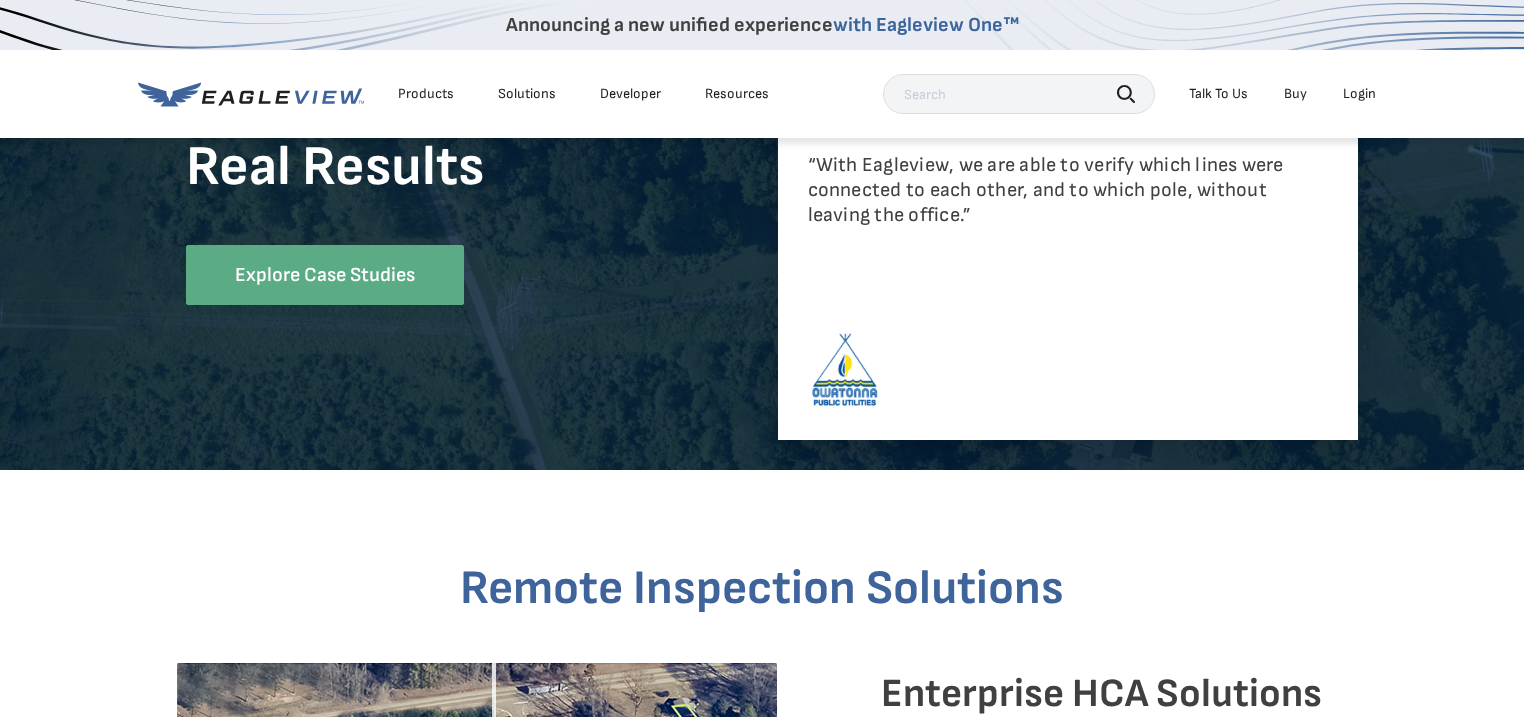 scroll, scrollTop: 2000, scrollLeft: 0, axis: vertical 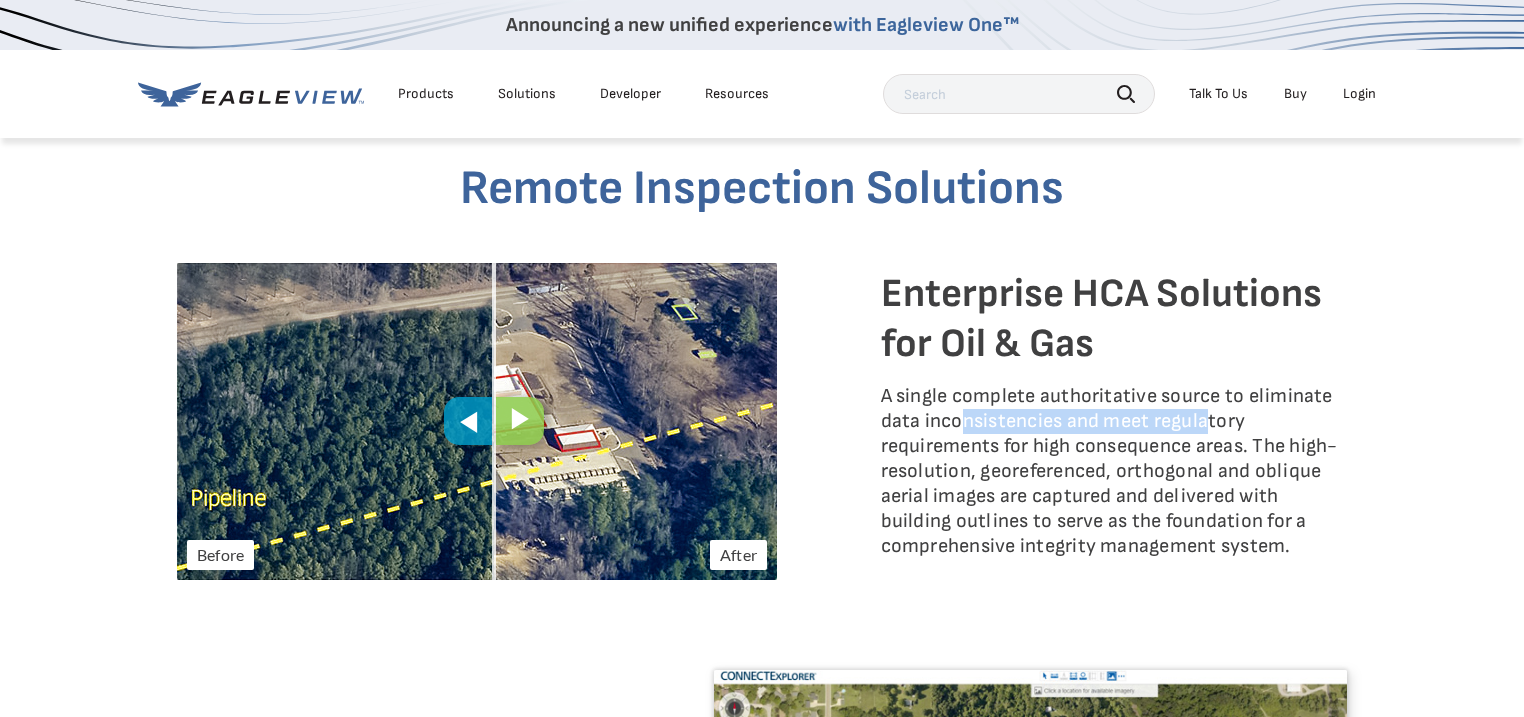 drag, startPoint x: 964, startPoint y: 421, endPoint x: 1204, endPoint y: 429, distance: 240.1333 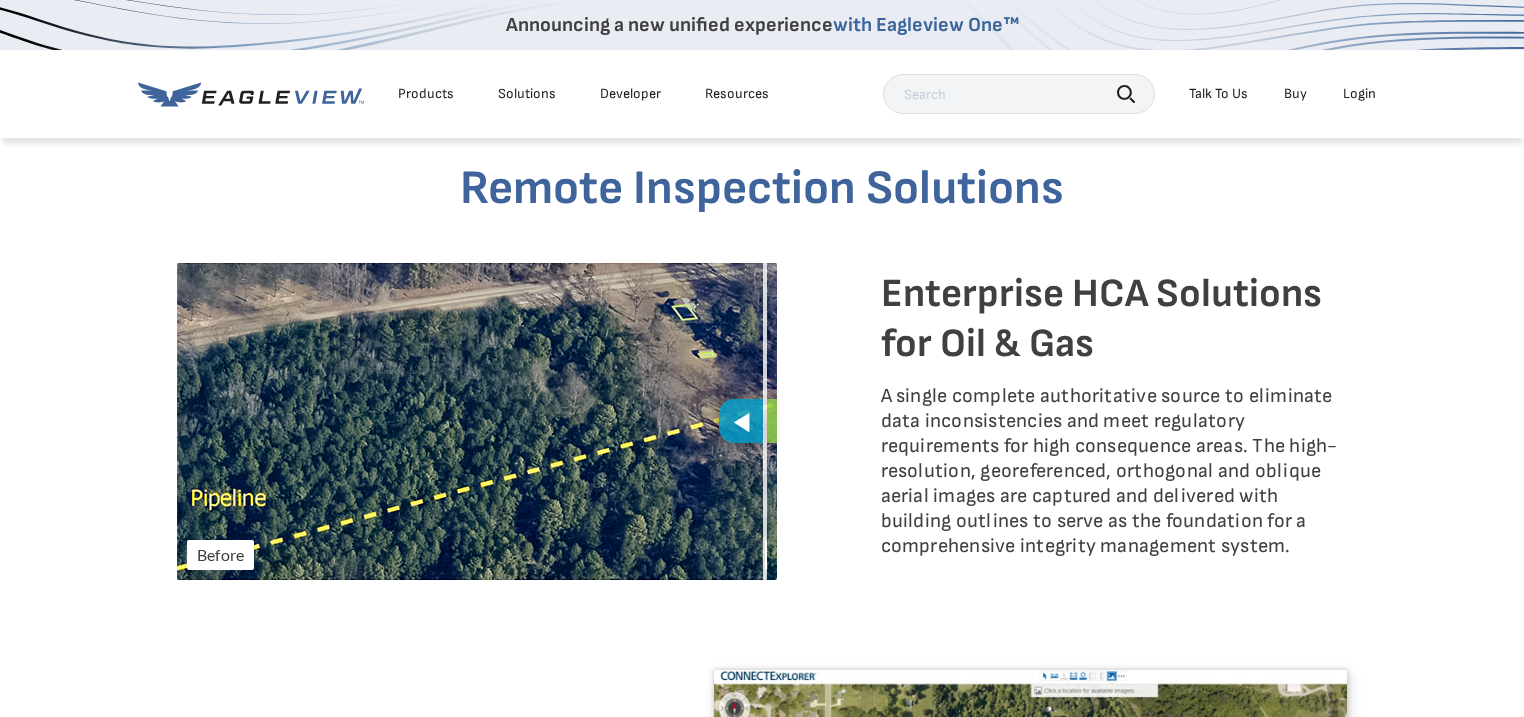 drag, startPoint x: 511, startPoint y: 420, endPoint x: 926, endPoint y: 456, distance: 416.55853 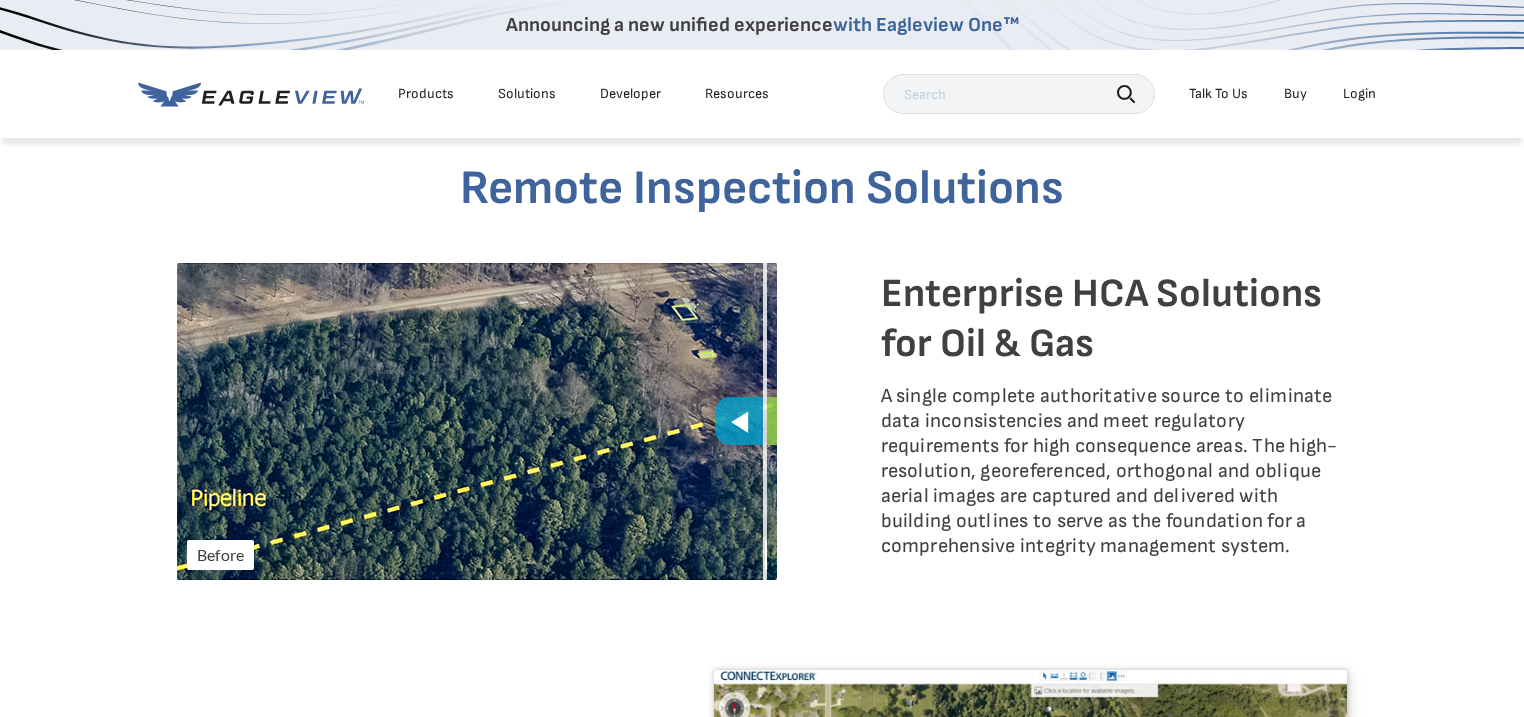 click on "A single complete authoritative source to eliminate data inconsistencies and meet regulatory requirements for high consequence areas. The high-resolution, georeferenced, orthogonal and oblique aerial images are captured and delivered with building outlines to serve as the foundation for a comprehensive integrity management system." at bounding box center [1114, 471] 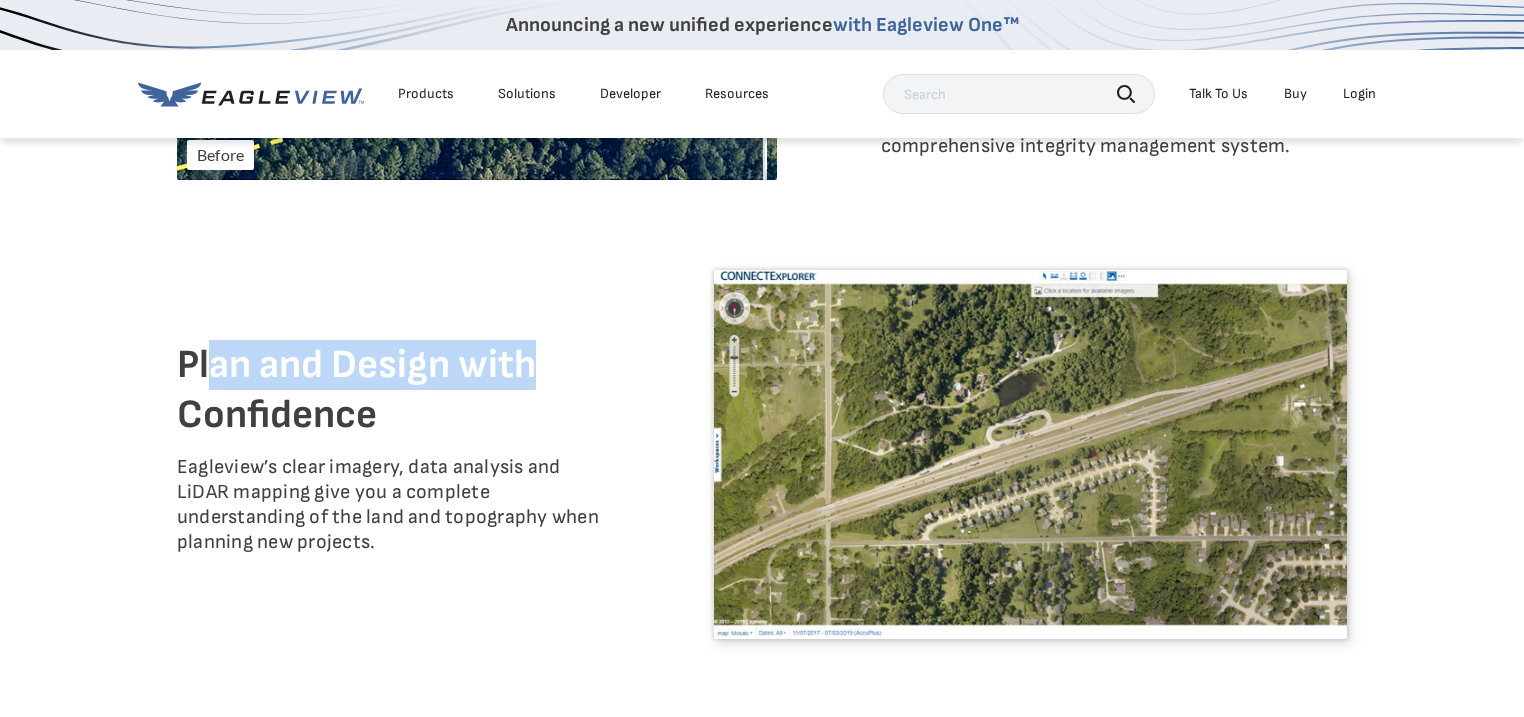 drag, startPoint x: 215, startPoint y: 365, endPoint x: 528, endPoint y: 363, distance: 313.00638 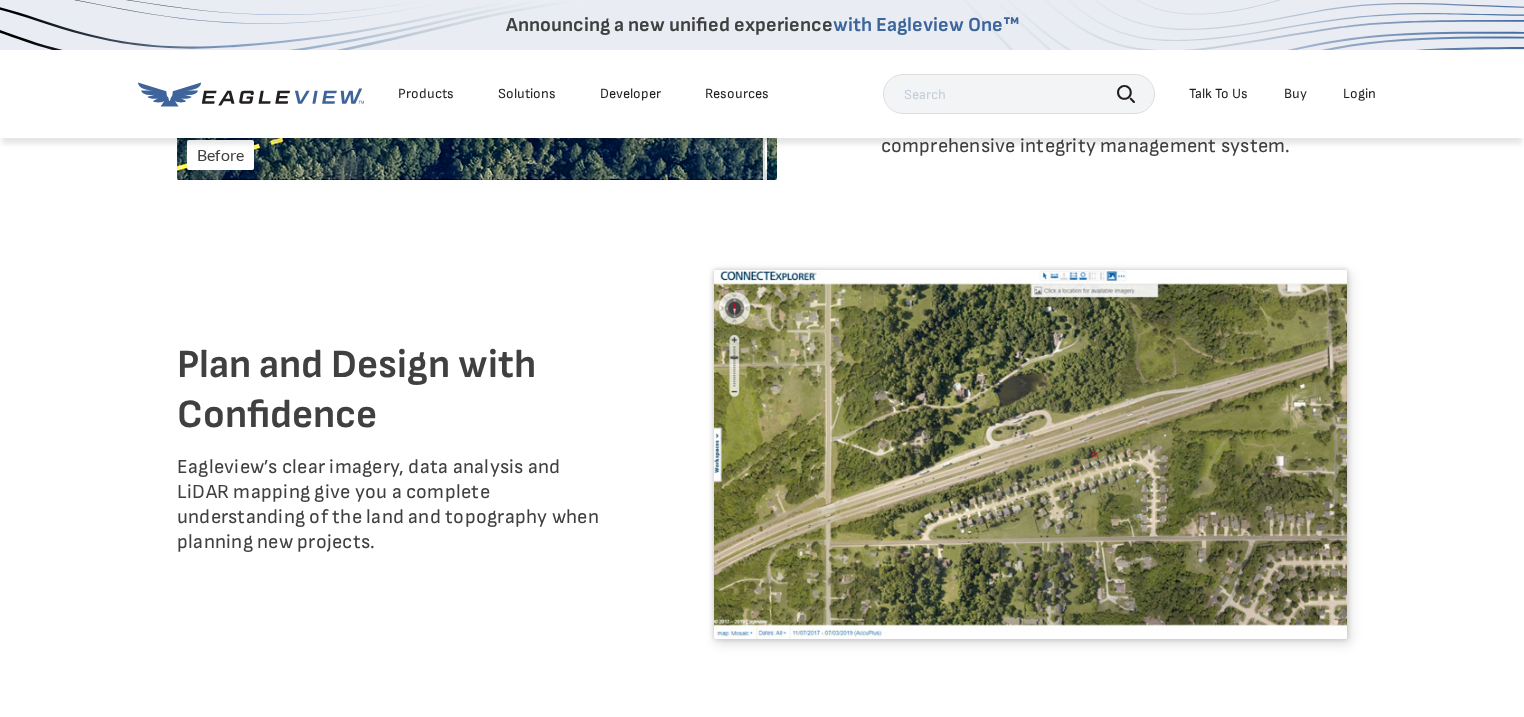 click on "Eagleview’s clear imagery, data analysis and LiDAR mapping give you a complete understanding of the land and topography when planning new projects." at bounding box center [395, 505] 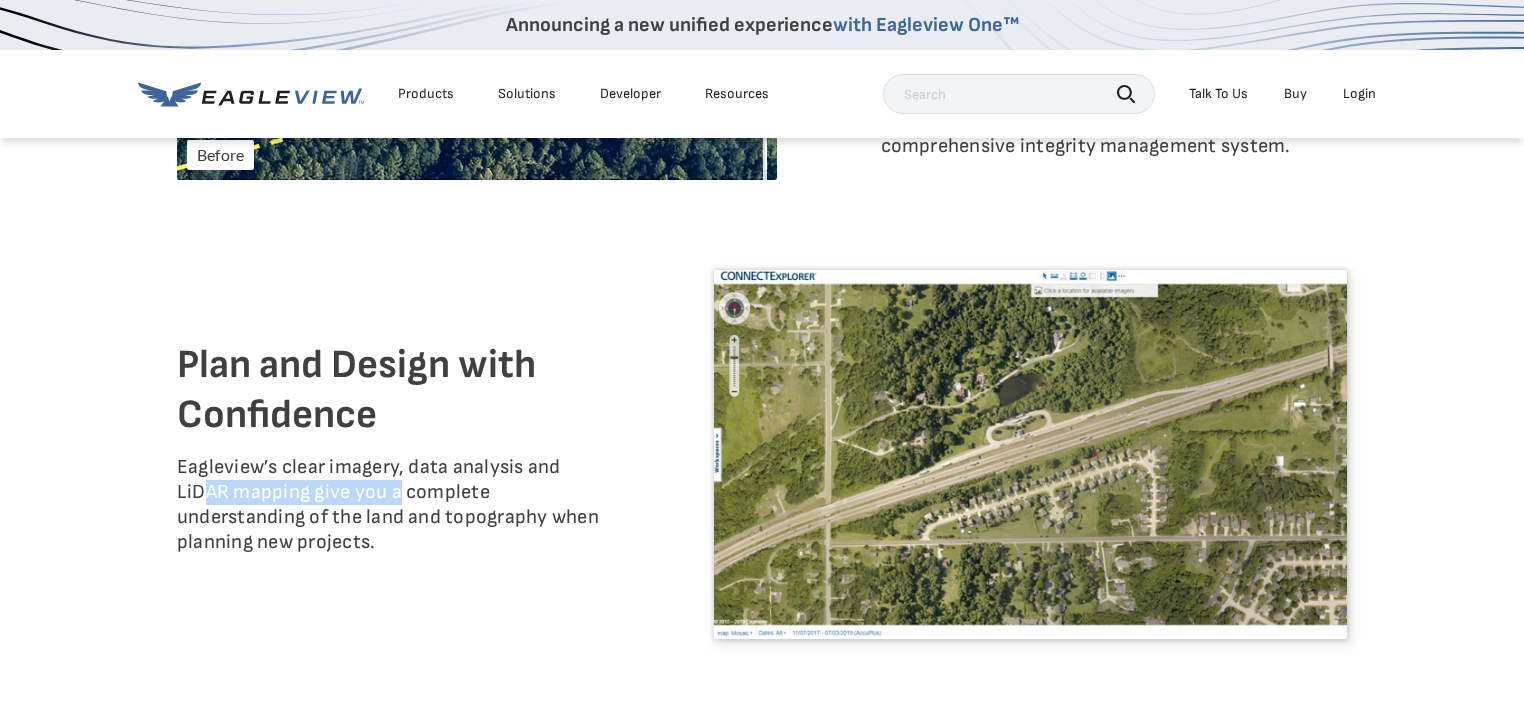 drag, startPoint x: 238, startPoint y: 488, endPoint x: 396, endPoint y: 488, distance: 158 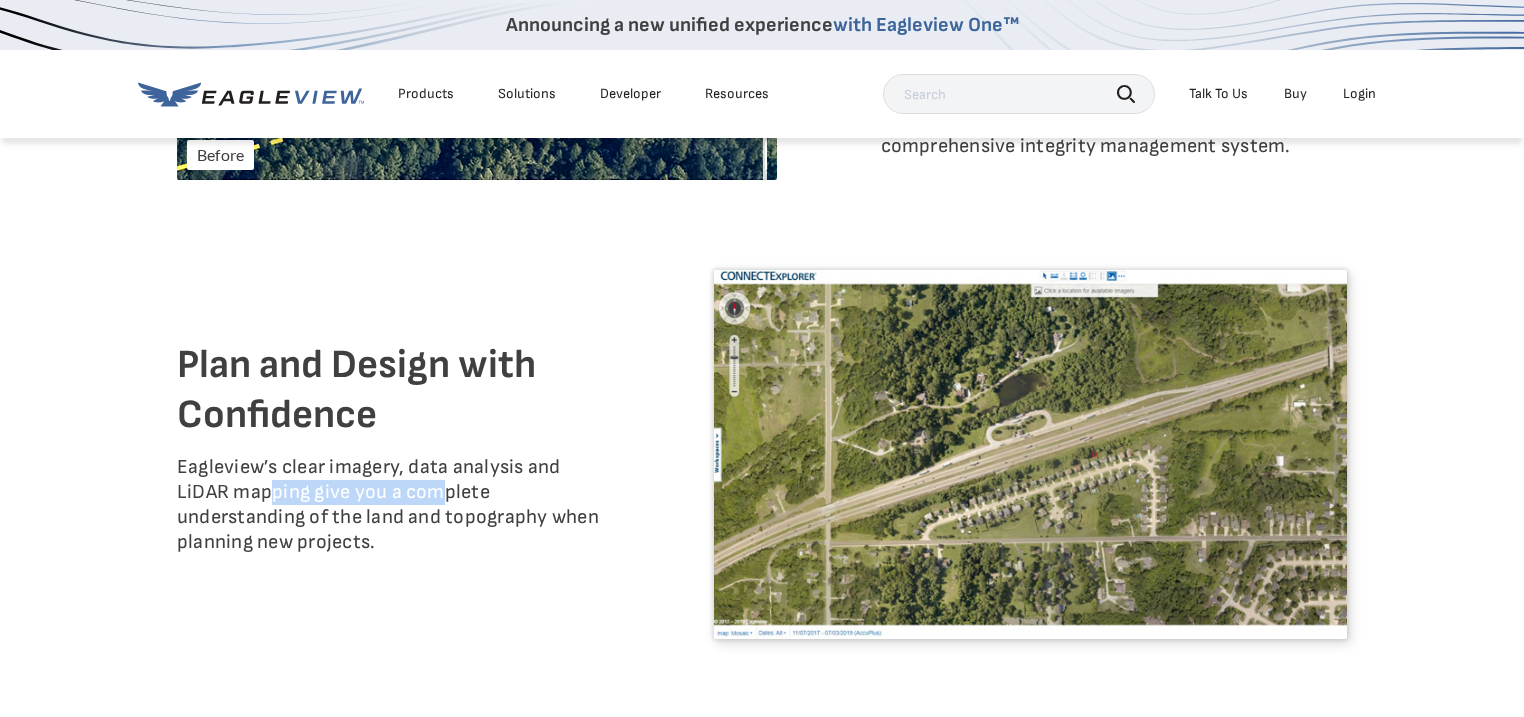 drag, startPoint x: 436, startPoint y: 488, endPoint x: 267, endPoint y: 490, distance: 169.01184 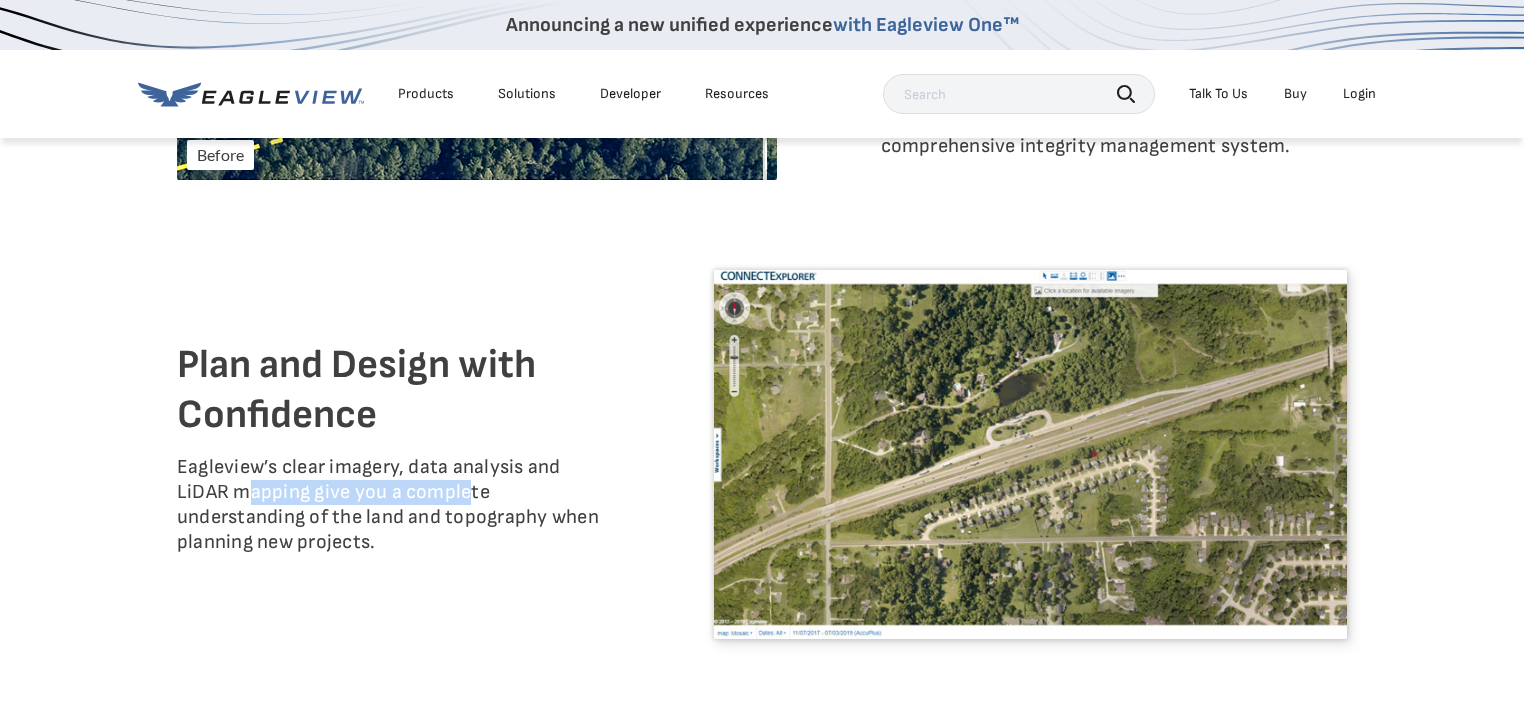 drag, startPoint x: 272, startPoint y: 493, endPoint x: 464, endPoint y: 494, distance: 192.00261 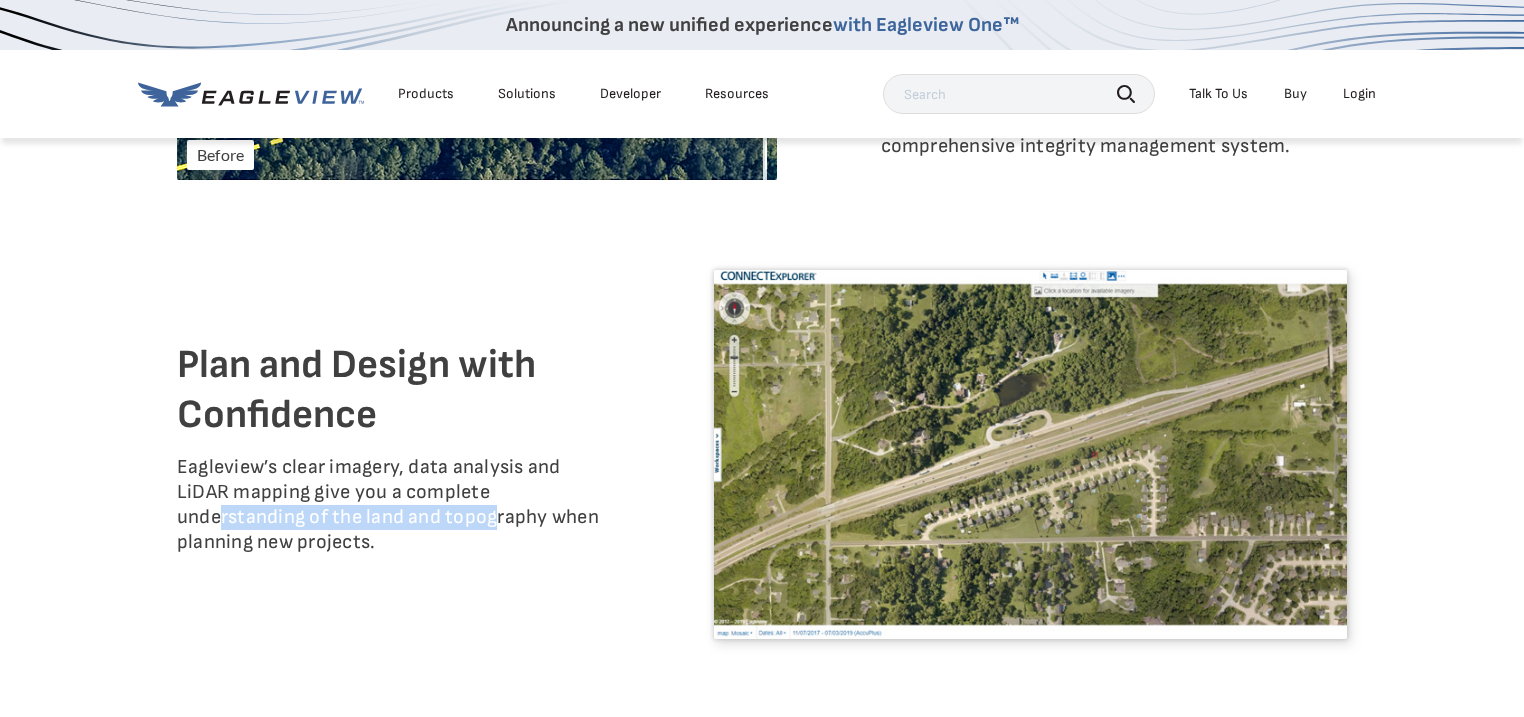 drag, startPoint x: 220, startPoint y: 514, endPoint x: 499, endPoint y: 520, distance: 279.0645 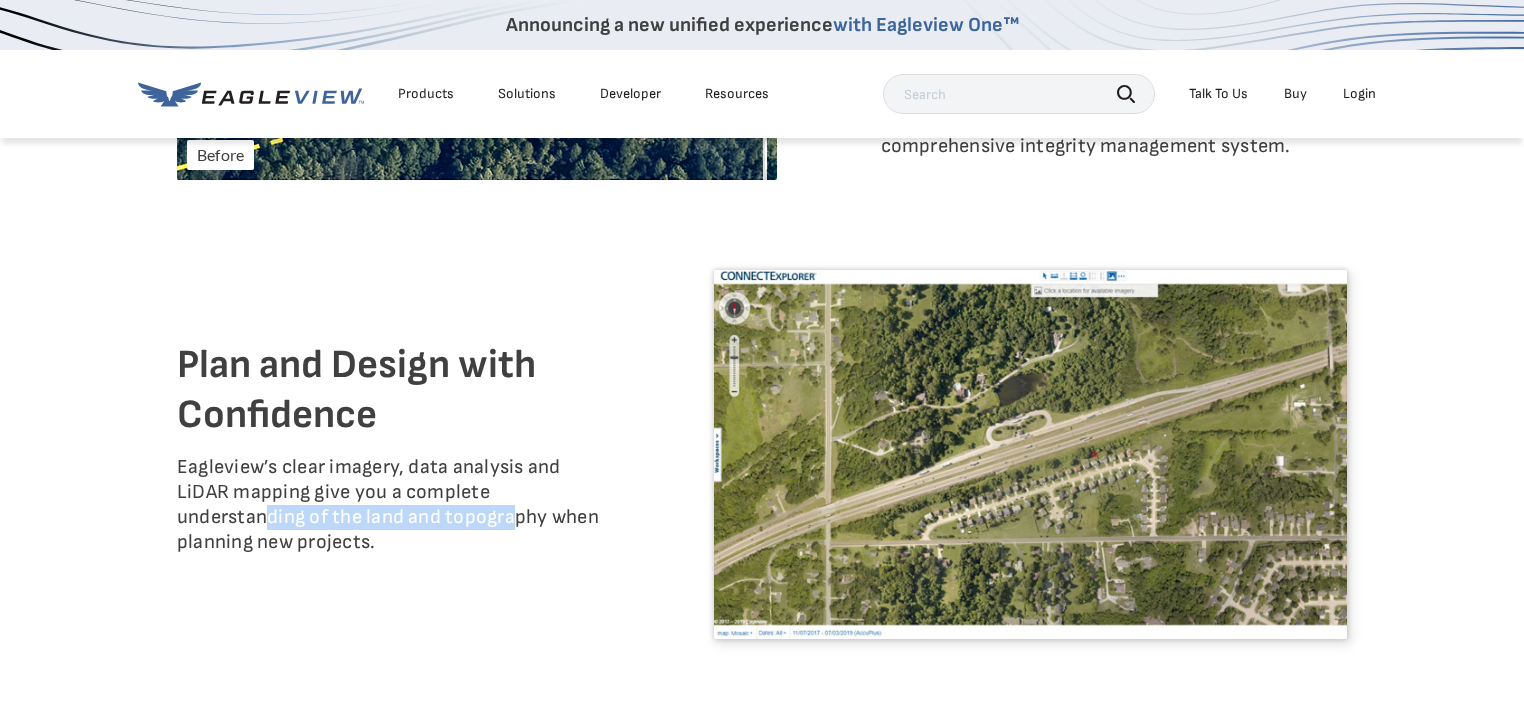 drag, startPoint x: 513, startPoint y: 519, endPoint x: 263, endPoint y: 518, distance: 250.002 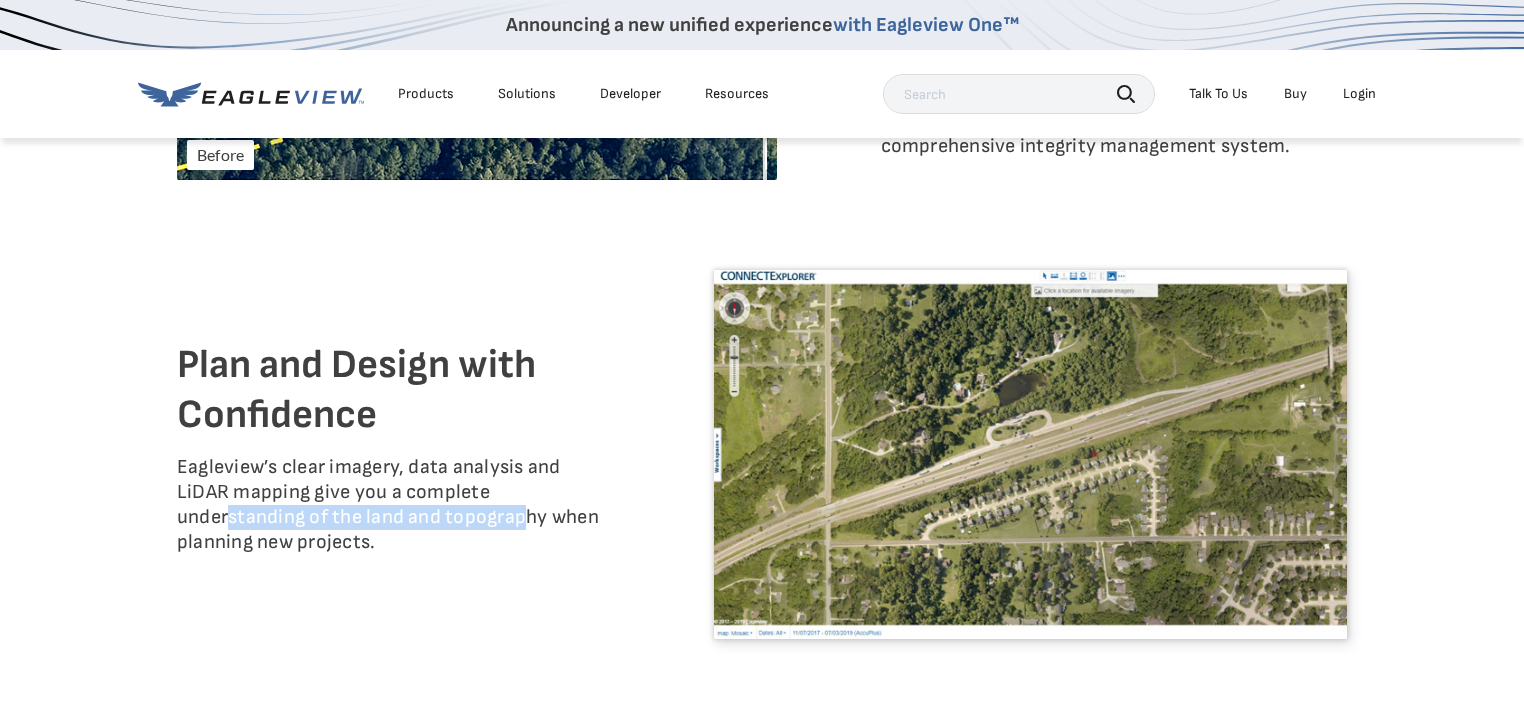 drag, startPoint x: 256, startPoint y: 518, endPoint x: 522, endPoint y: 520, distance: 266.0075 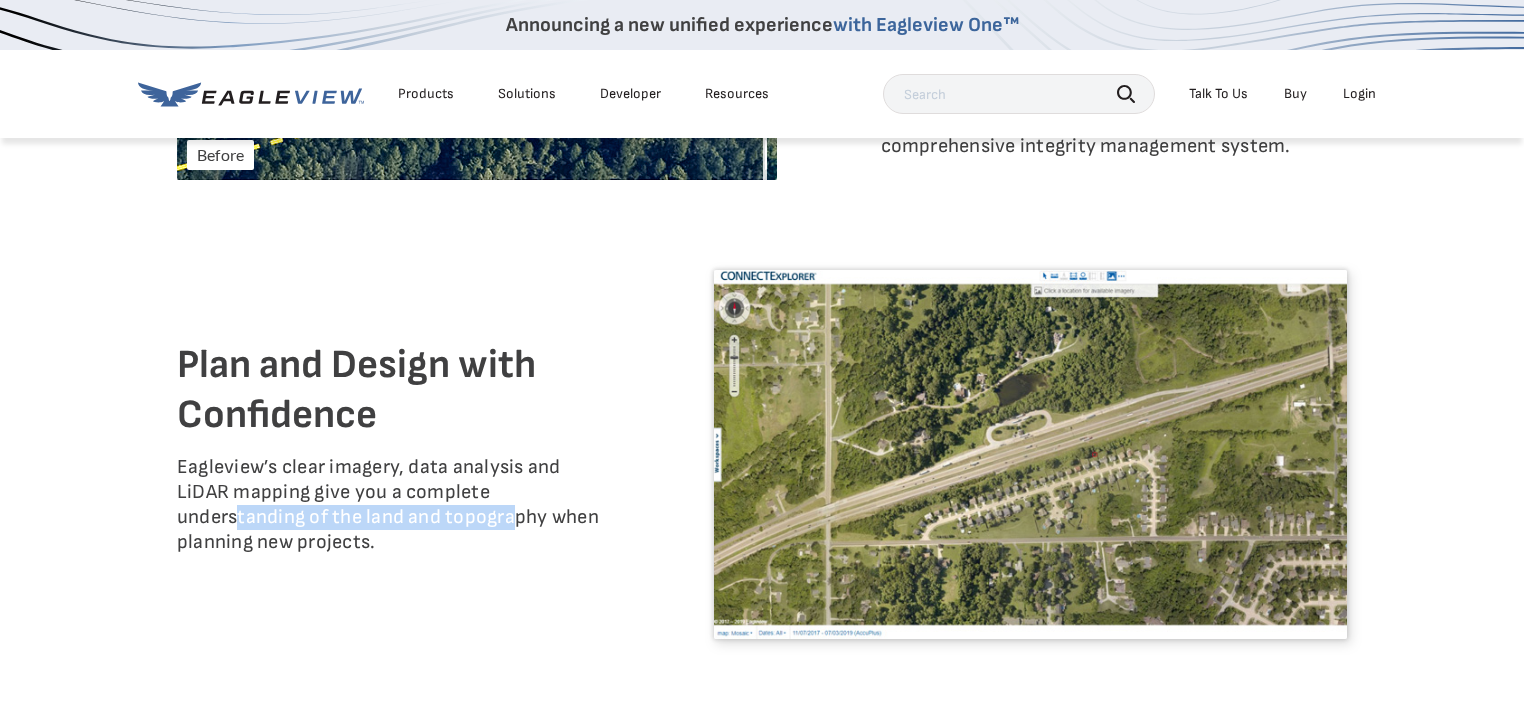 drag, startPoint x: 511, startPoint y: 519, endPoint x: 233, endPoint y: 514, distance: 278.04495 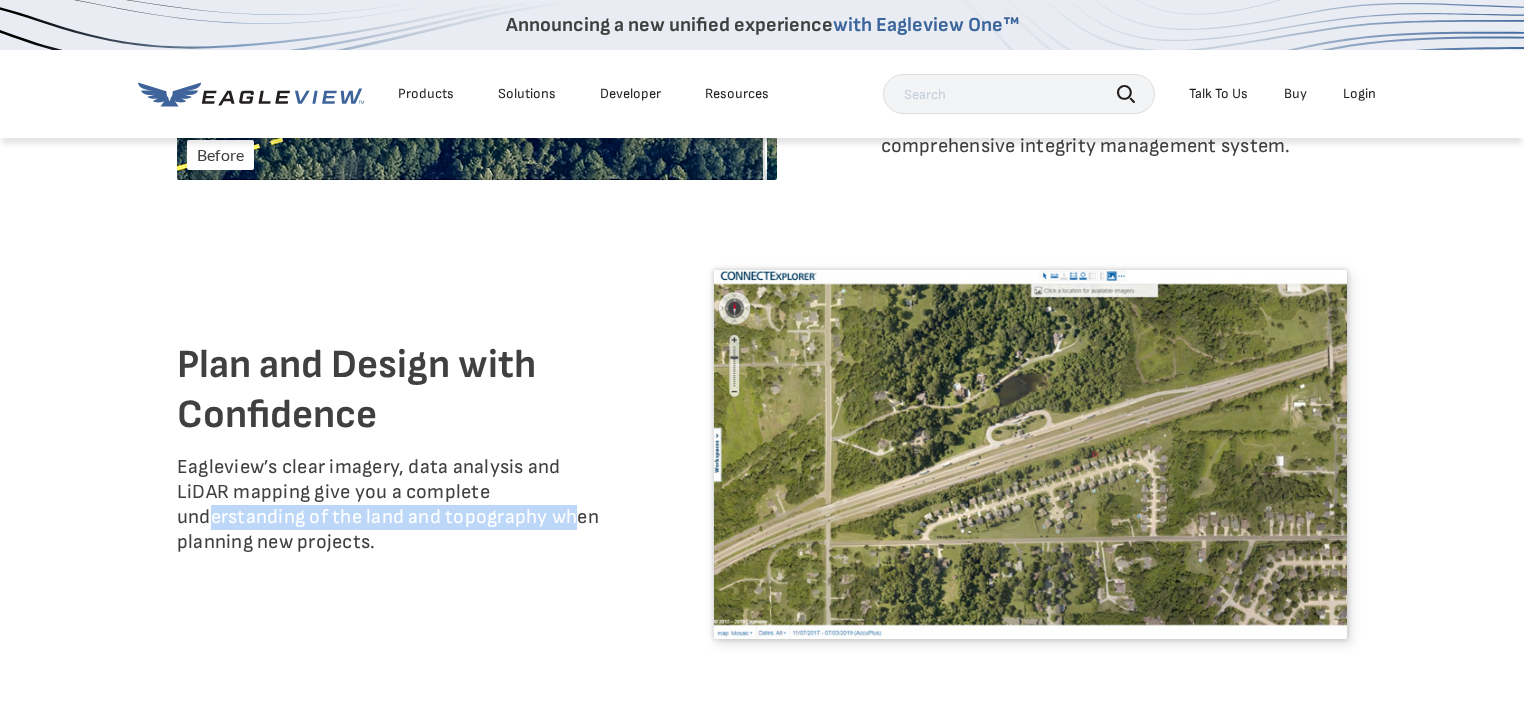 drag, startPoint x: 327, startPoint y: 515, endPoint x: 581, endPoint y: 520, distance: 254.04921 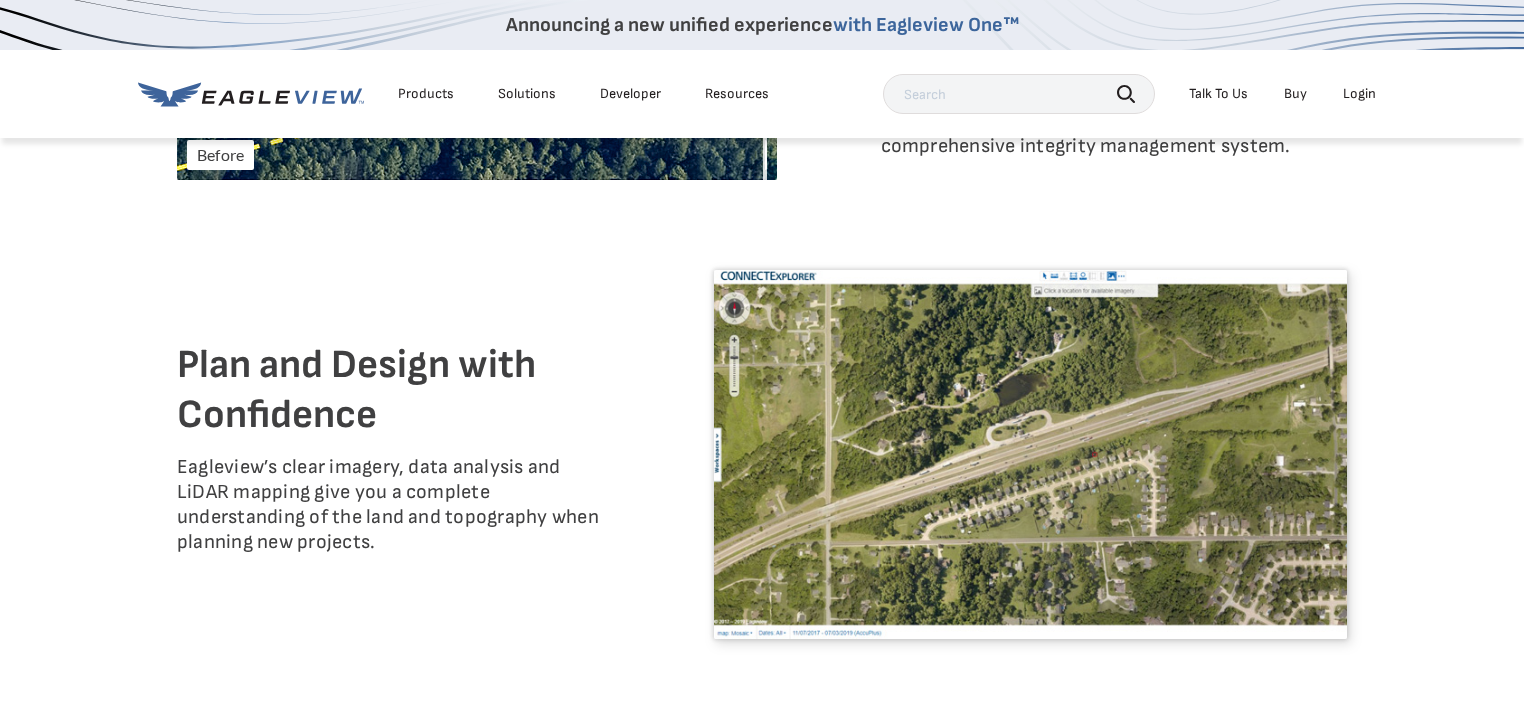 click on "Remote Inspection Solutions
After
Before
Enterprise HCA Solutions for Oil & Gas
A single complete authoritative source to eliminate data inconsistencies and meet regulatory requirements for high consequence areas. The high-resolution, georeferenced, orthogonal and oblique aerial images are captured and delivered with building outlines to serve as the foundation for a comprehensive integrity management system.
Plan and Design with Confidence
Eagleview’s clear imagery, data analysis and LiDAR mapping give you a complete understanding of the land and topography when planning new projects.
Address Problems Before they Start
Monitor ongoing image capture to detect and assess danger from encroachments, natural or man-made, and evaluate potential safety risks to people living close to utility lines." at bounding box center (762, 429) 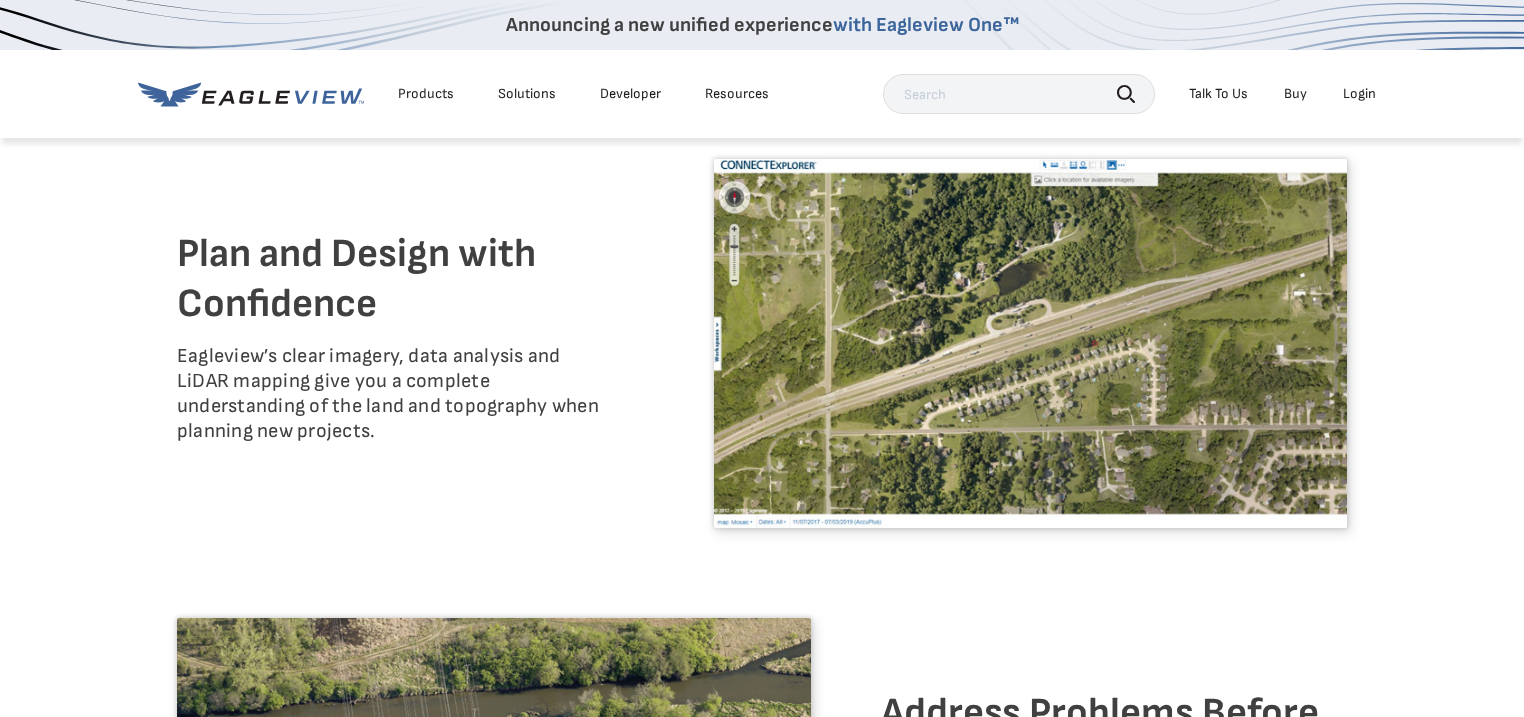 scroll, scrollTop: 2526, scrollLeft: 0, axis: vertical 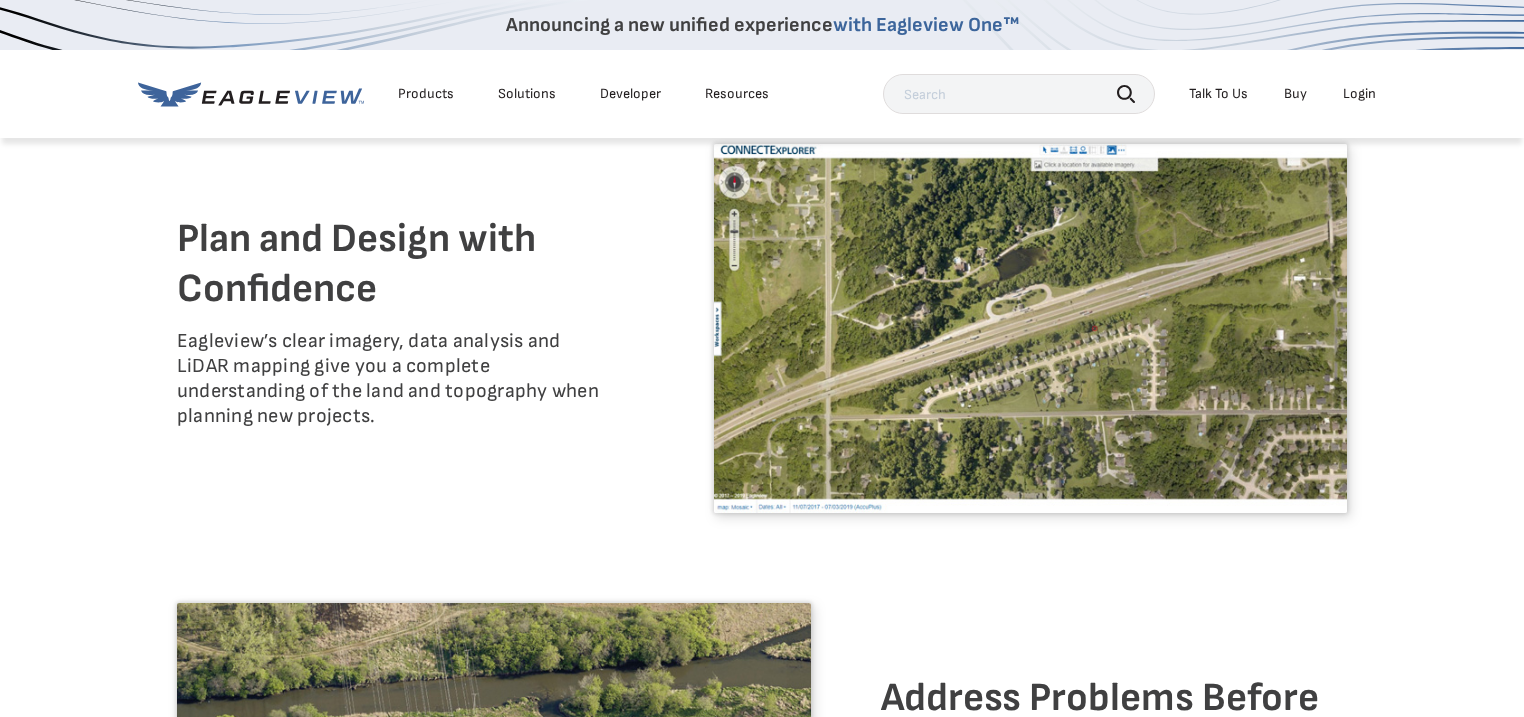 drag, startPoint x: 926, startPoint y: 588, endPoint x: 952, endPoint y: 583, distance: 26.476404 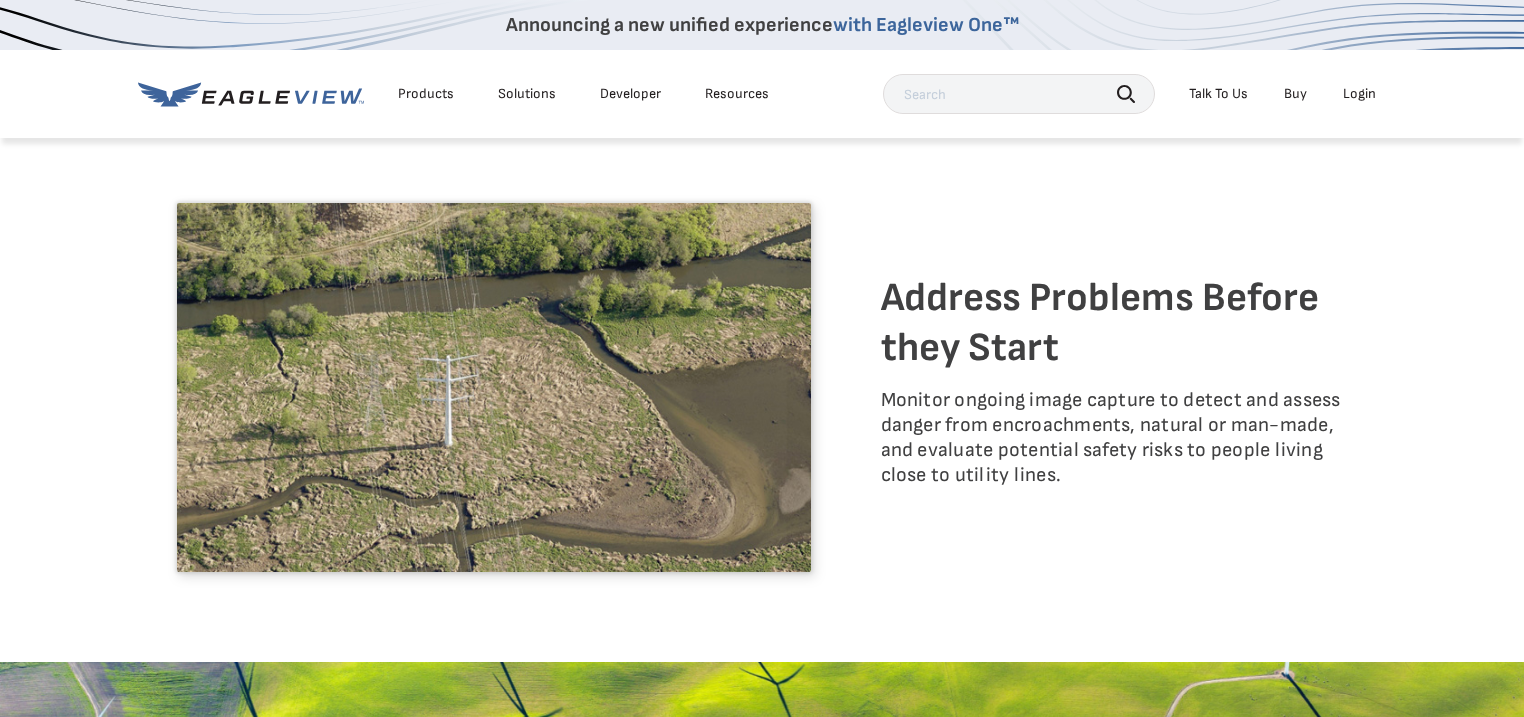 click on "Monitor ongoing image capture to detect and assess danger from encroachments, natural or man-made, and evaluate potential safety risks to people living close to utility lines." at bounding box center [1114, 438] 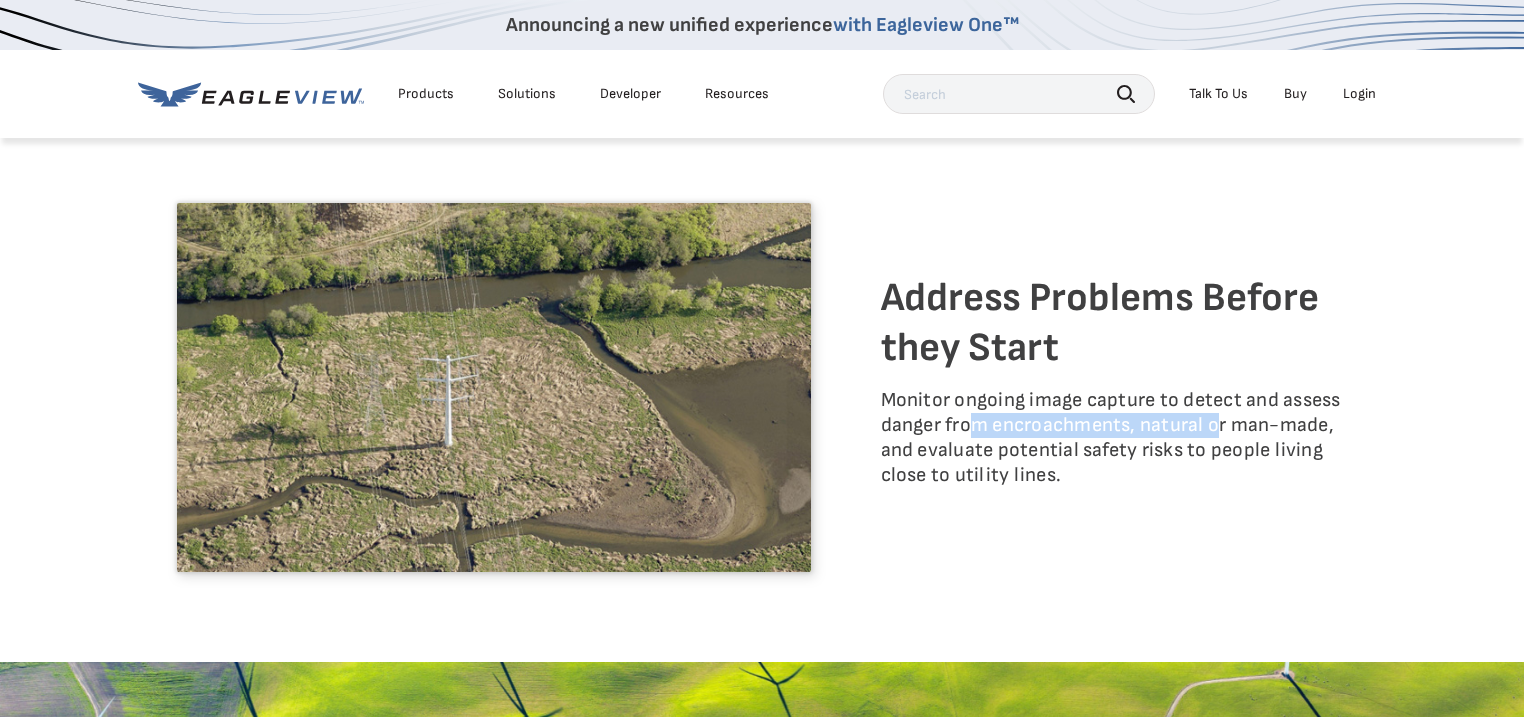 drag, startPoint x: 974, startPoint y: 425, endPoint x: 1216, endPoint y: 418, distance: 242.10121 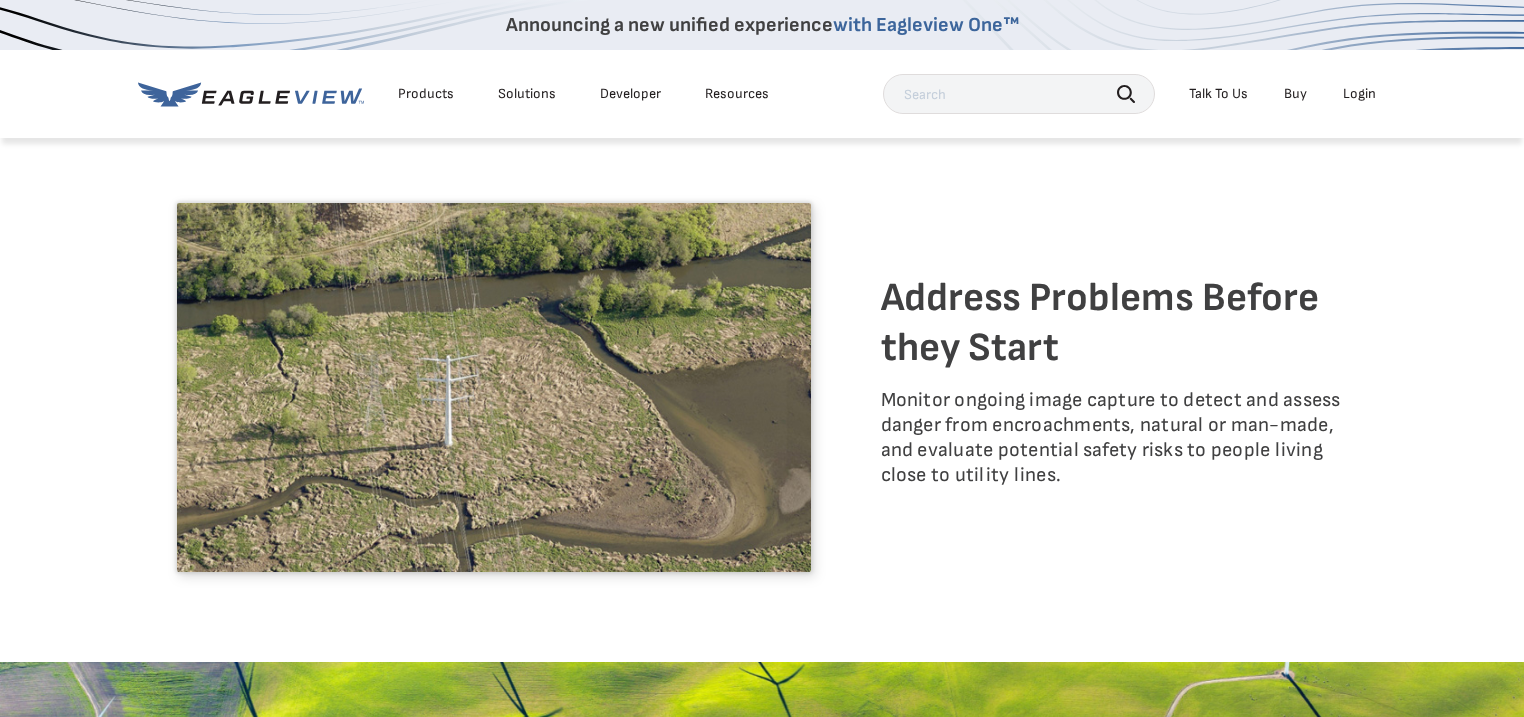 click on "Monitor ongoing image capture to detect and assess danger from encroachments, natural or man-made, and evaluate potential safety risks to people living close to utility lines." at bounding box center (1114, 438) 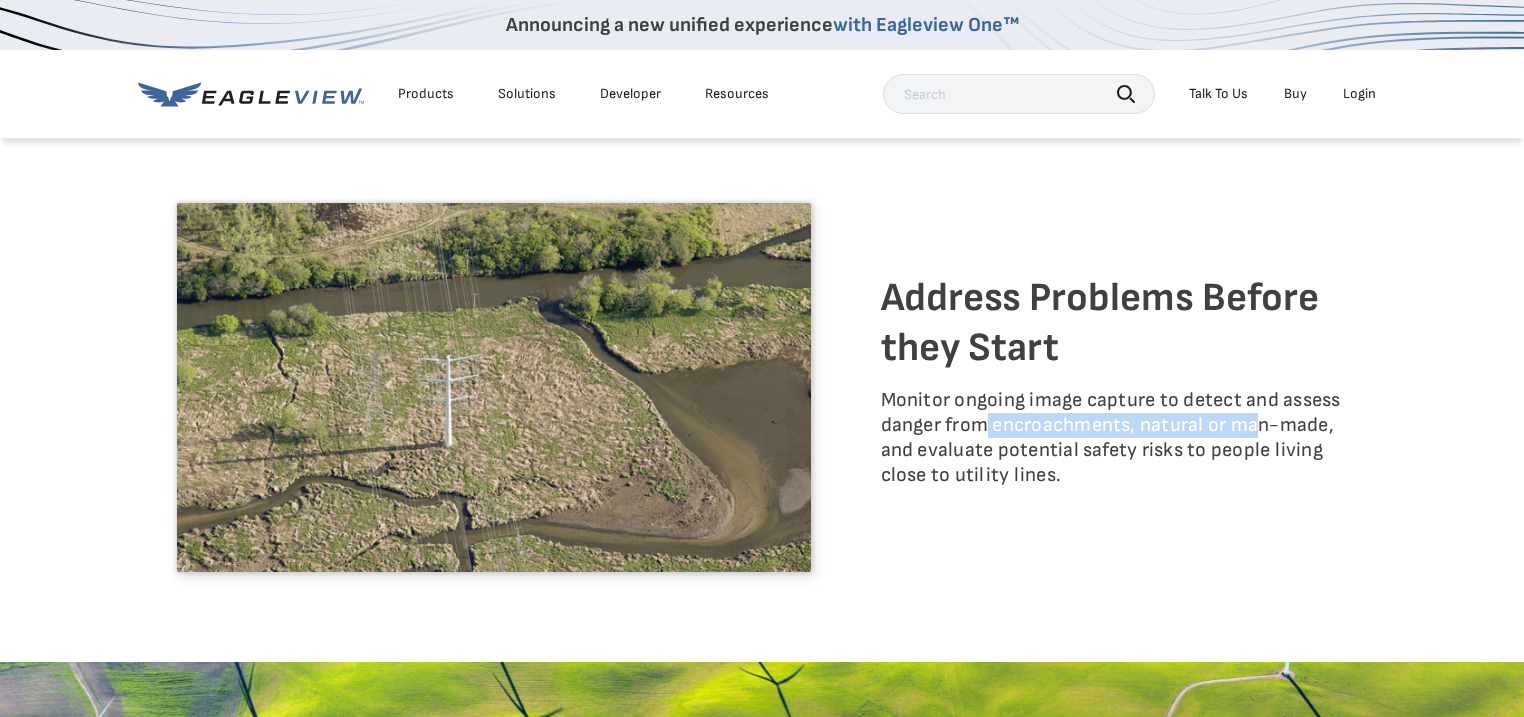 drag, startPoint x: 1257, startPoint y: 417, endPoint x: 990, endPoint y: 422, distance: 267.0468 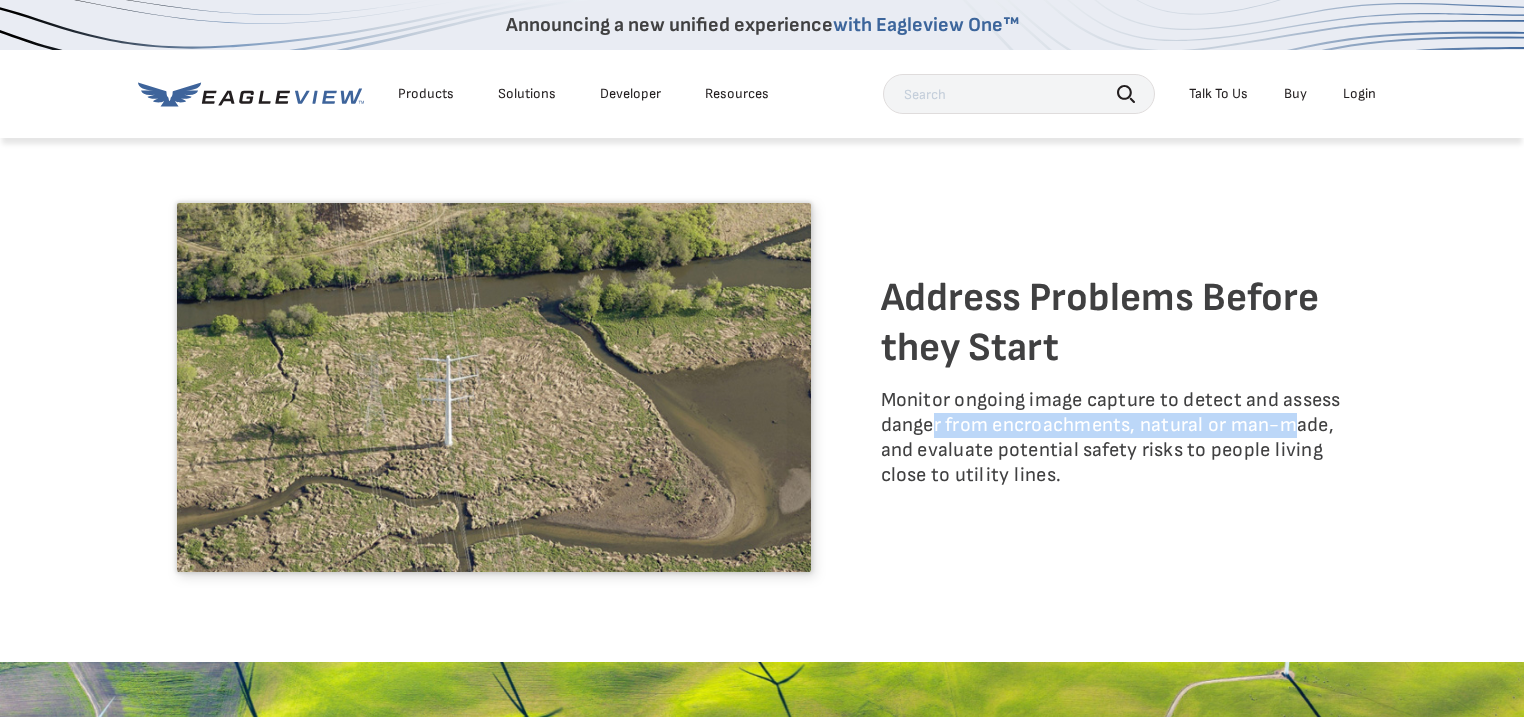 drag, startPoint x: 936, startPoint y: 424, endPoint x: 1299, endPoint y: 420, distance: 363.02203 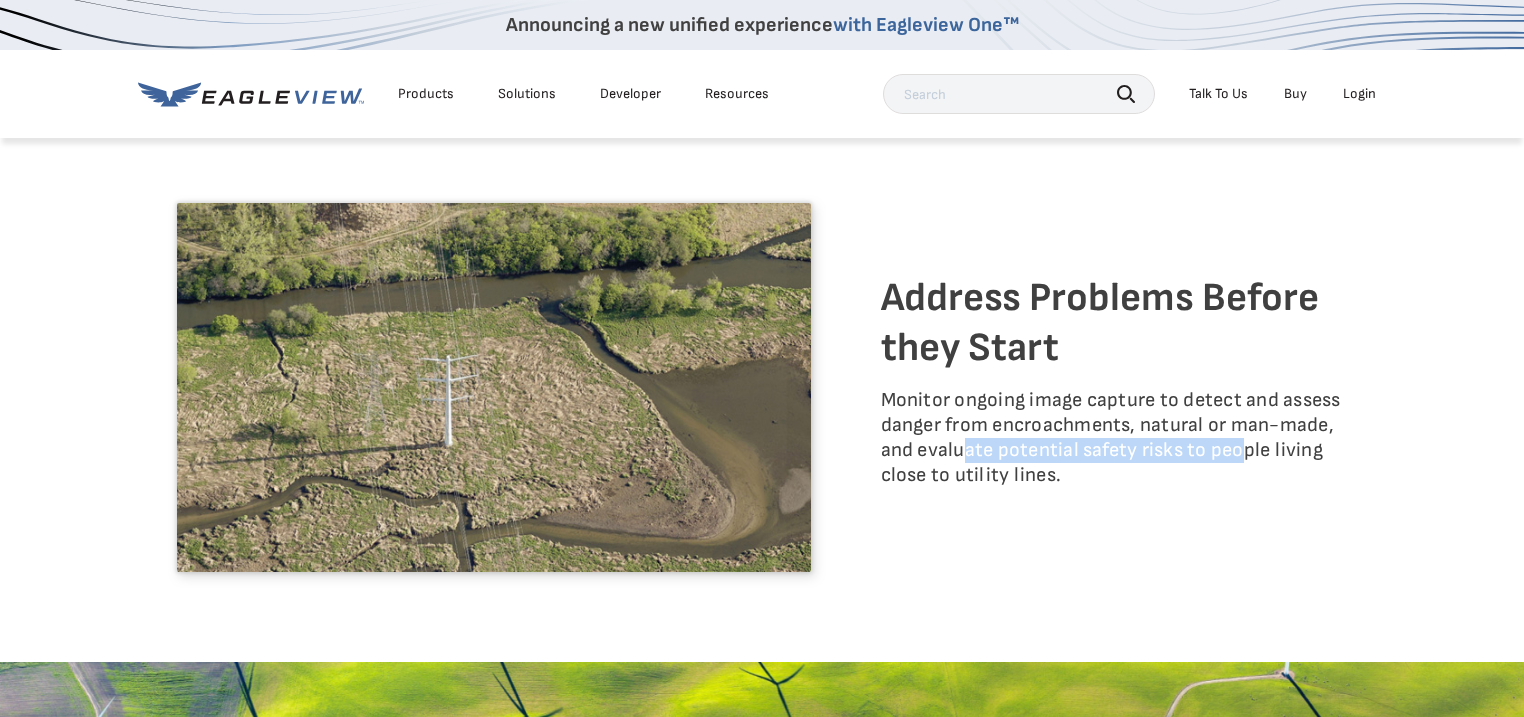 drag, startPoint x: 1241, startPoint y: 448, endPoint x: 965, endPoint y: 447, distance: 276.0018 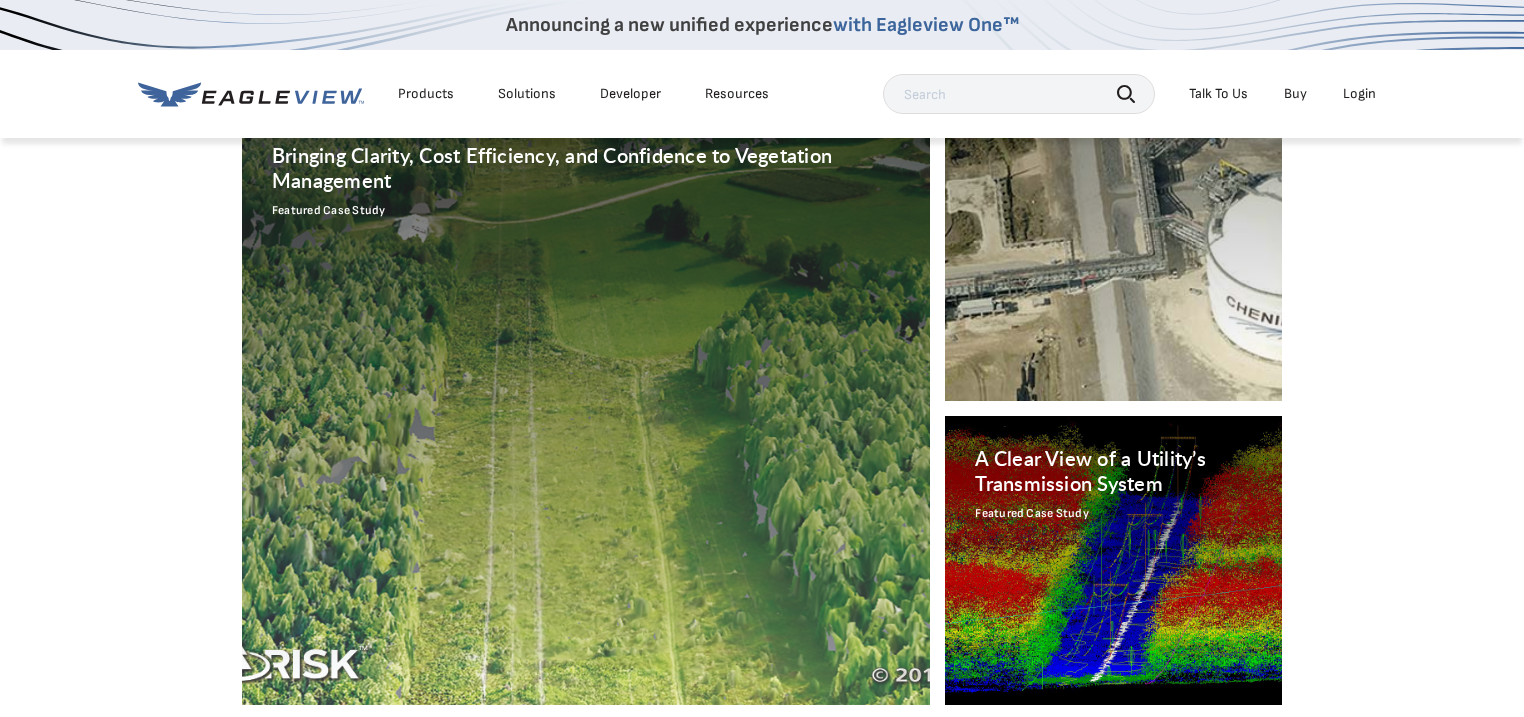 scroll, scrollTop: 4969, scrollLeft: 0, axis: vertical 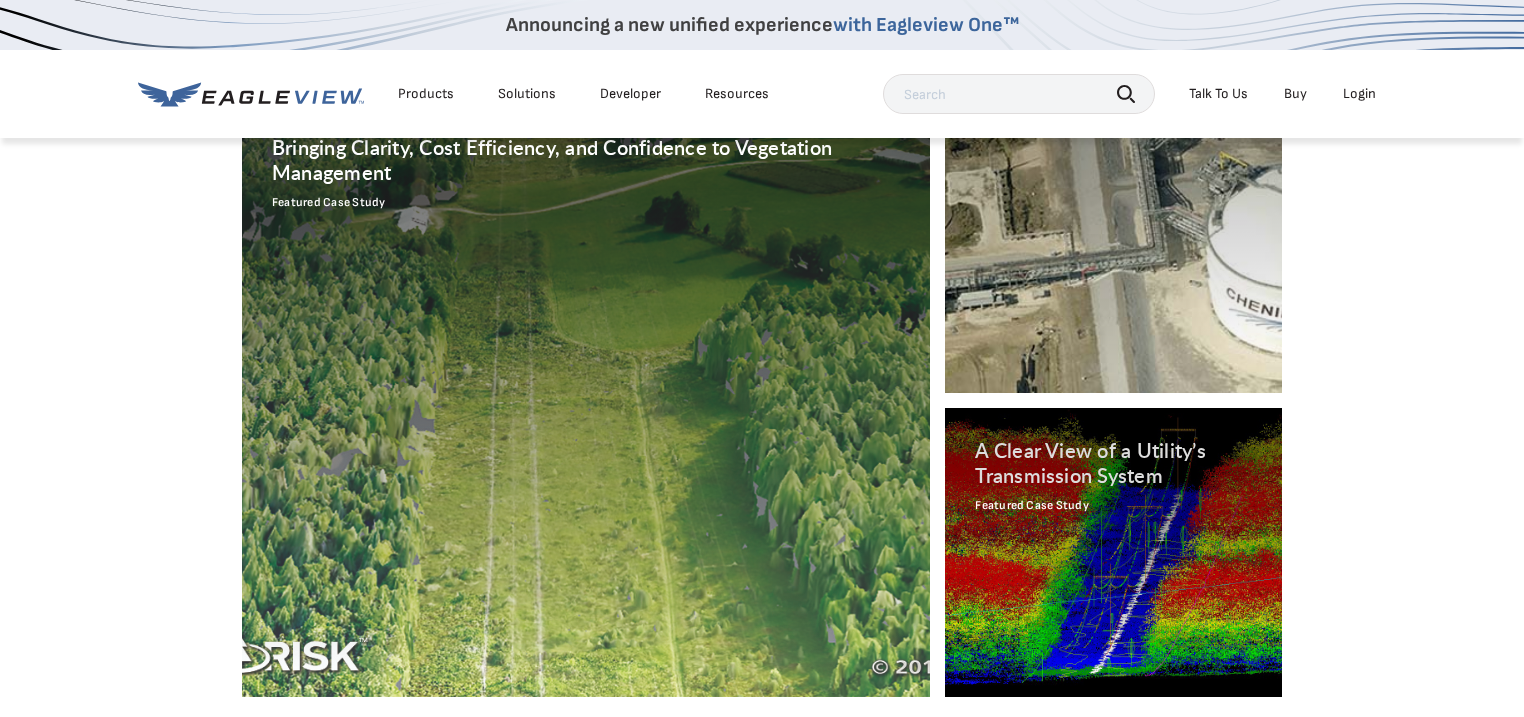 click on "A Clear View of a Utility’s Transmission System" at bounding box center [1113, 448] 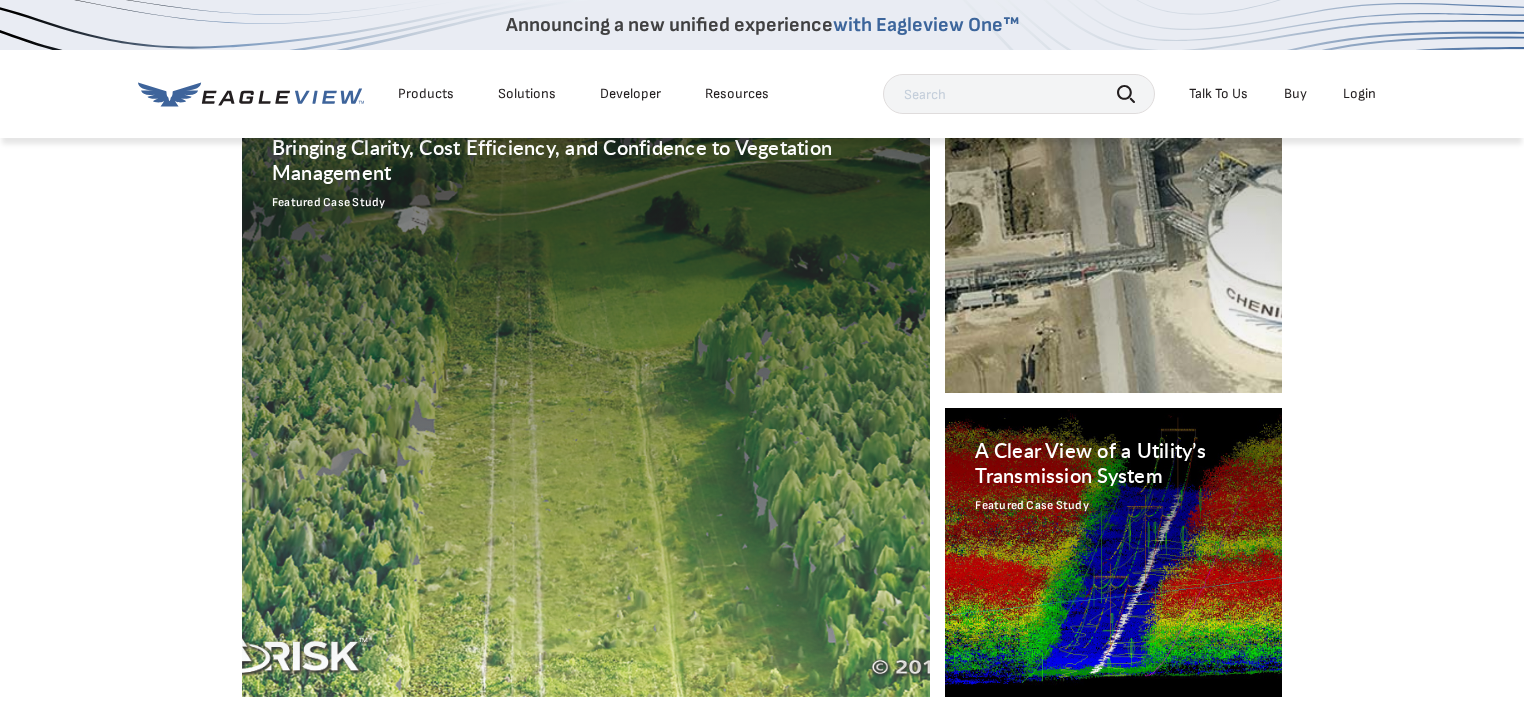 click on "Bring Field Imagery and Insights to your Desk
Actionable Insights for Remote Locations
Contact Sales
A Proactive Approach to Equipment Management
Optimize Field Operations
Perform many common mapping tasks from your office, so when you deploy teams to the field they can work as efficiently as possible.
Avoid Guesswork
Make planning and maintenance decisions based on high resolution, multi-angle imagery that provides an unprecedented level of accuracy and detail.
See the Full Picture
Monitor the environment surrounding your equipment and assets so you can address potential issues before they become a problem.
Real Customers," at bounding box center [762, -1890] 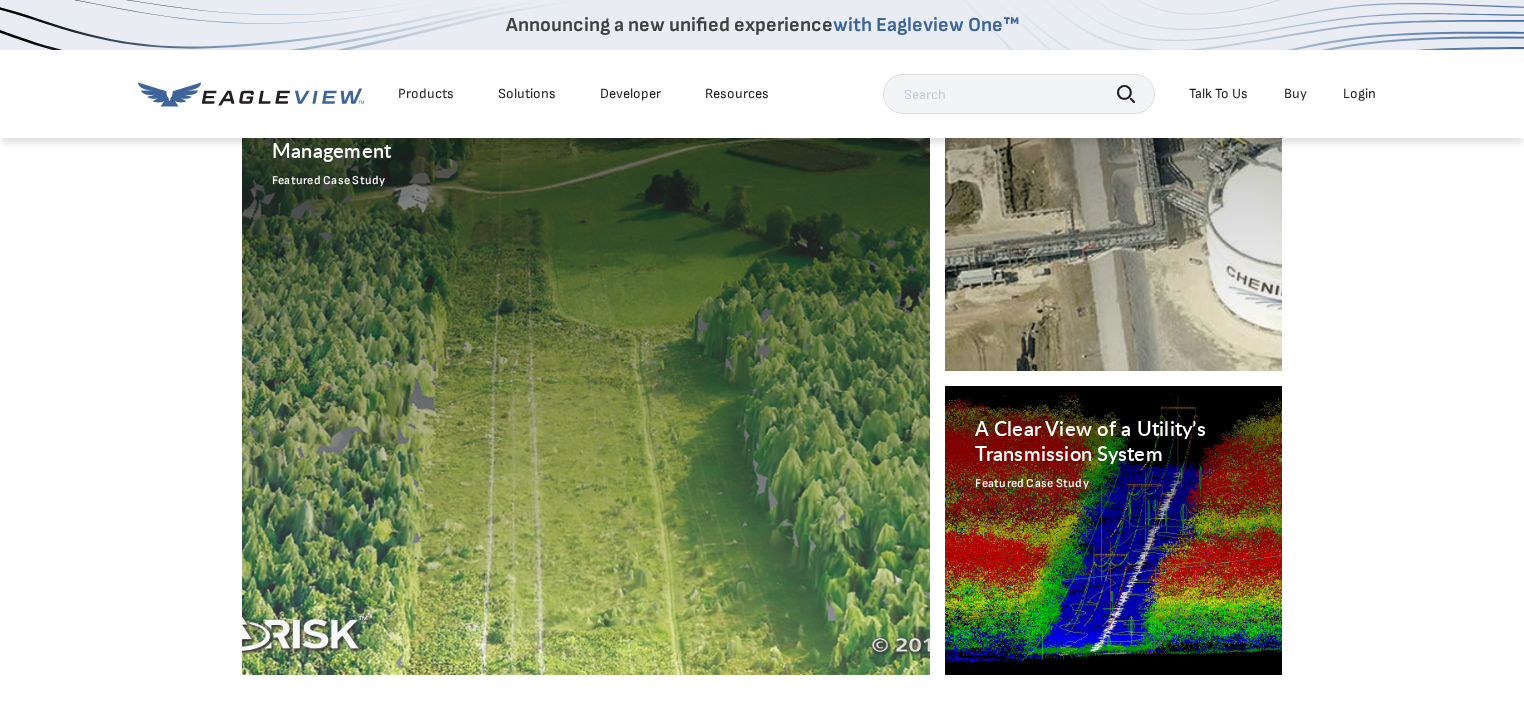scroll, scrollTop: 4969, scrollLeft: 0, axis: vertical 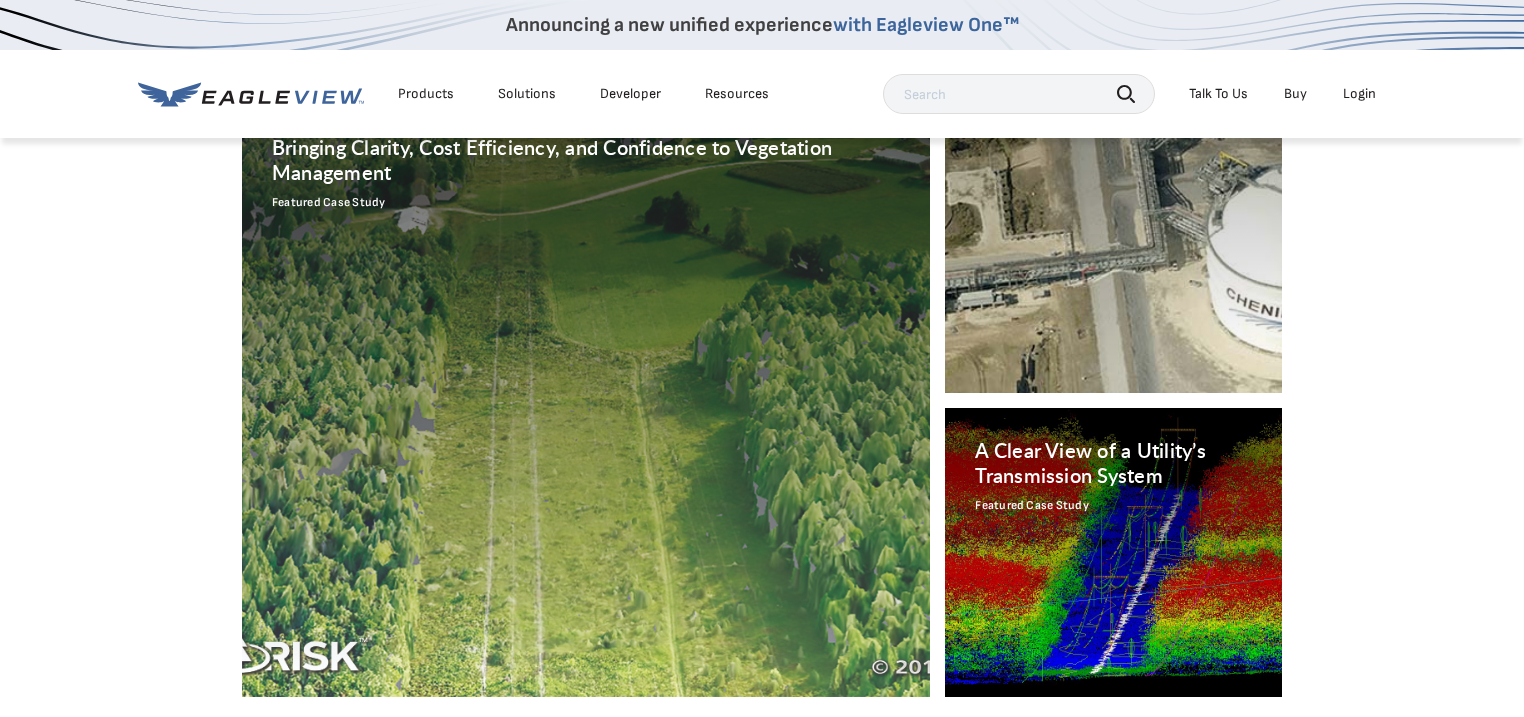 click on "Bringing Clarity, Cost Efficiency, and Confidence to Vegetation Management
Featured Case Study" at bounding box center (586, 401) 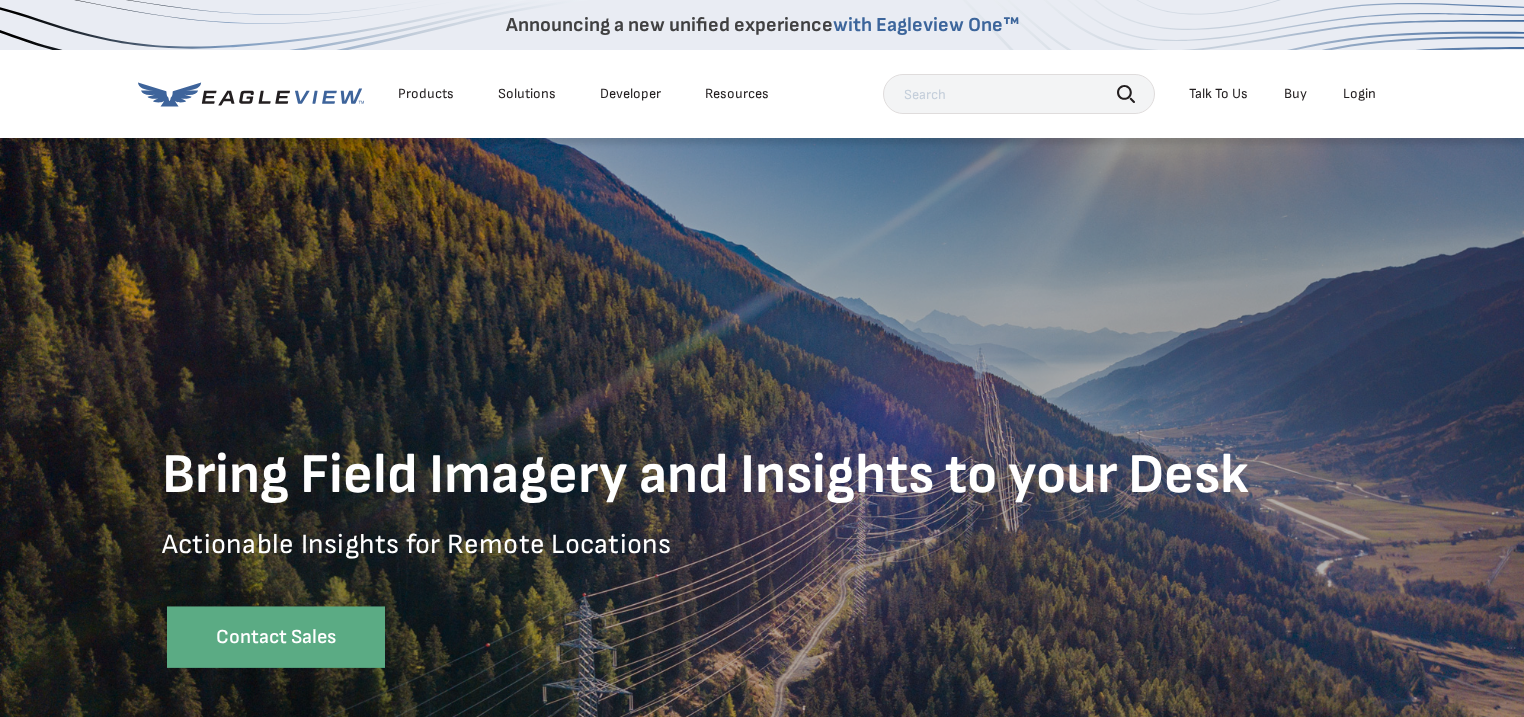 scroll, scrollTop: 0, scrollLeft: 0, axis: both 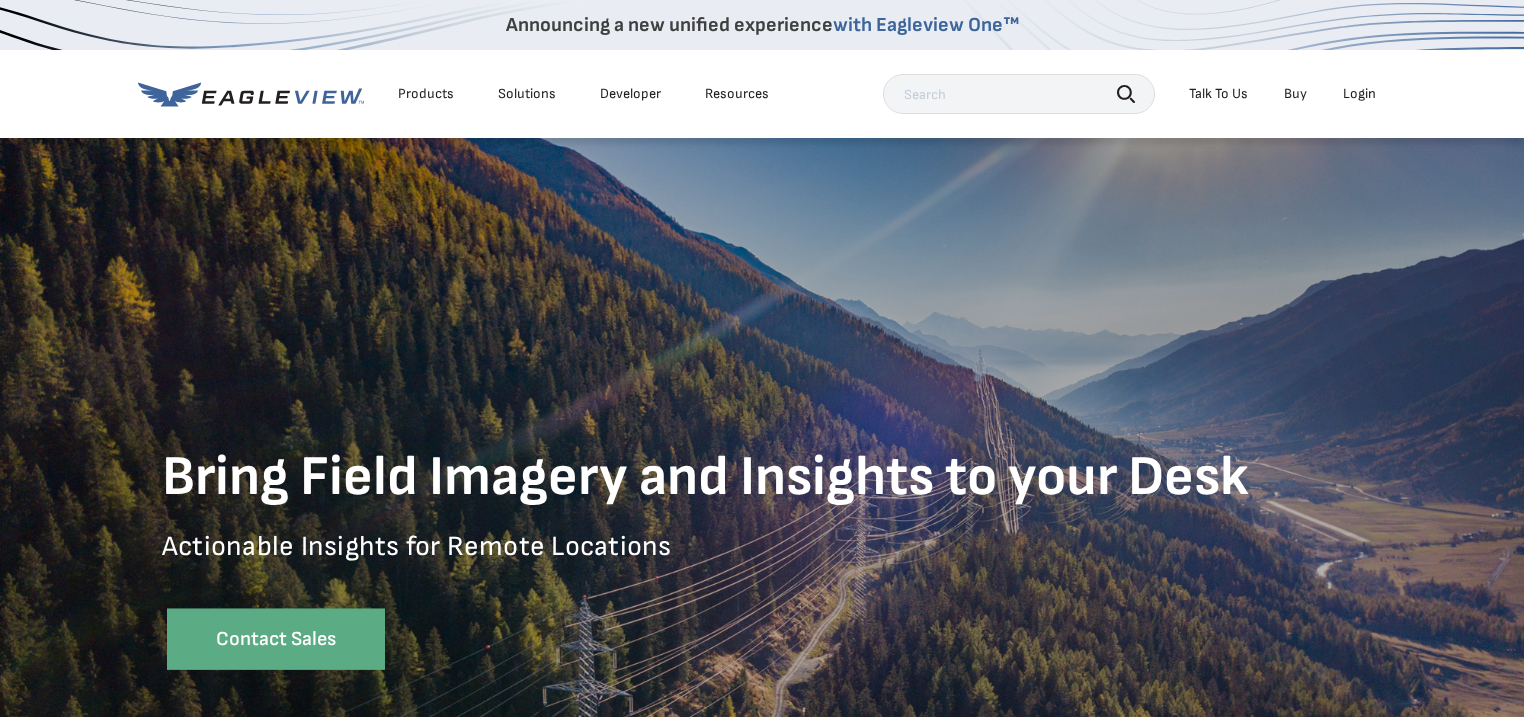 click on "Solutions" at bounding box center [527, 94] 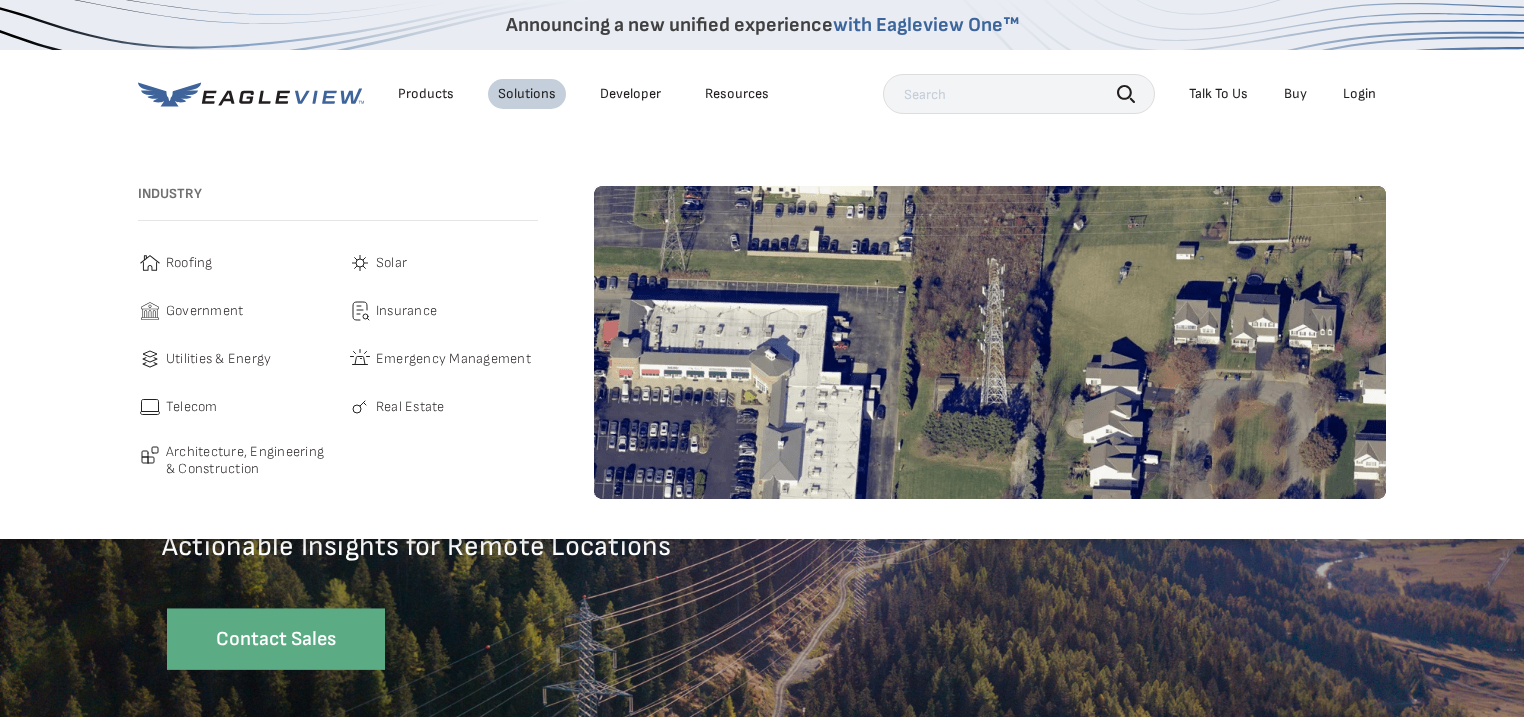 click on "Telecom" at bounding box center [192, 407] 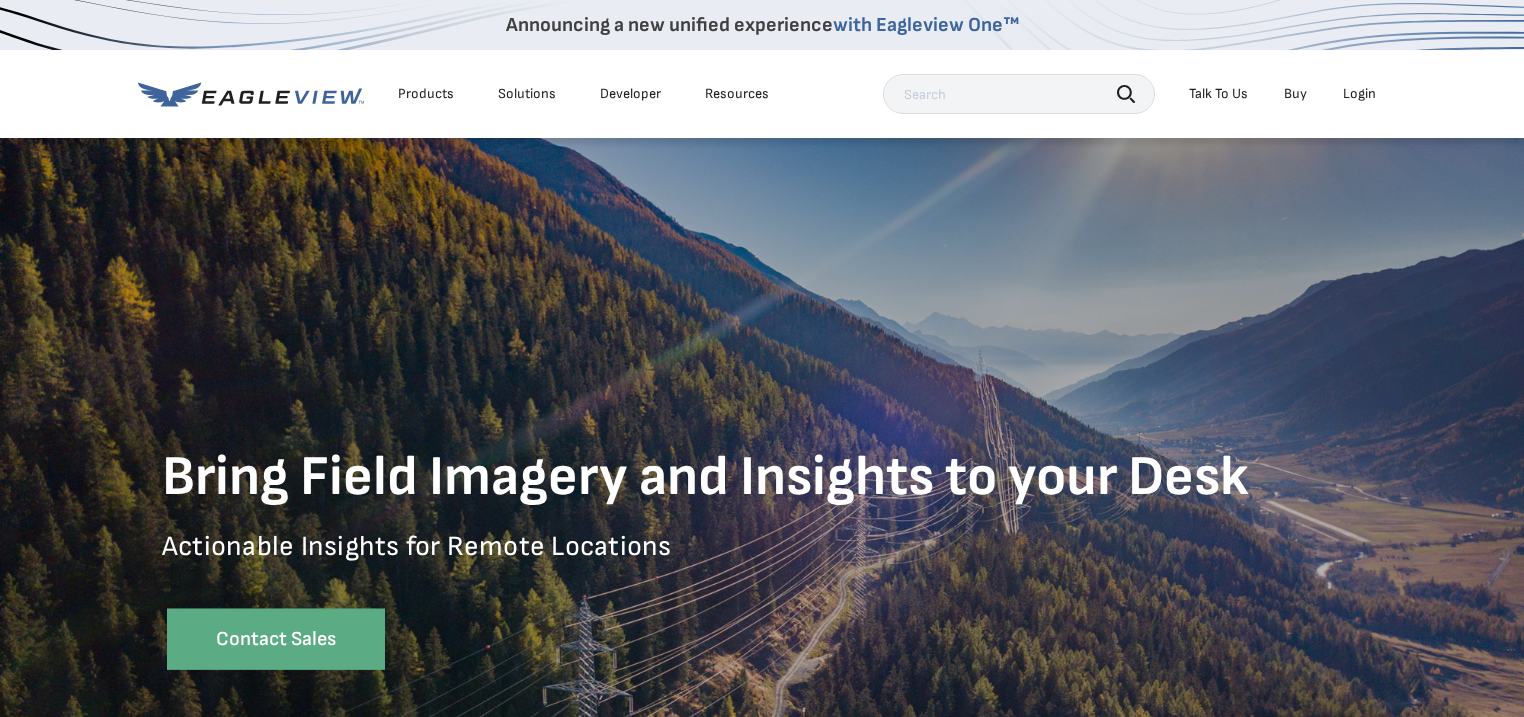 drag, startPoint x: 589, startPoint y: 502, endPoint x: 1177, endPoint y: 477, distance: 588.53125 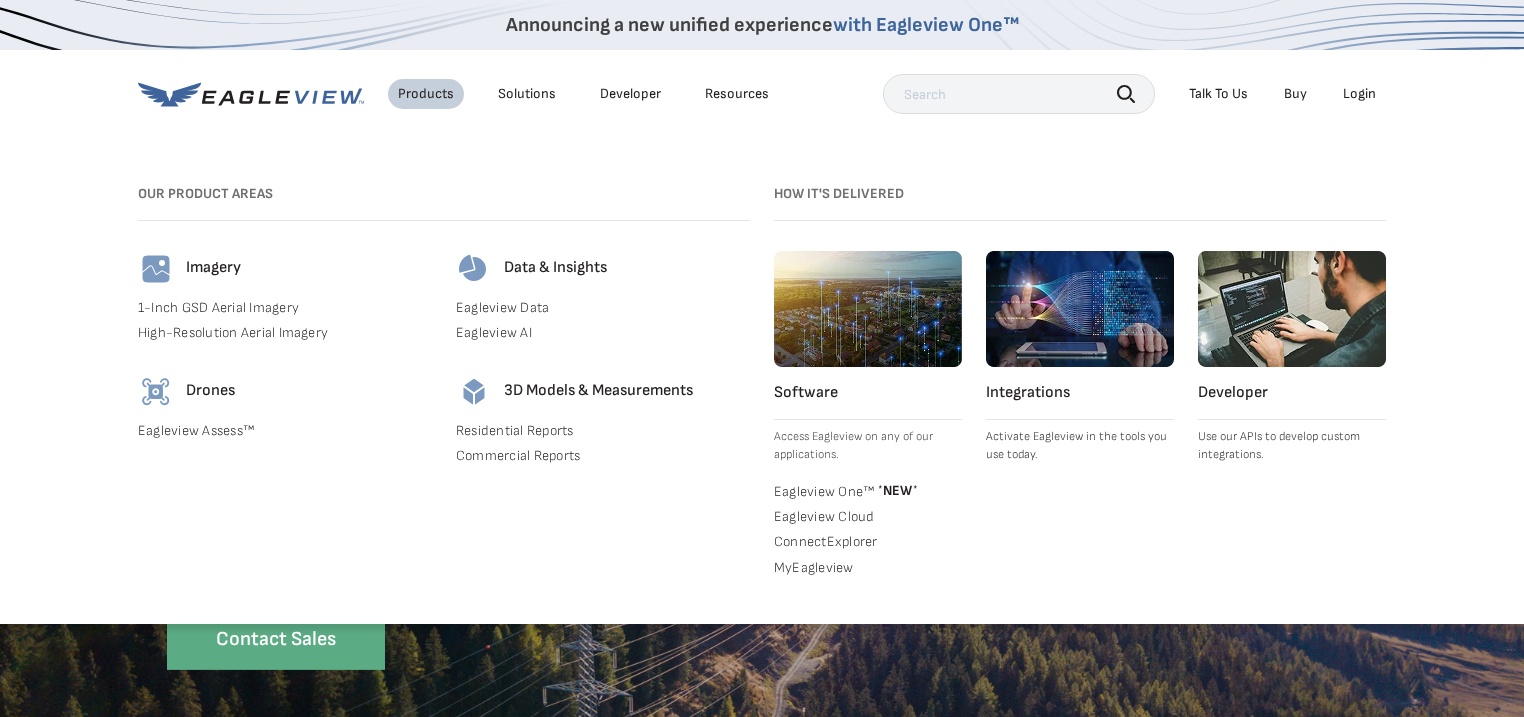 click on "Eagleview Assess™" at bounding box center [285, 431] 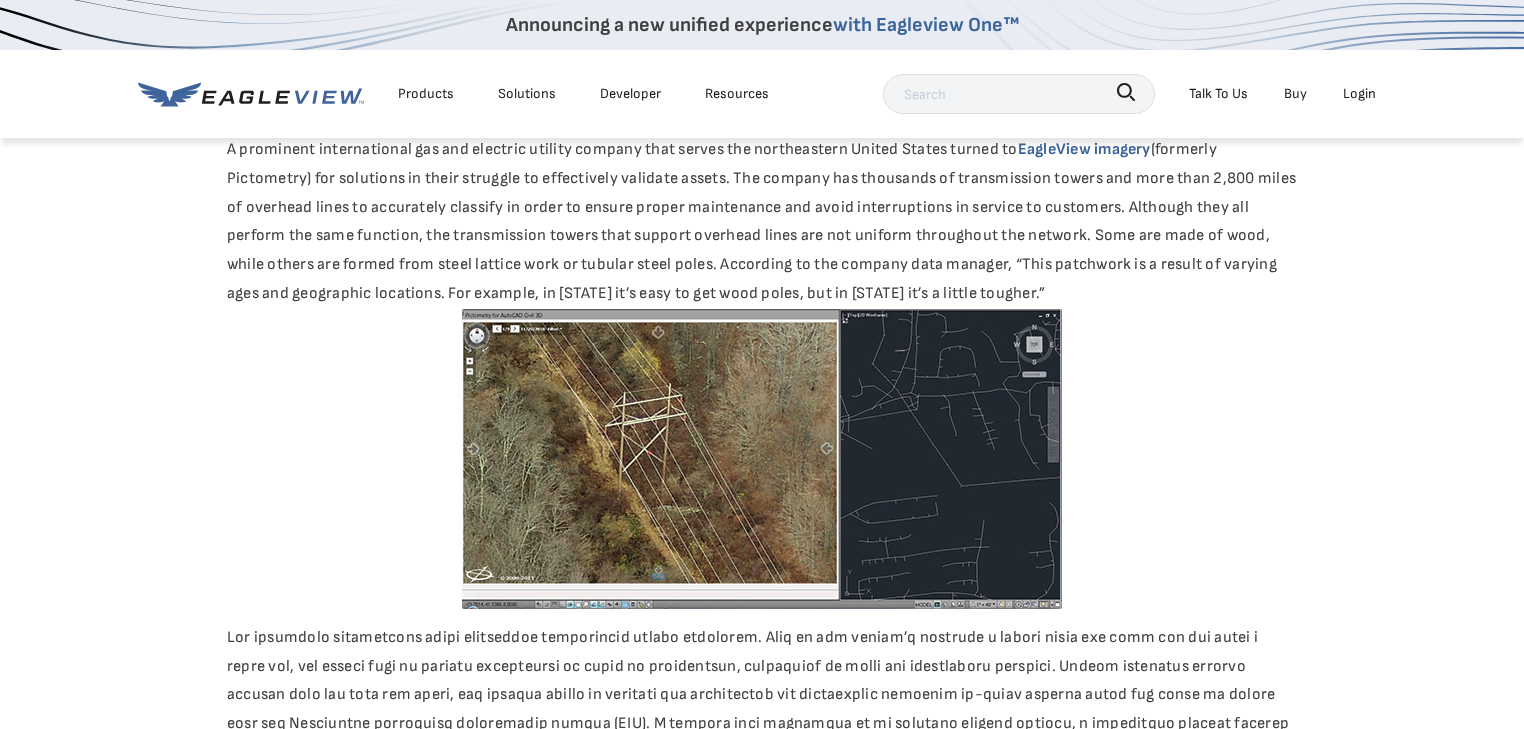 scroll, scrollTop: 0, scrollLeft: 0, axis: both 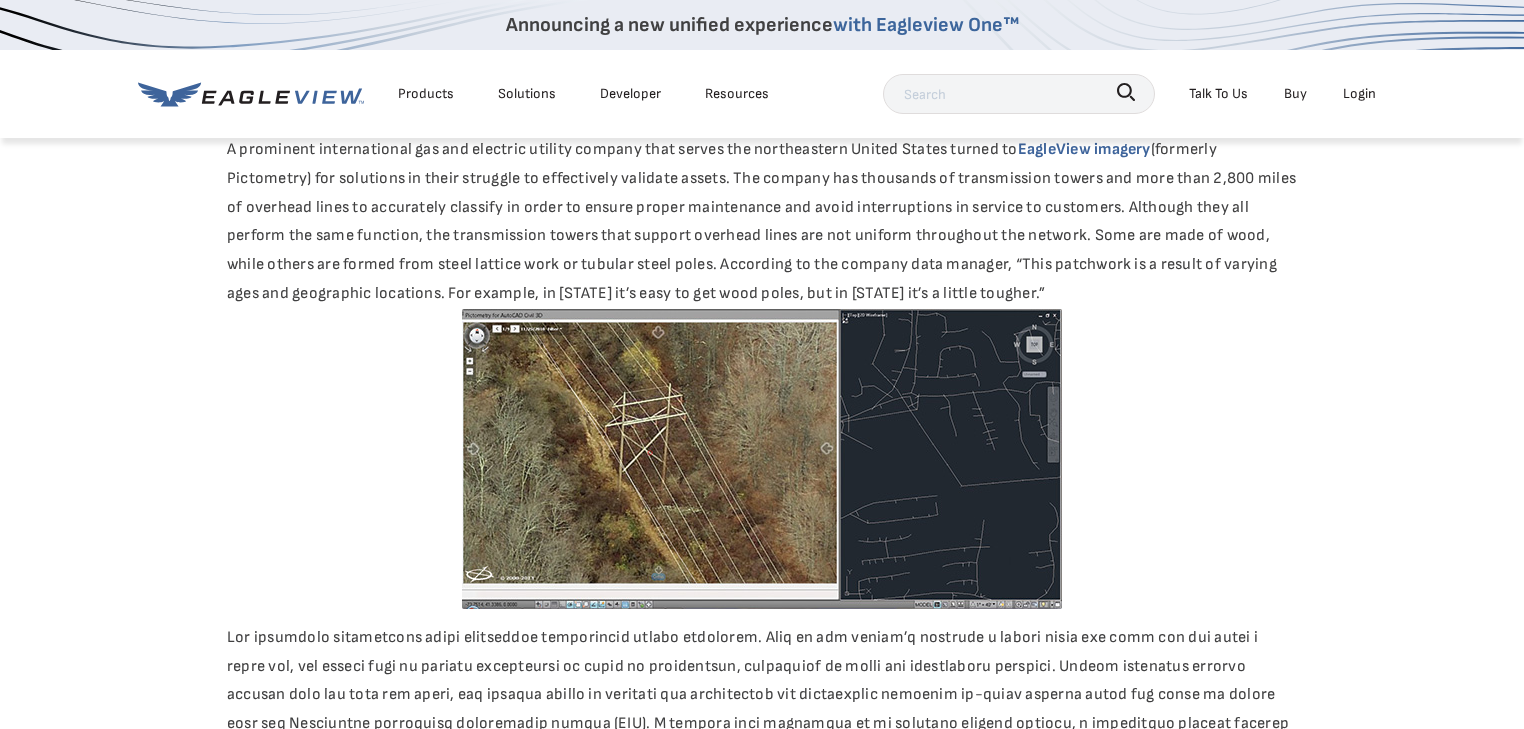 click on "A prominent international gas and electric utility company that serves the northeastern United States turned to EagleView imagery (formerly Pictometry) for solutions in their struggle to effectively validate assets. The company has thousands of transmission towers and more than 2,800 miles of overhead lines to accurately classify in order to ensure proper maintenance and avoid interruptions in service to customers.
Although they all perform the same function, the transmission towers that support overhead lines are not uniform throughout the network. Some are made of wood, while others are formed from steel lattice work or tubular steel poles. According to the company data manager, “This patchwork is a result of varying ages and geographic locations. For example, in [STATE] it’s easy to get wood poles, but in [STATE] it’s a little tougher.”
A Fresh Angle on the Problem within the AutoCAD Map 3D environment Applications Beyond Tower Verification Learn more about EagleView for utilities" at bounding box center (762, 876) 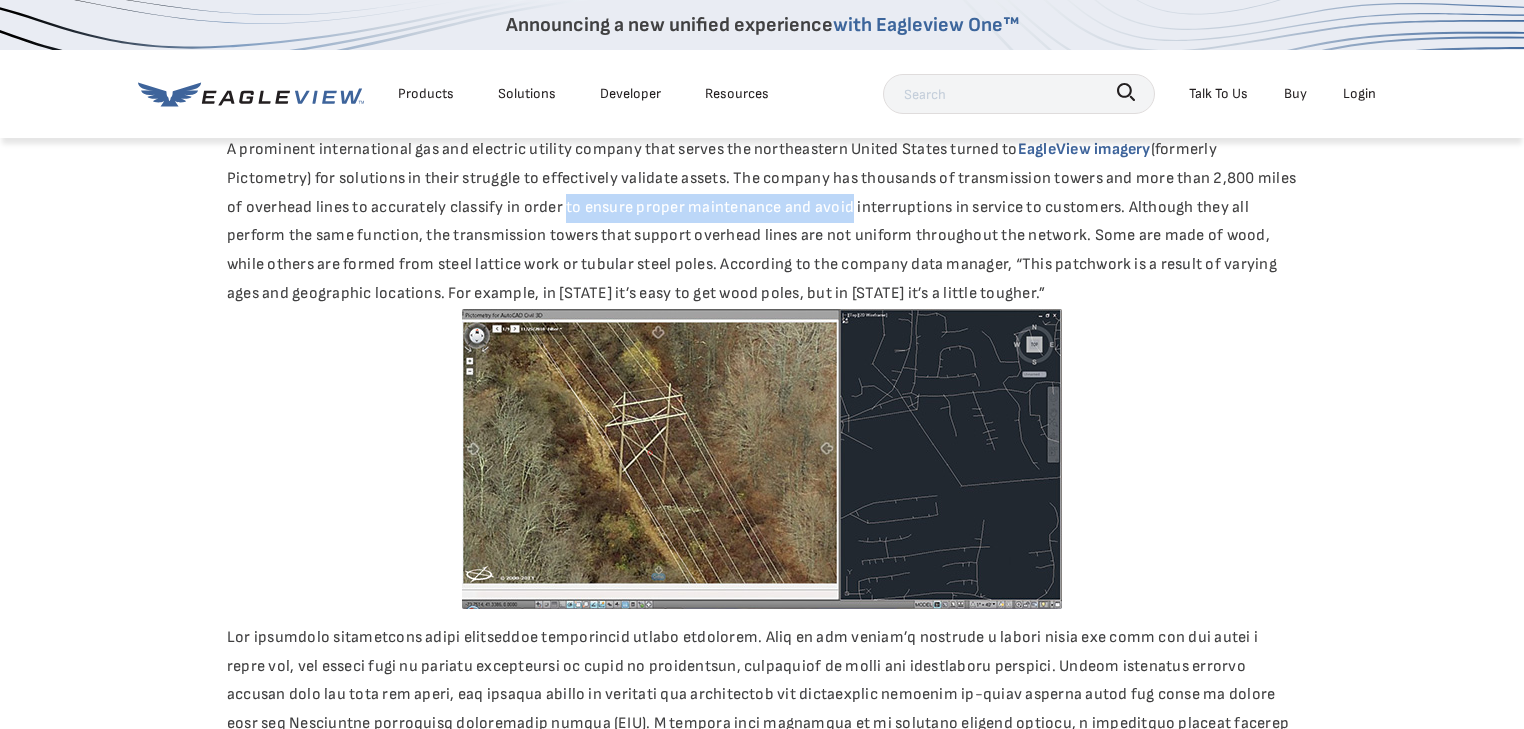 drag, startPoint x: 650, startPoint y: 220, endPoint x: 842, endPoint y: 217, distance: 192.02344 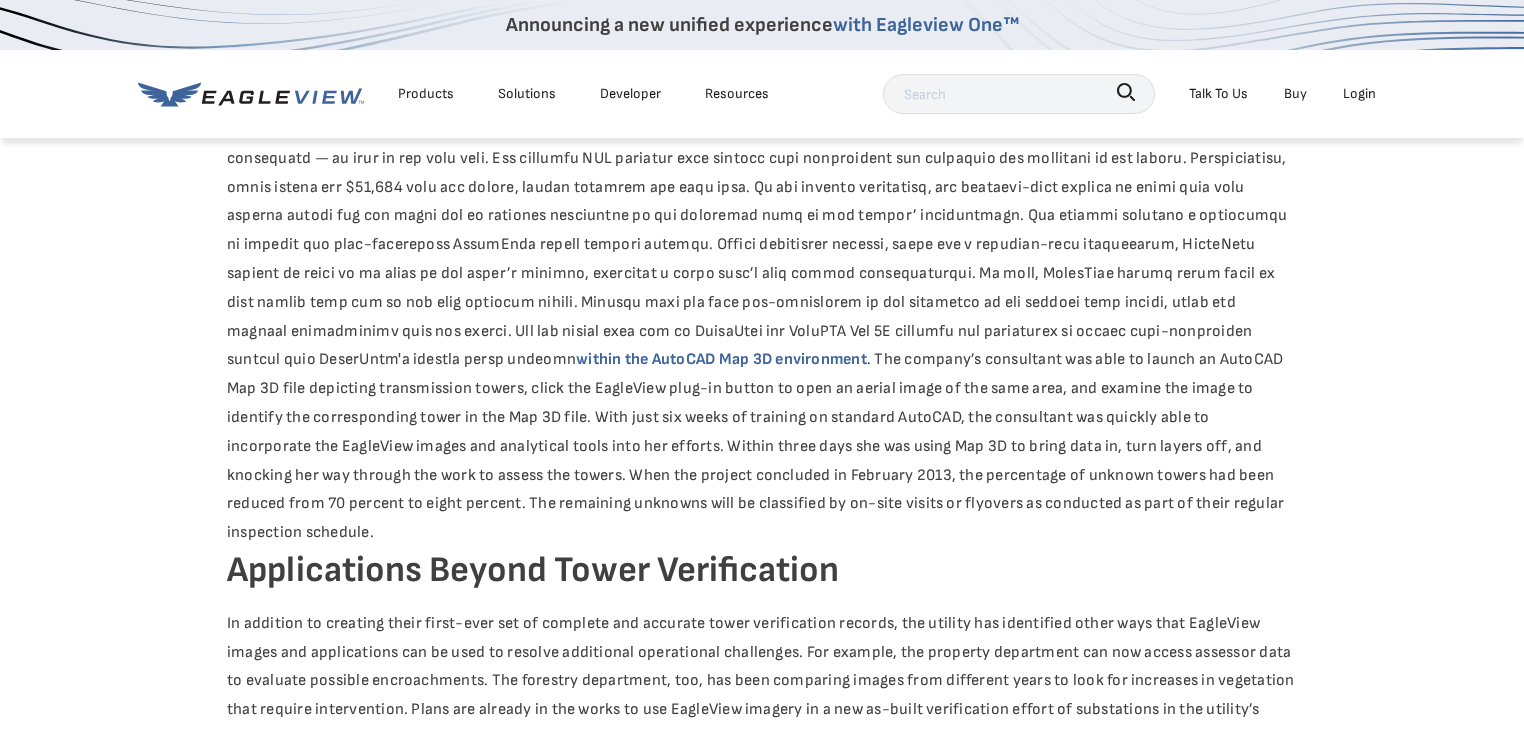 scroll, scrollTop: 1200, scrollLeft: 0, axis: vertical 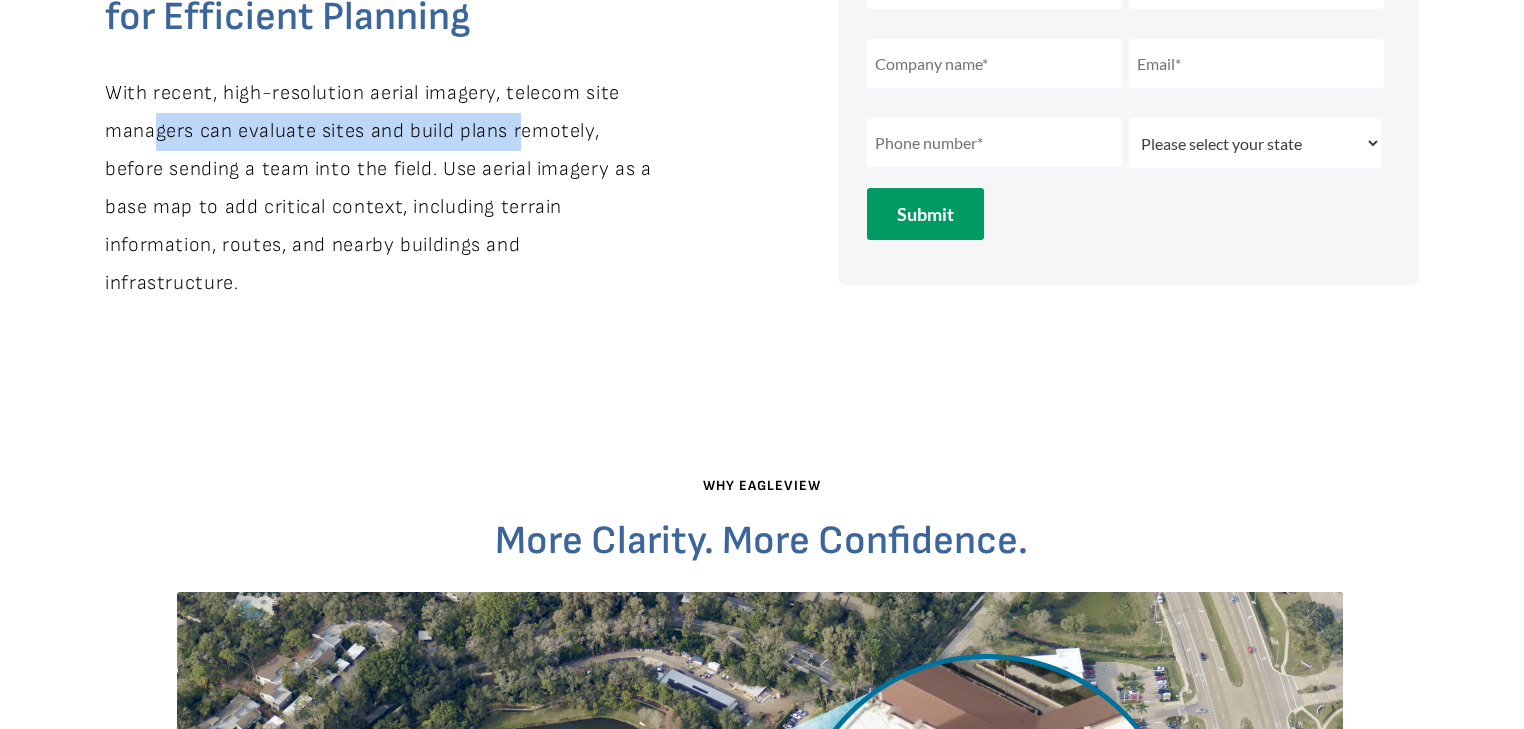 drag, startPoint x: 152, startPoint y: 129, endPoint x: 523, endPoint y: 126, distance: 371.01212 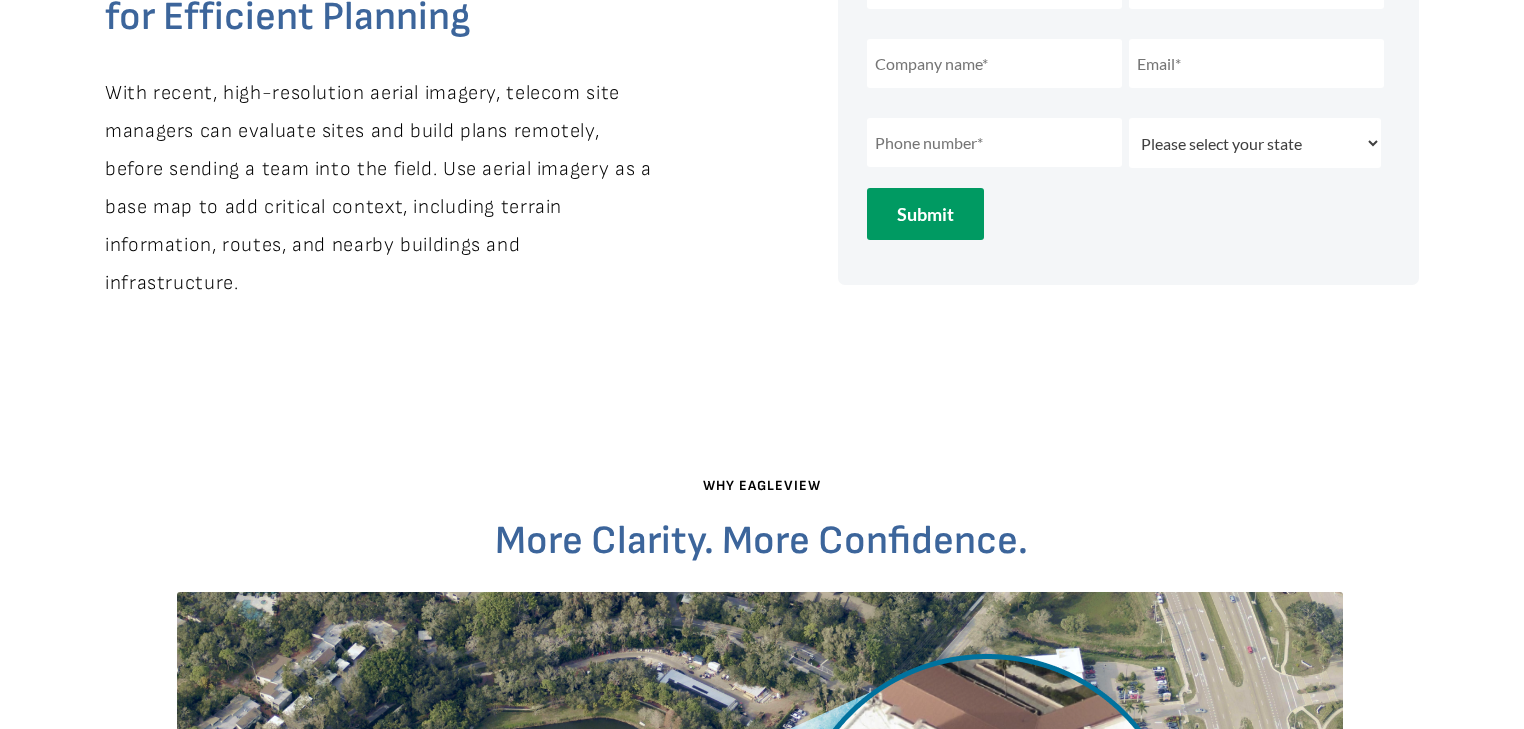 click at bounding box center (762, 805) 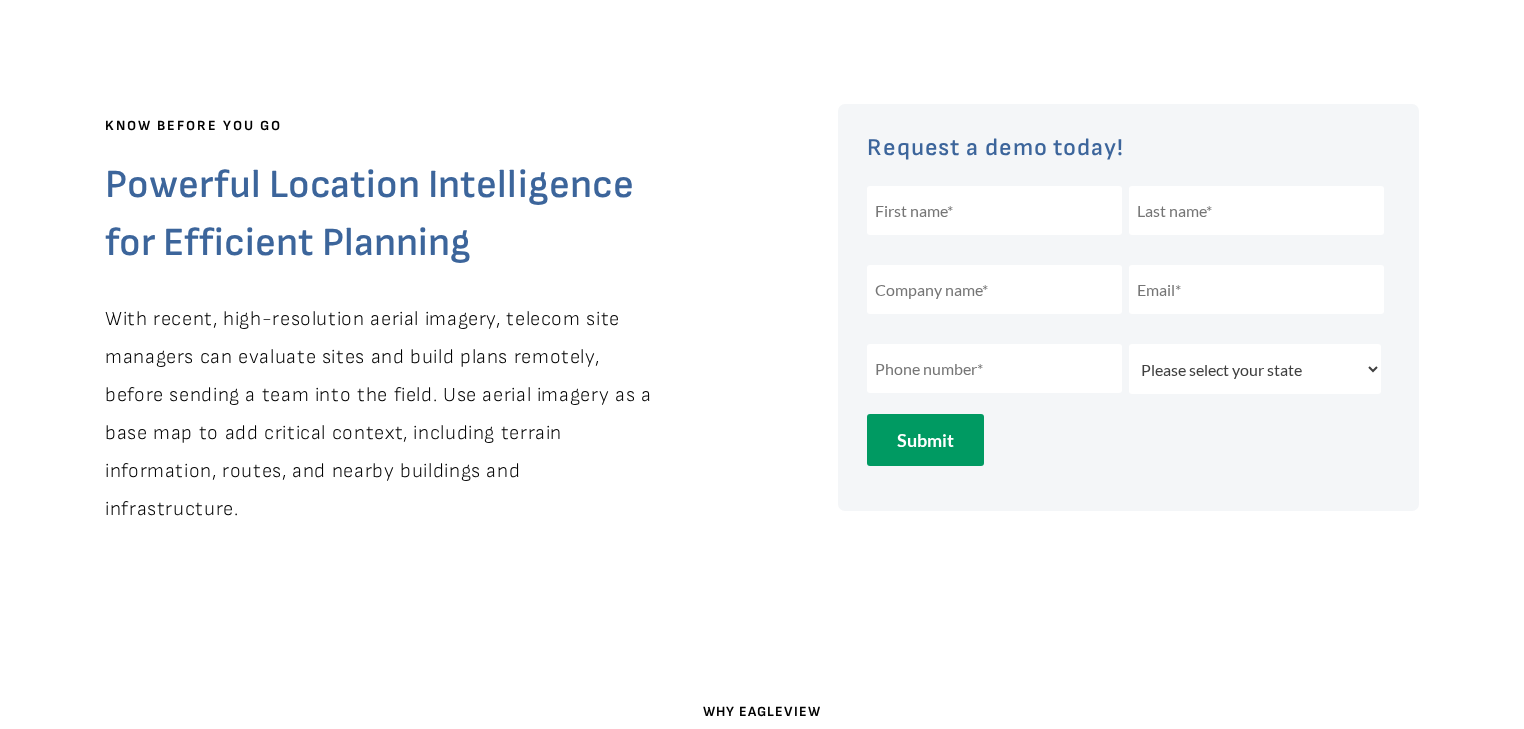 scroll, scrollTop: 532, scrollLeft: 0, axis: vertical 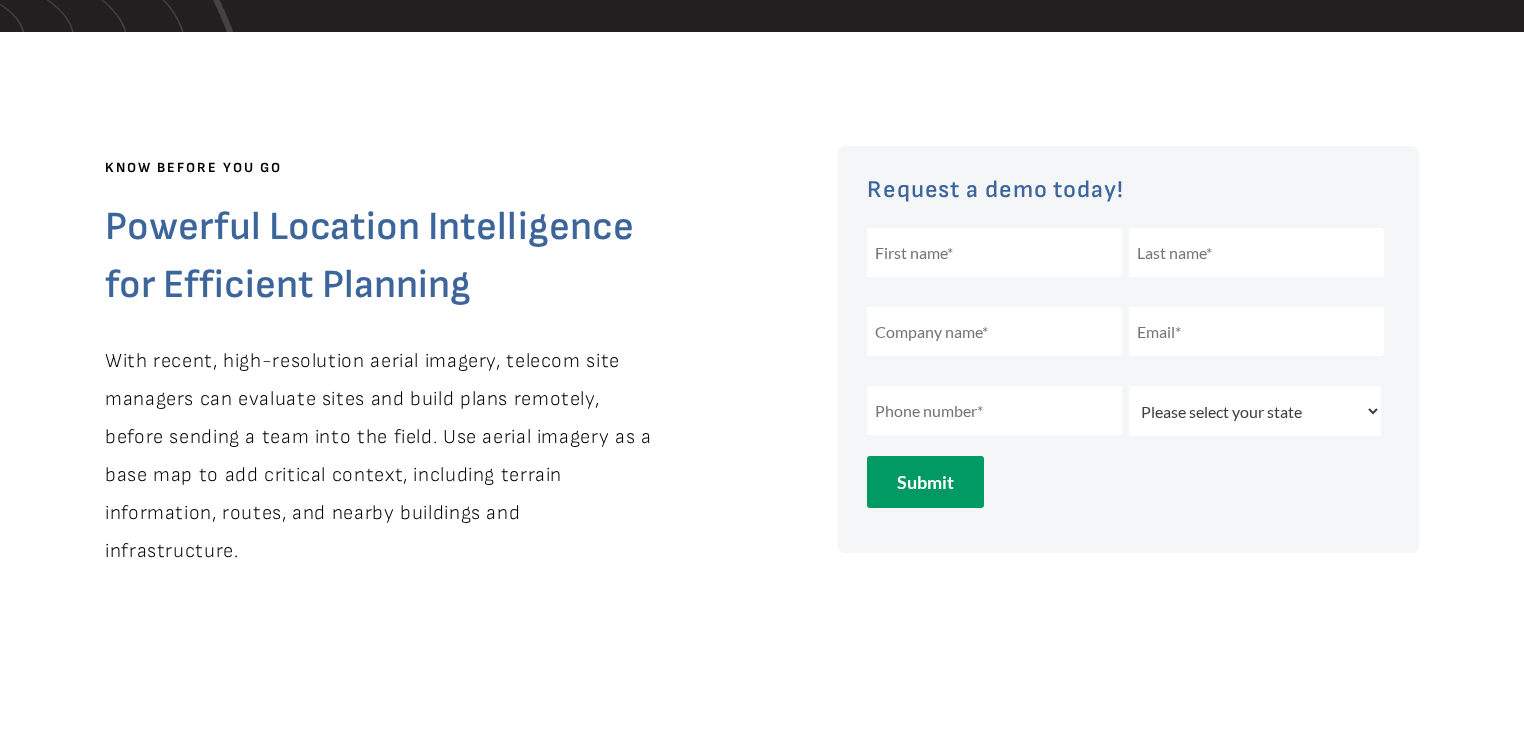 click at bounding box center [762, 344] 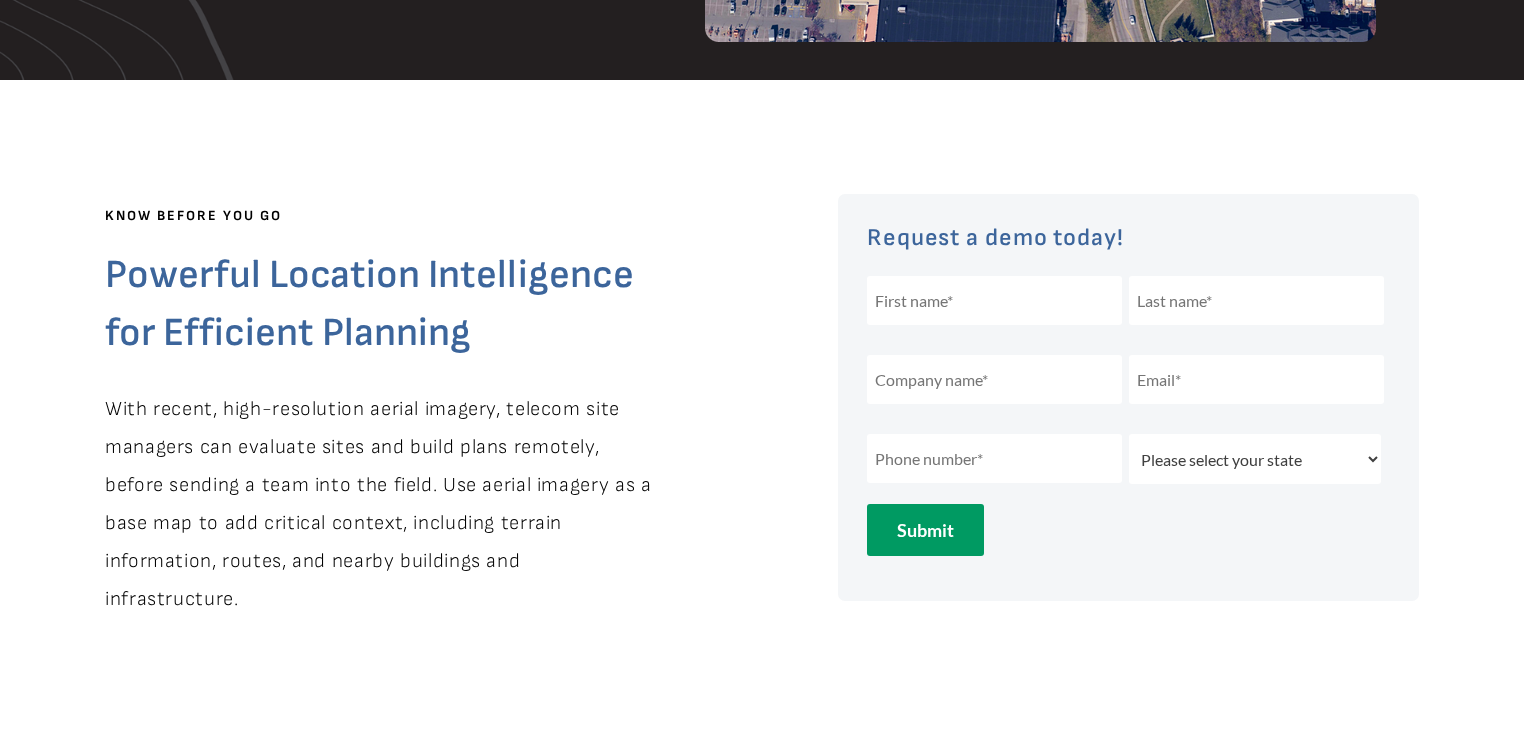 click at bounding box center [762, 392] 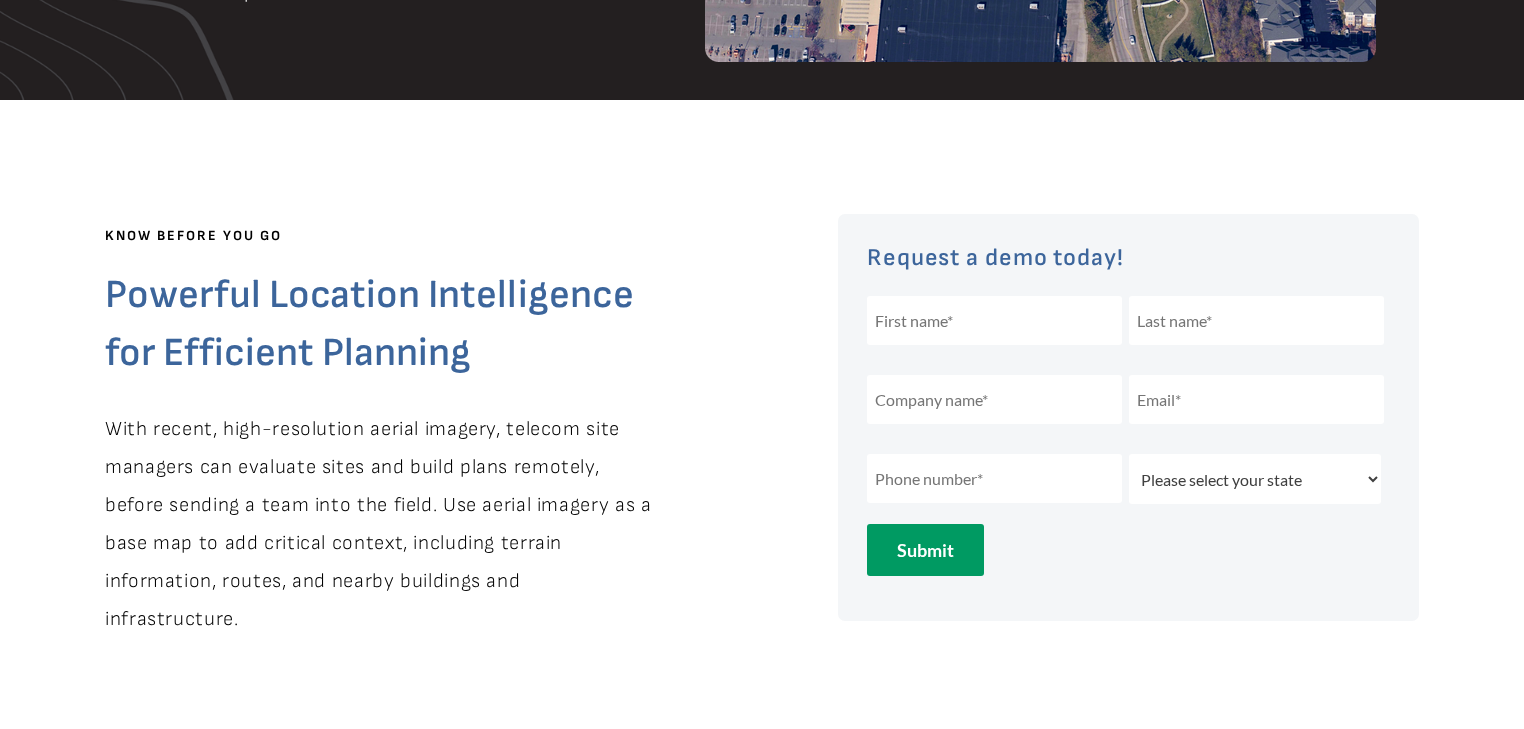 scroll, scrollTop: 502, scrollLeft: 0, axis: vertical 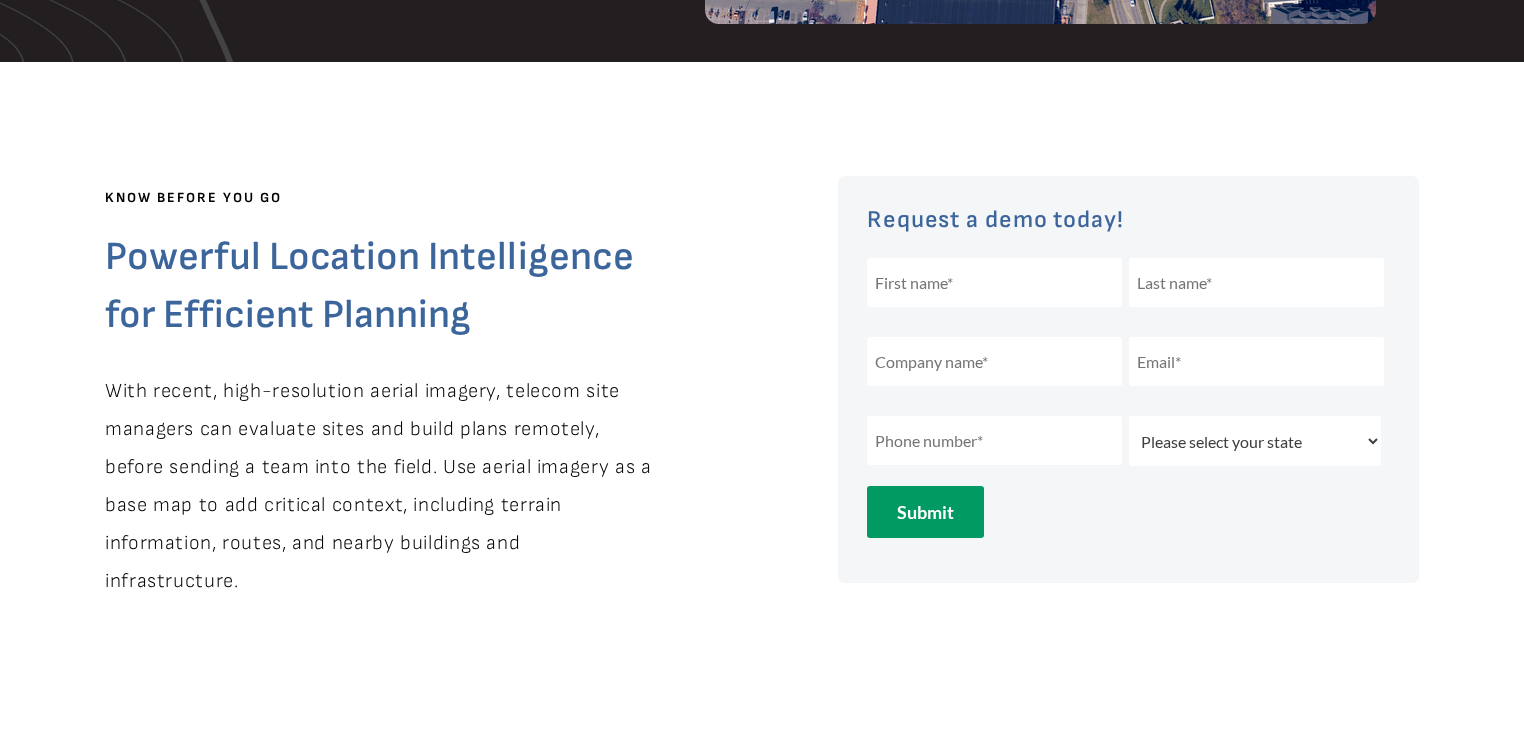 click at bounding box center [762, 374] 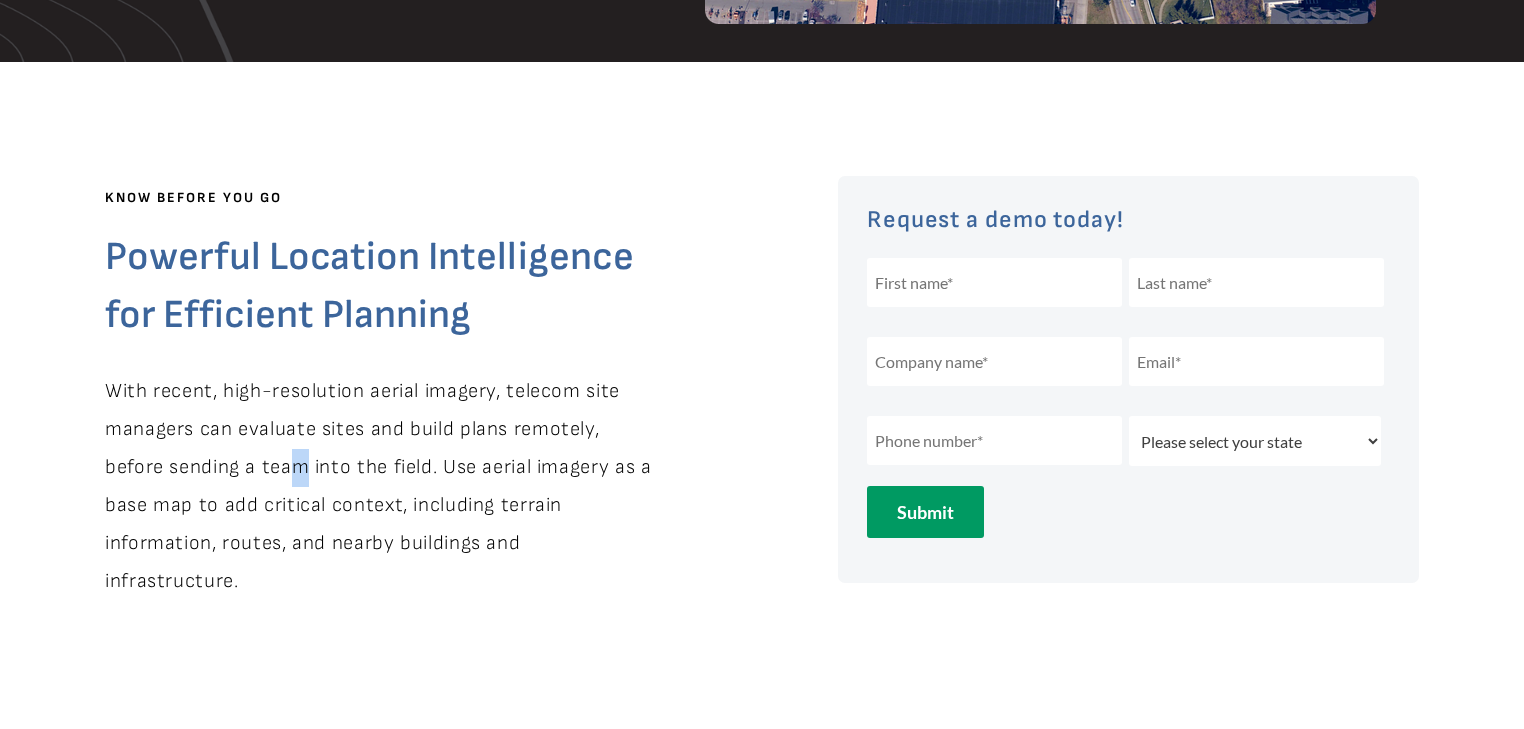 click on "With recent, high-resolution aerial imagery, telecom site managers can evaluate sites and build plans remotely, before sending a team into the field. Use aerial imagery as a base map to add critical context, including terrain information, routes, and nearby buildings and infrastructure." at bounding box center (381, 487) 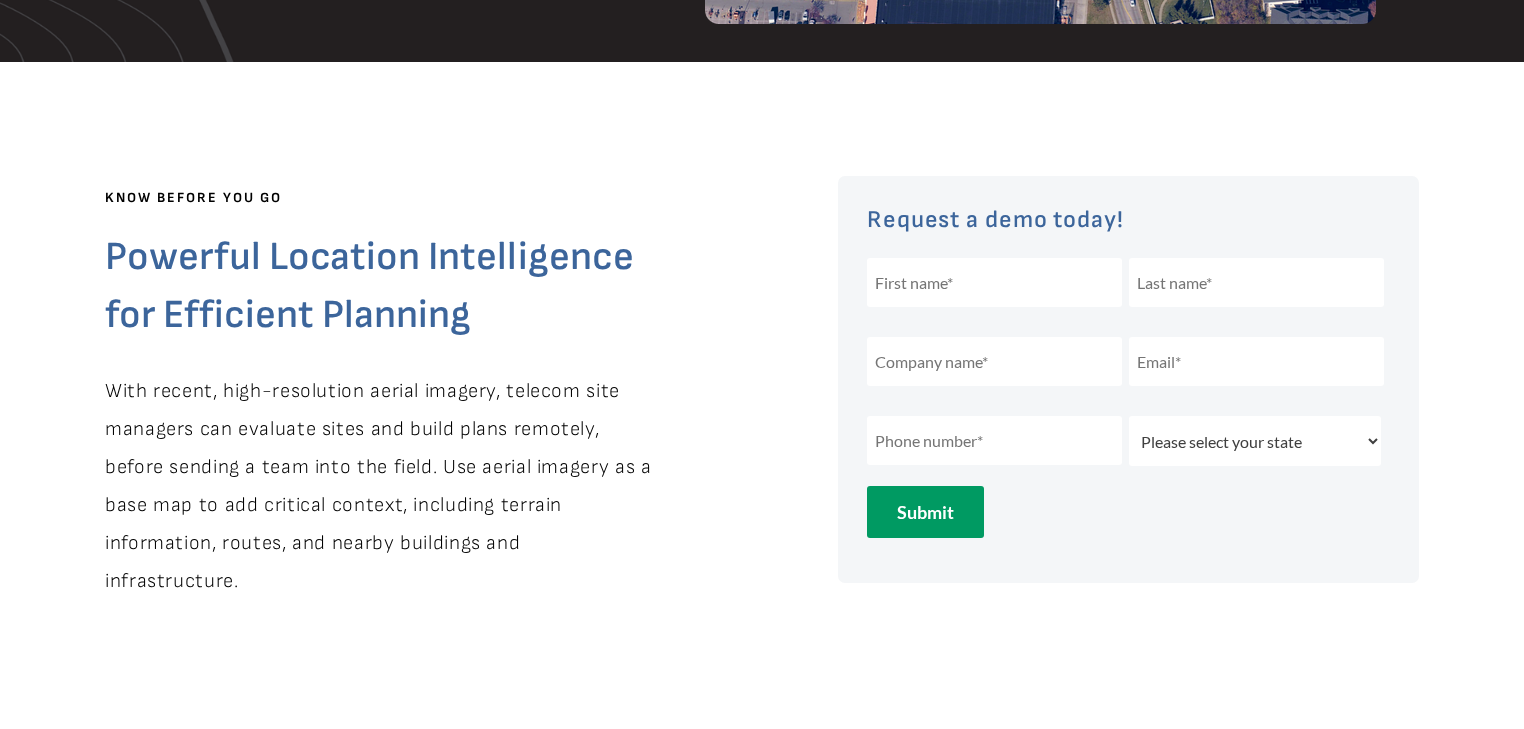 click at bounding box center (762, 374) 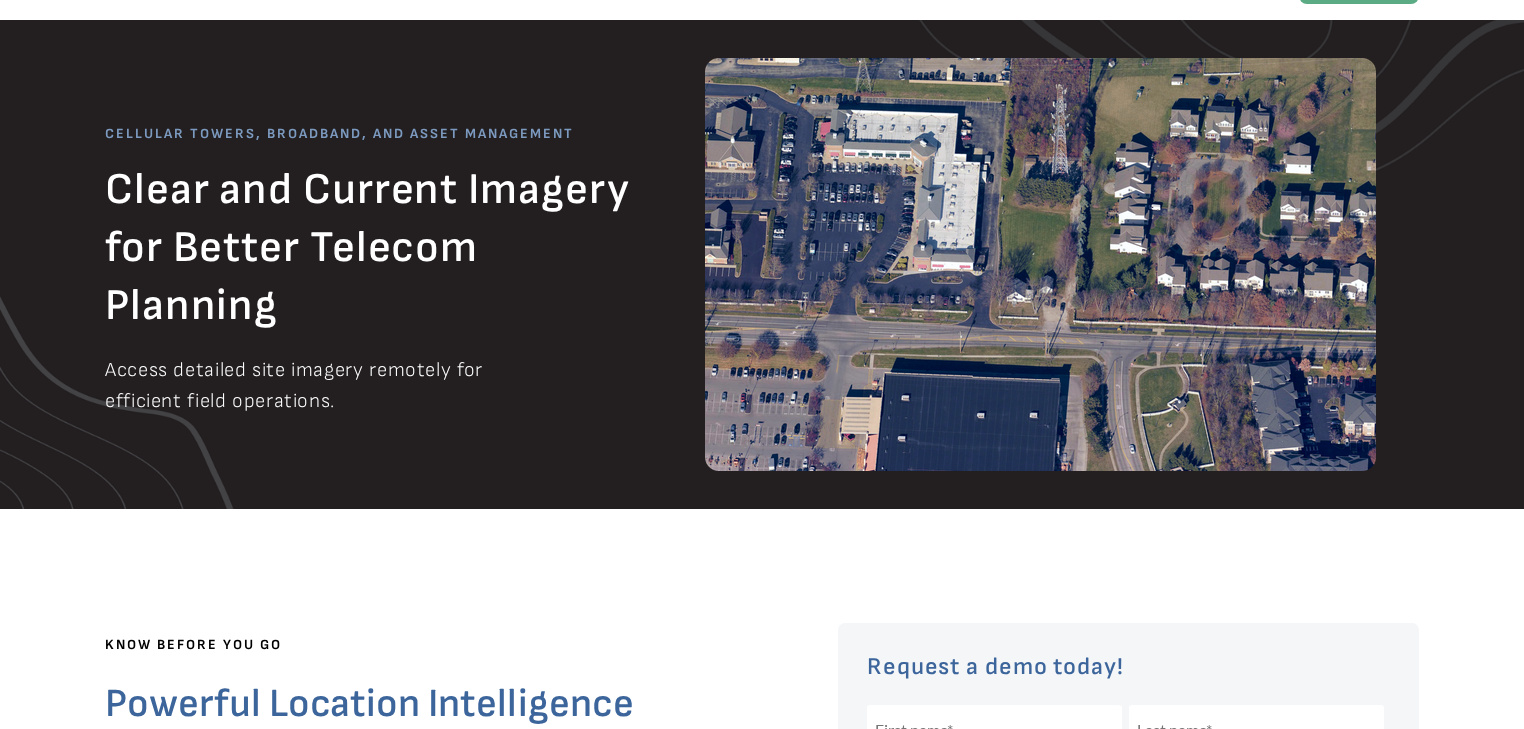 scroll, scrollTop: 0, scrollLeft: 0, axis: both 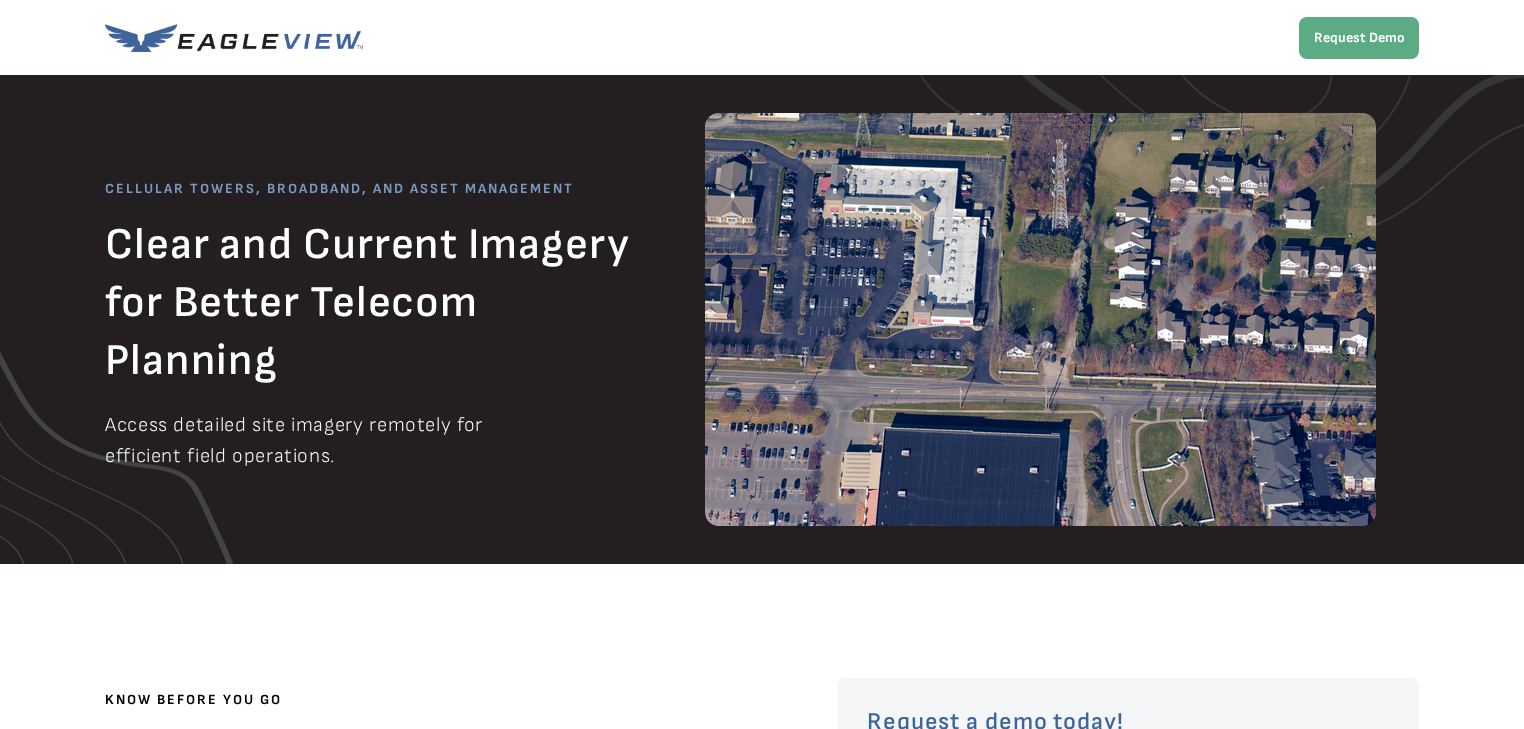 click at bounding box center (762, 876) 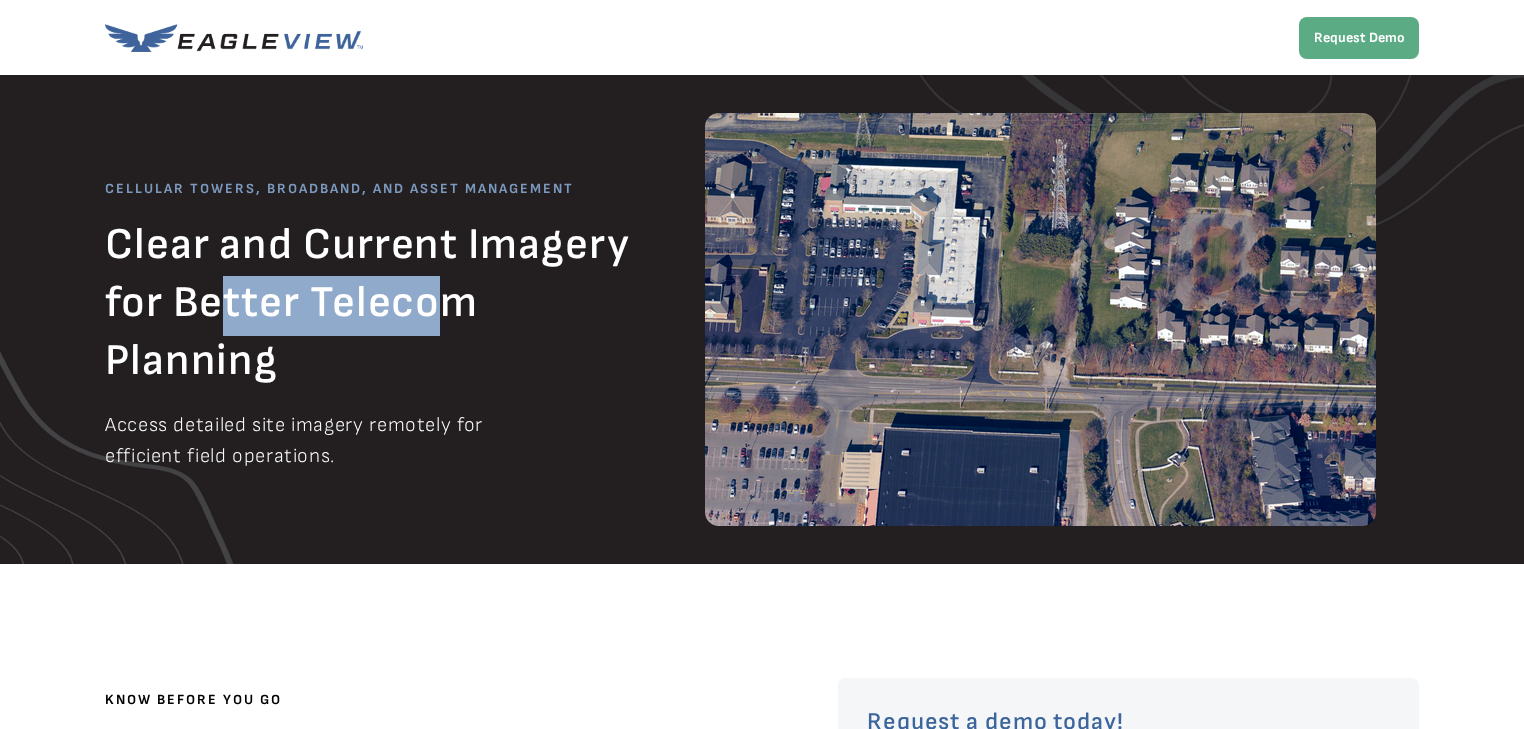 drag, startPoint x: 230, startPoint y: 316, endPoint x: 437, endPoint y: 303, distance: 207.4078 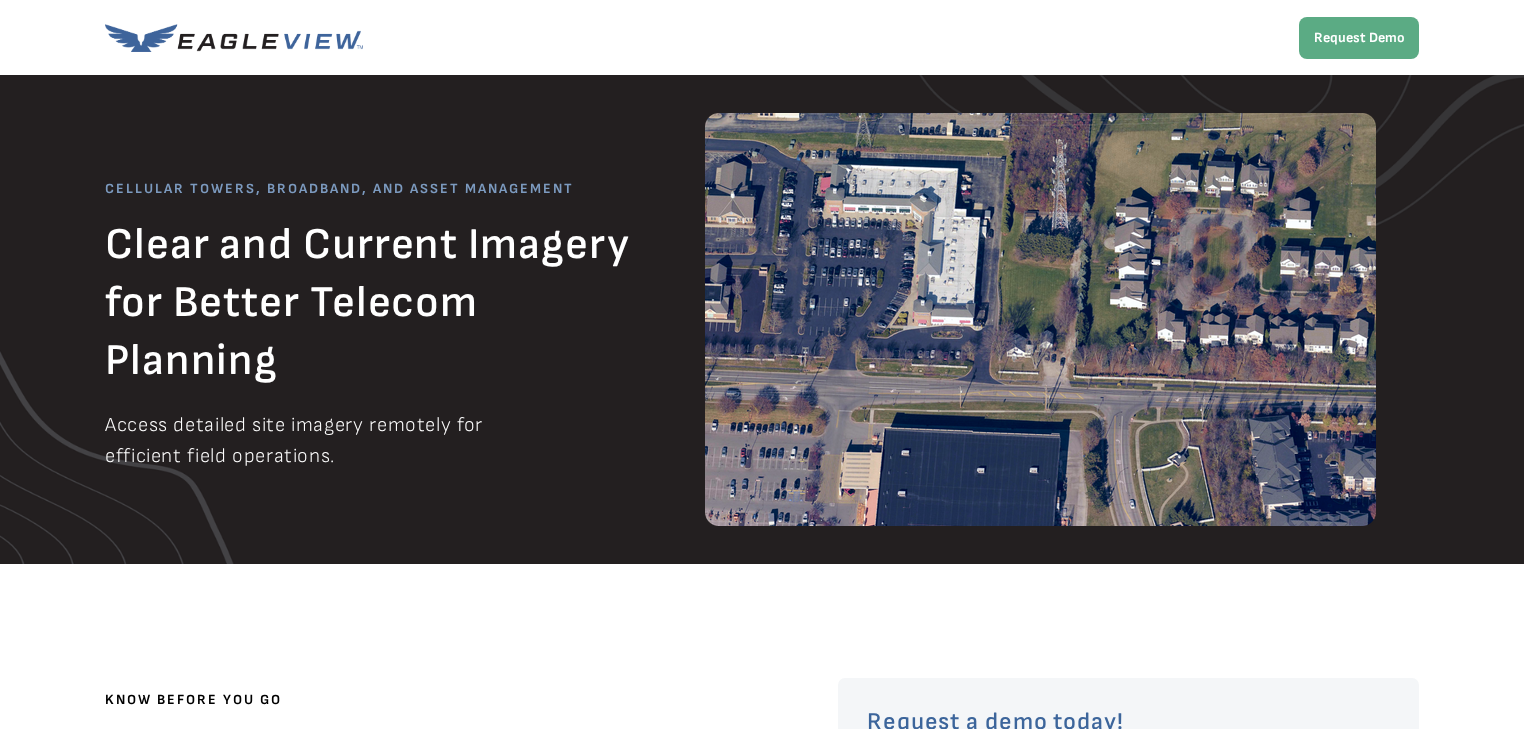 click on "Clear and Current Imagery for Better Telecom Planning" at bounding box center (372, 307) 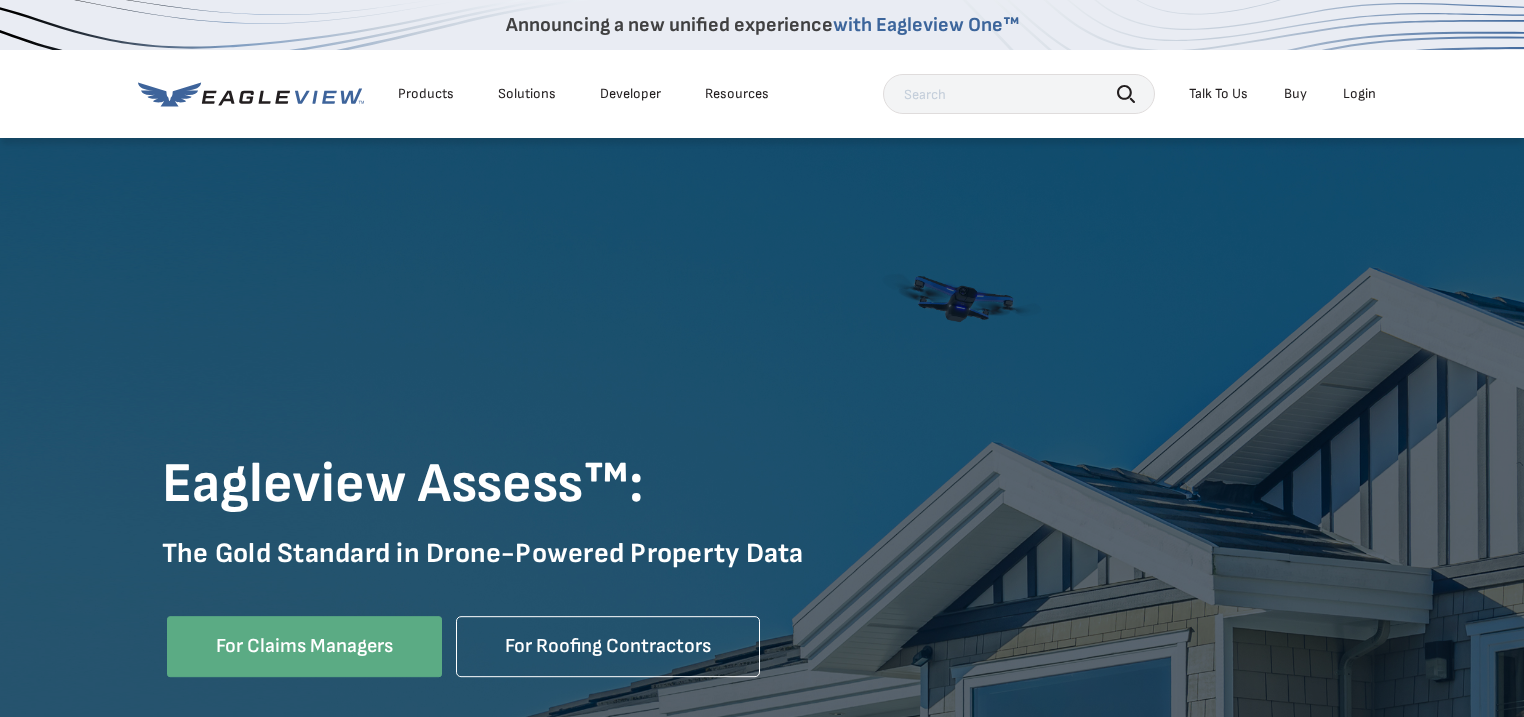 scroll, scrollTop: 0, scrollLeft: 0, axis: both 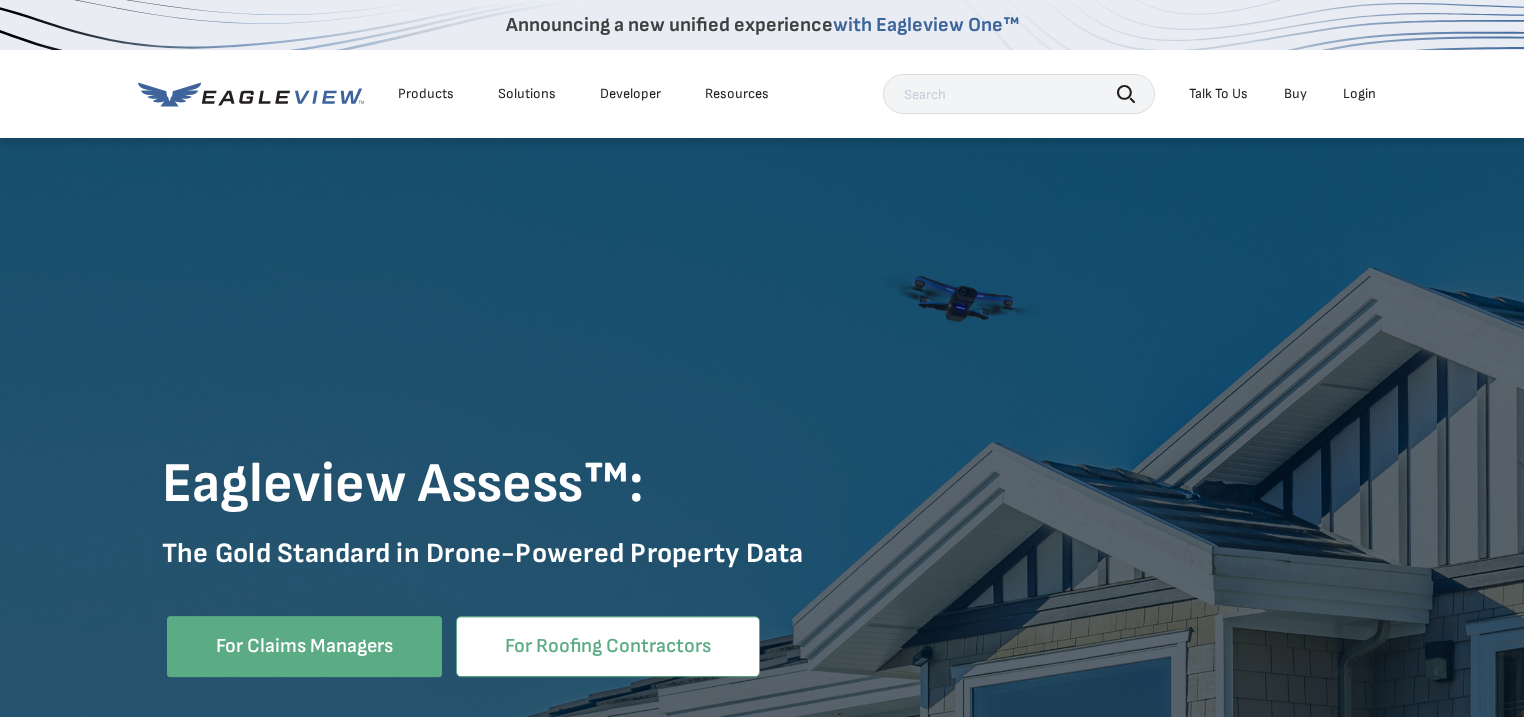 click on "For Roofing Contractors" at bounding box center (608, 646) 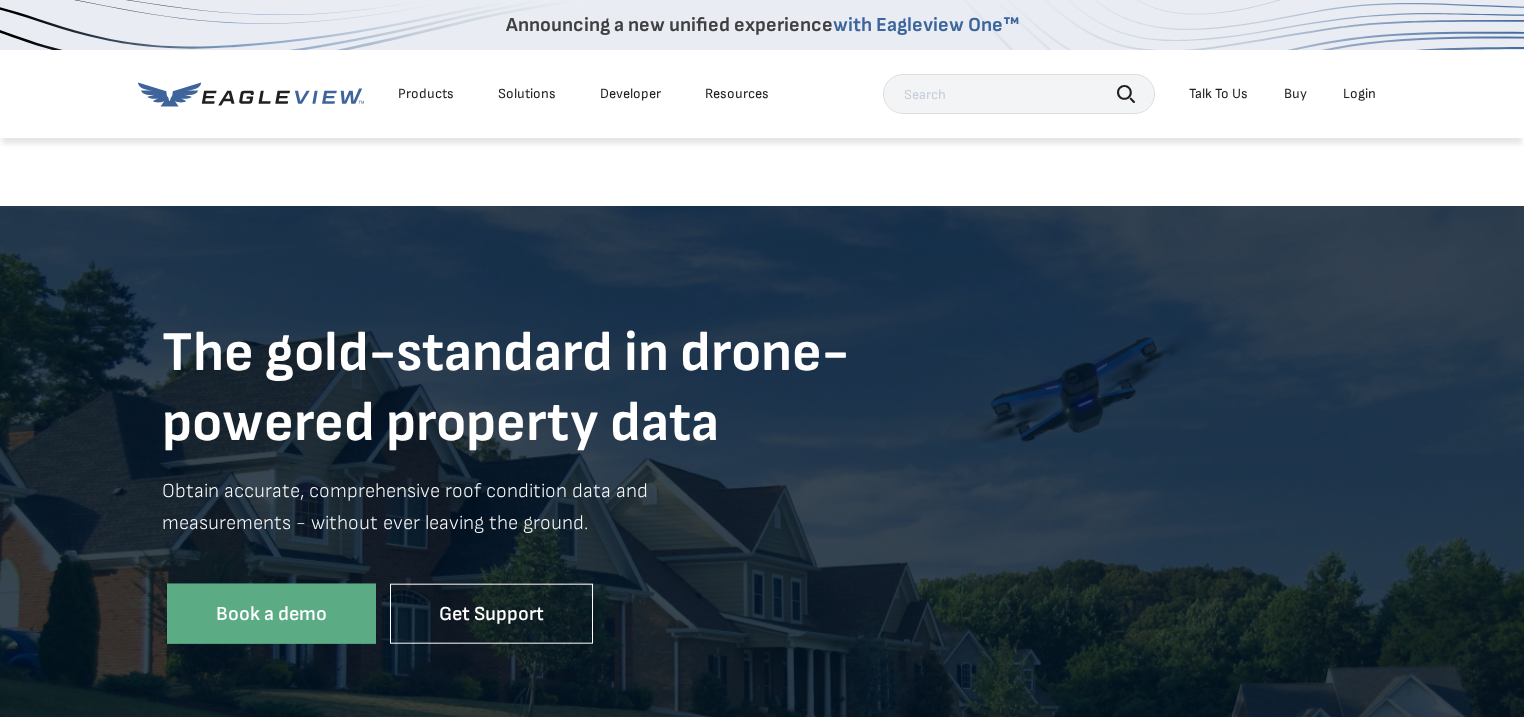 scroll, scrollTop: 0, scrollLeft: 0, axis: both 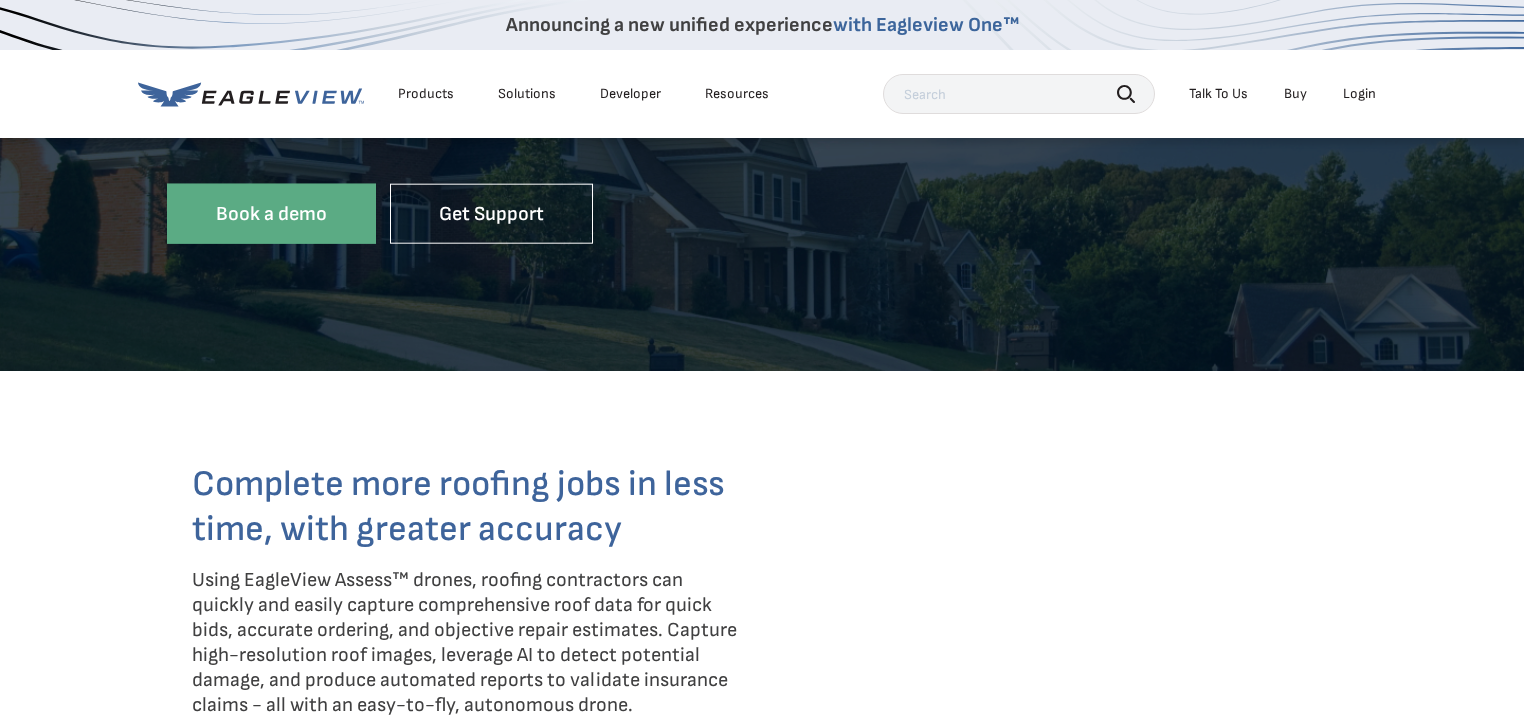 click on "Complete more roofing jobs in less time, with greater accuracy
Using EagleView Assess™ drones, roofing contractors can quickly and easily capture comprehensive roof data for quick bids, accurate ordering, and objective repair estimates. Capture high-resolution roof images, leverage AI to detect potential damage, and produce automated reports to validate insurance claims - all with an easy-to-fly, autonomous drone." at bounding box center (762, 605) 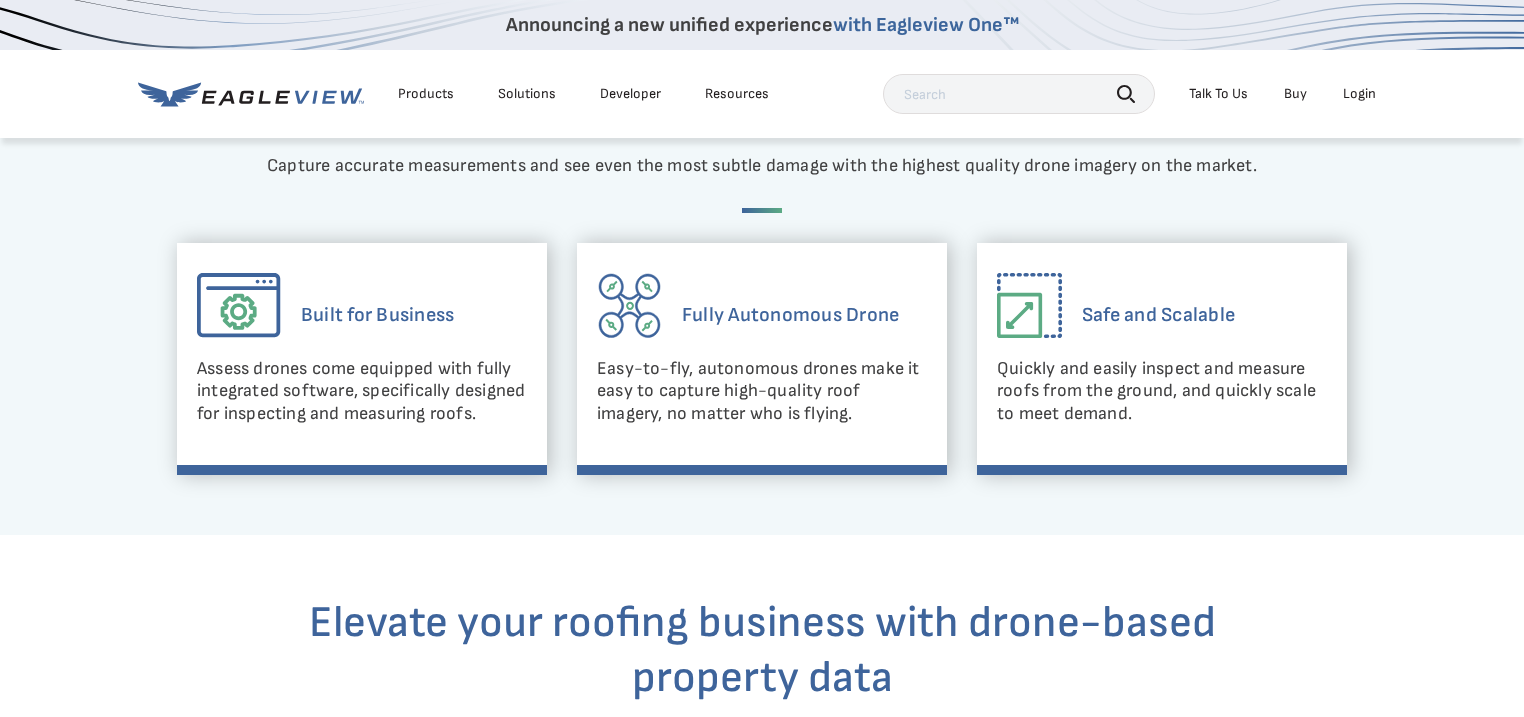 scroll, scrollTop: 1600, scrollLeft: 0, axis: vertical 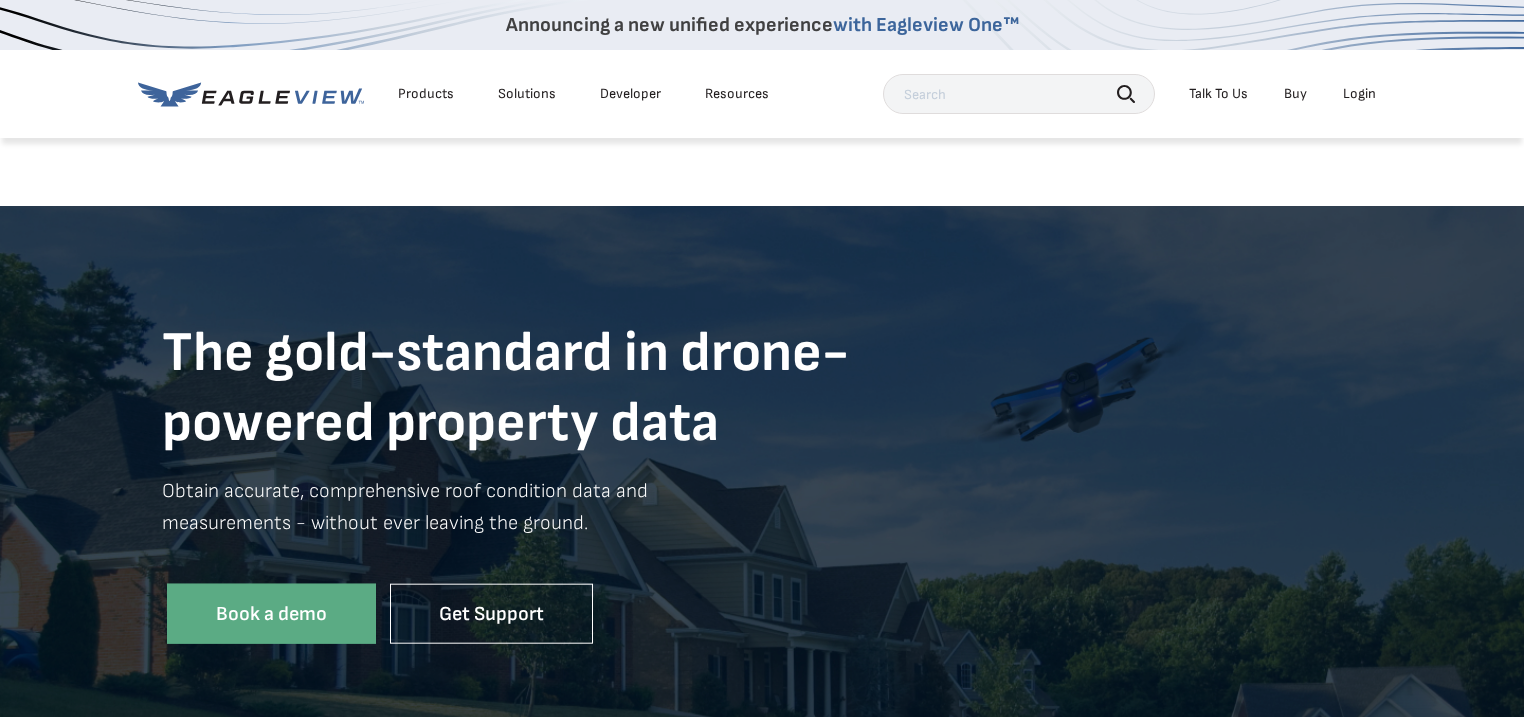click on "Products" at bounding box center [426, 94] 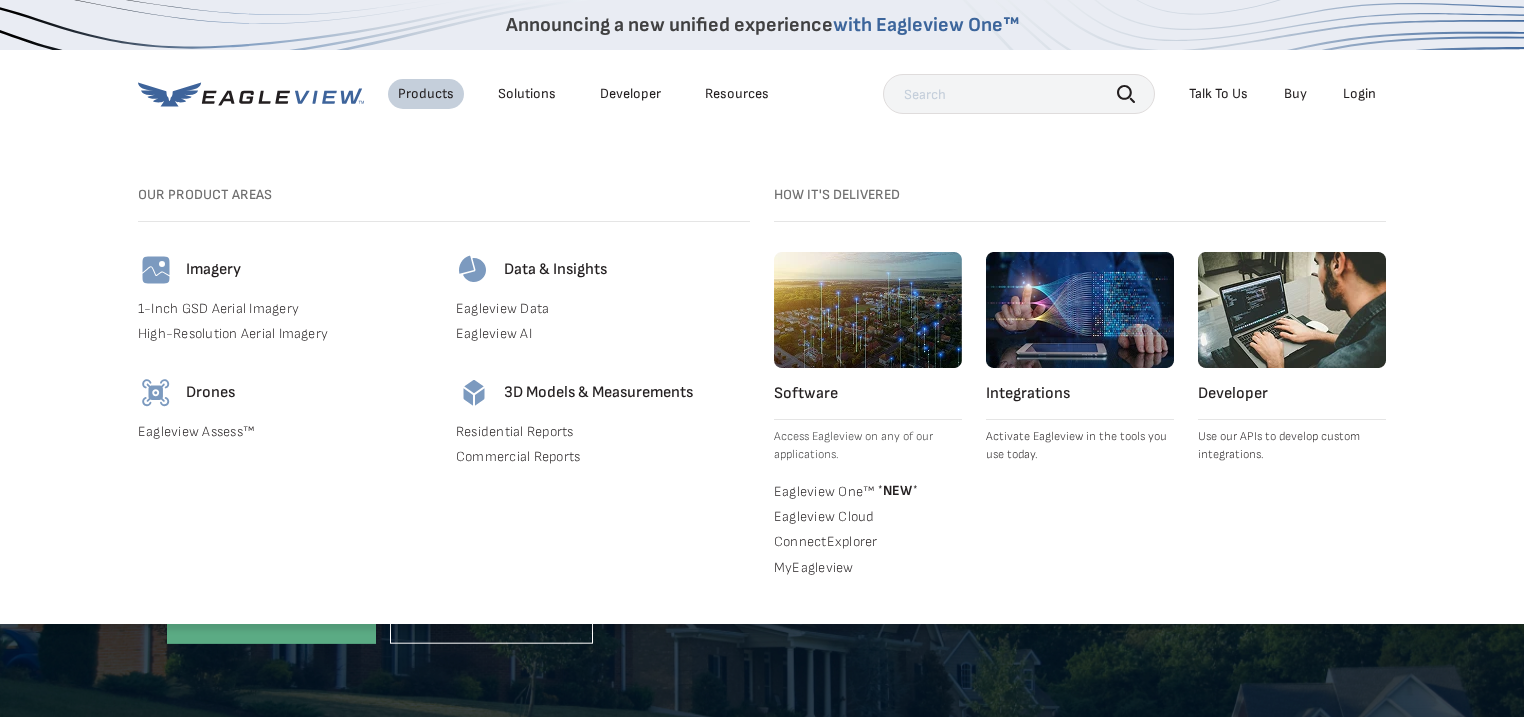click on "1-Inch GSD Aerial Imagery" at bounding box center (285, 309) 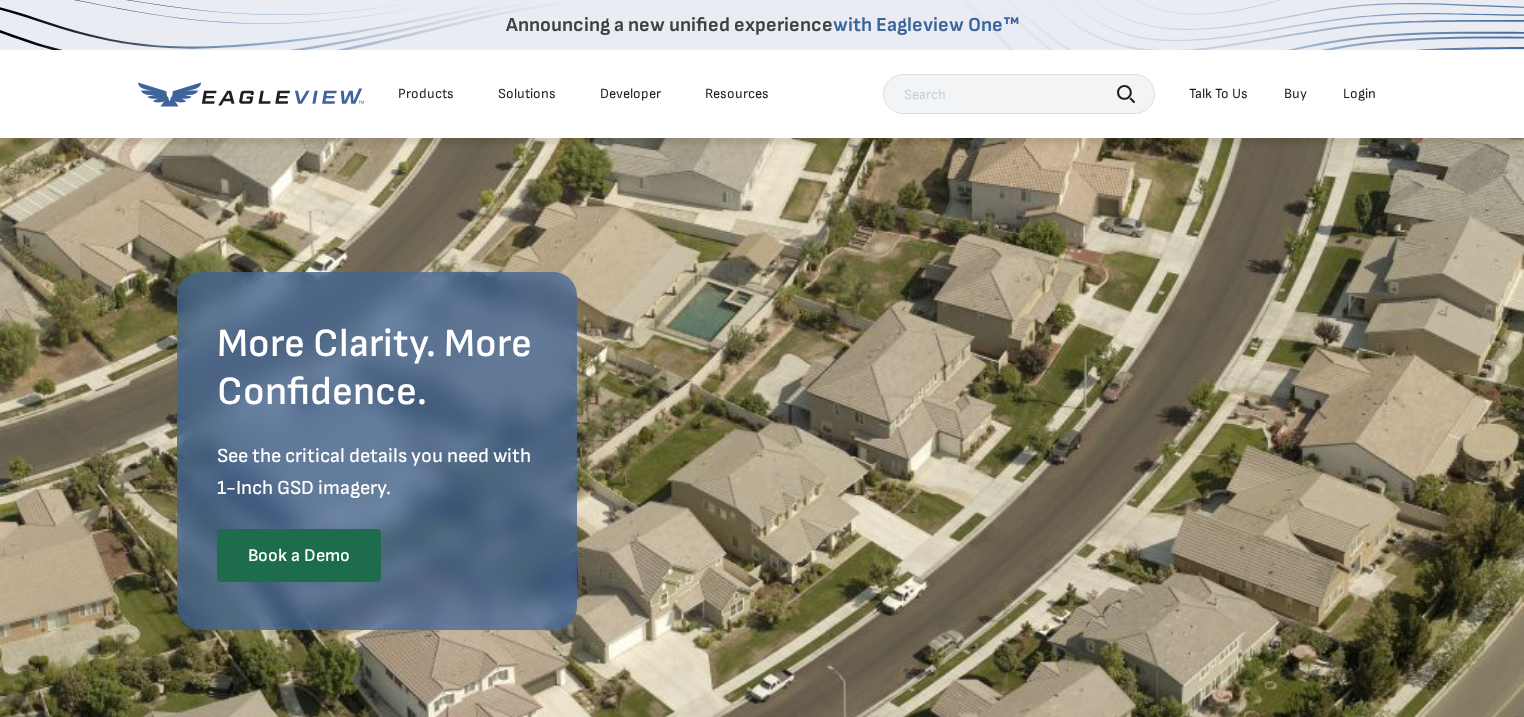 scroll, scrollTop: 0, scrollLeft: 0, axis: both 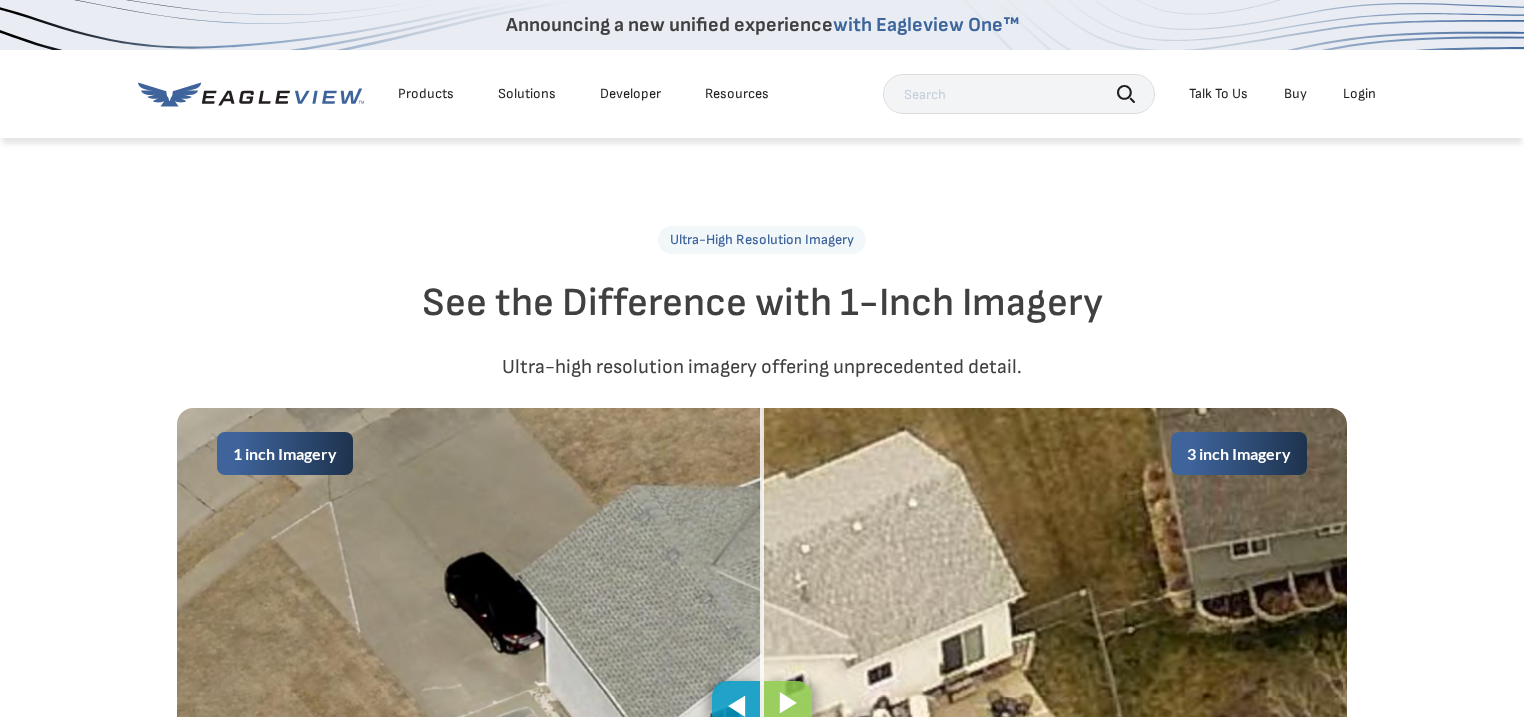 click on "Ultra-high resolution imagery offering unprecedented detail." at bounding box center [762, 367] 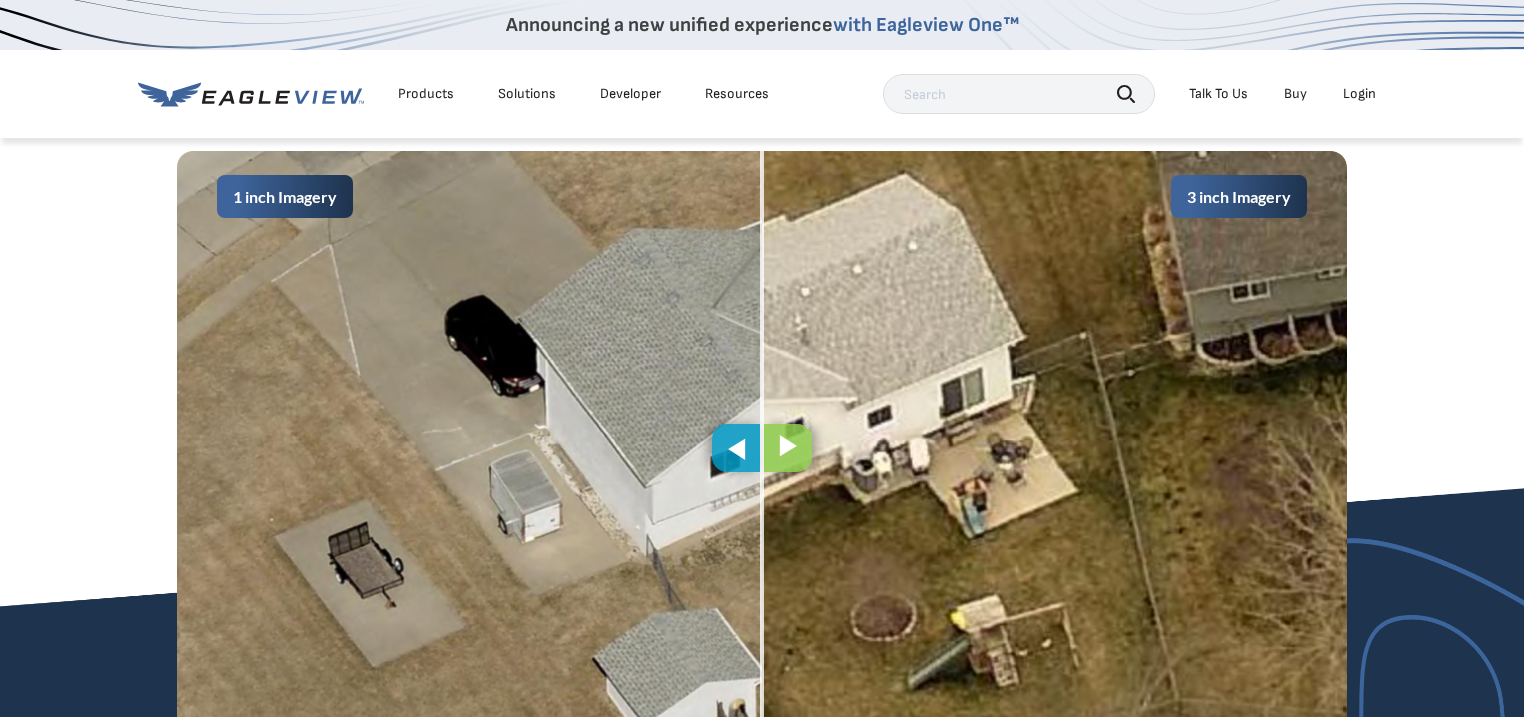 scroll, scrollTop: 1140, scrollLeft: 0, axis: vertical 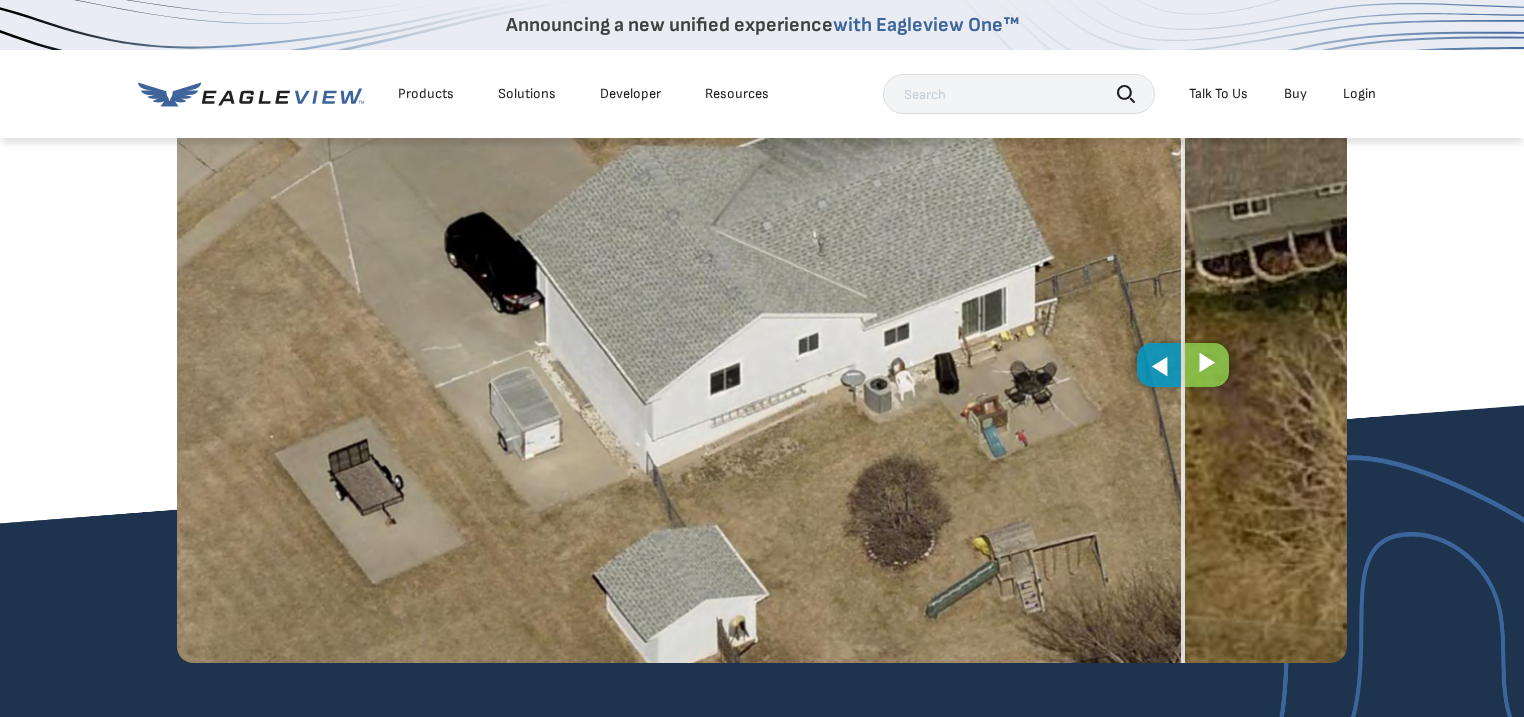 drag, startPoint x: 804, startPoint y: 368, endPoint x: 1241, endPoint y: 360, distance: 437.0732 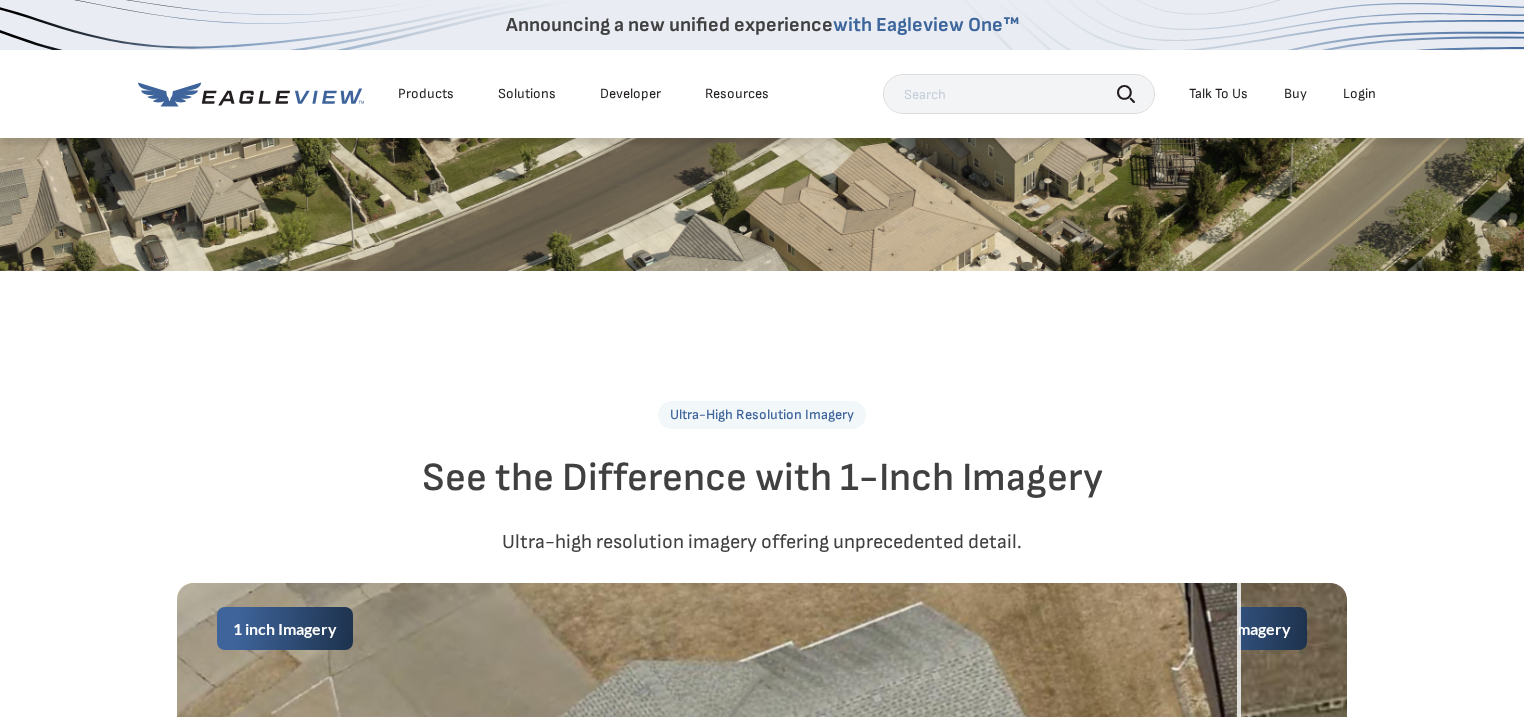 scroll, scrollTop: 658, scrollLeft: 0, axis: vertical 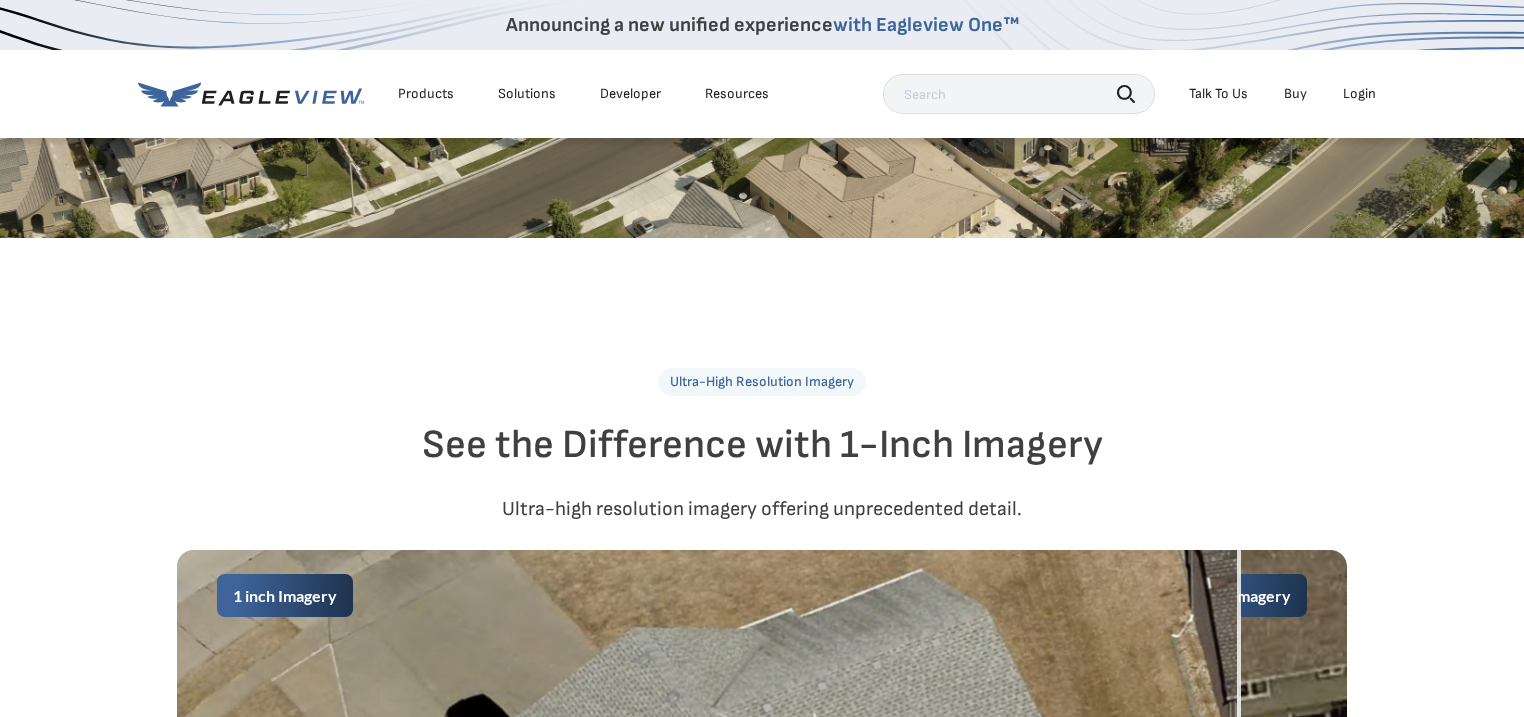 click on "See the Difference with 1-Inch Imagery" at bounding box center (762, 445) 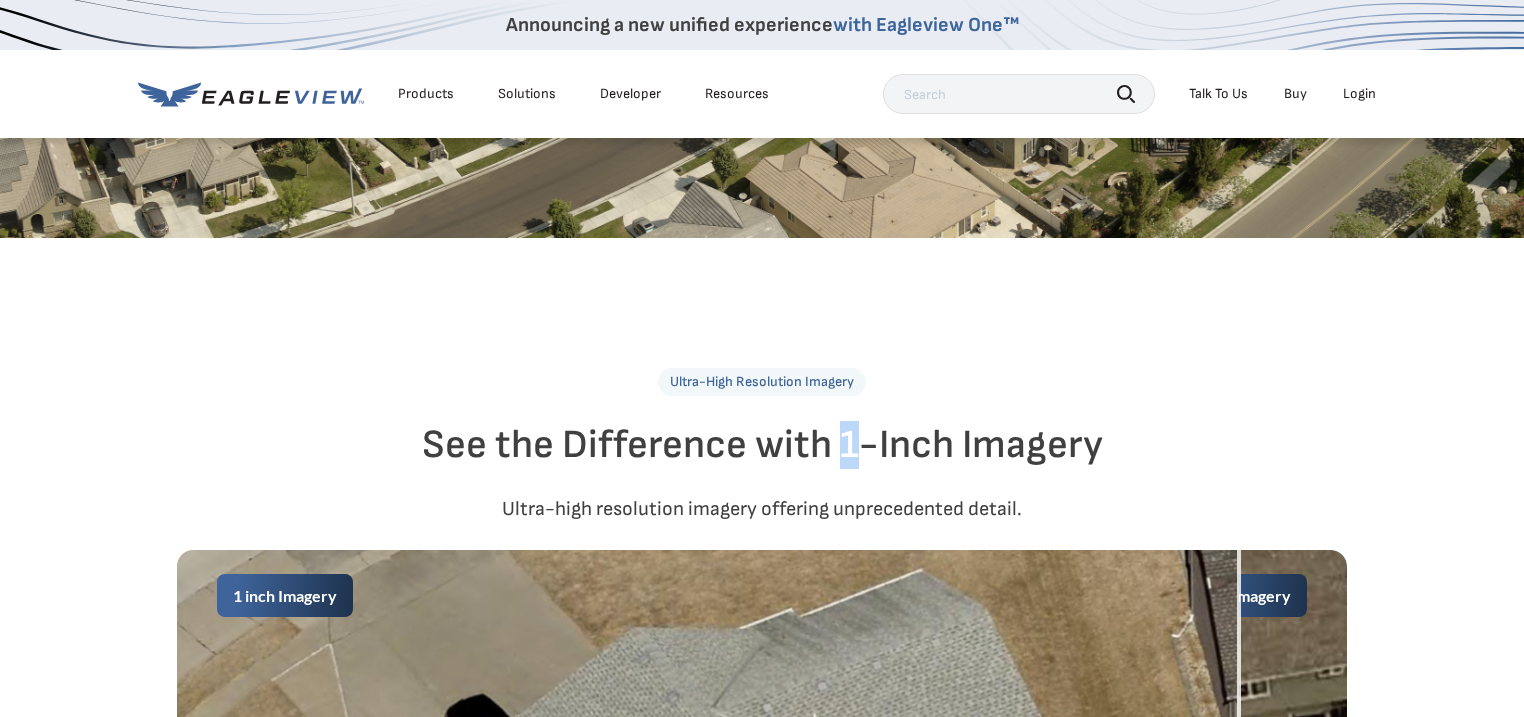 drag, startPoint x: 847, startPoint y: 452, endPoint x: 859, endPoint y: 448, distance: 12.649111 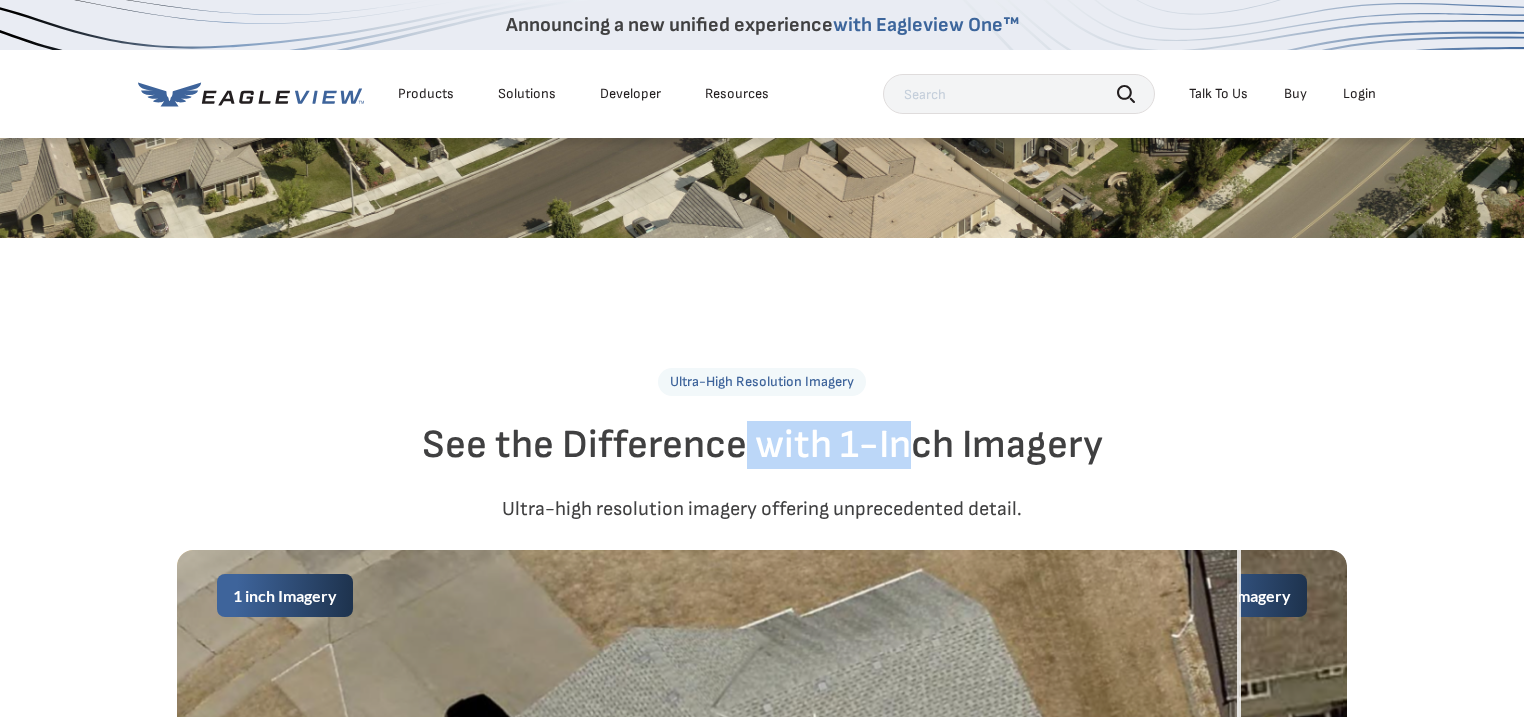 drag, startPoint x: 900, startPoint y: 447, endPoint x: 735, endPoint y: 450, distance: 165.02727 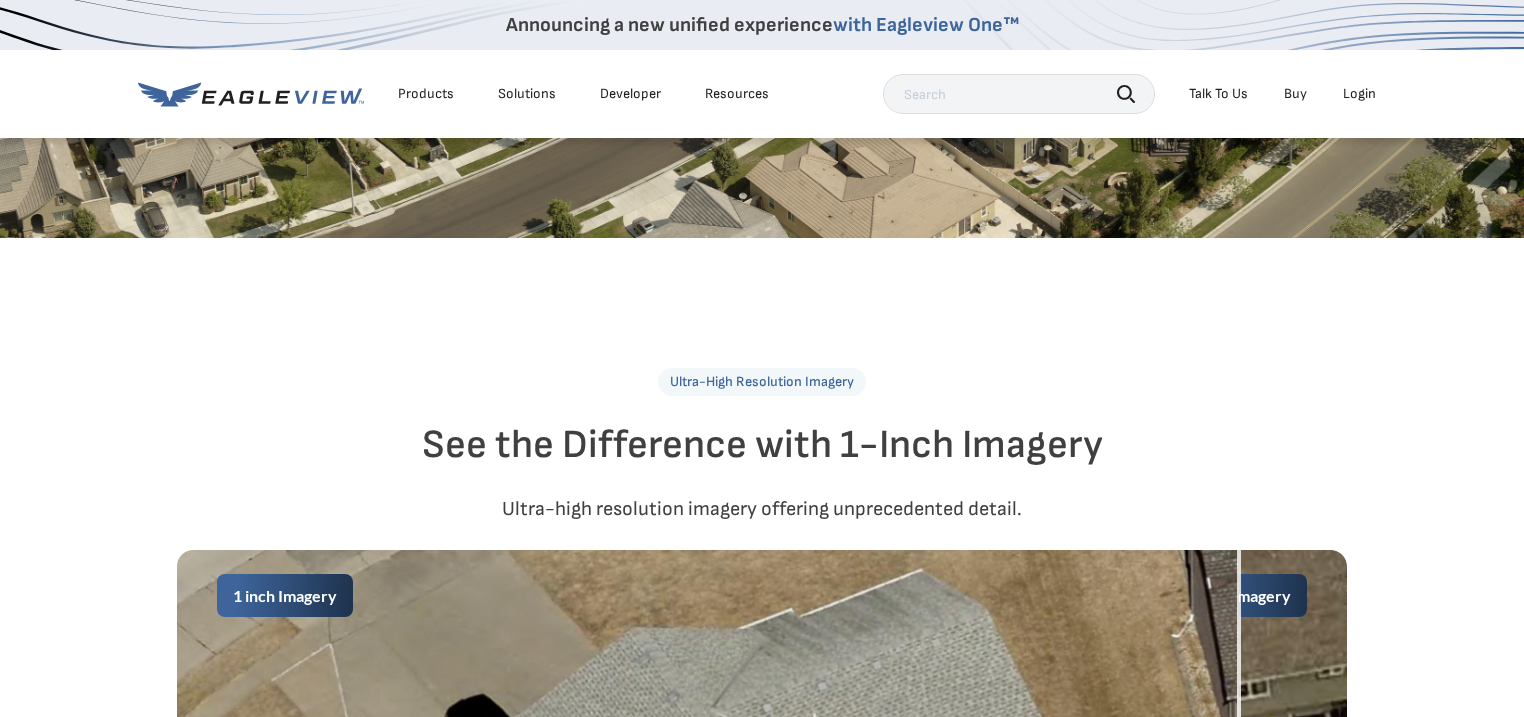 click on "See the Difference with 1-Inch Imagery" at bounding box center [762, 445] 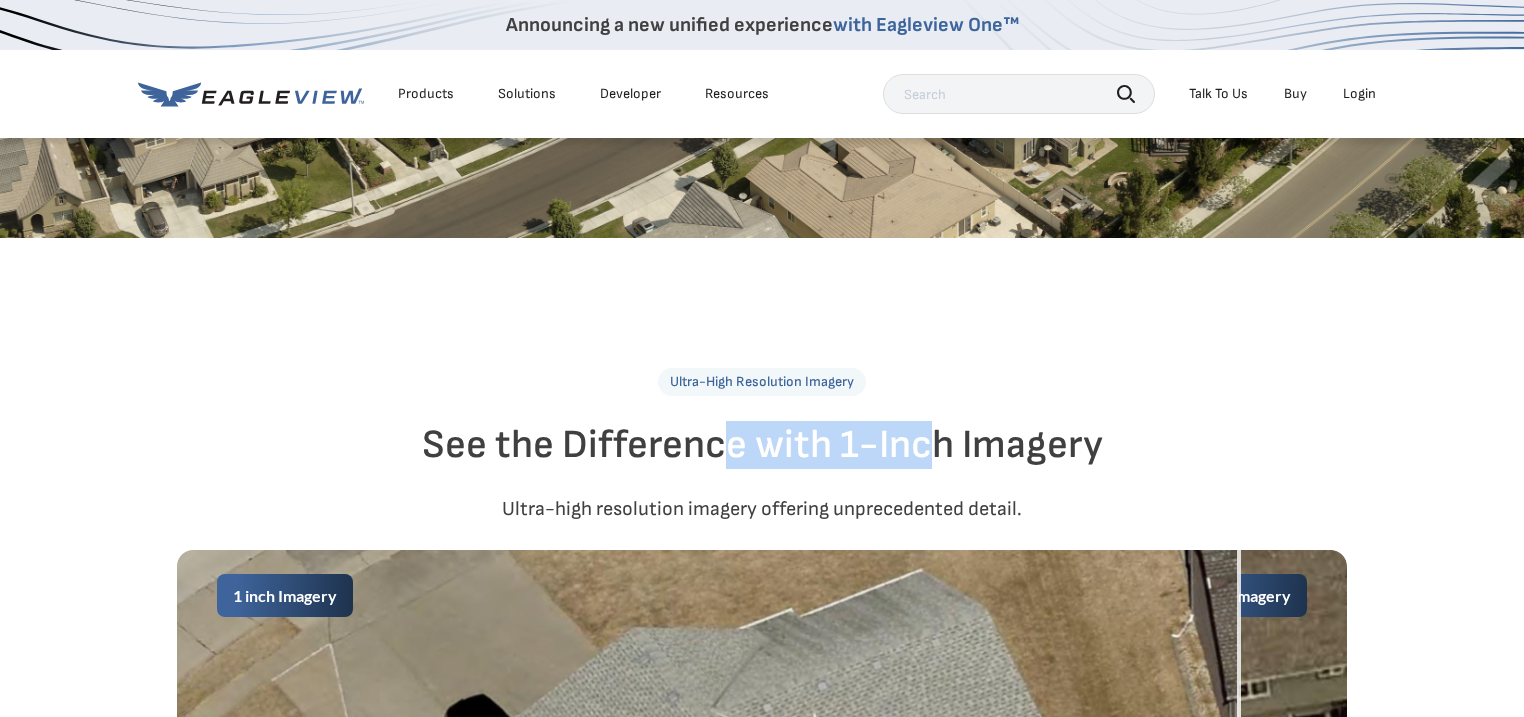 drag, startPoint x: 720, startPoint y: 456, endPoint x: 932, endPoint y: 450, distance: 212.08488 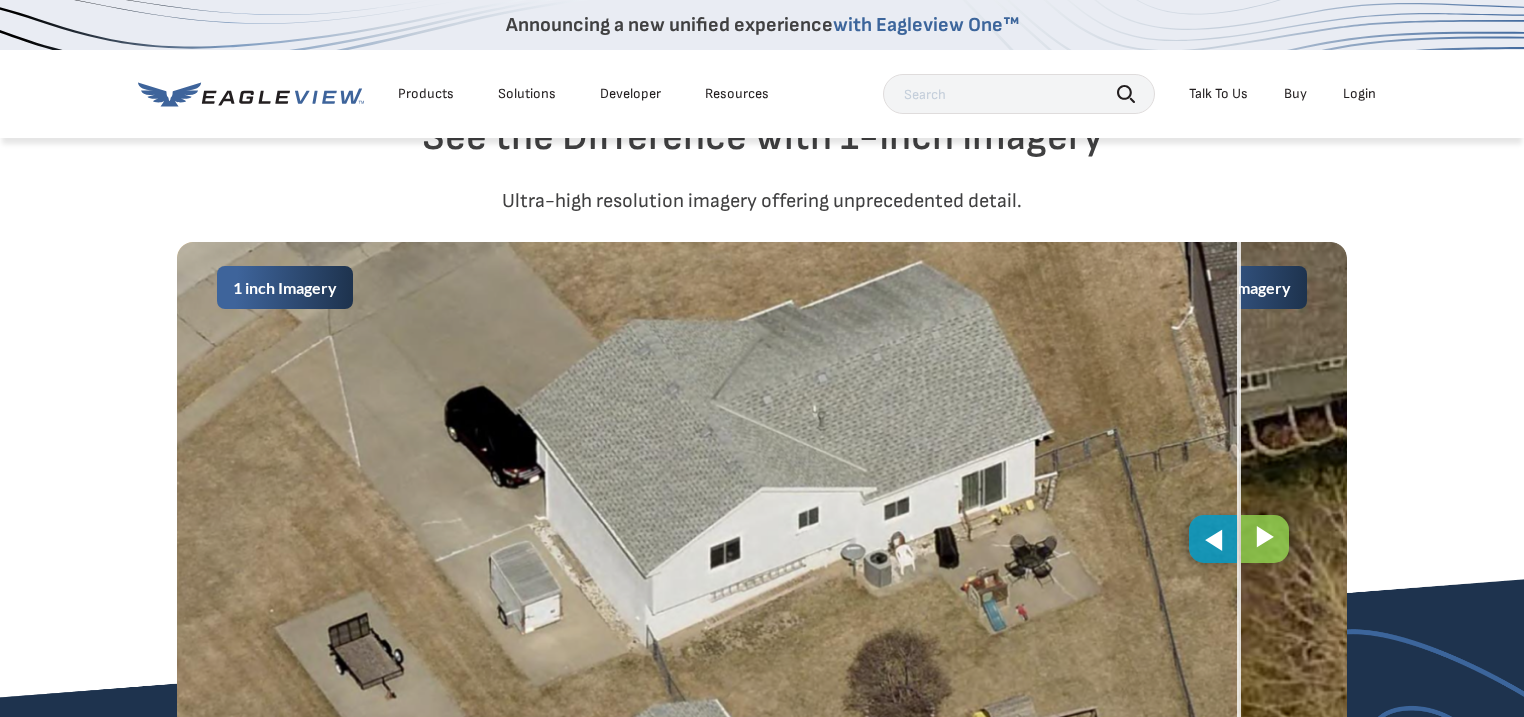 scroll, scrollTop: 1157, scrollLeft: 0, axis: vertical 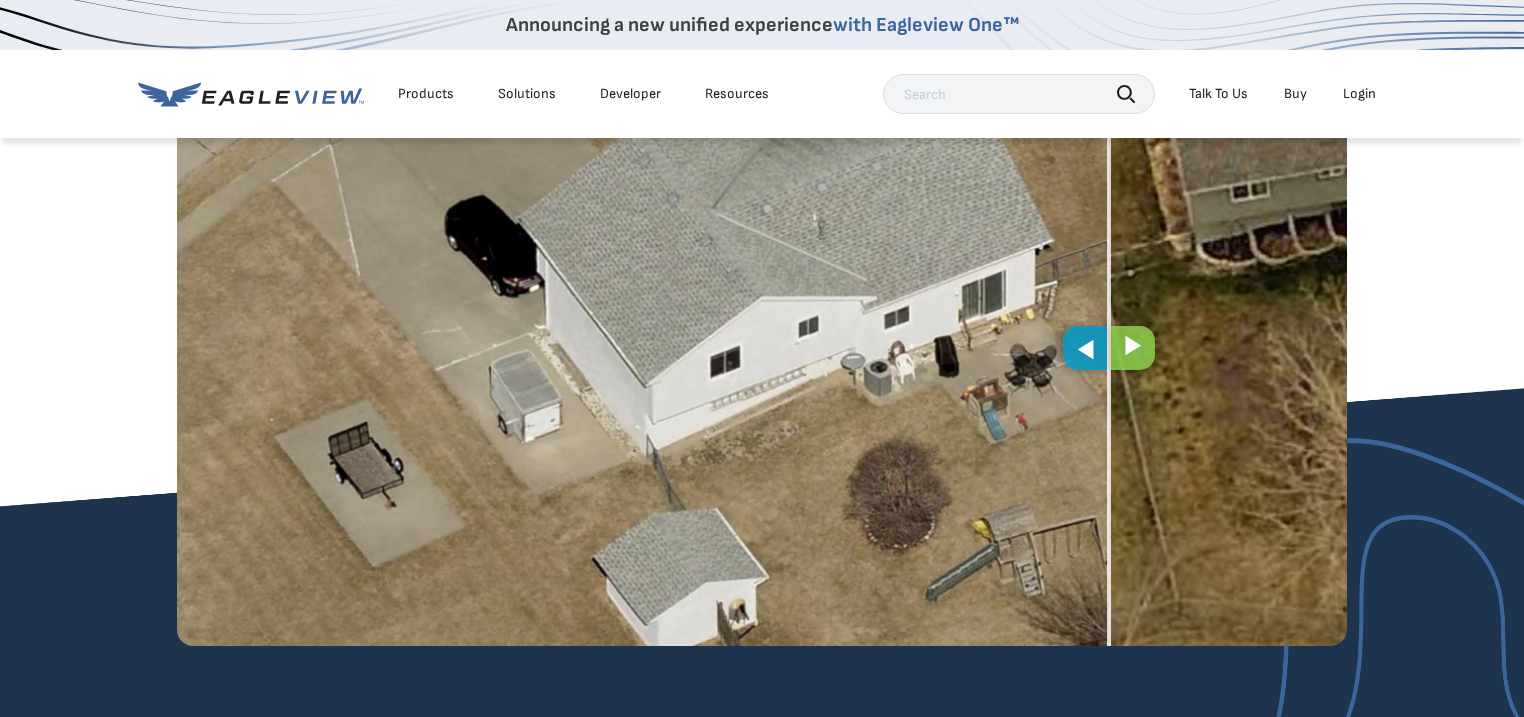 drag, startPoint x: 1277, startPoint y: 329, endPoint x: 1147, endPoint y: 359, distance: 133.41664 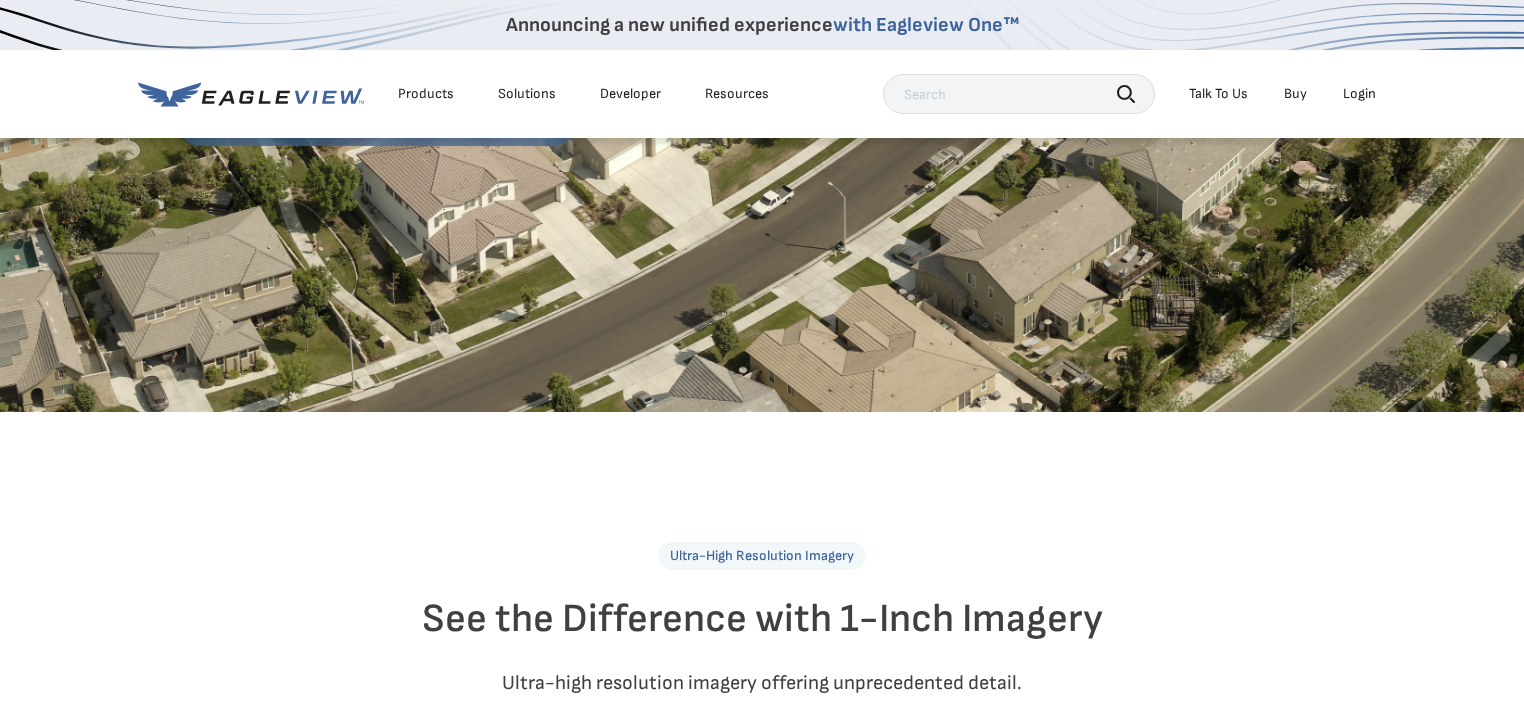 scroll, scrollTop: 0, scrollLeft: 0, axis: both 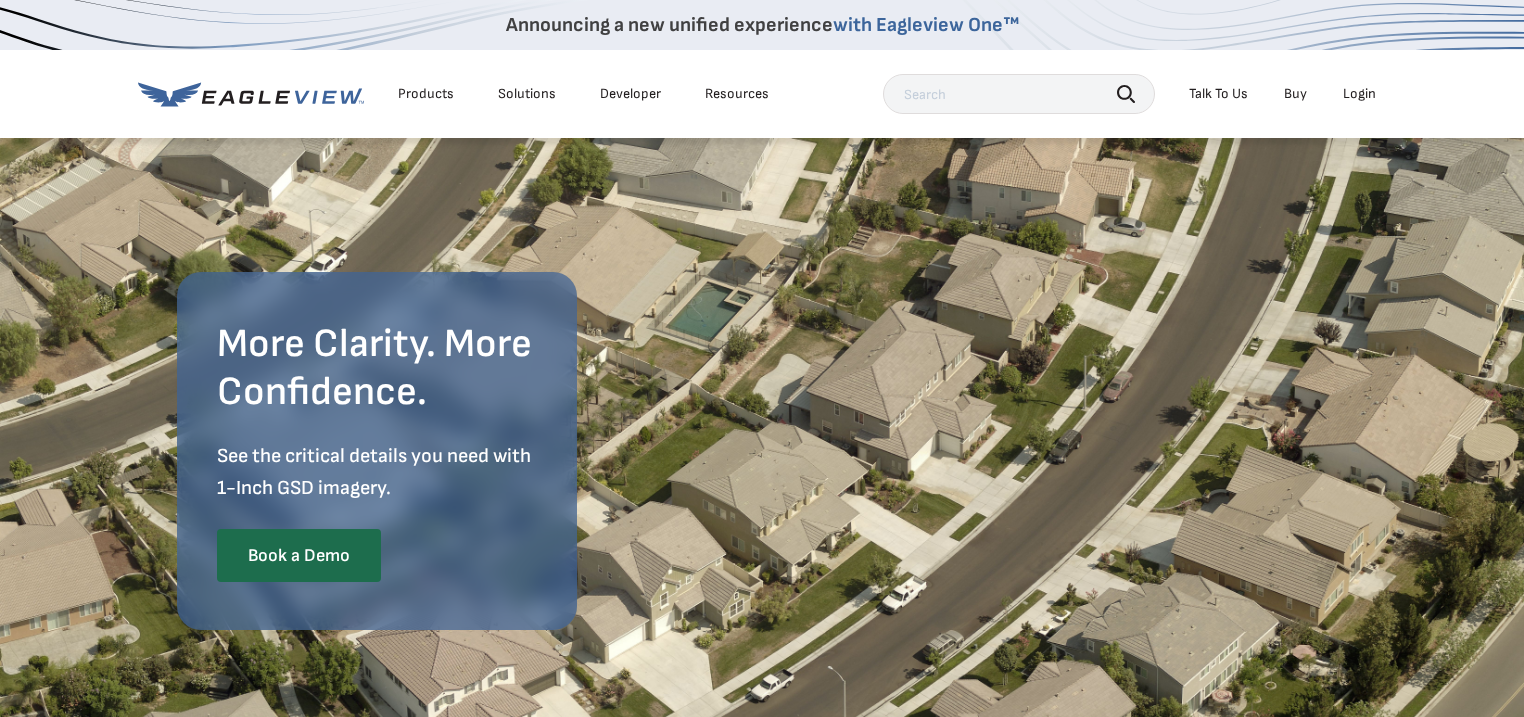 click on "Solutions" at bounding box center [527, 94] 